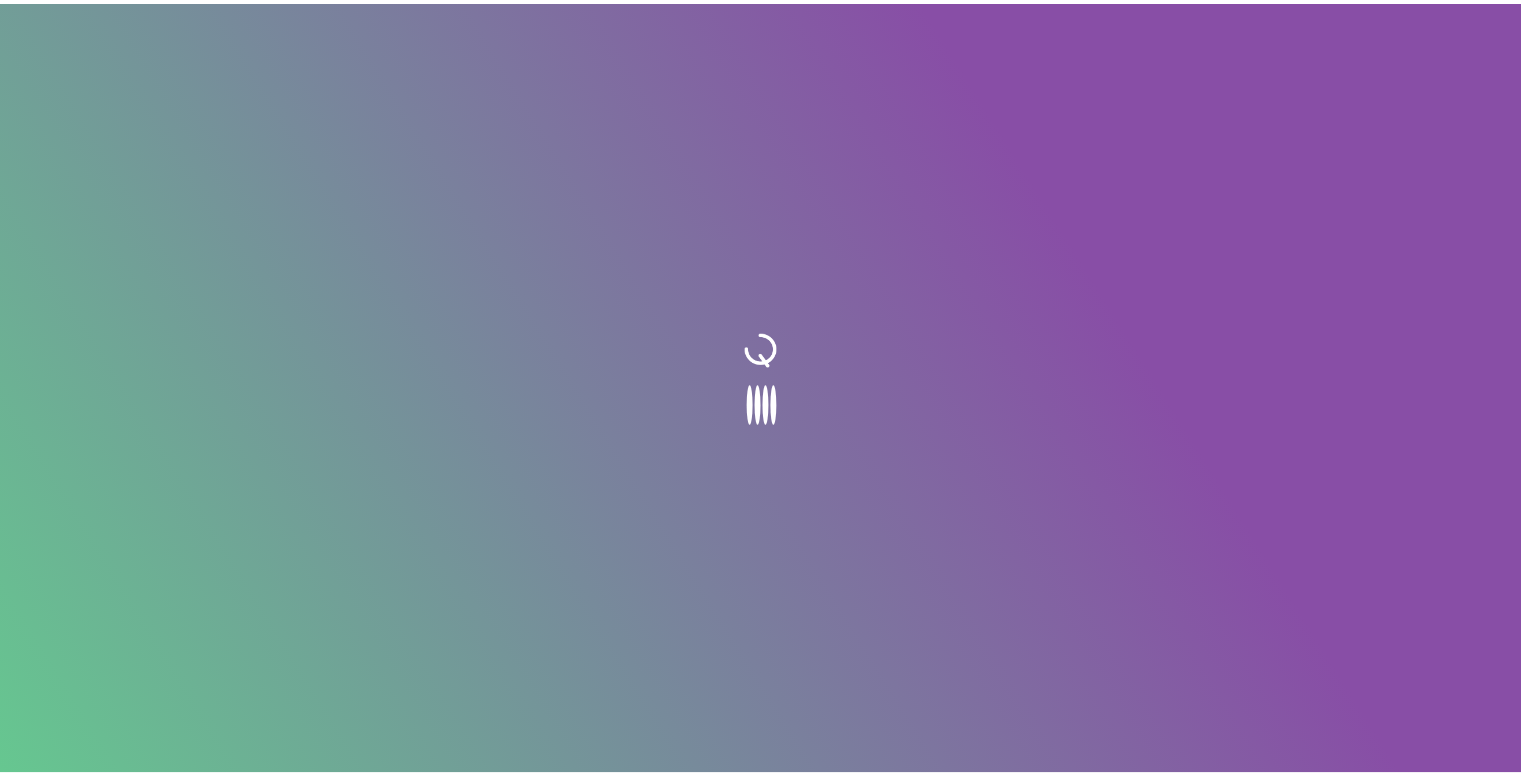 scroll, scrollTop: 0, scrollLeft: 0, axis: both 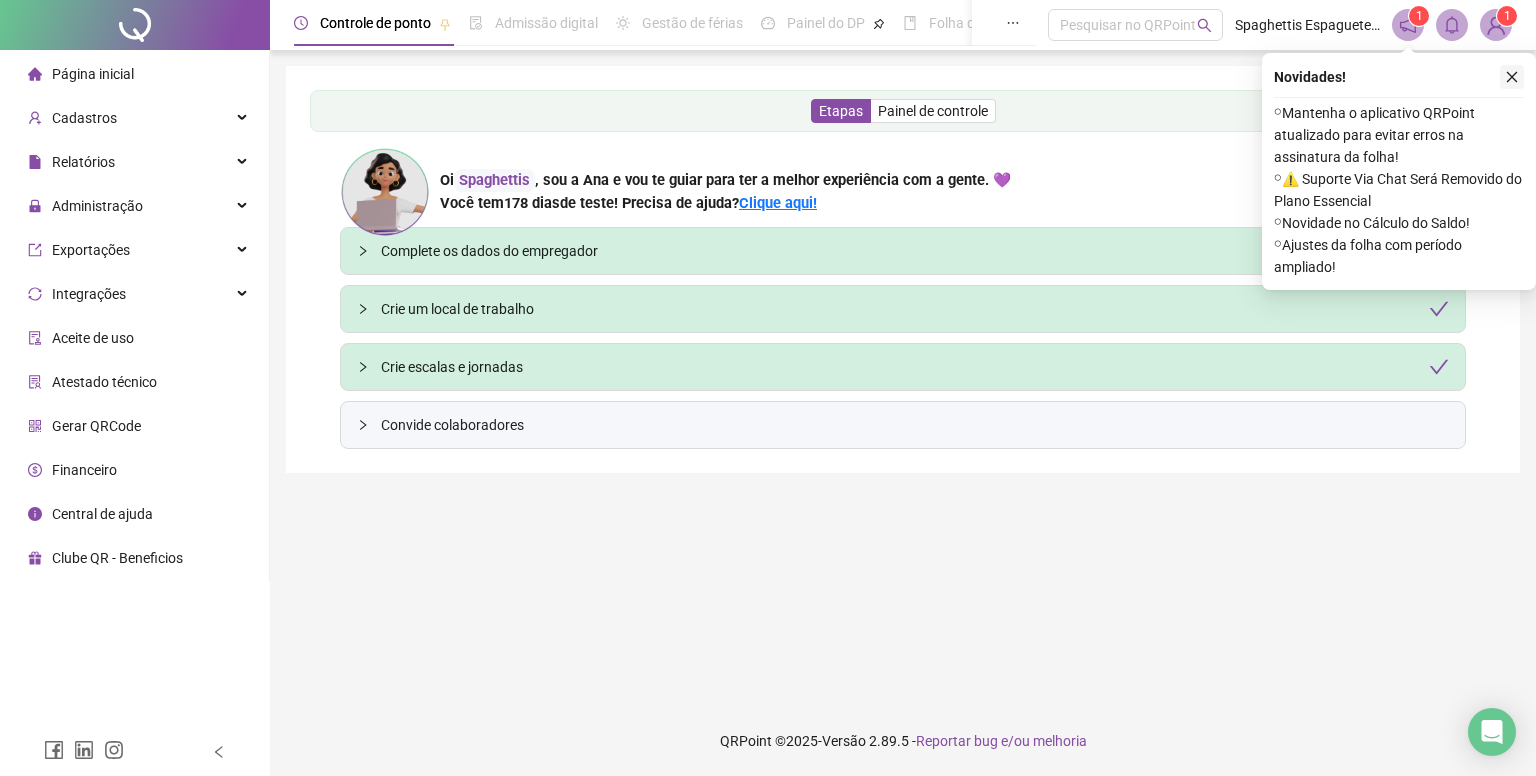 click 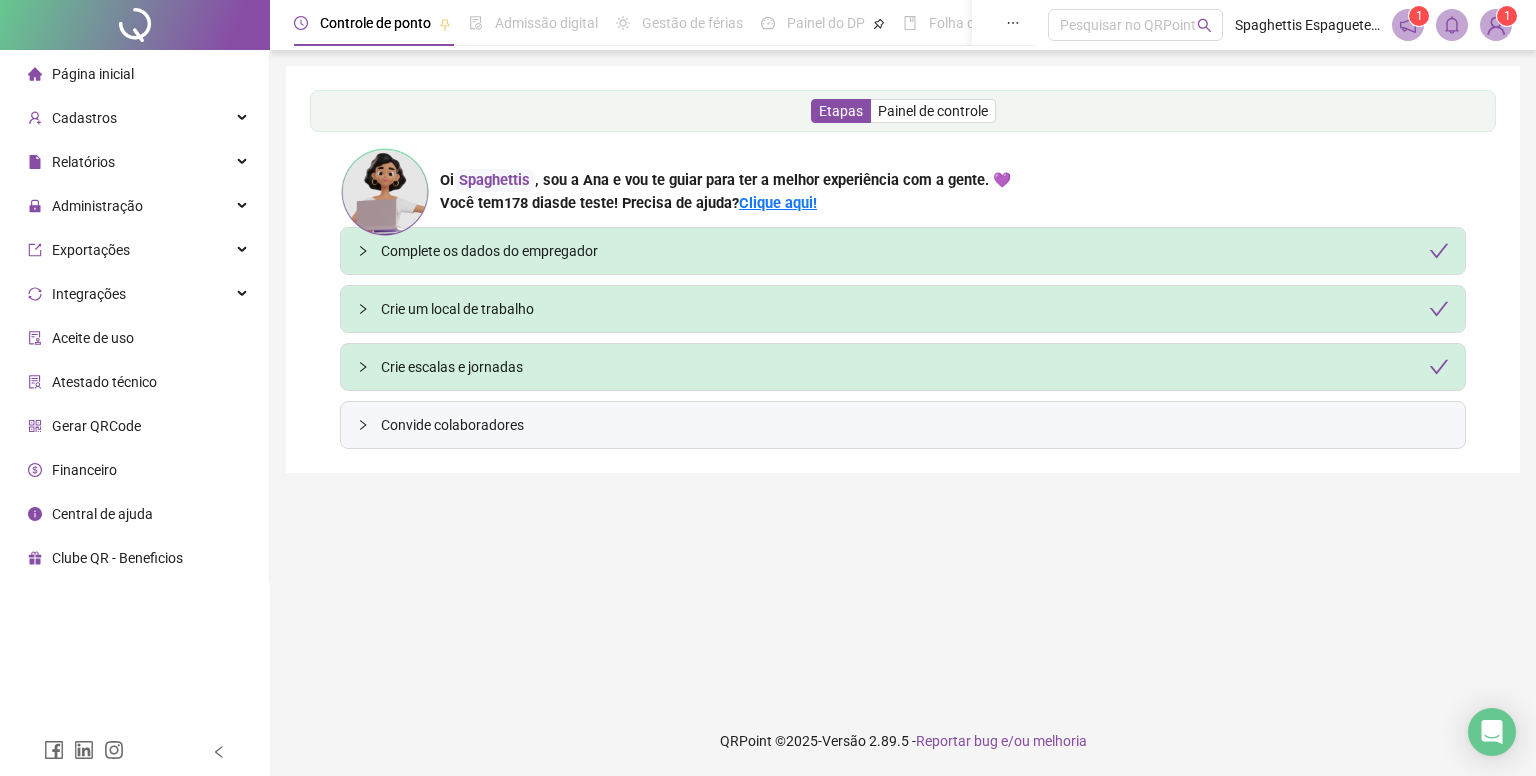 click on "1" at bounding box center (1507, 16) 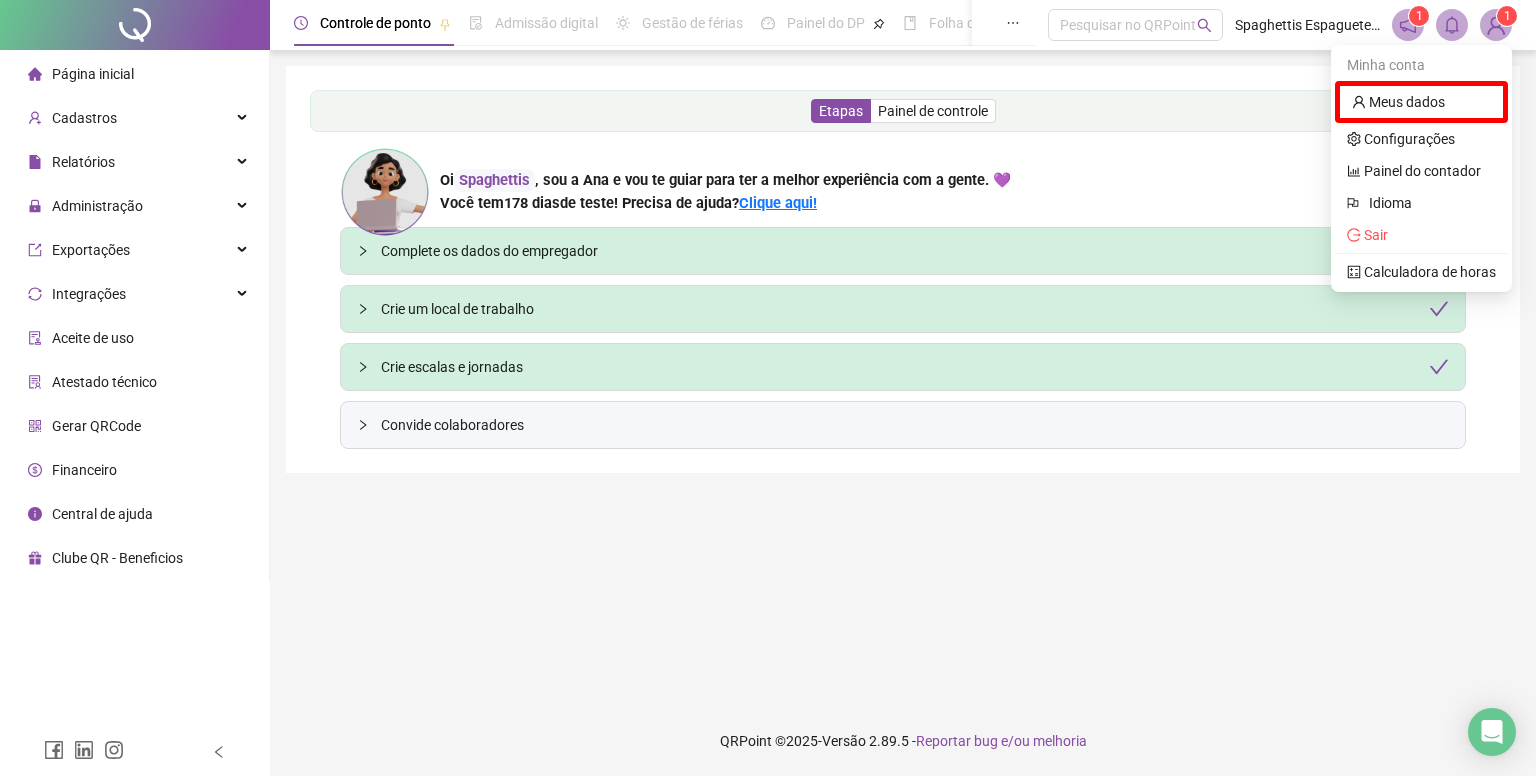 click on "1" at bounding box center [1419, 16] 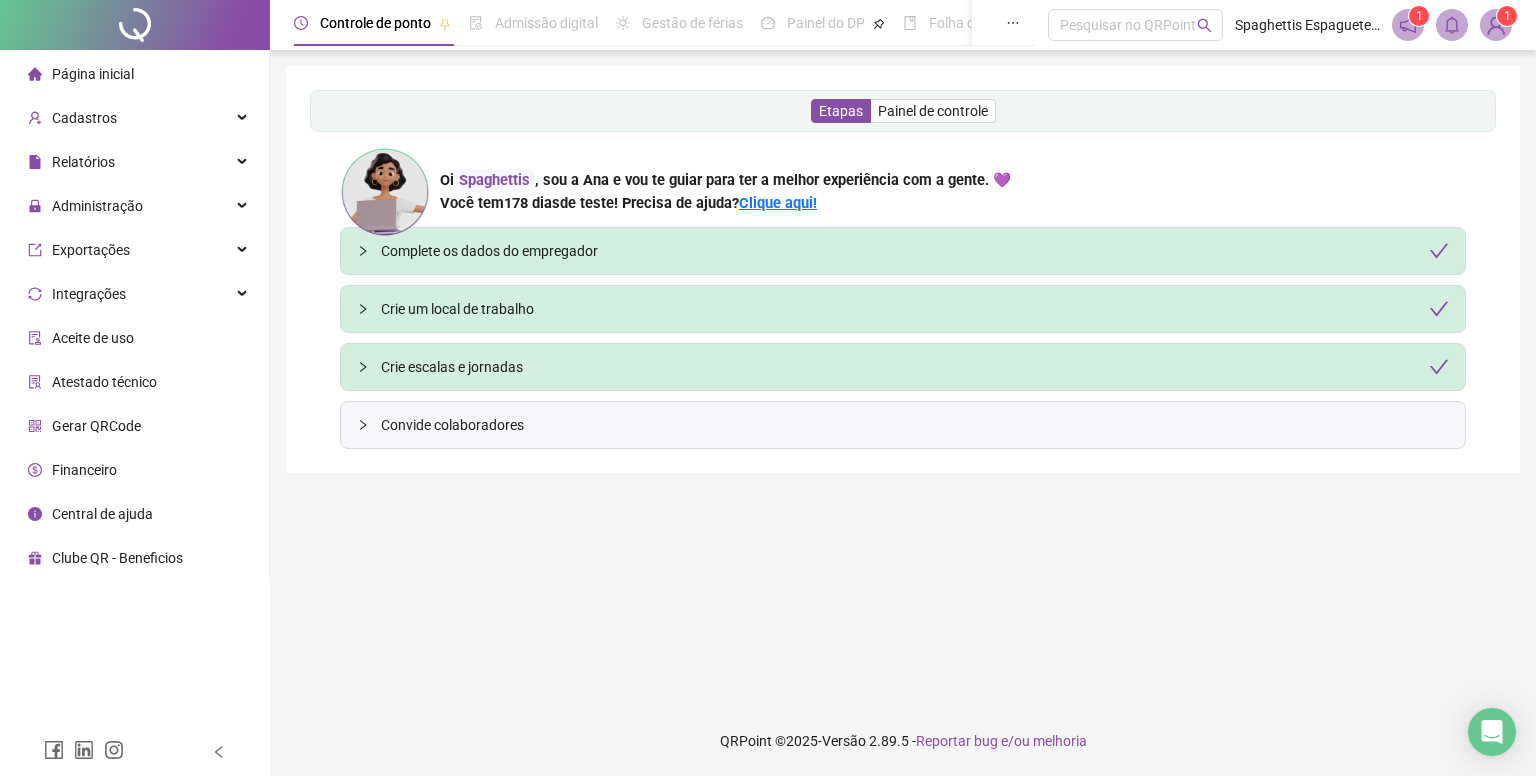 click on "1" at bounding box center [1419, 16] 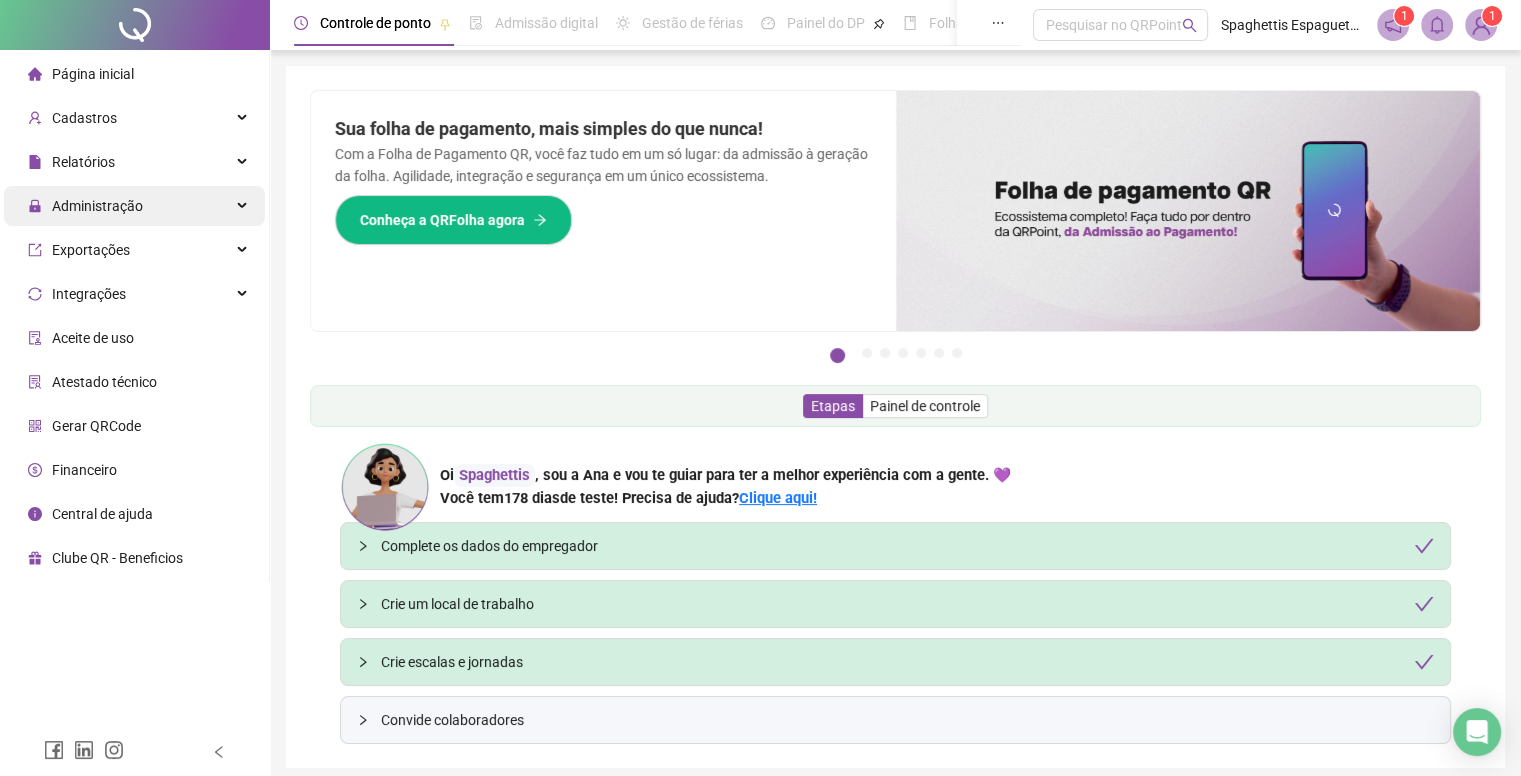 click on "Administração" at bounding box center [97, 206] 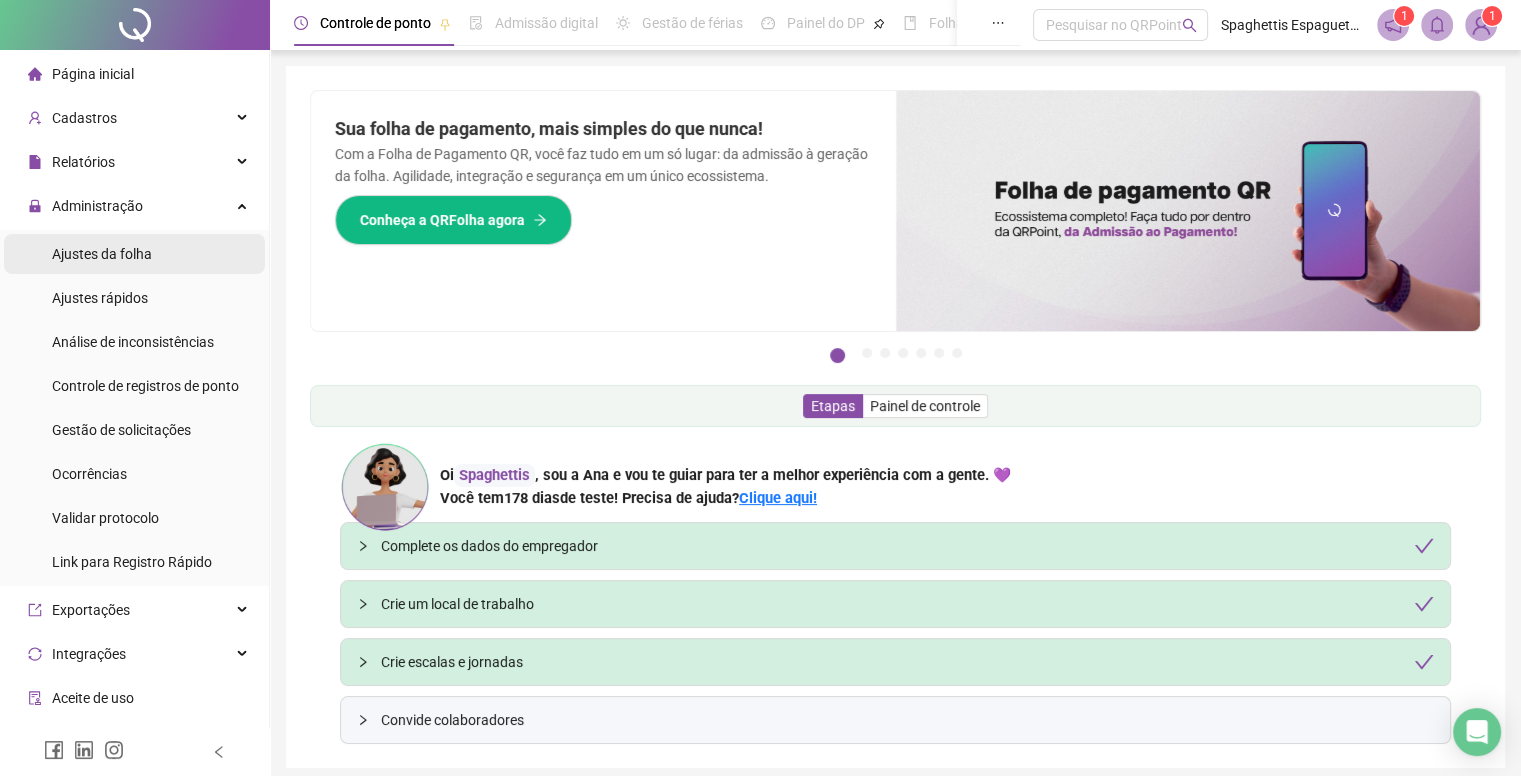 click on "Ajustes da folha" at bounding box center [102, 254] 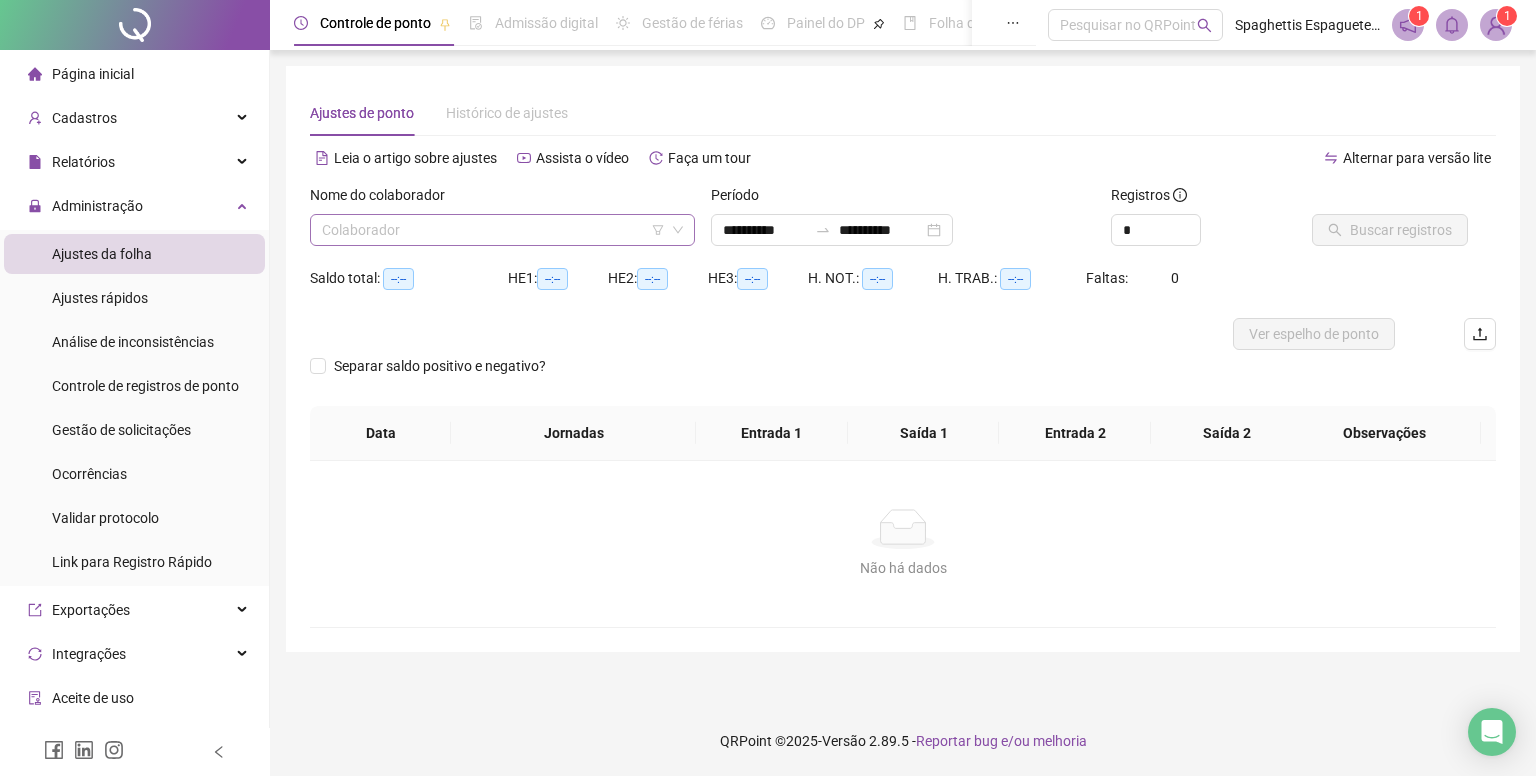 click on "Colaborador" at bounding box center (502, 230) 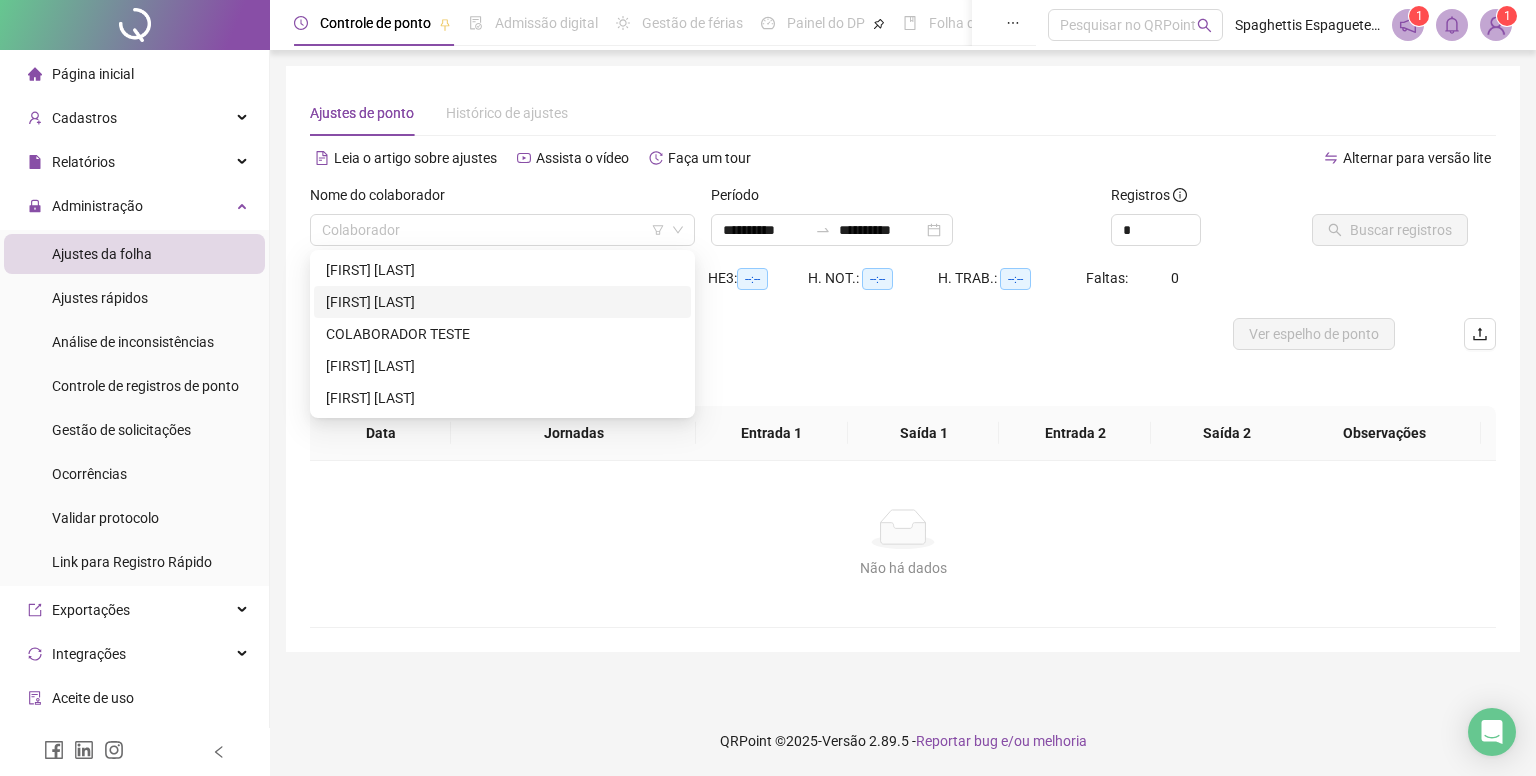 click on "[FIRST] [LAST]" at bounding box center (502, 302) 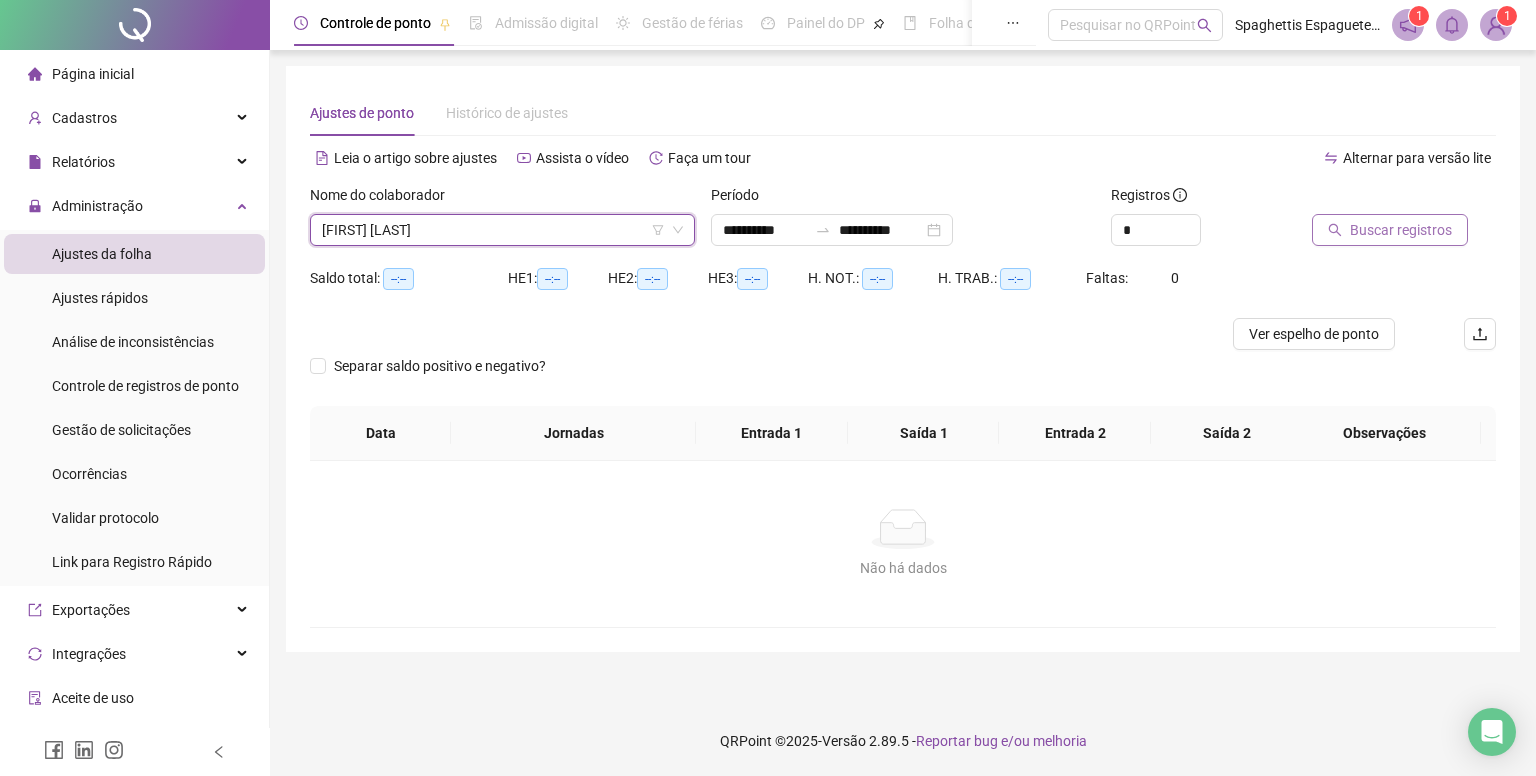 click on "Buscar registros" at bounding box center [1401, 230] 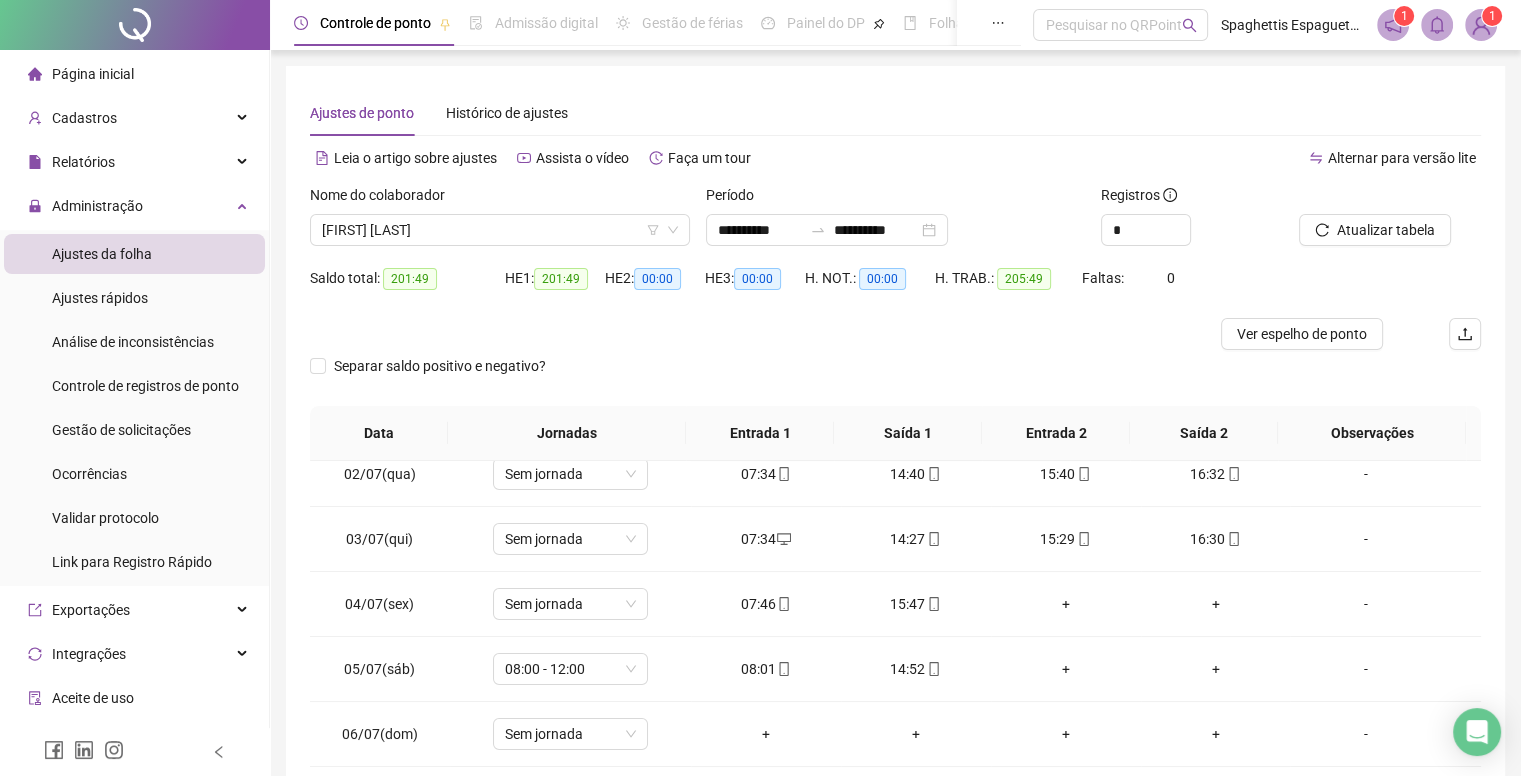 scroll, scrollTop: 0, scrollLeft: 0, axis: both 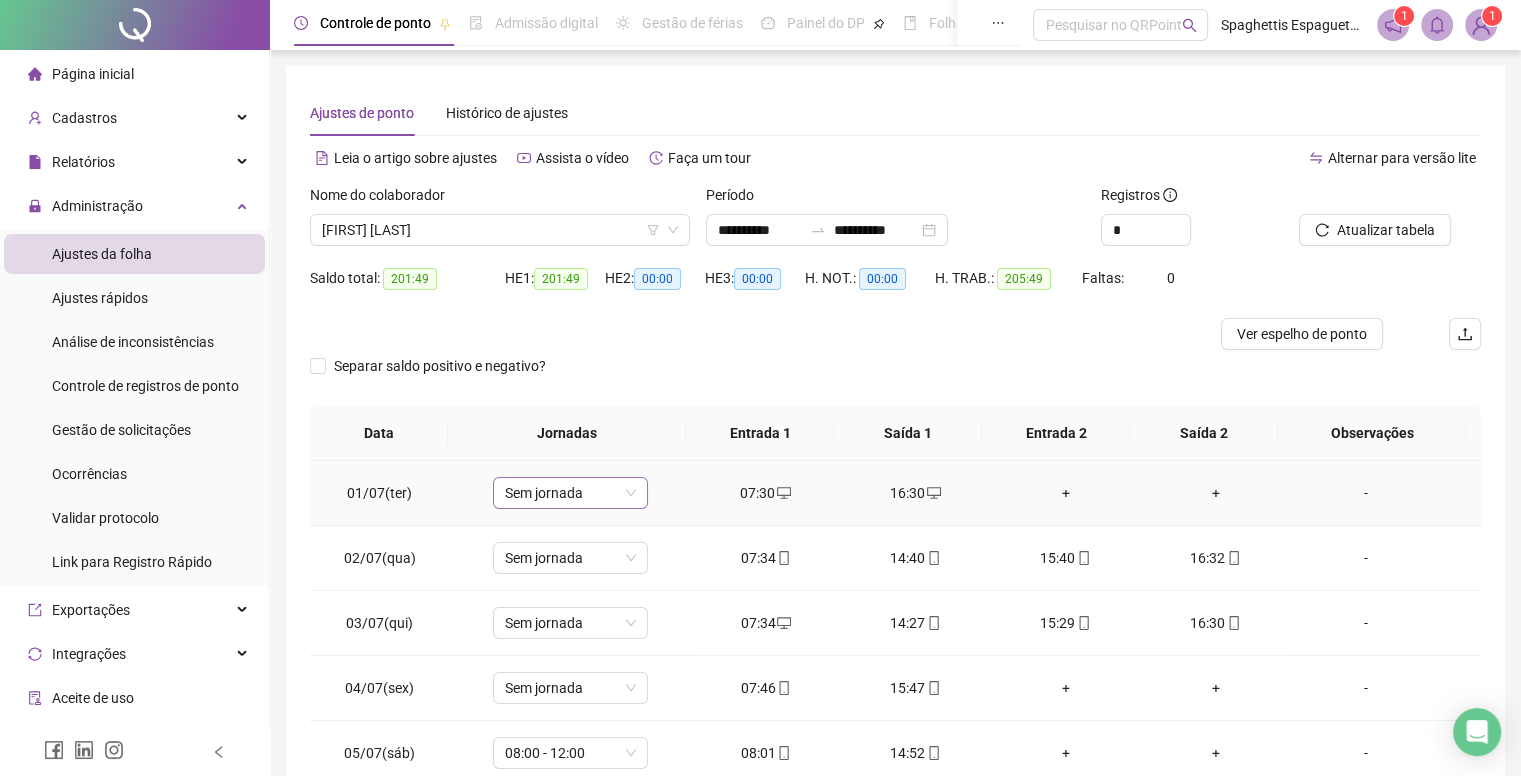 click on "Sem jornada" at bounding box center (570, 493) 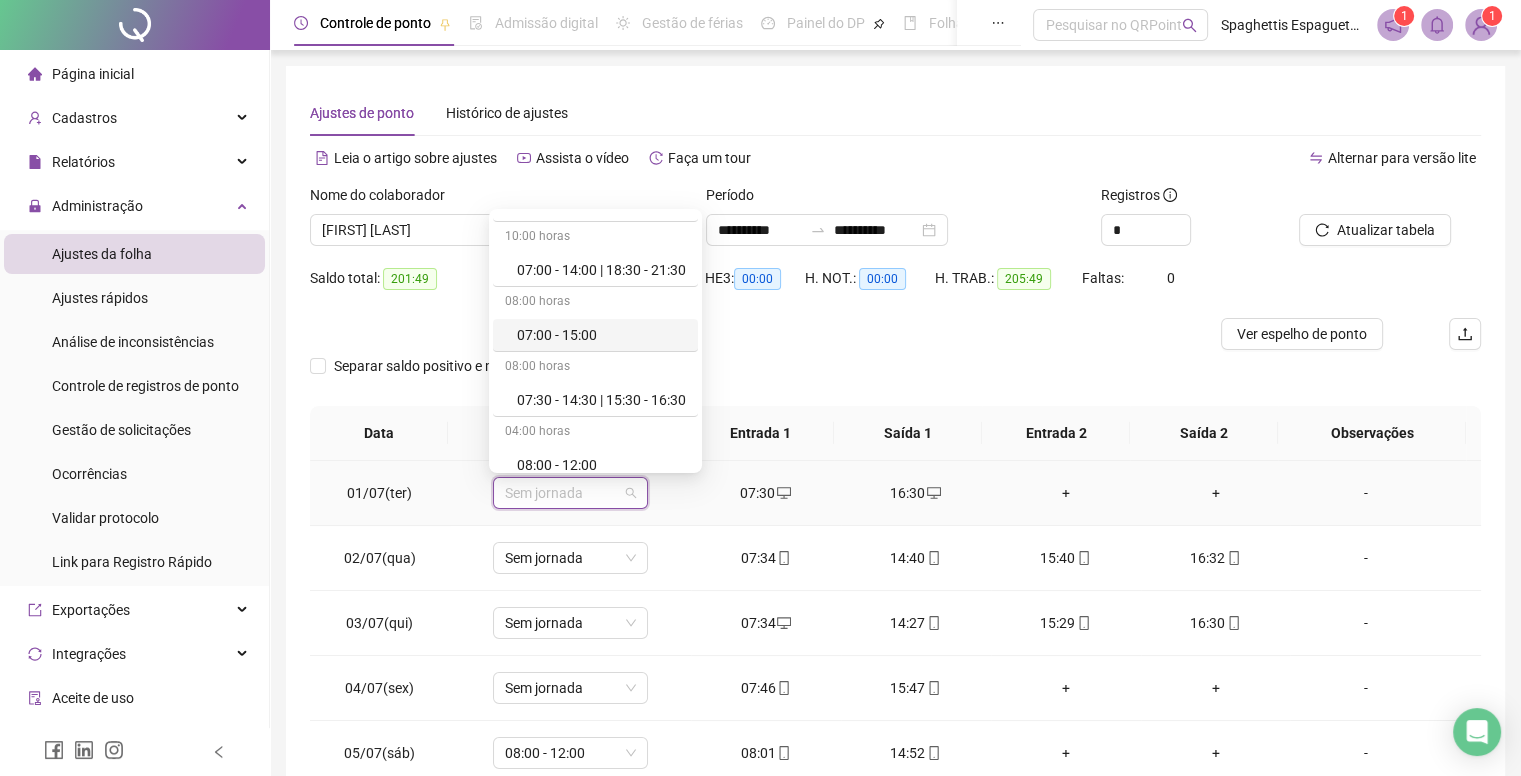 scroll, scrollTop: 100, scrollLeft: 0, axis: vertical 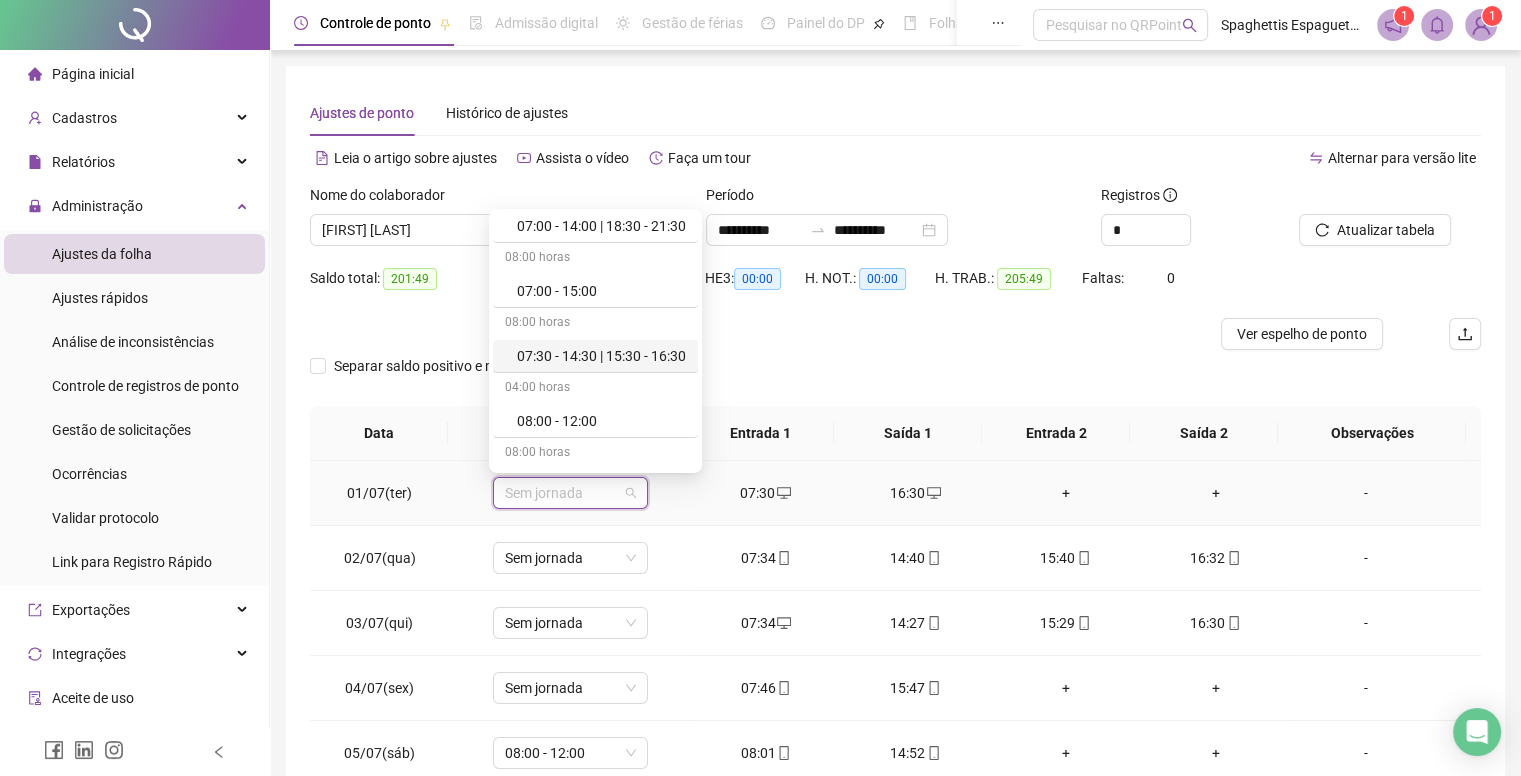 click on "07:30 - 14:30 | 15:30 - 16:30" at bounding box center [601, 356] 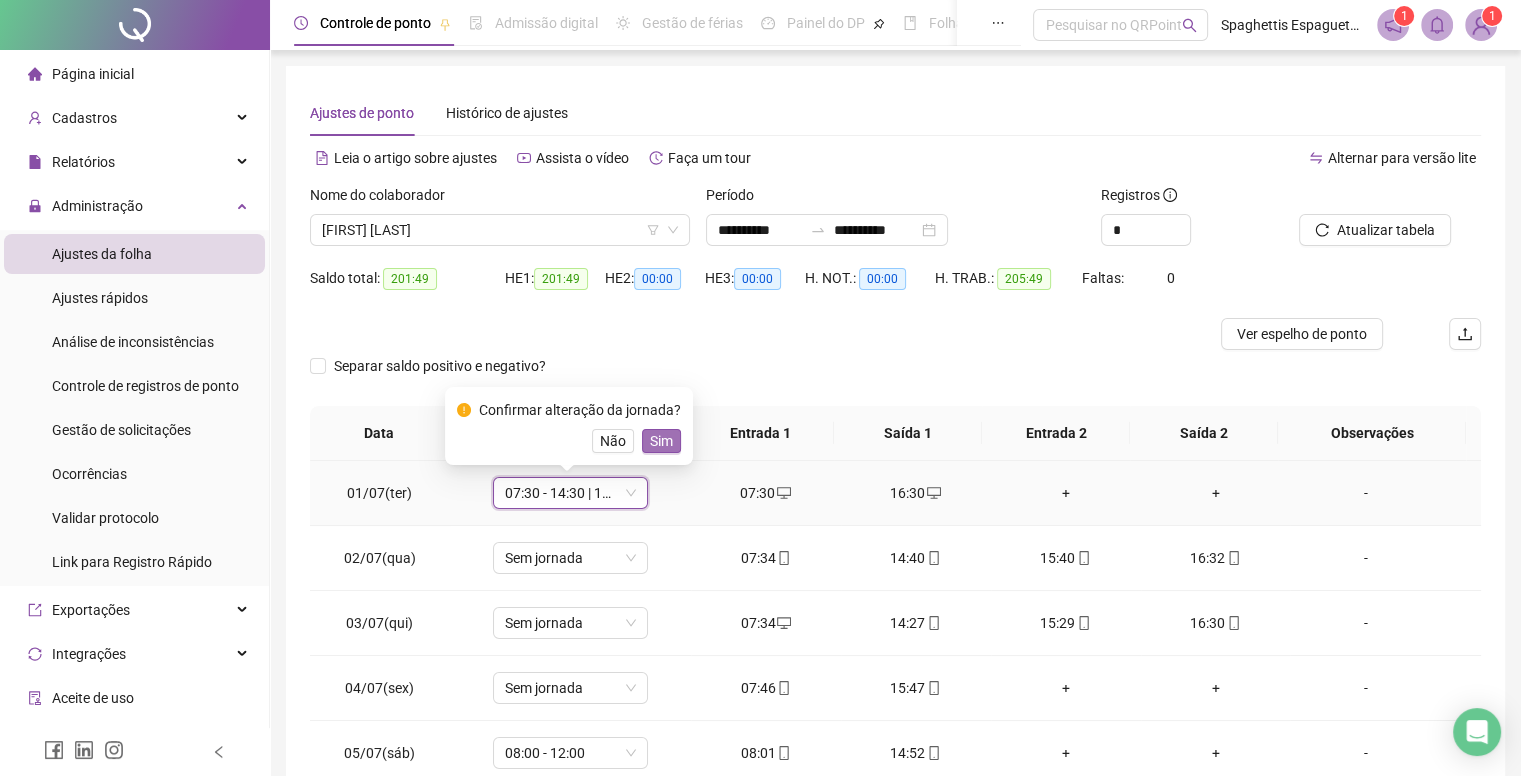 click on "Sim" at bounding box center [661, 441] 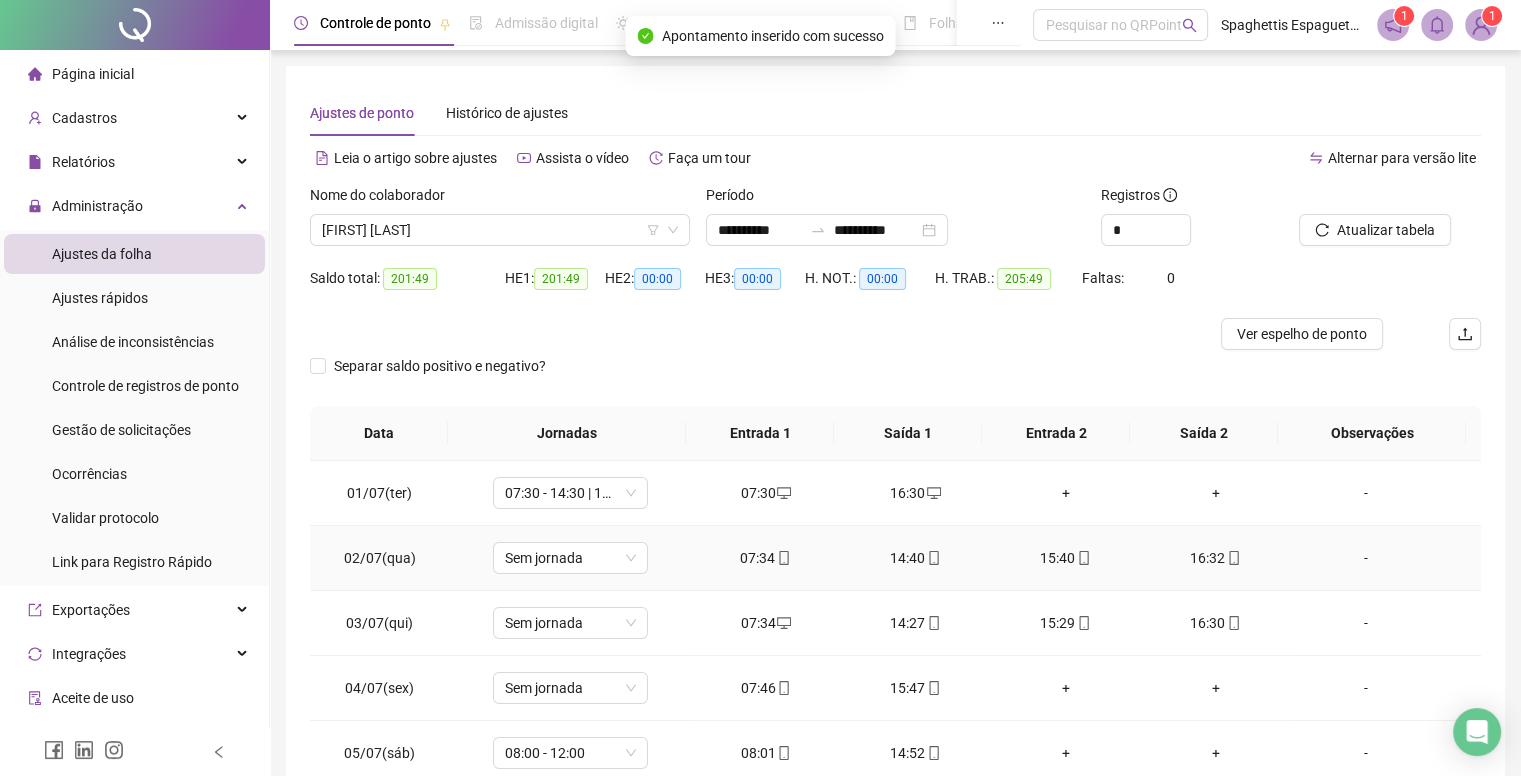click on "Sem jornada" at bounding box center [570, 558] 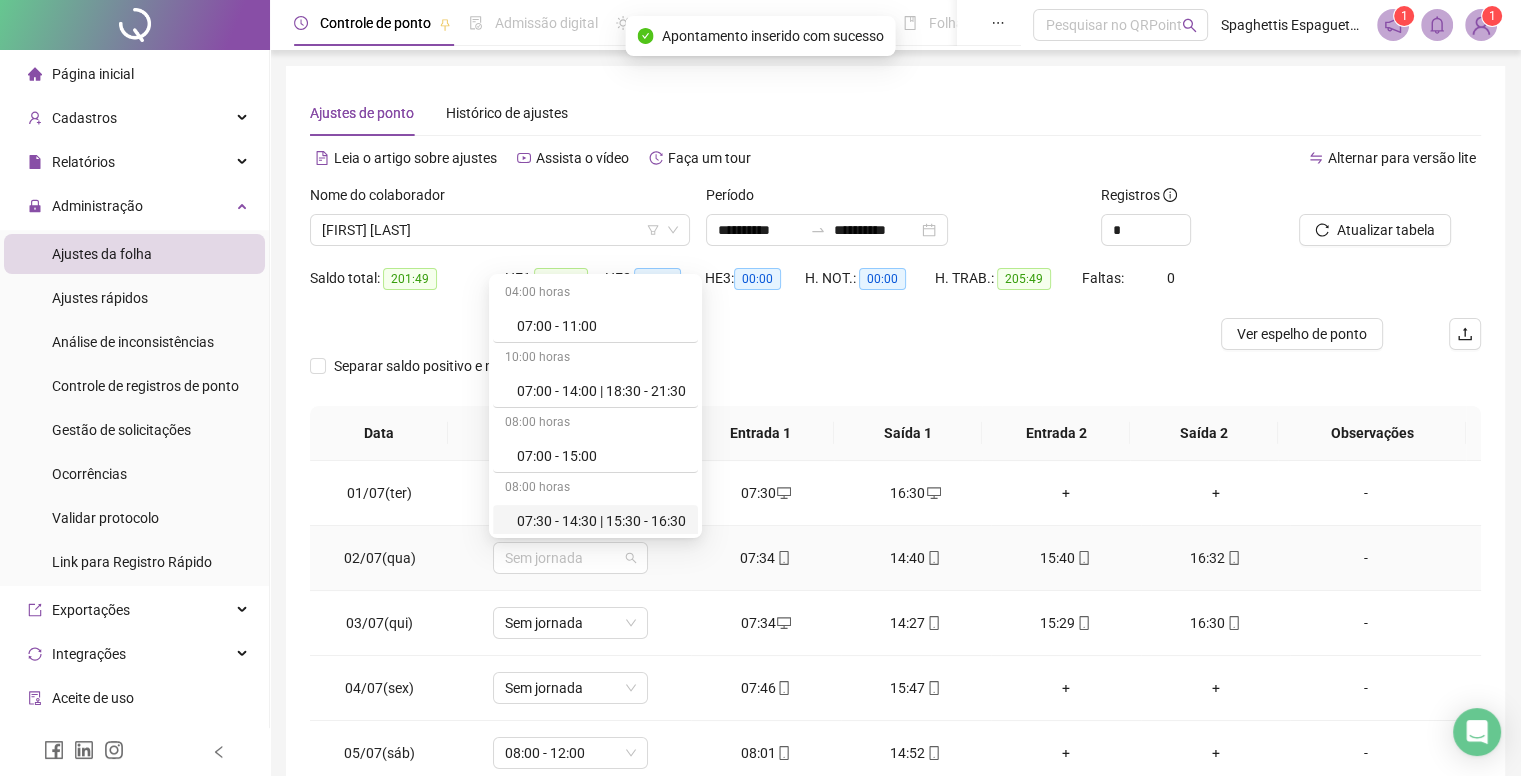 click on "07:30 - 14:30 | 15:30 - 16:30" at bounding box center (601, 521) 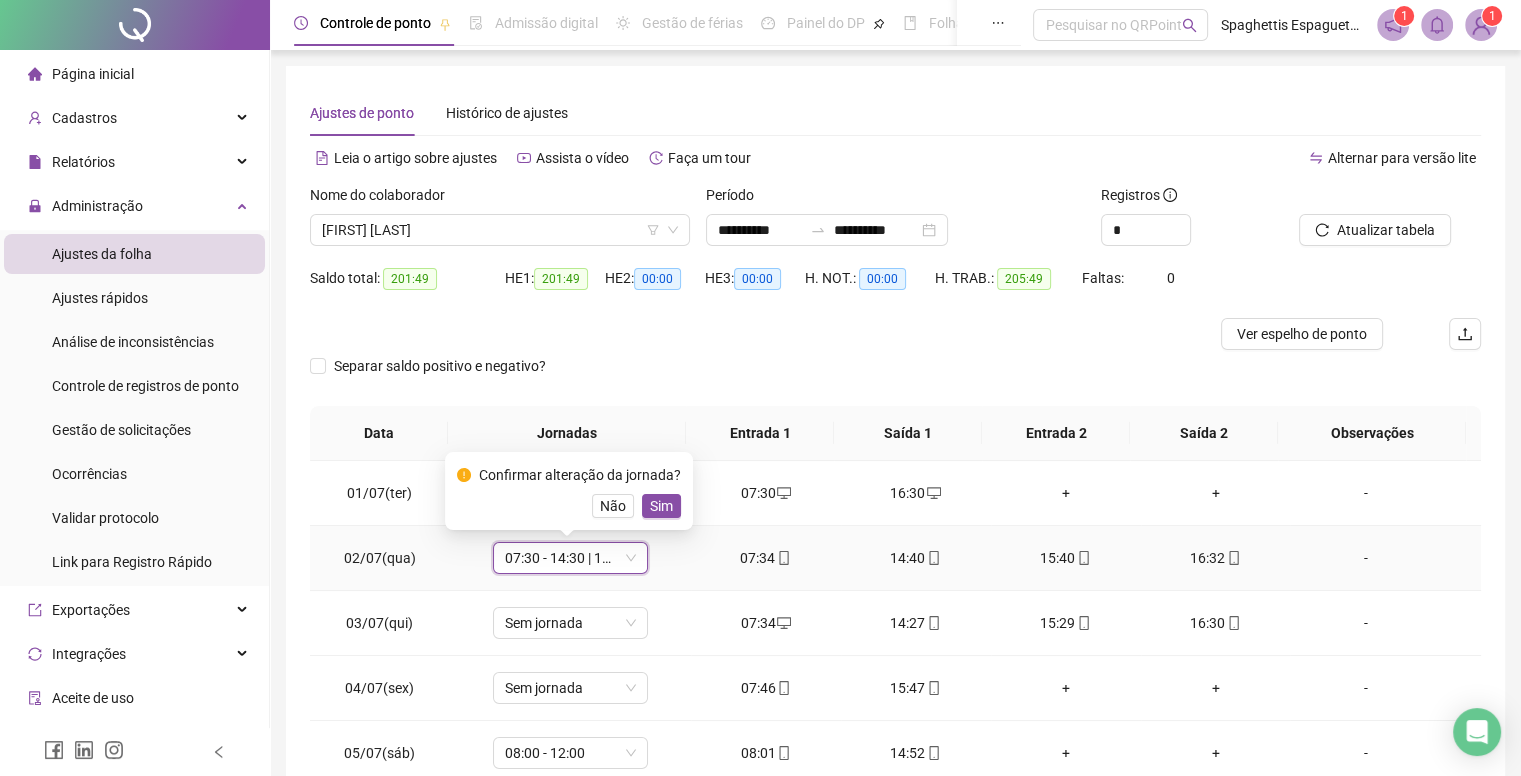 click on "Sim" at bounding box center [661, 506] 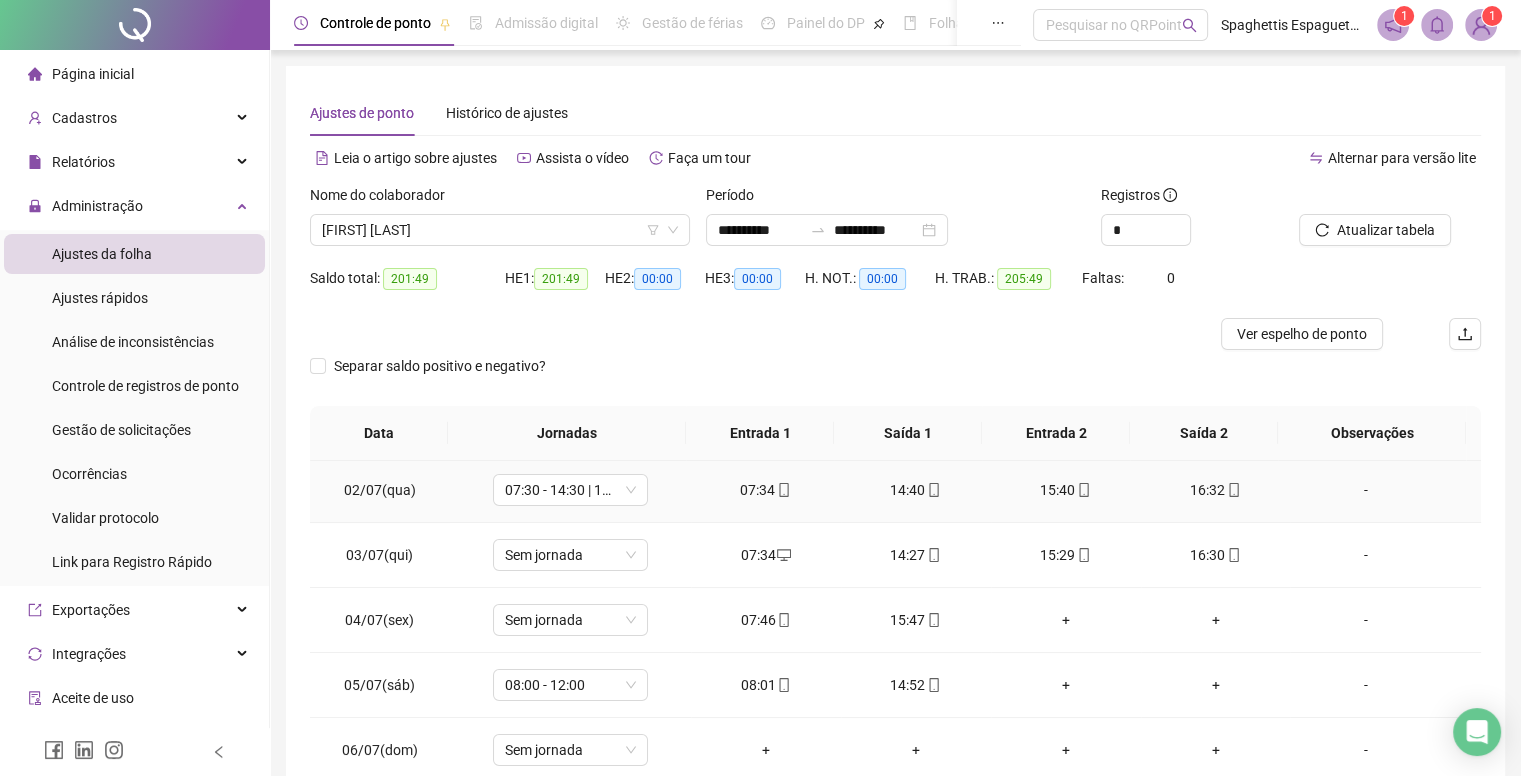 scroll, scrollTop: 100, scrollLeft: 0, axis: vertical 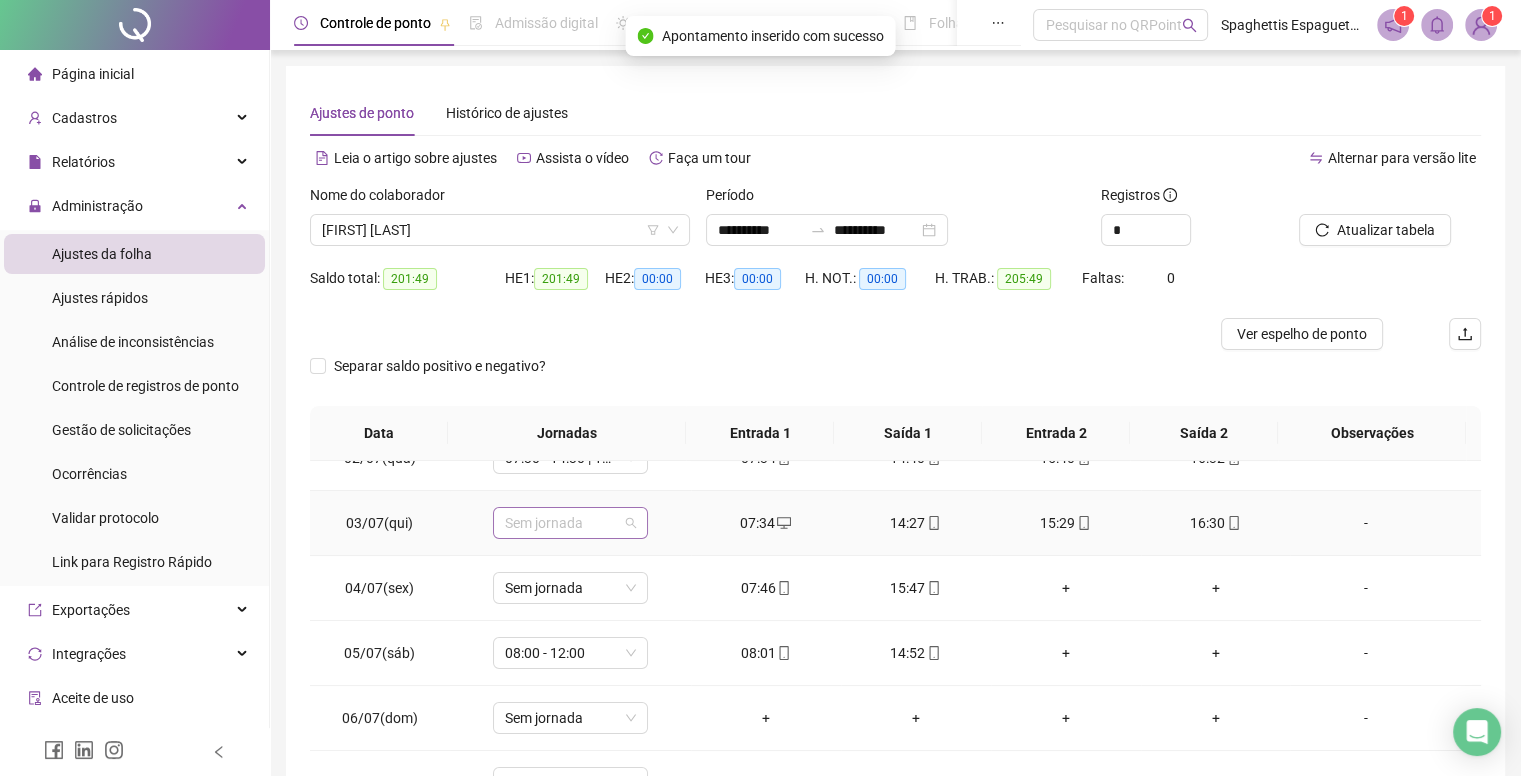 click on "Sem jornada" at bounding box center [570, 523] 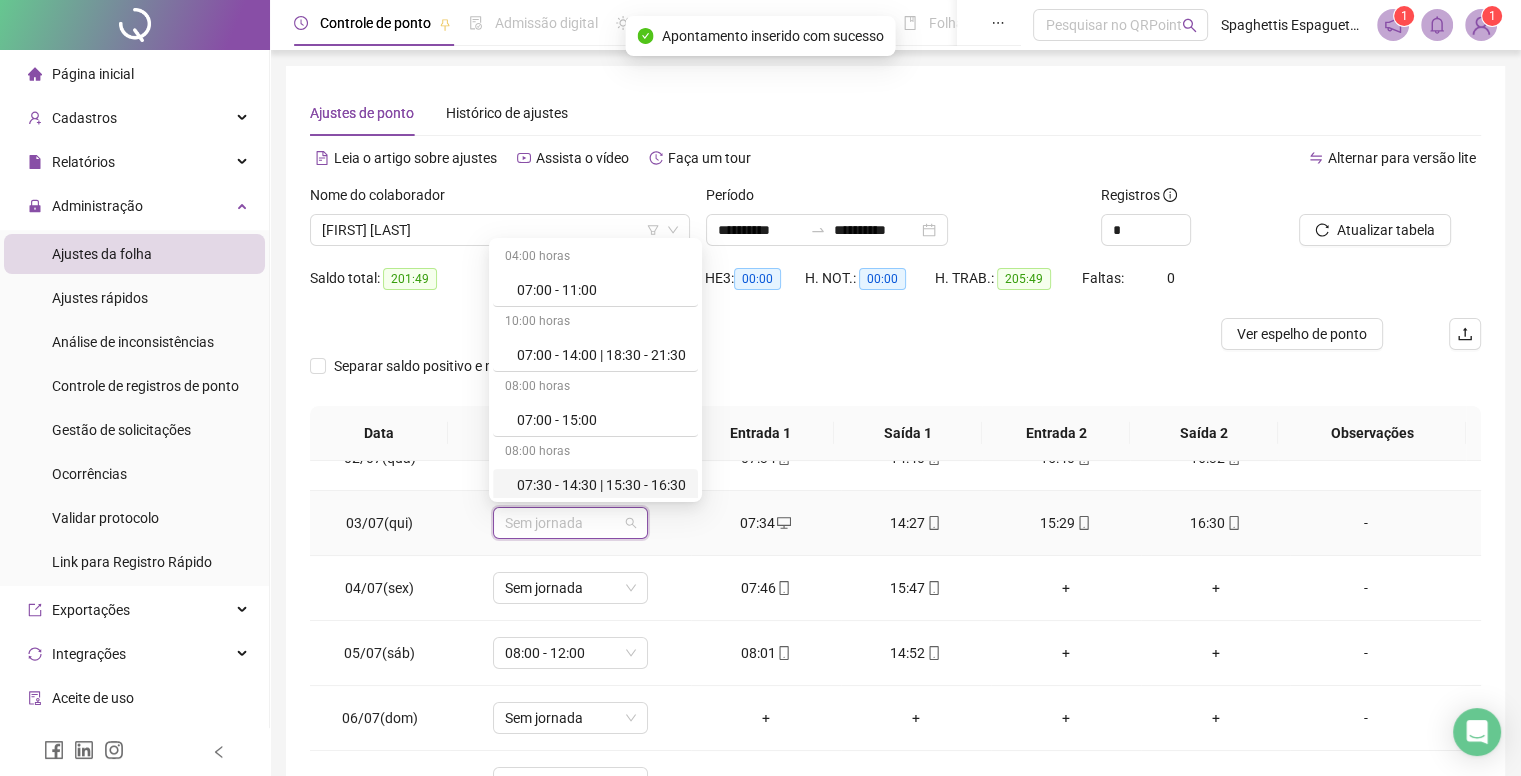 click on "07:30 - 14:30 | 15:30 - 16:30" at bounding box center (601, 485) 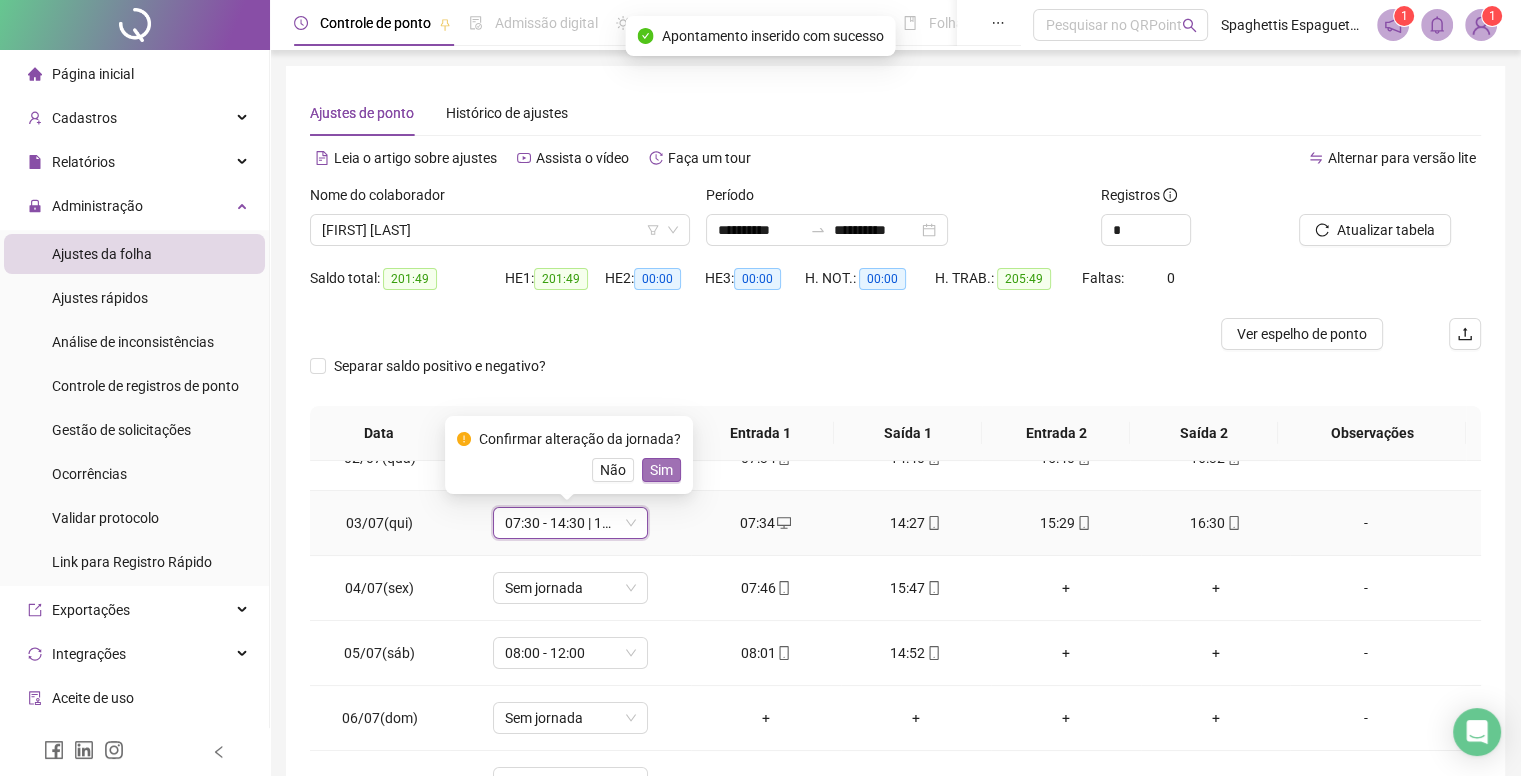 click on "Sim" at bounding box center [661, 470] 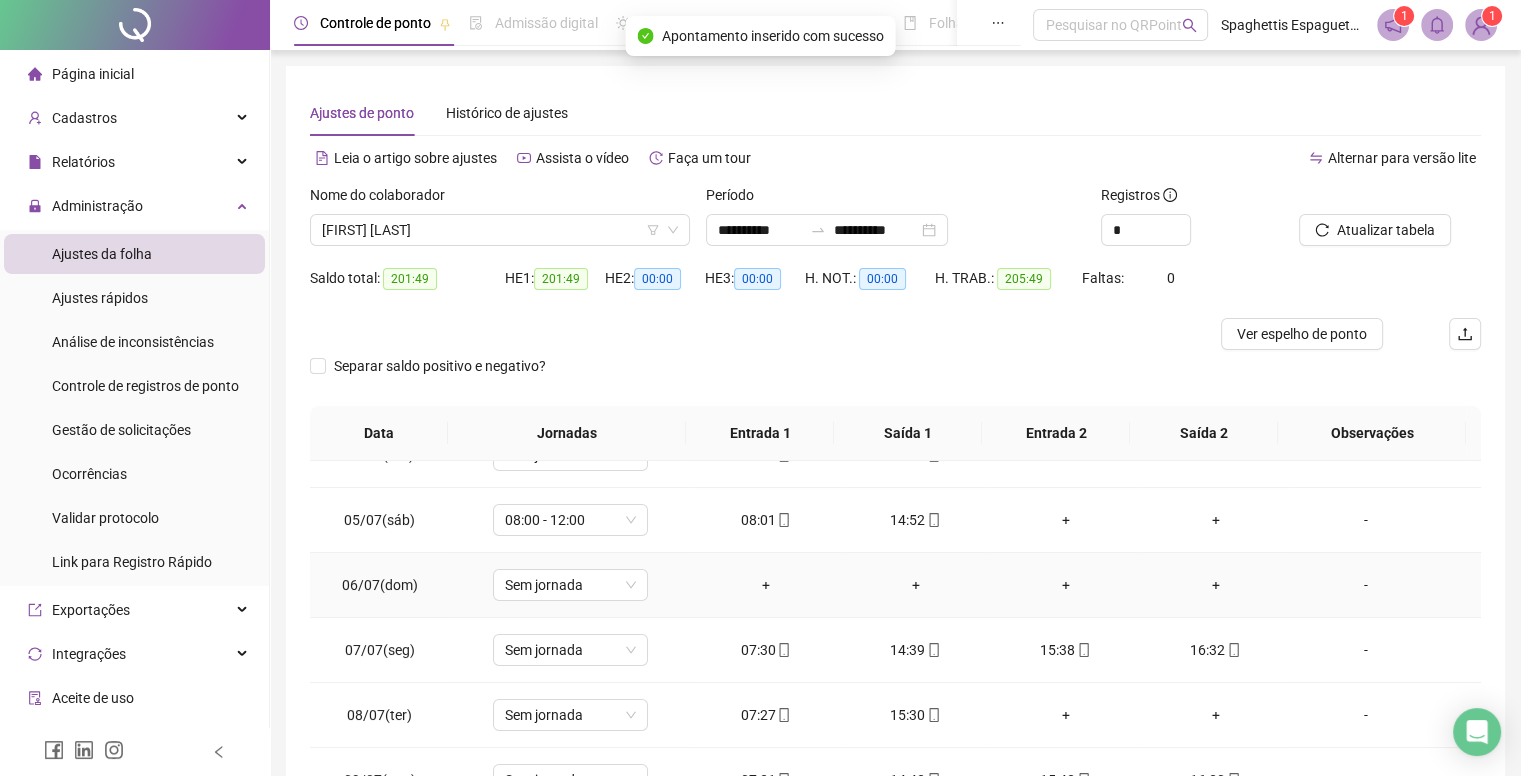 scroll, scrollTop: 200, scrollLeft: 0, axis: vertical 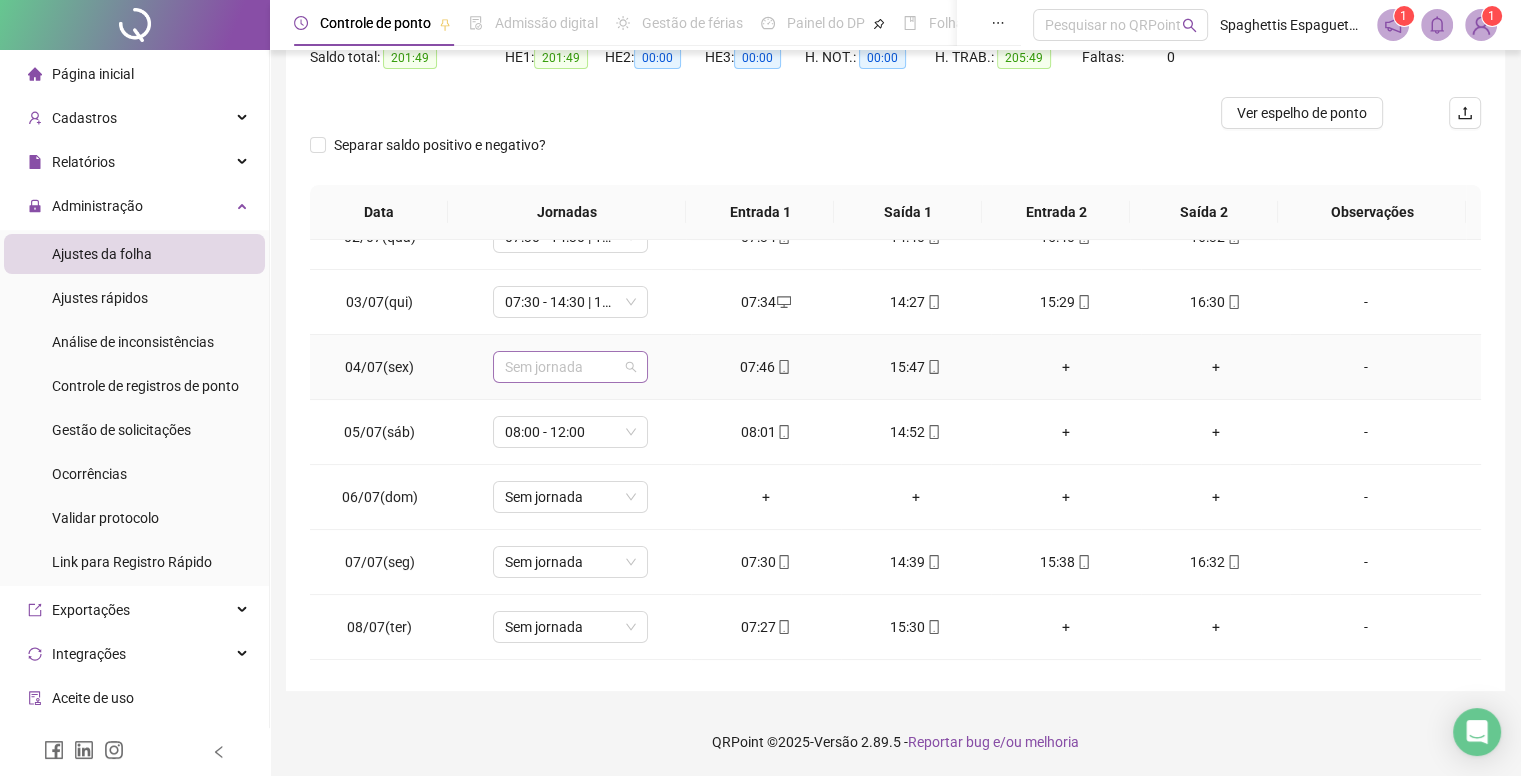 click on "Sem jornada" at bounding box center (570, 367) 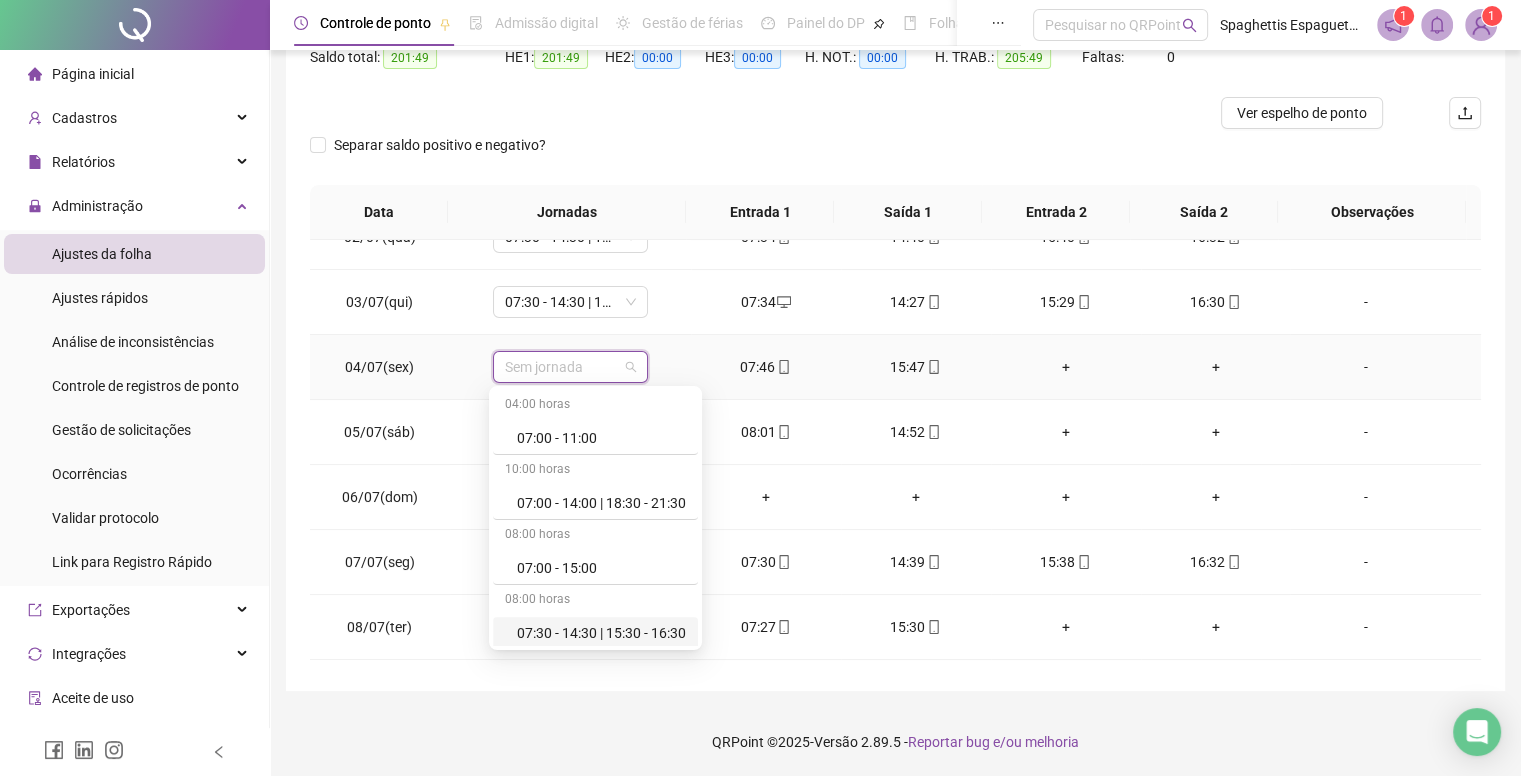 click on "07:30 - 14:30 | 15:30 - 16:30" at bounding box center (601, 633) 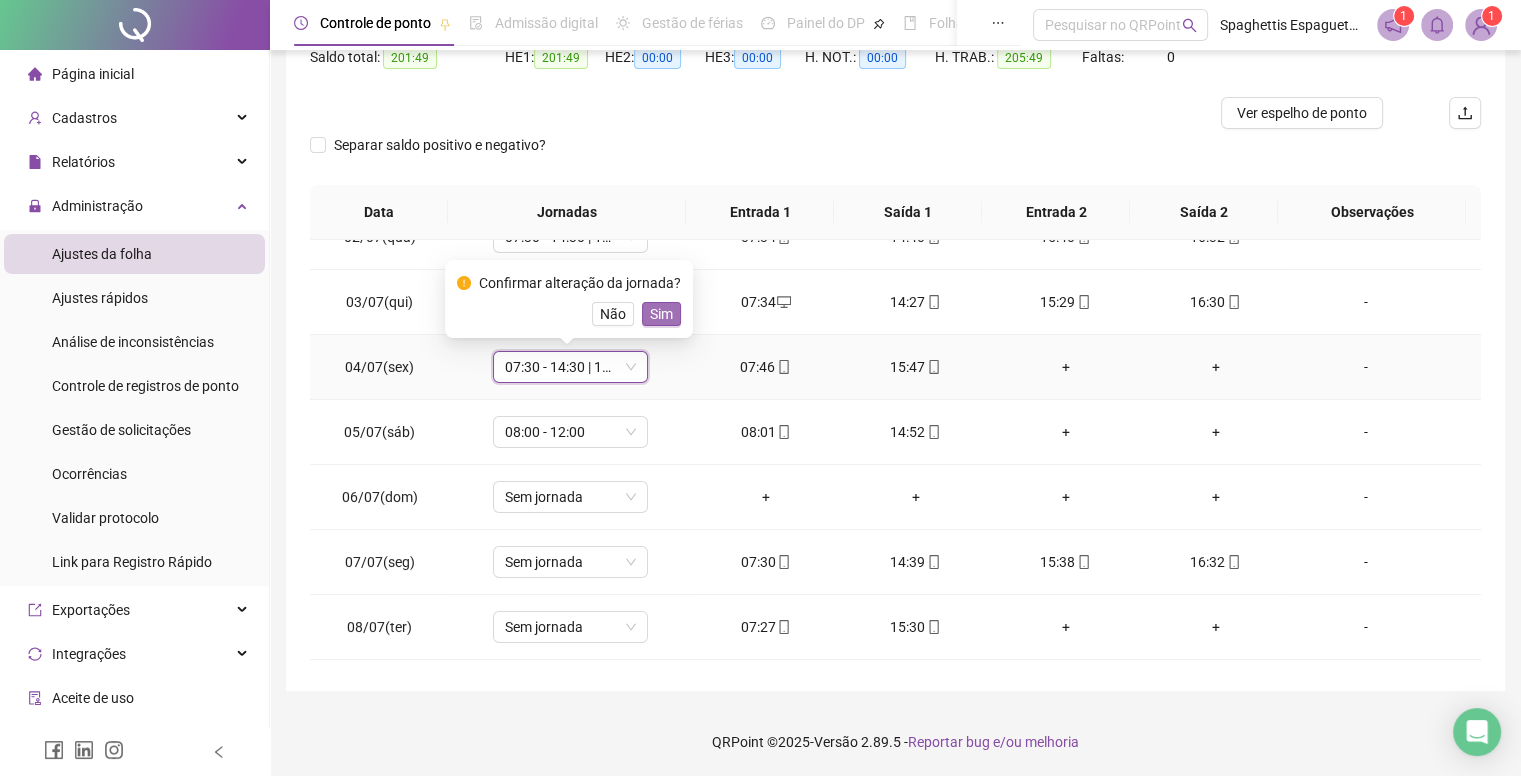 click on "Sim" at bounding box center [661, 314] 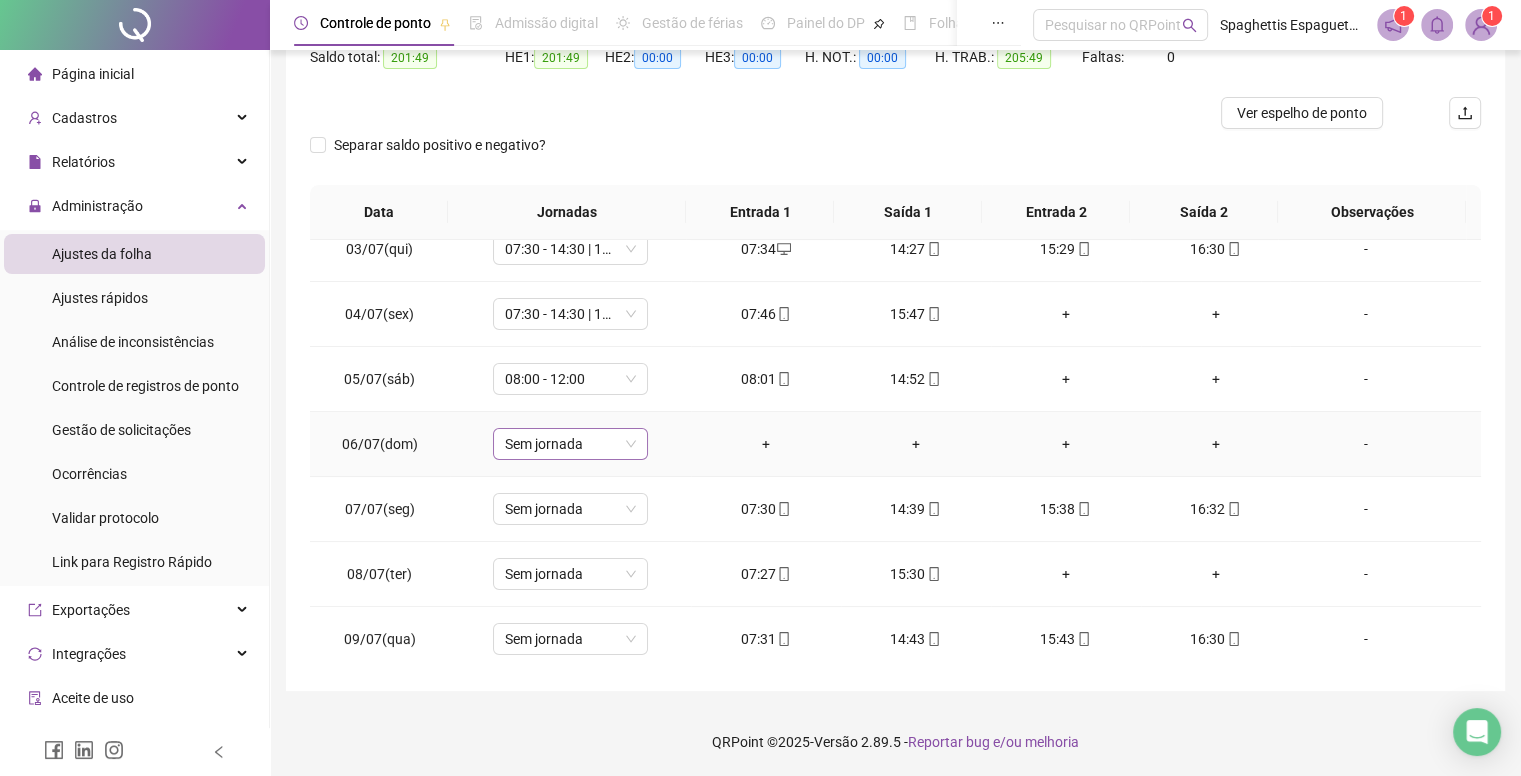 scroll, scrollTop: 200, scrollLeft: 0, axis: vertical 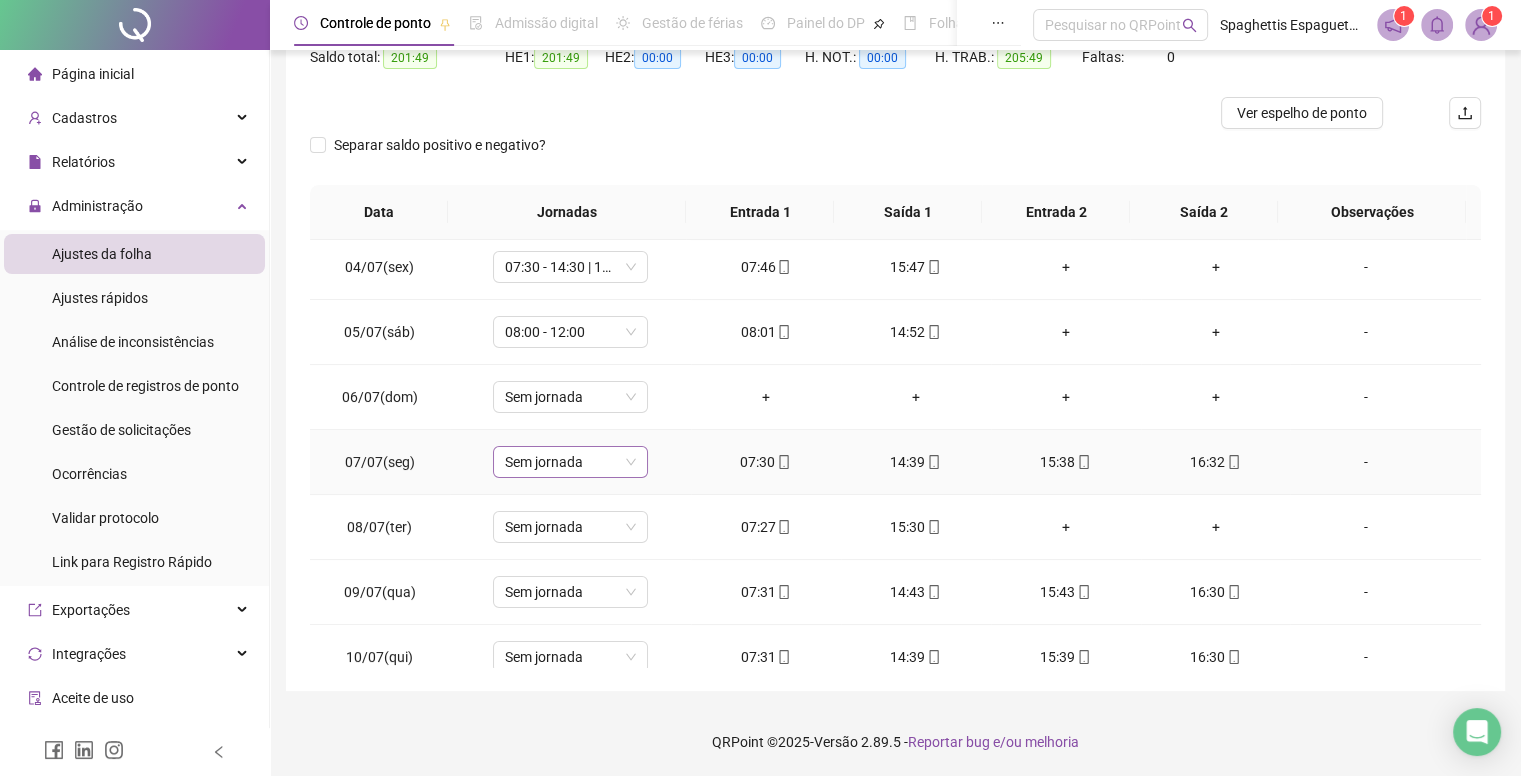 click on "Sem jornada" at bounding box center [570, 462] 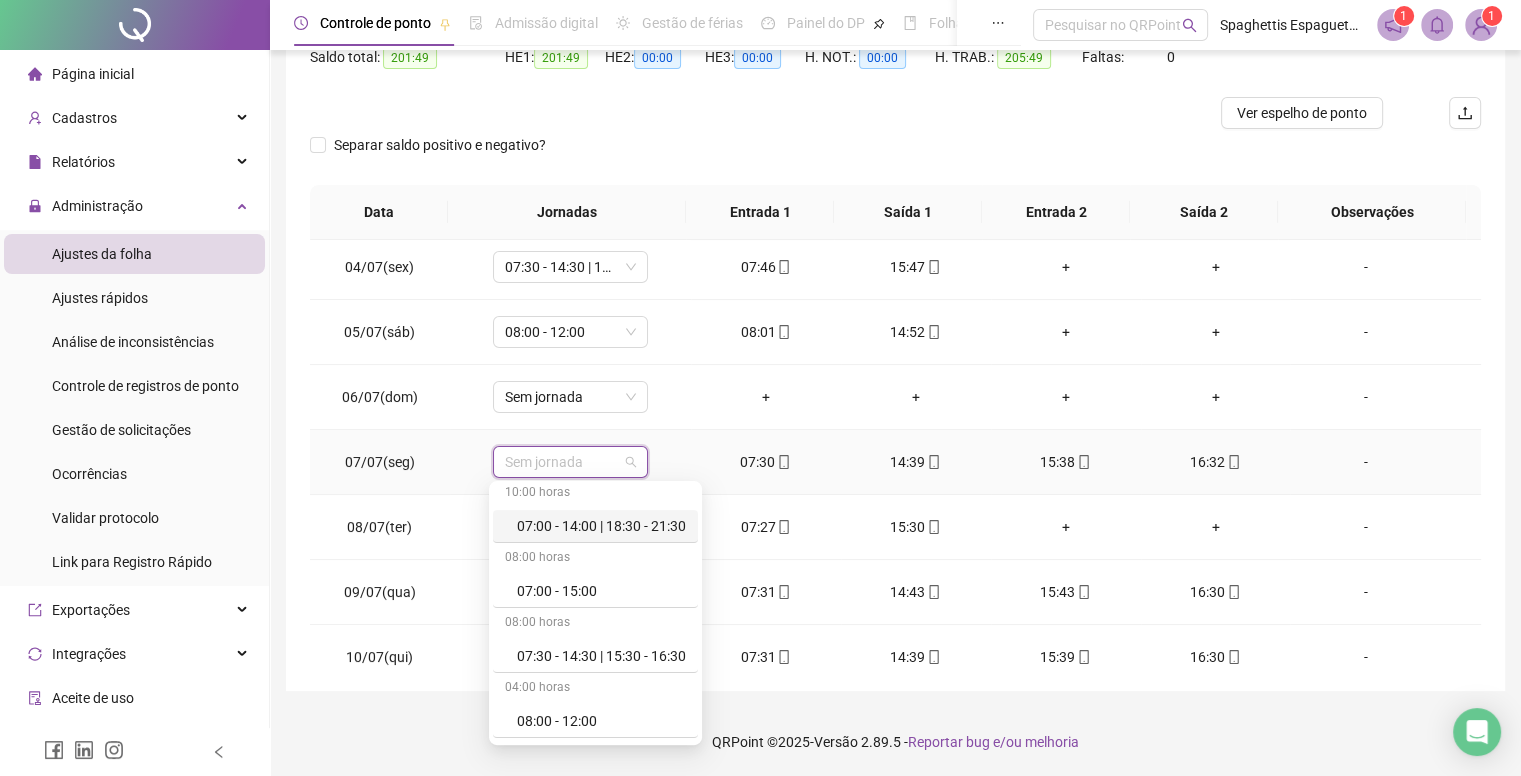 scroll, scrollTop: 100, scrollLeft: 0, axis: vertical 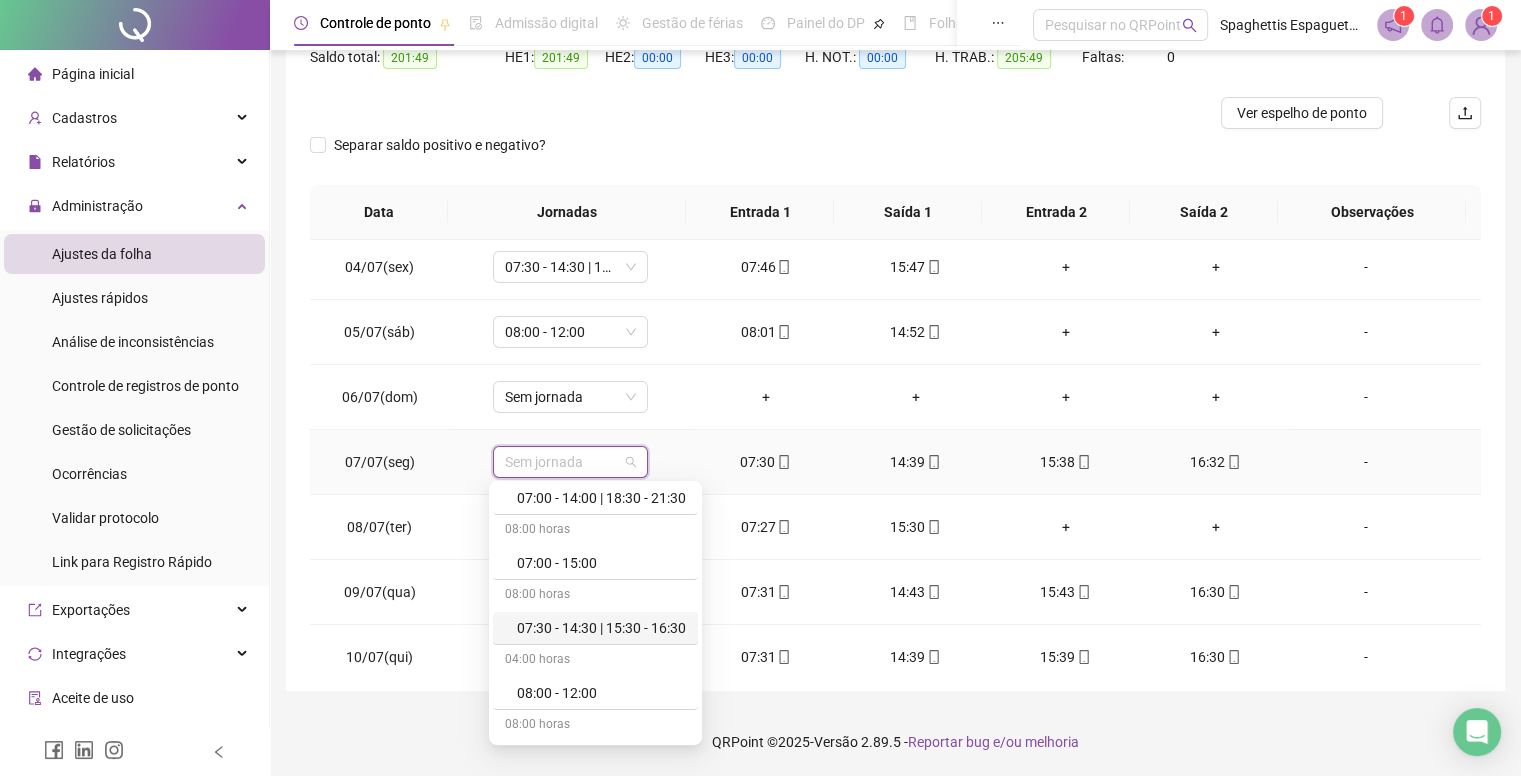 click on "07:30 - 14:30 | 15:30 - 16:30" at bounding box center [601, 628] 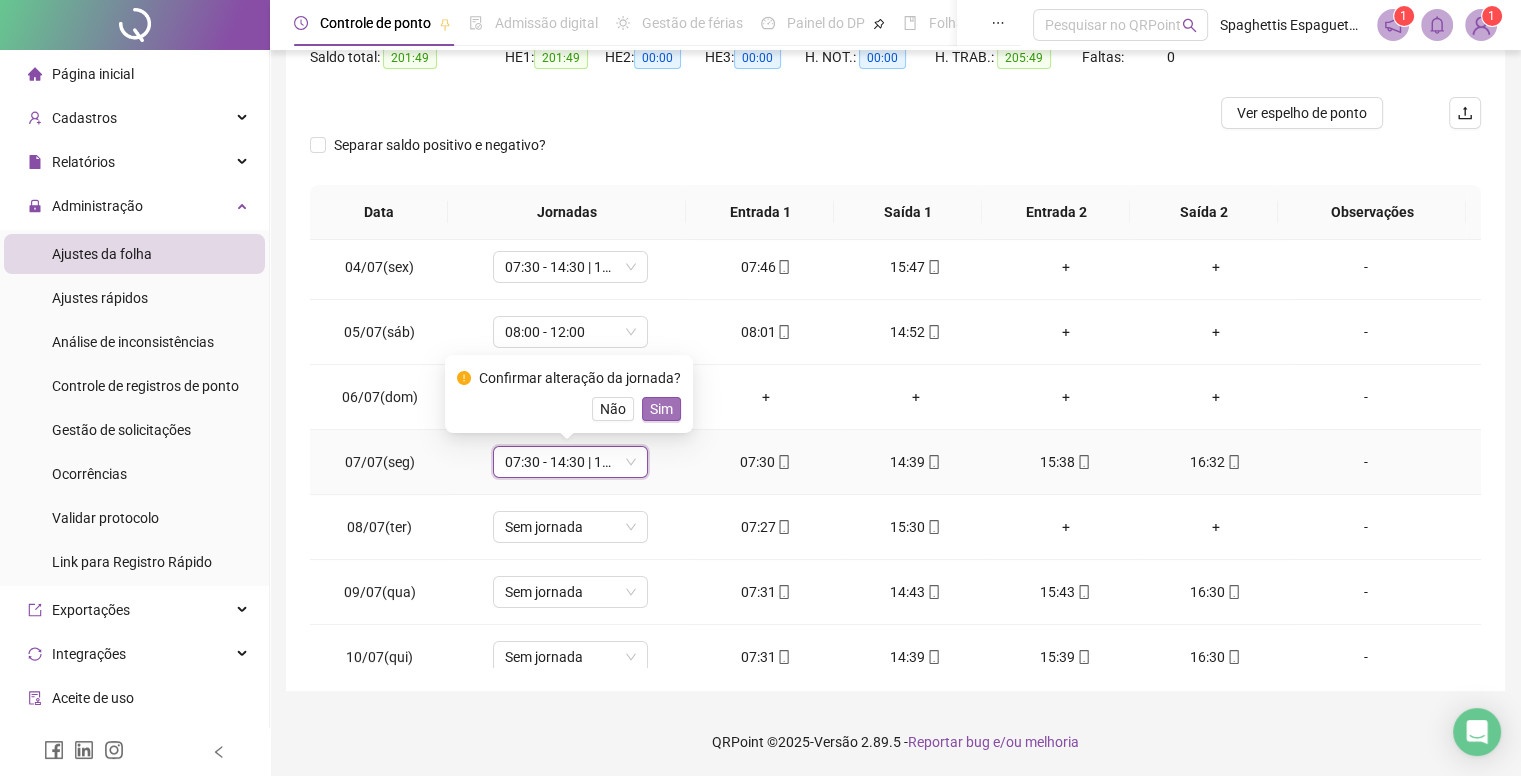 click on "Sim" at bounding box center (661, 409) 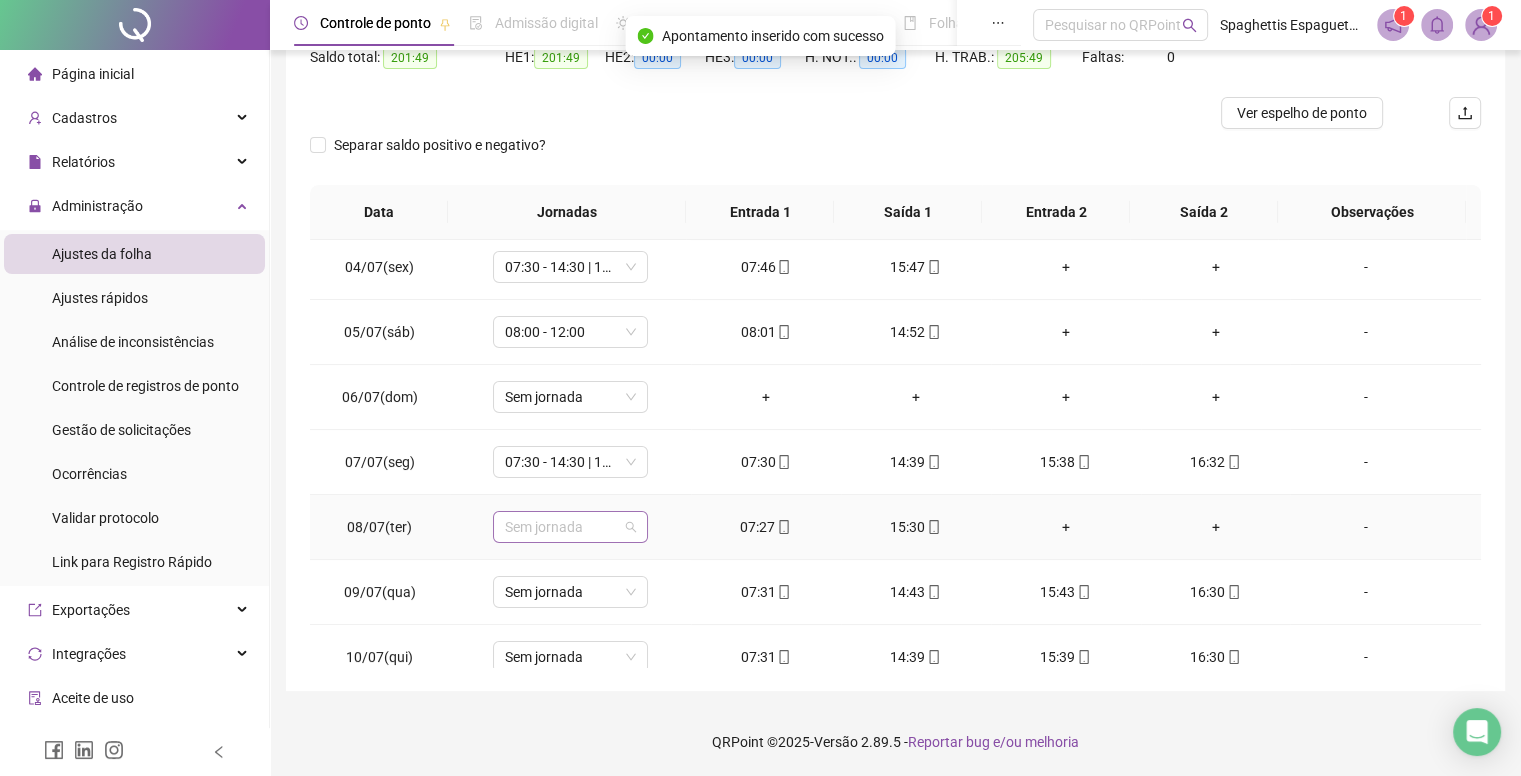 click on "Sem jornada" at bounding box center [570, 527] 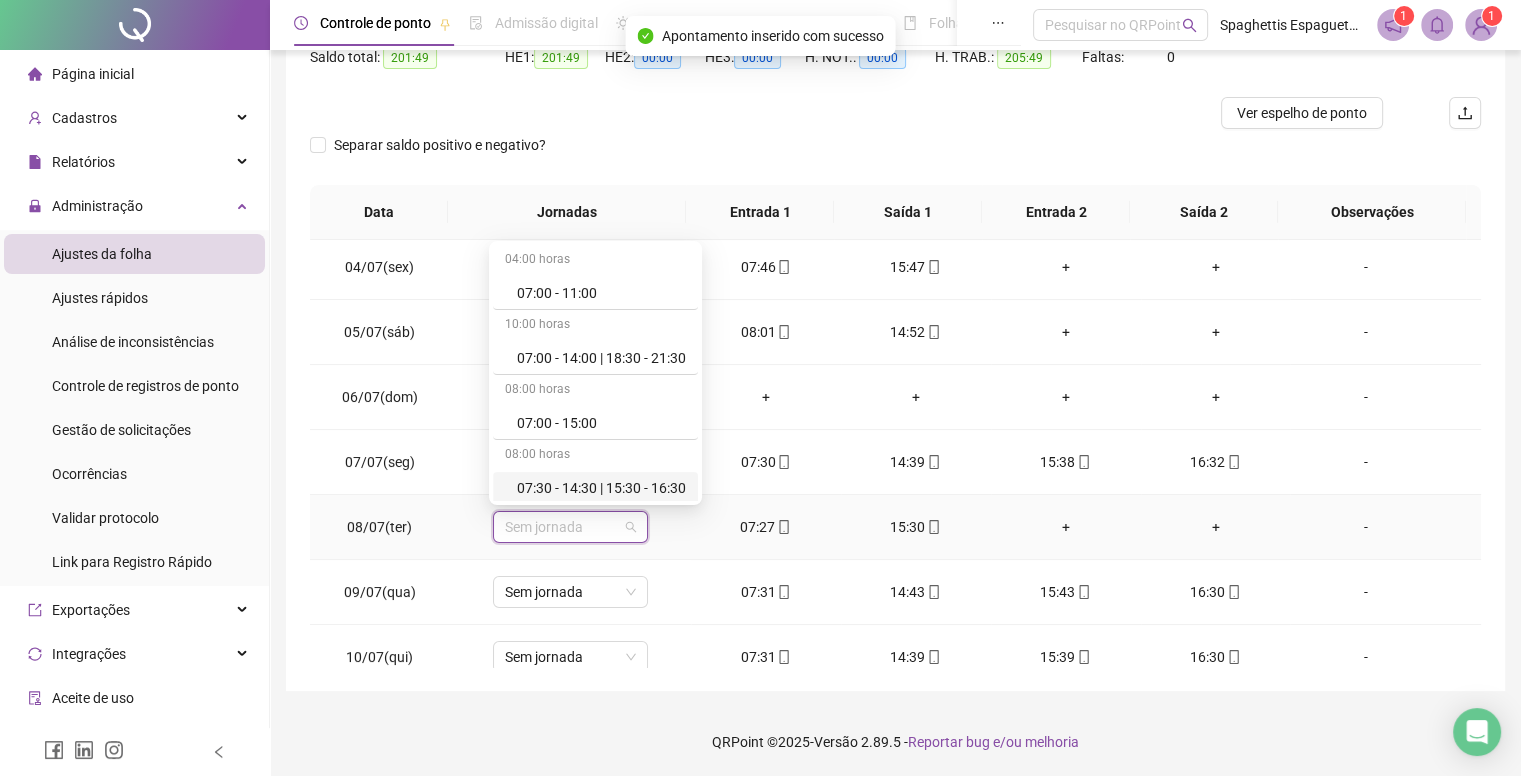 click on "07:30 - 14:30 | 15:30 - 16:30" at bounding box center [595, 488] 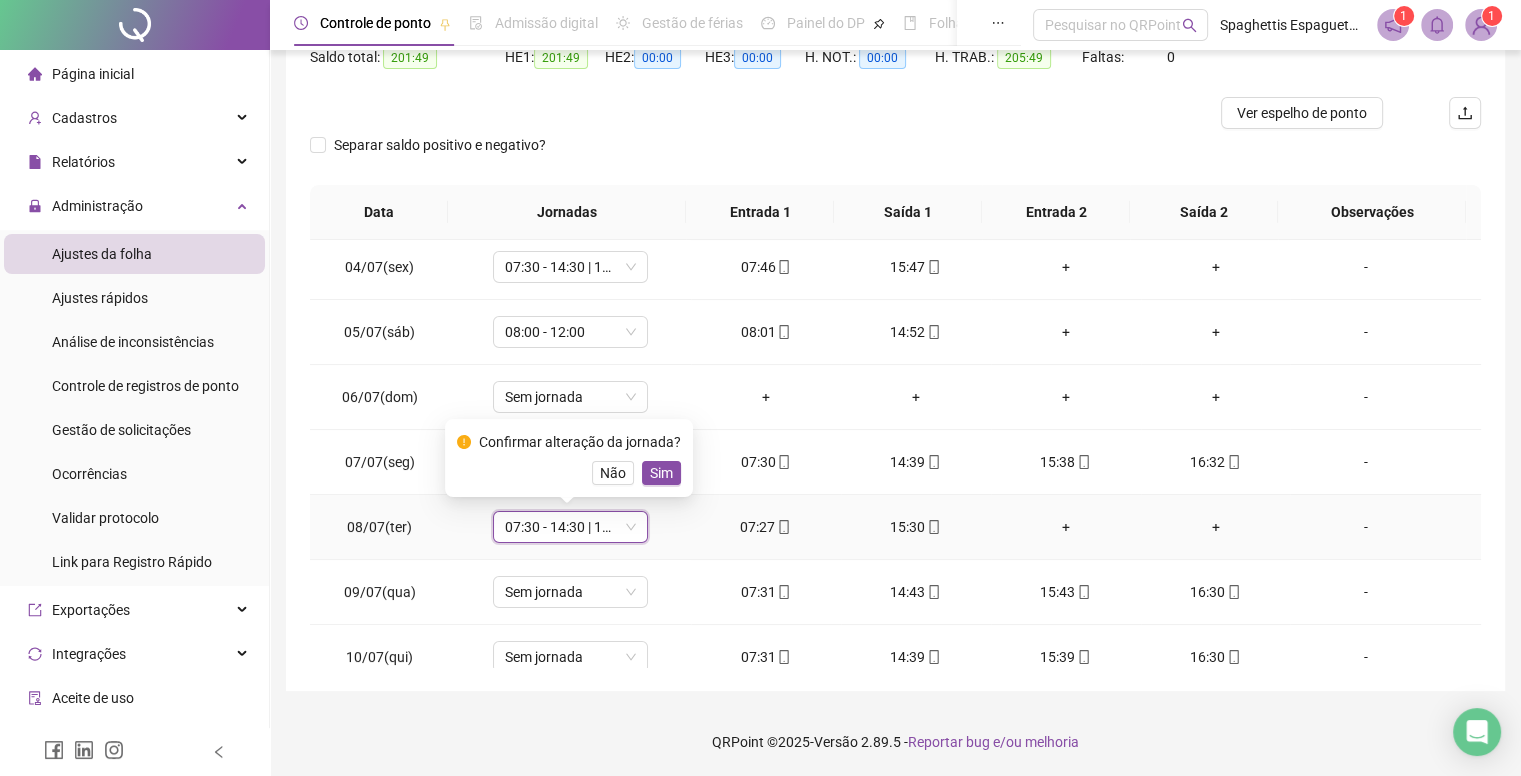 click on "Confirmar alteração da jornada? Não Sim" at bounding box center (569, 458) 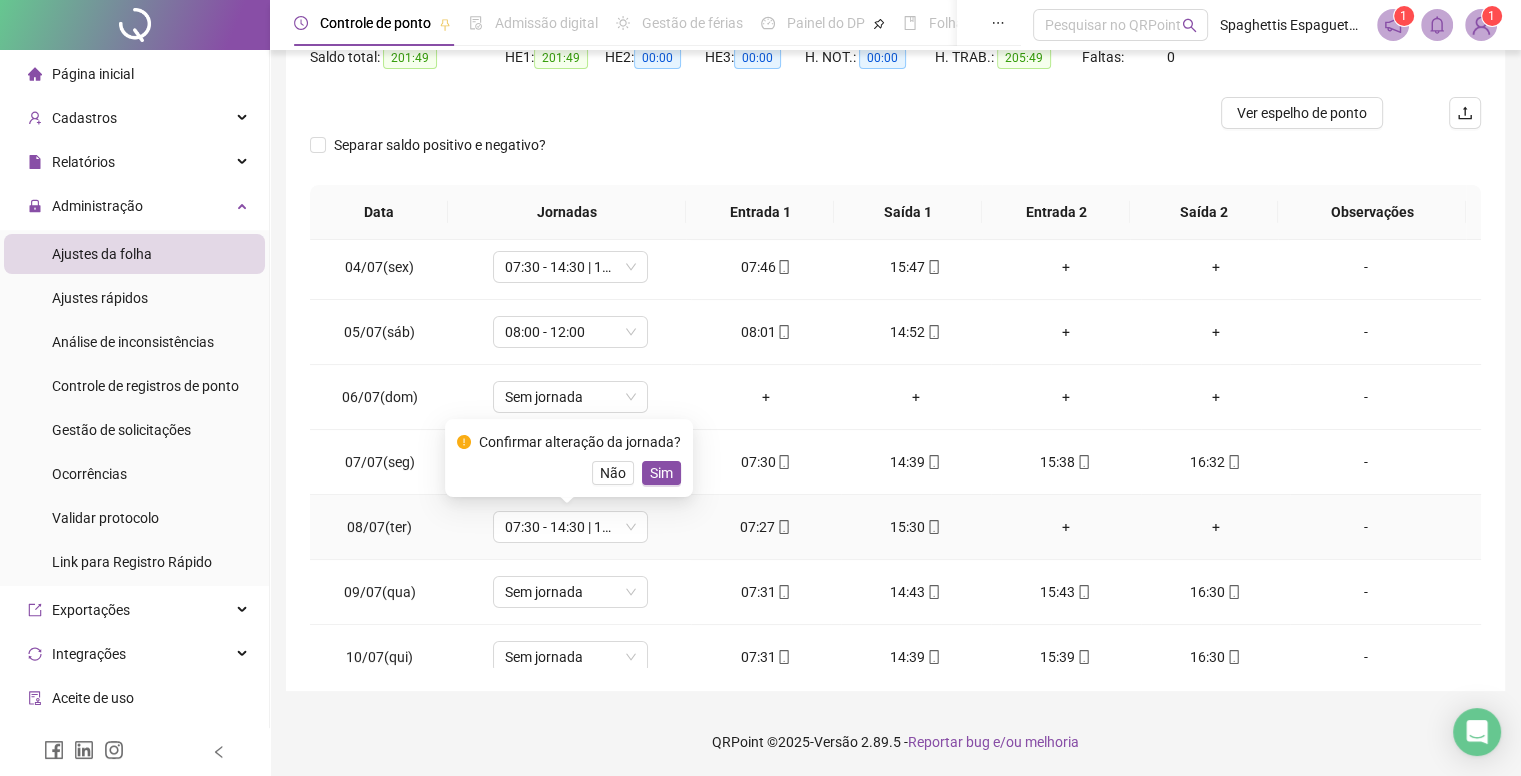 click on "Sim" at bounding box center (661, 473) 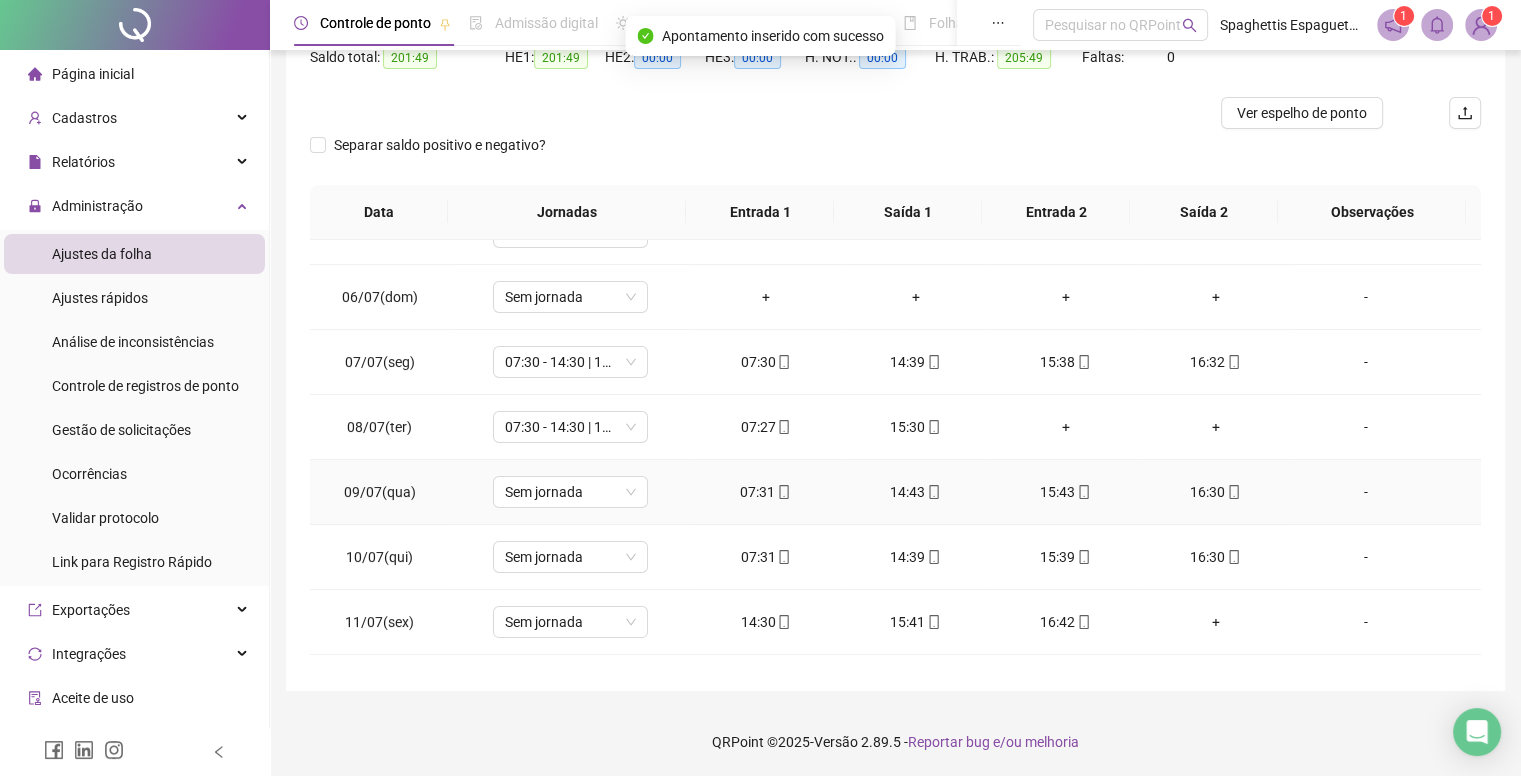 scroll, scrollTop: 400, scrollLeft: 0, axis: vertical 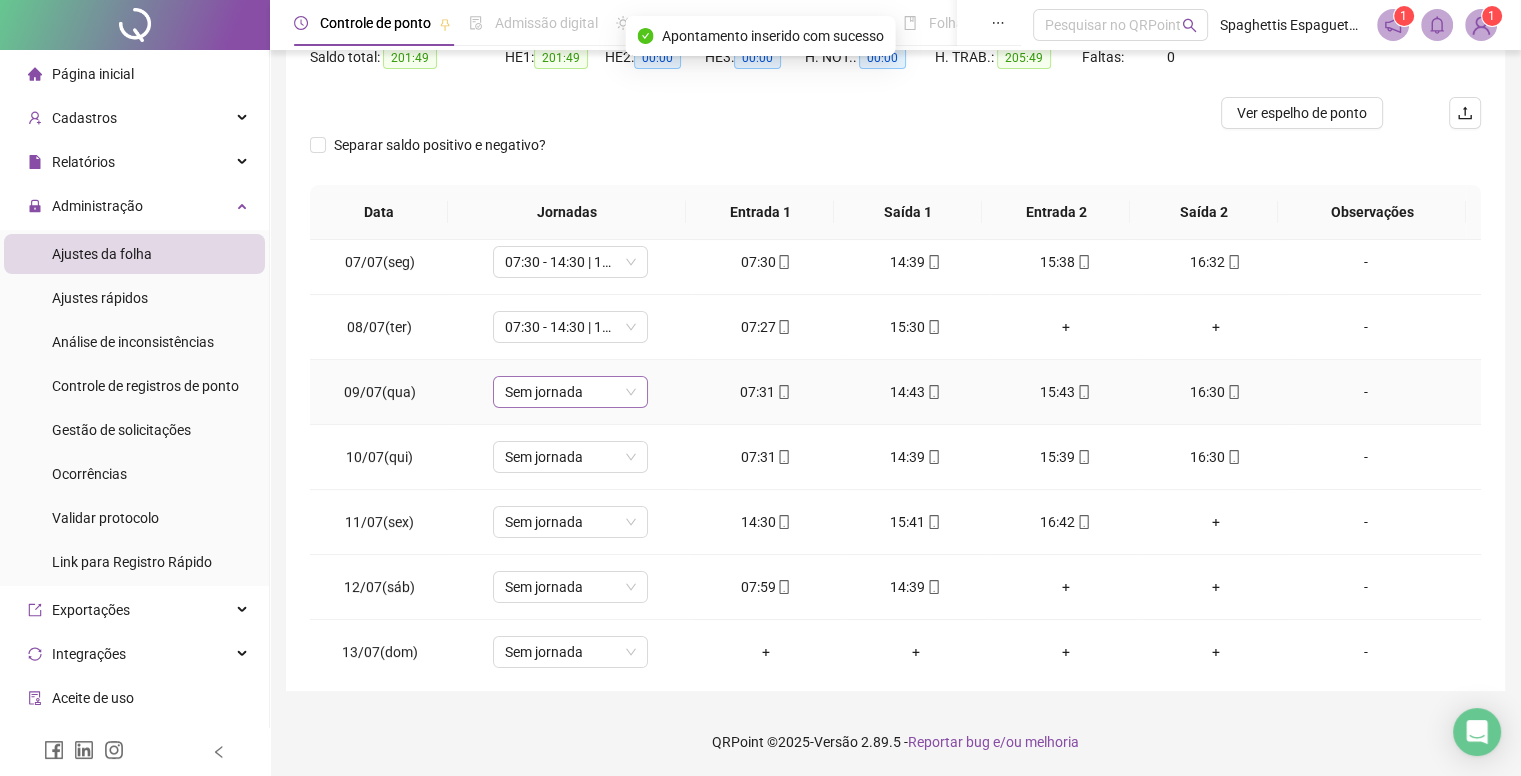 click on "Sem jornada" at bounding box center [570, 392] 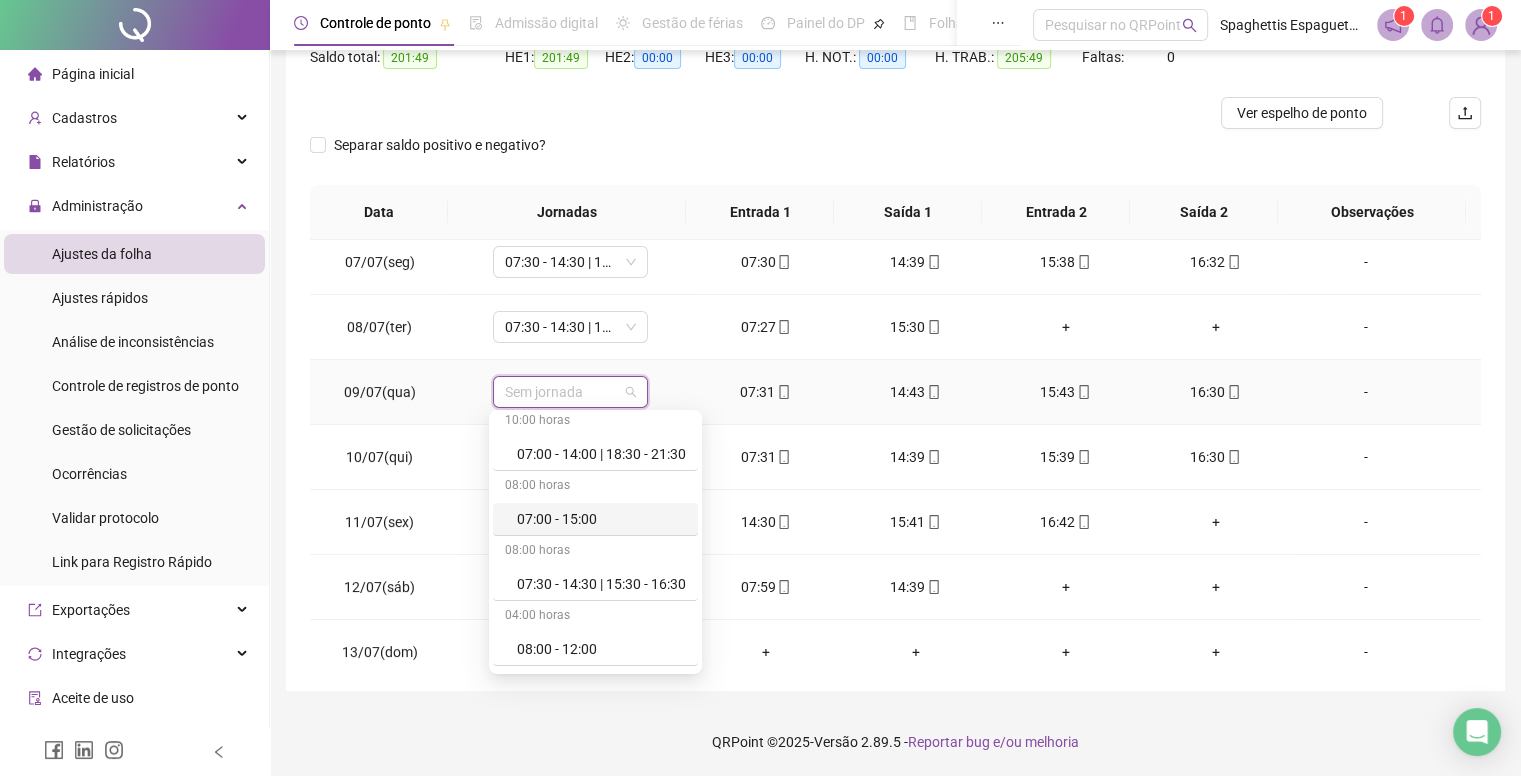 scroll, scrollTop: 100, scrollLeft: 0, axis: vertical 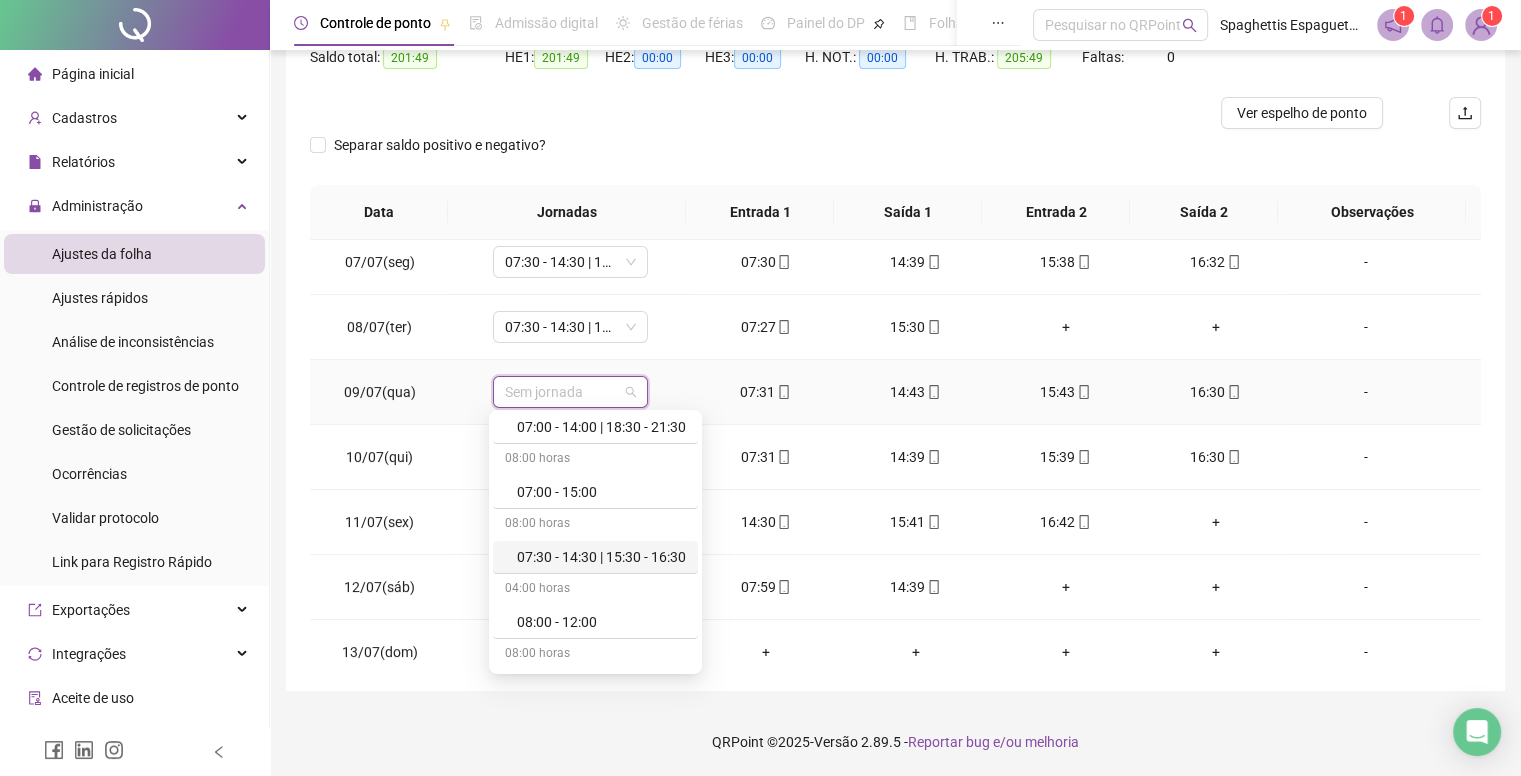click on "07:30 - 14:30 | 15:30 - 16:30" at bounding box center [601, 557] 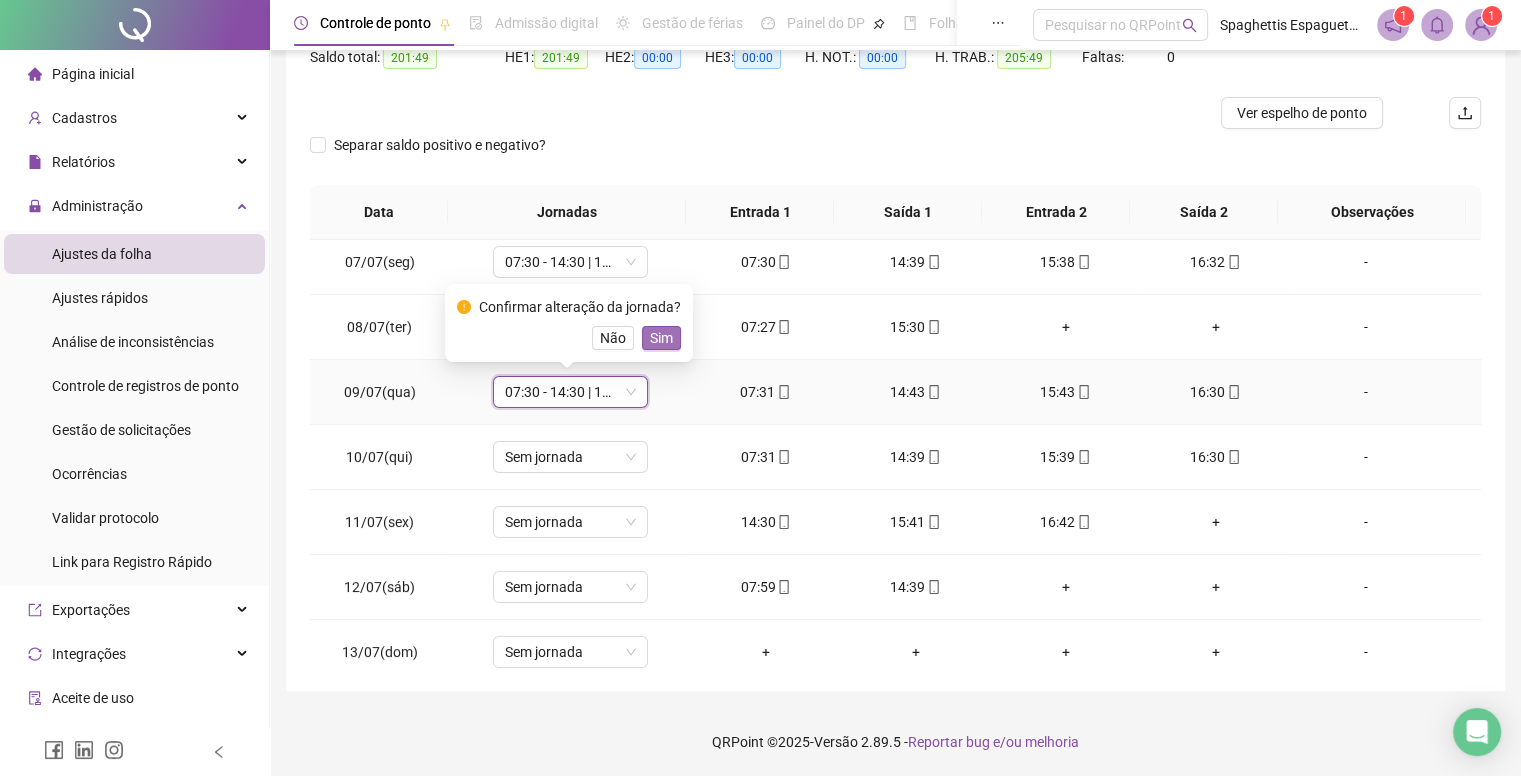 click on "Sim" at bounding box center [661, 338] 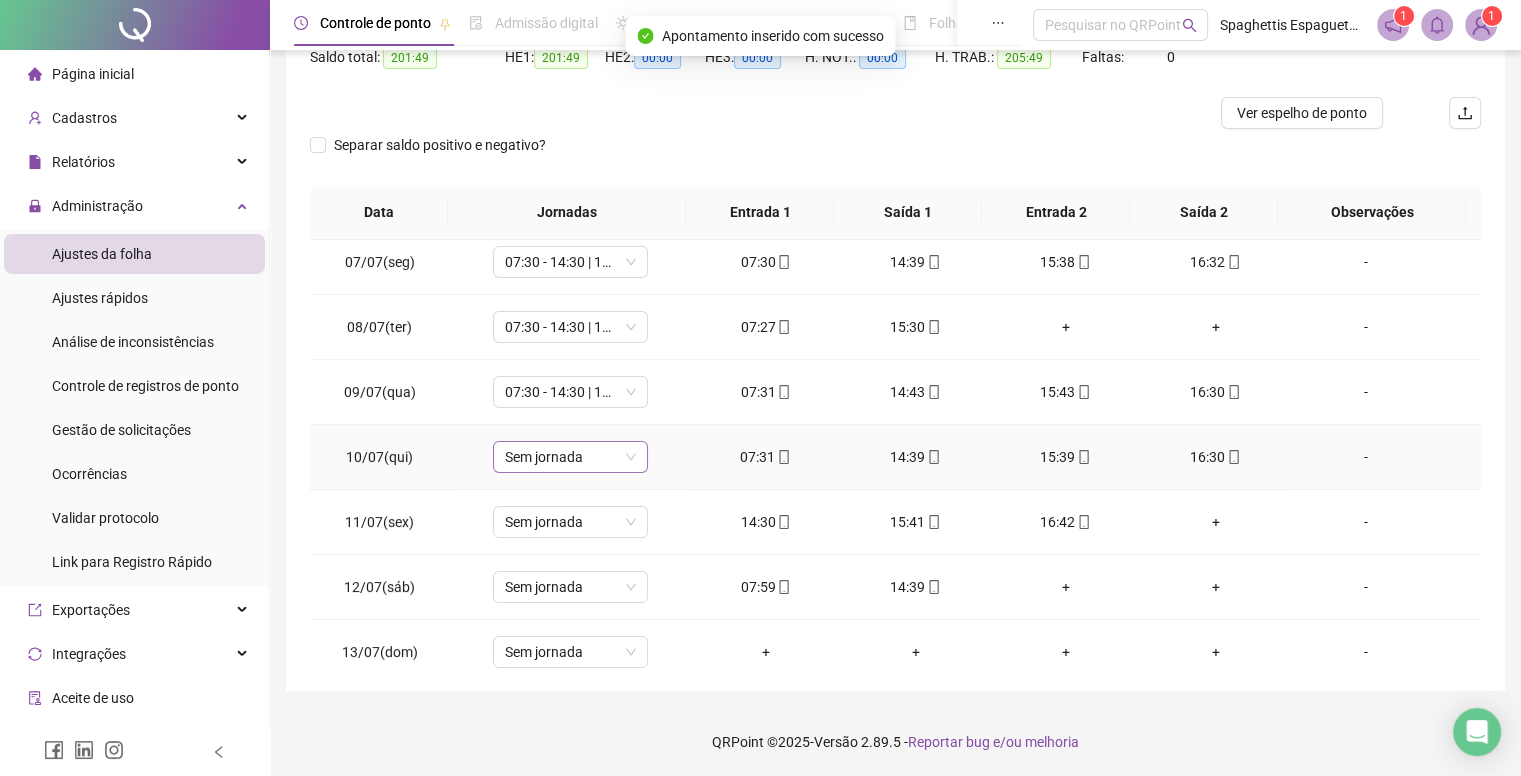 click on "Sem jornada" at bounding box center [570, 457] 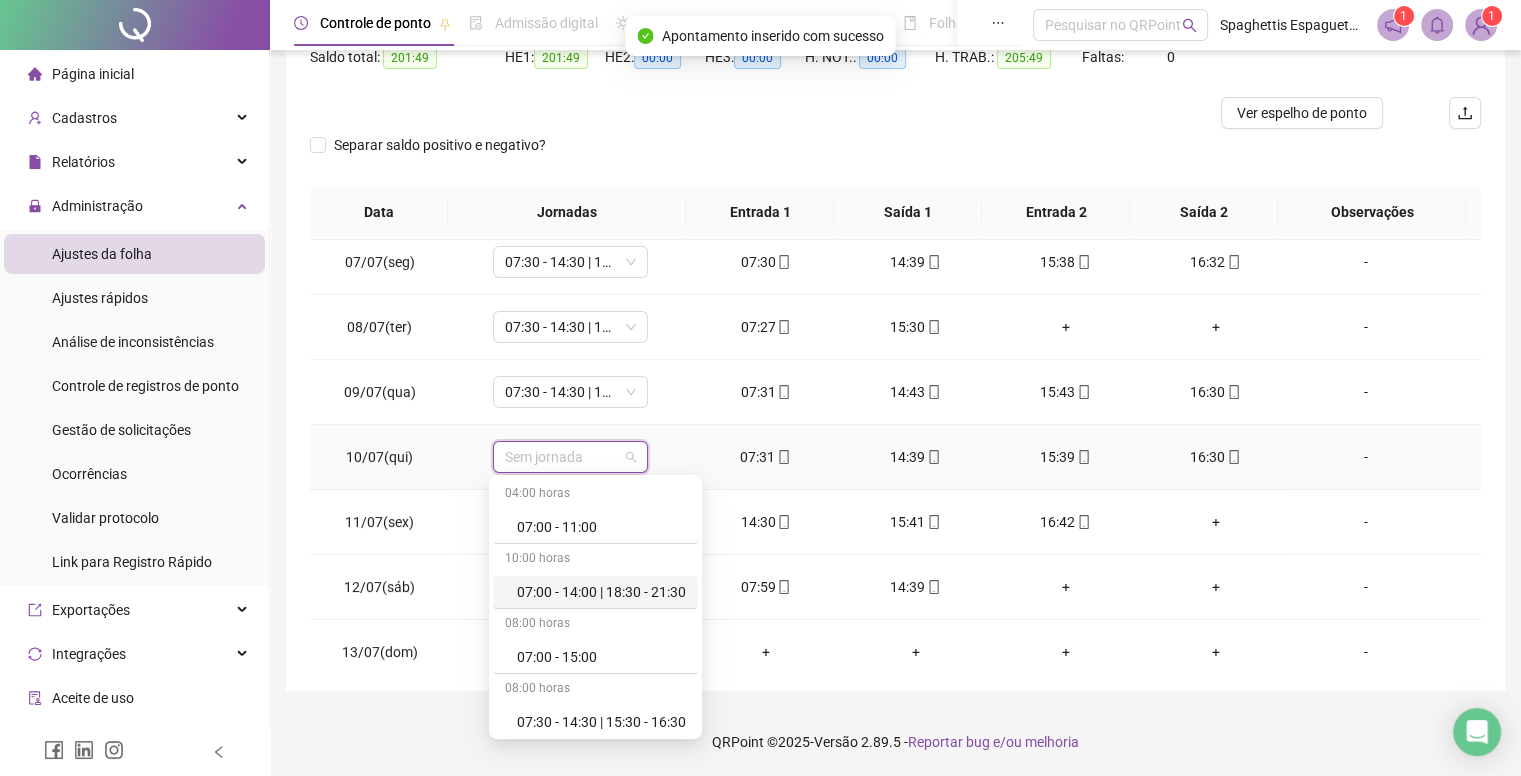 scroll, scrollTop: 100, scrollLeft: 0, axis: vertical 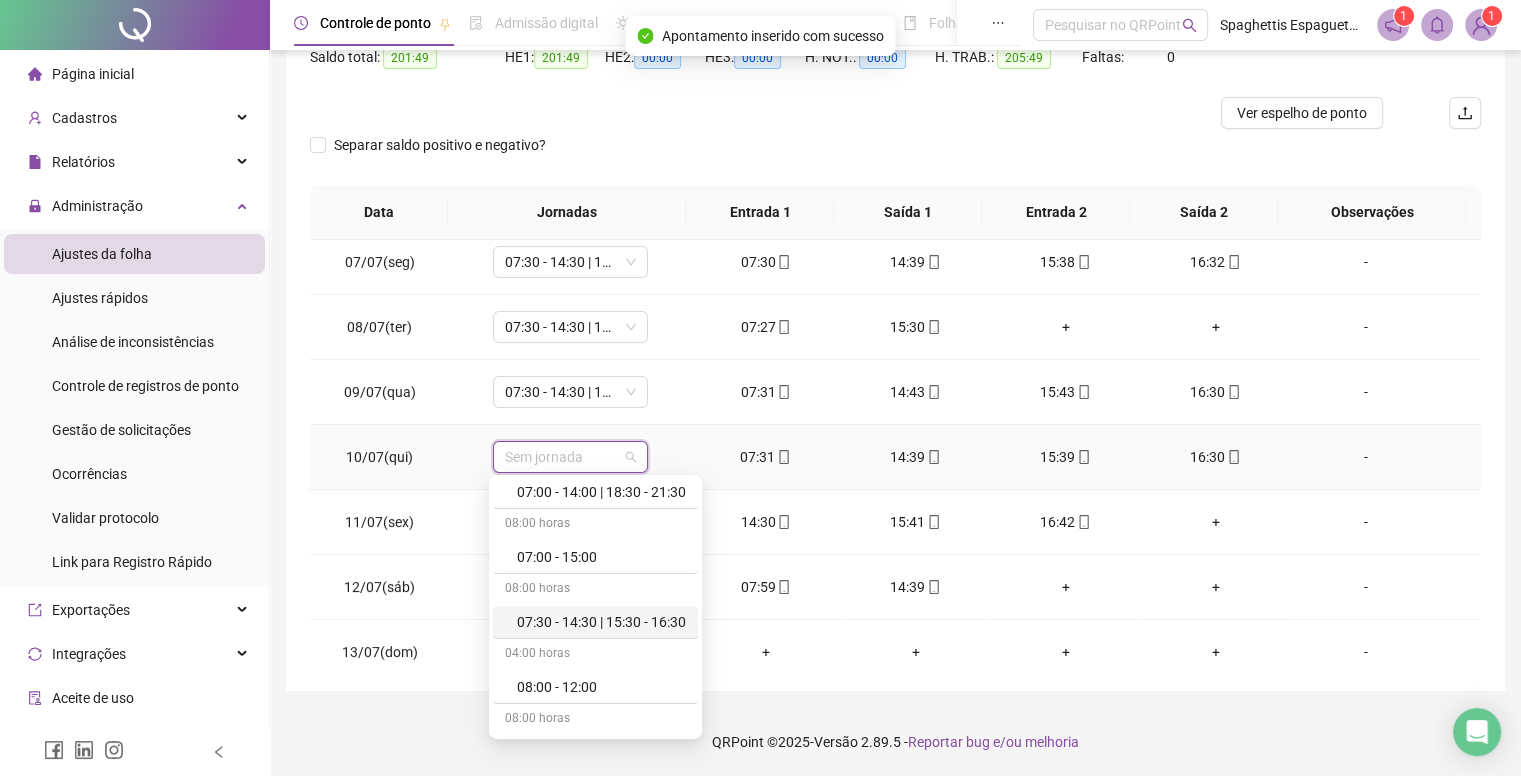 click on "07:30 - 14:30 | 15:30 - 16:30" at bounding box center [601, 622] 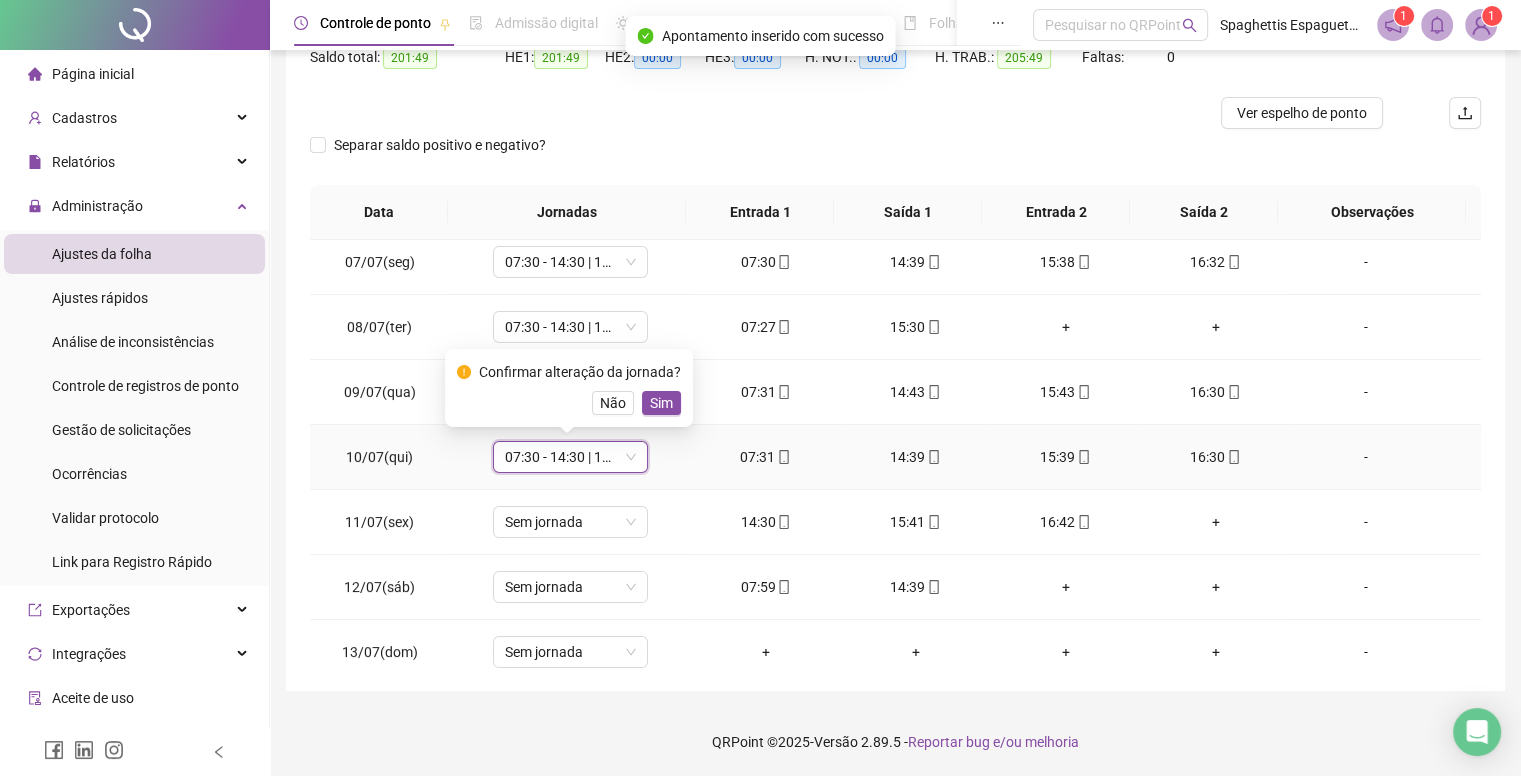 click on "Sim" at bounding box center (661, 403) 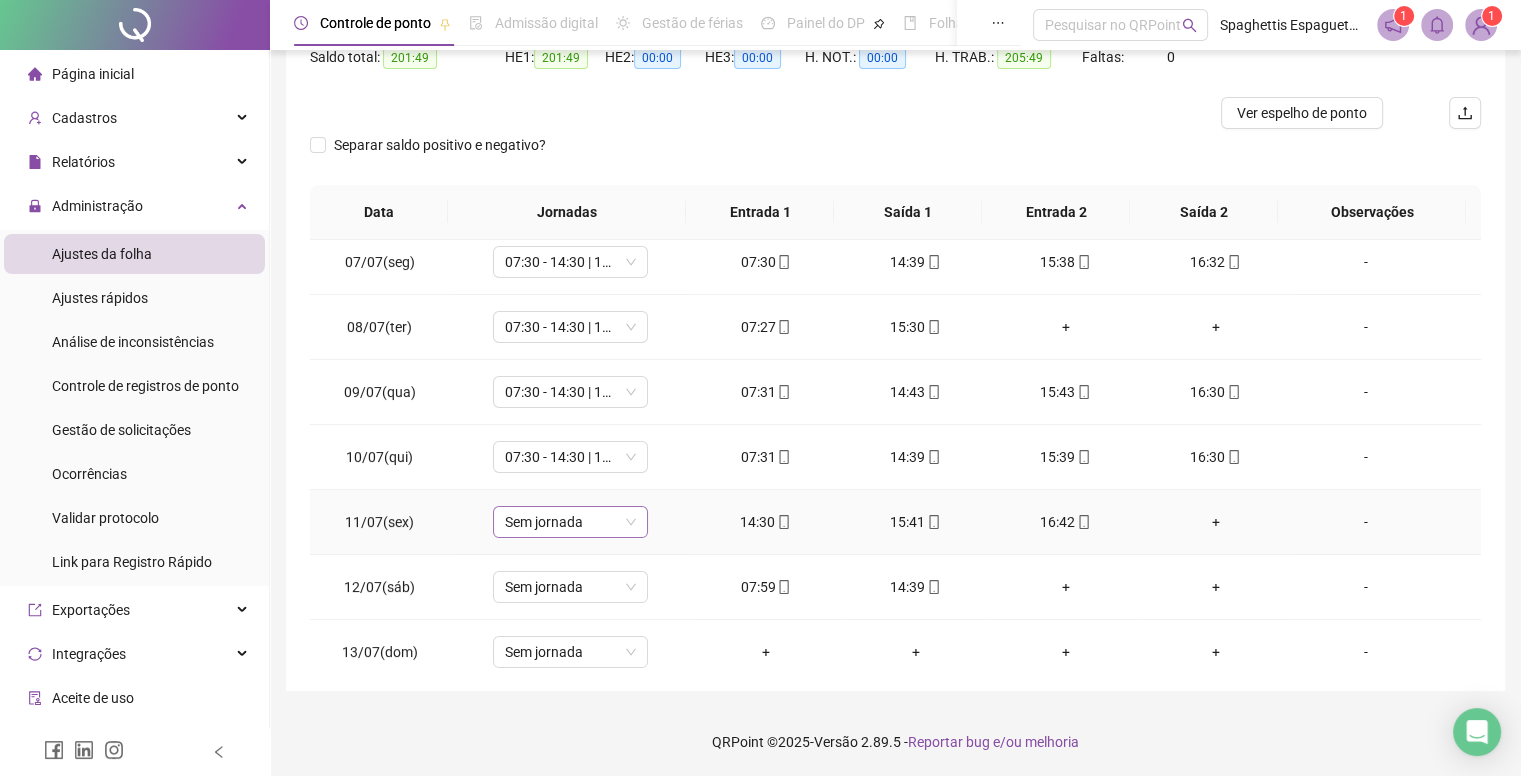 click on "Sem jornada" at bounding box center [570, 522] 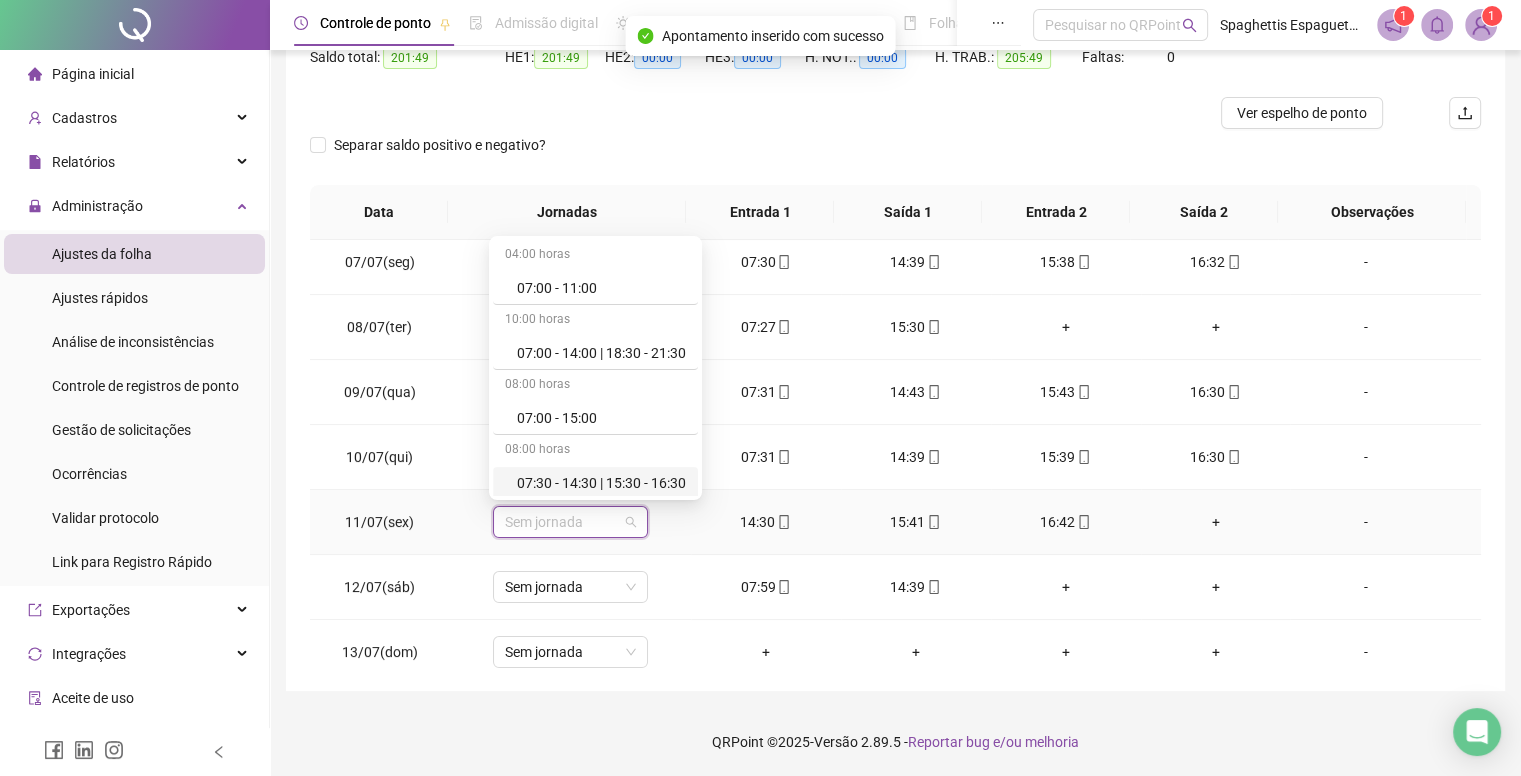 click on "07:30 - 14:30 | 15:30 - 16:30" at bounding box center [601, 483] 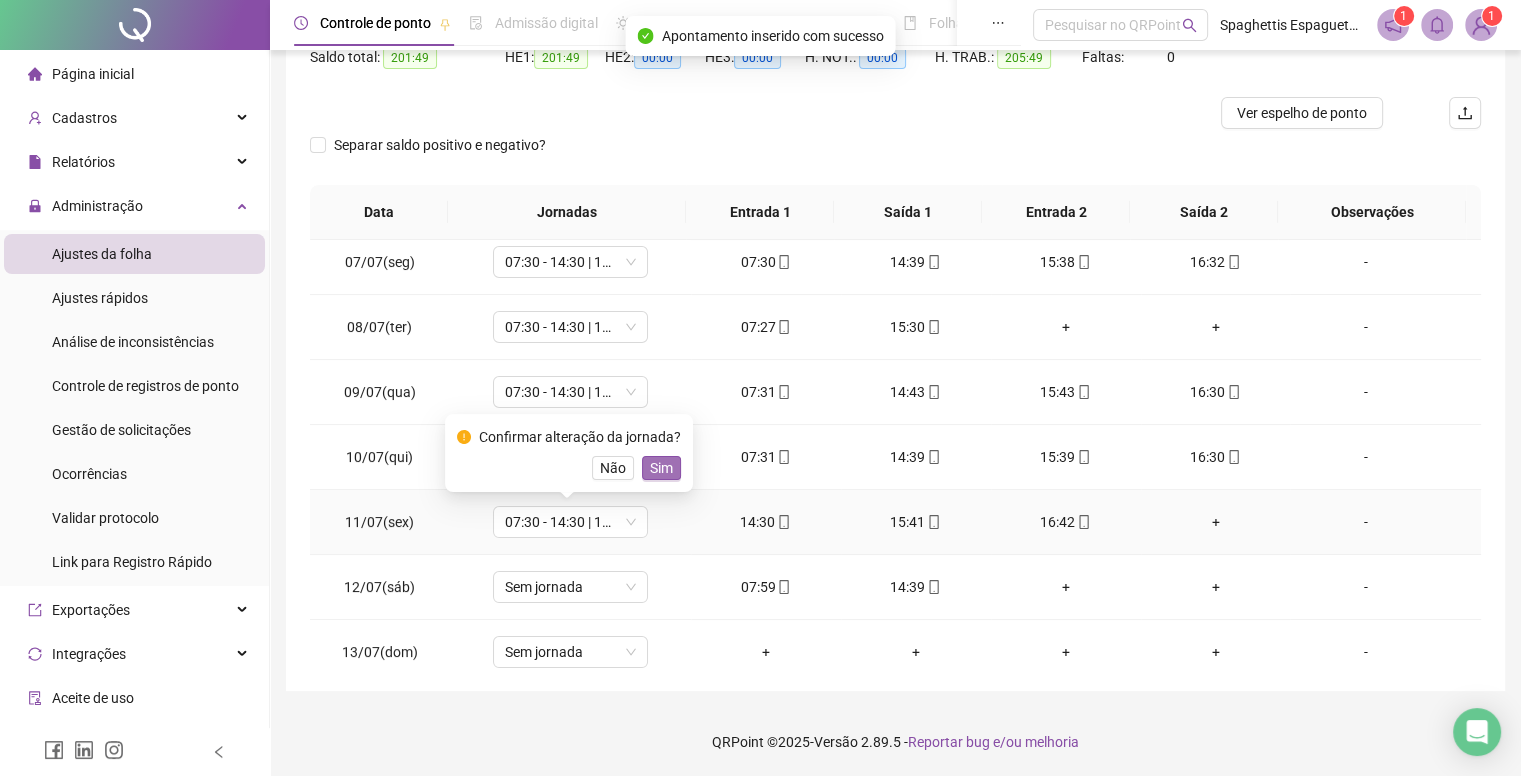 click on "Sim" at bounding box center [661, 468] 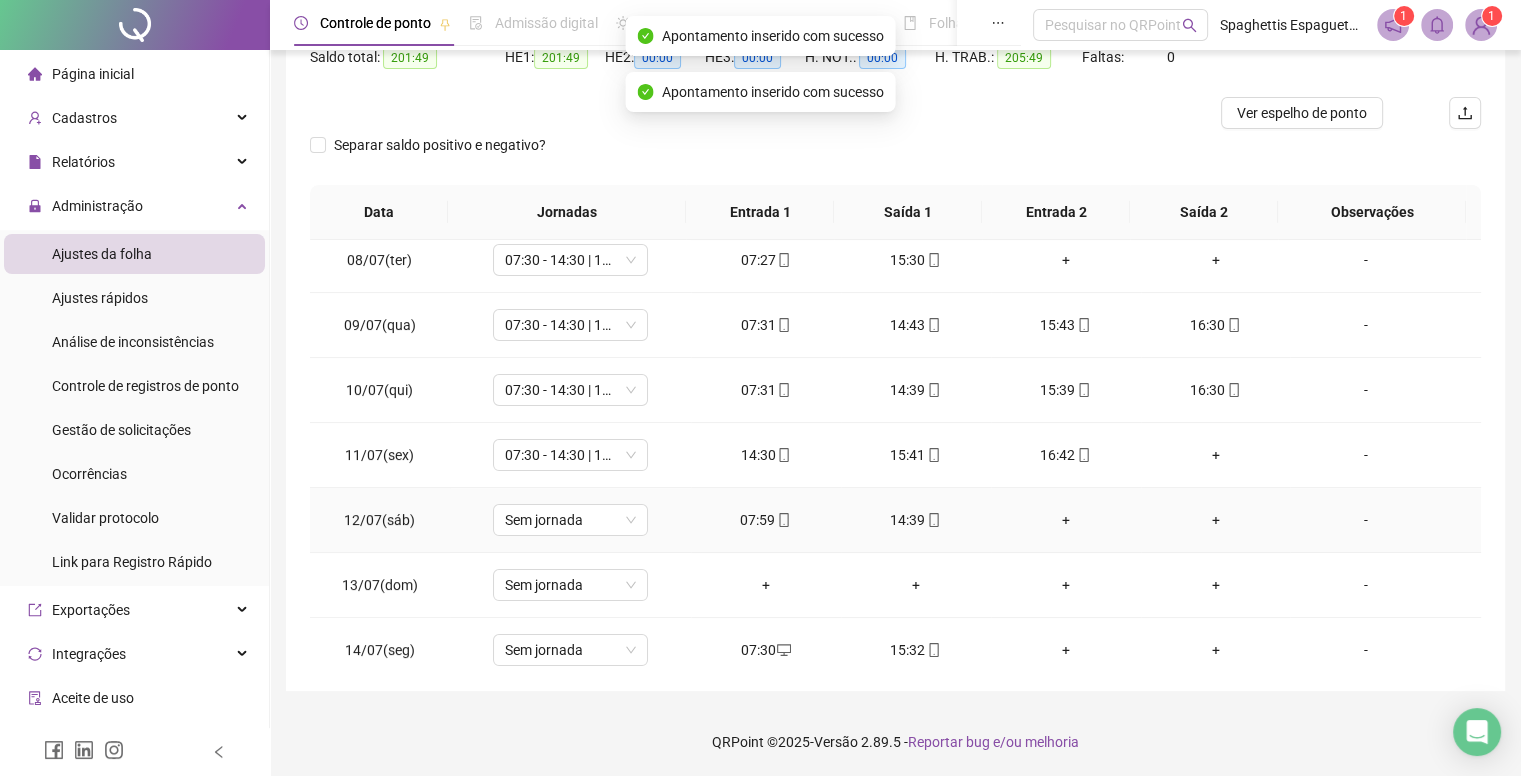 scroll, scrollTop: 500, scrollLeft: 0, axis: vertical 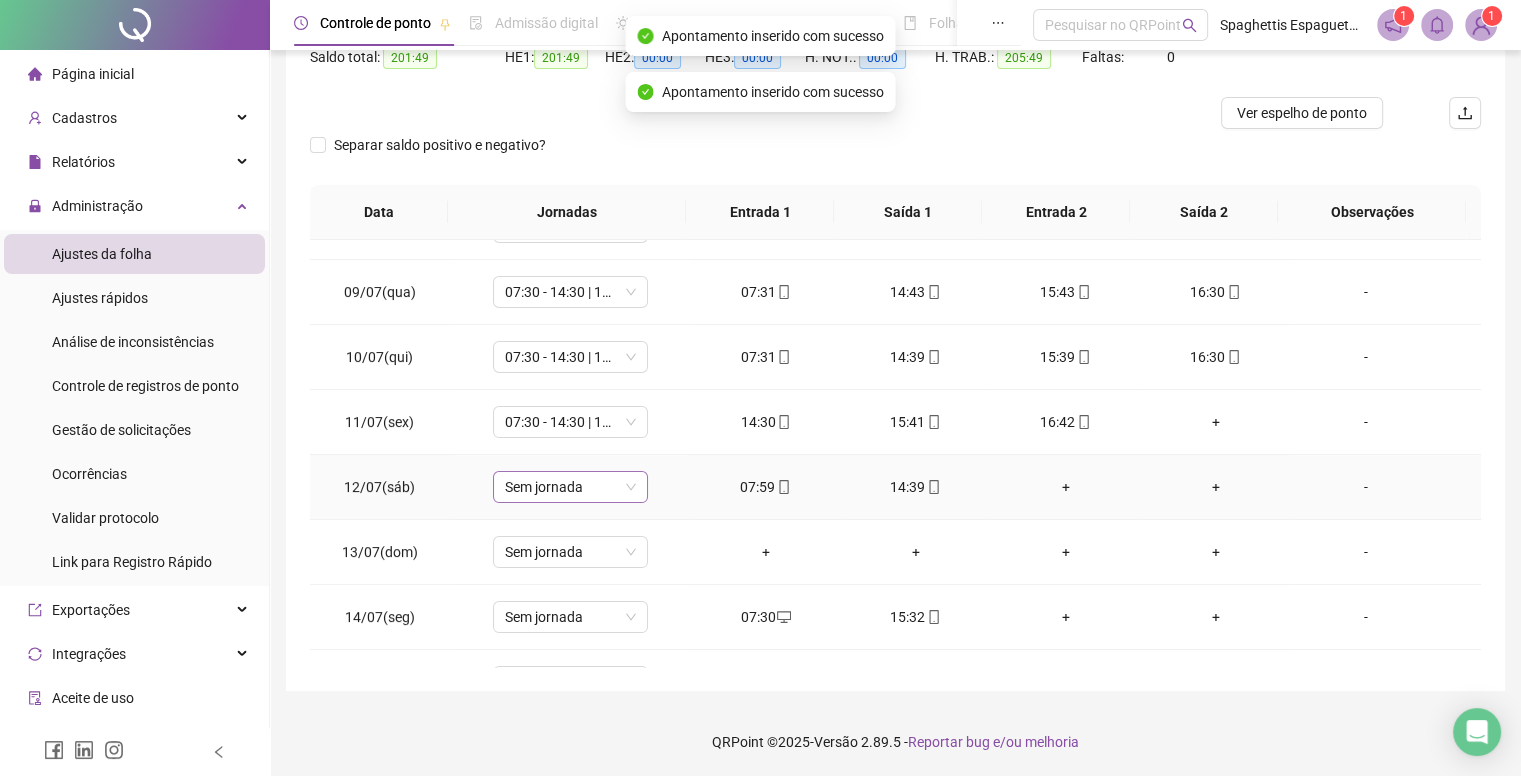 click on "Sem jornada" at bounding box center [570, 487] 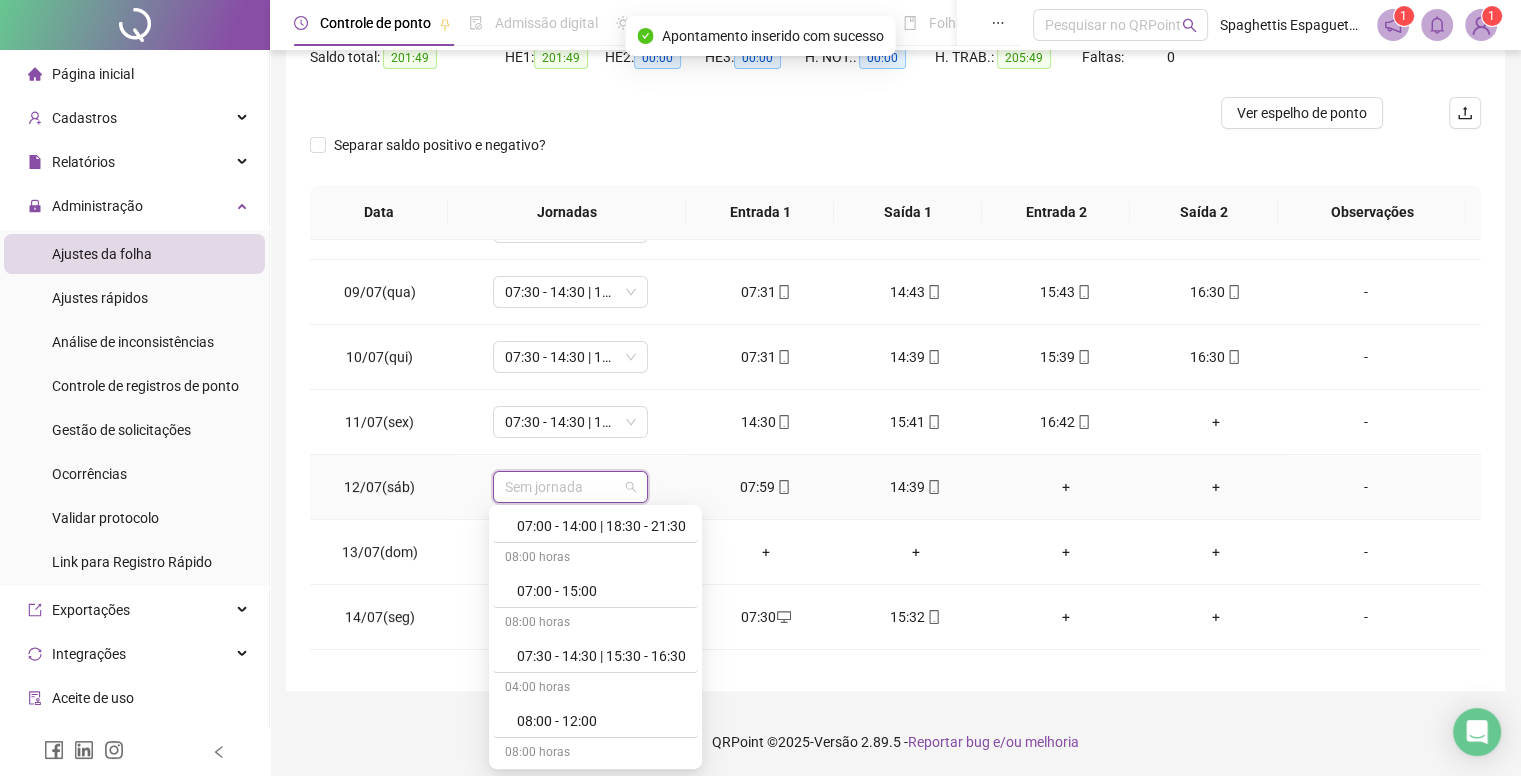 scroll, scrollTop: 200, scrollLeft: 0, axis: vertical 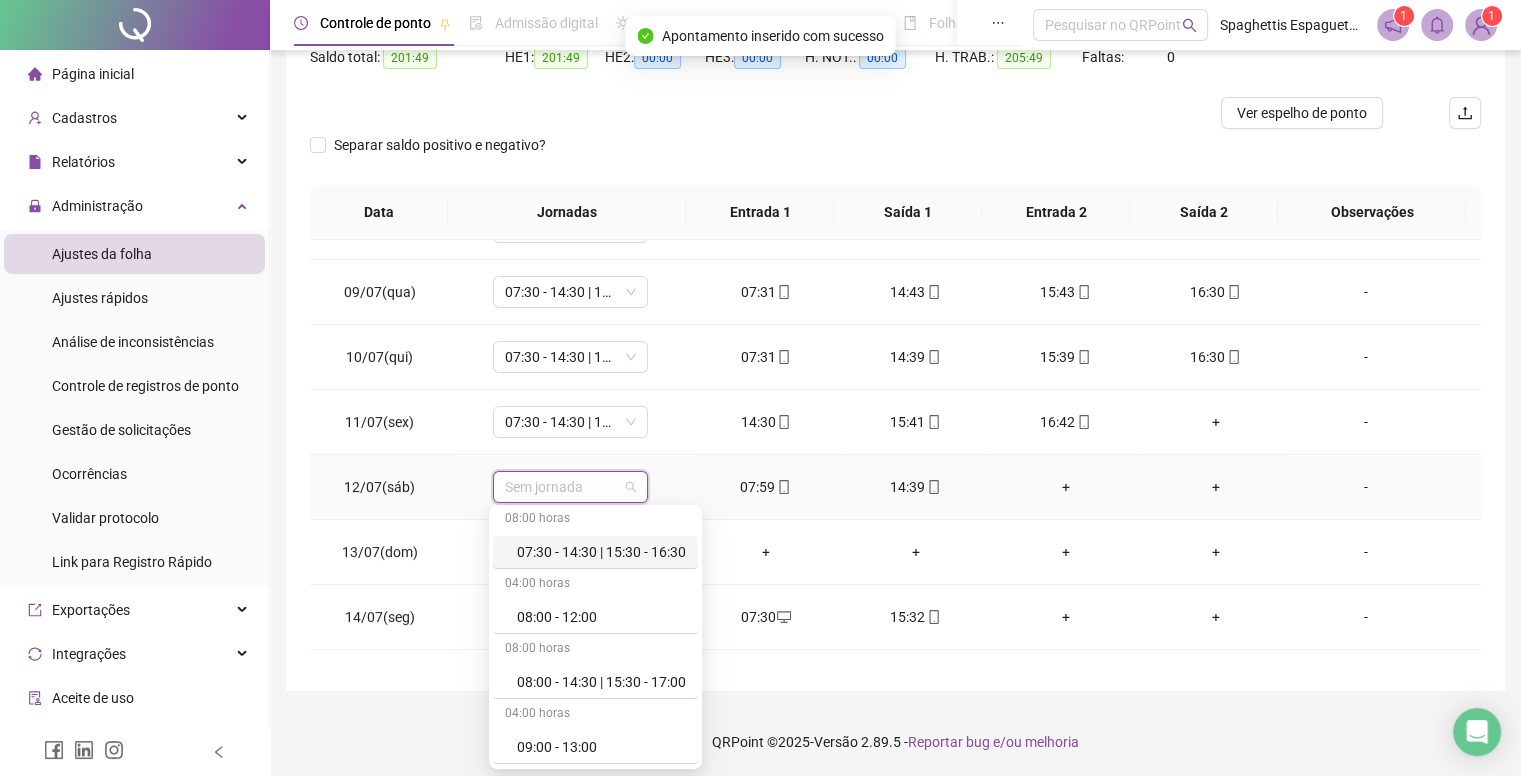 click on "08:00 horas" at bounding box center (595, 520) 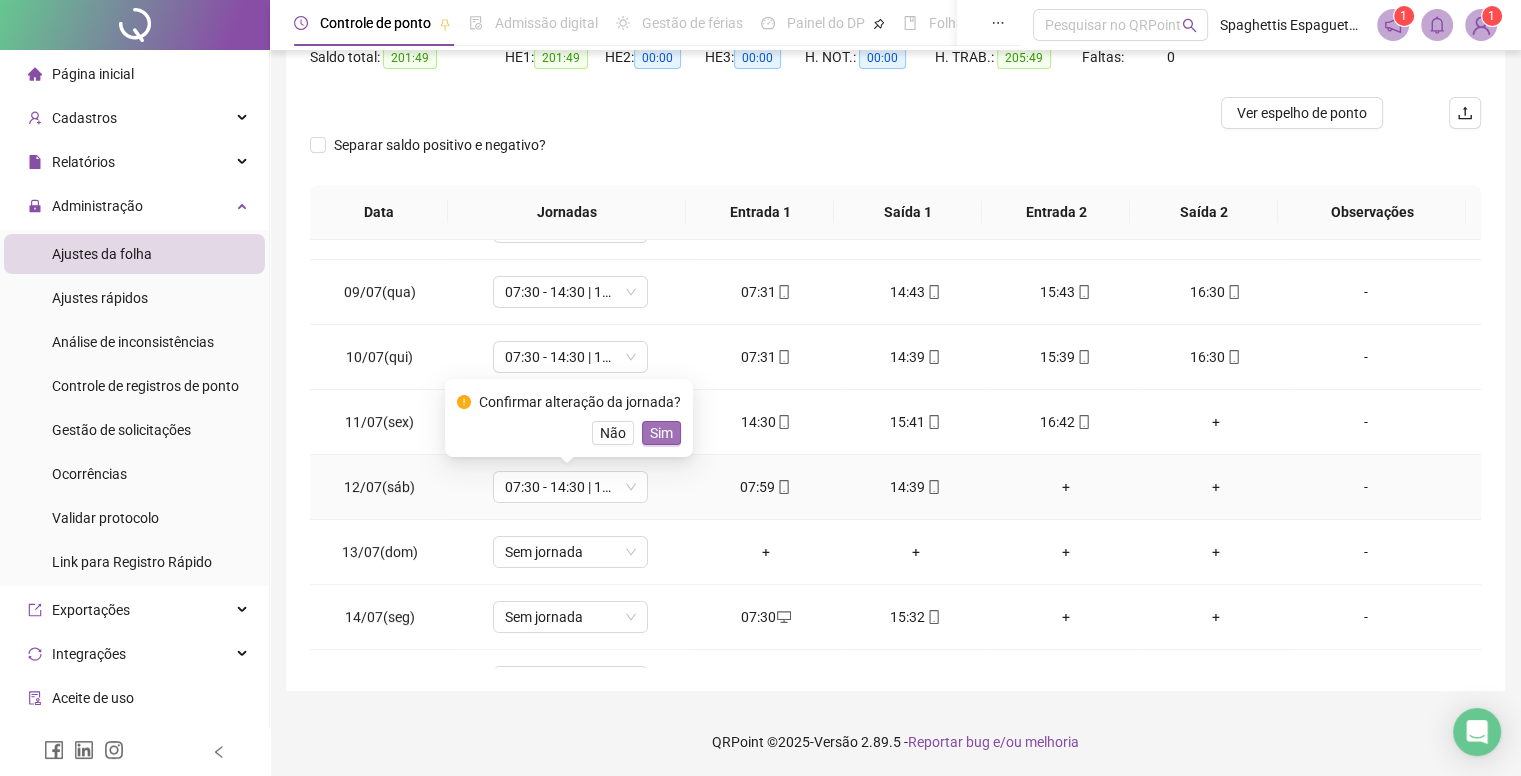 click on "Sim" at bounding box center [661, 433] 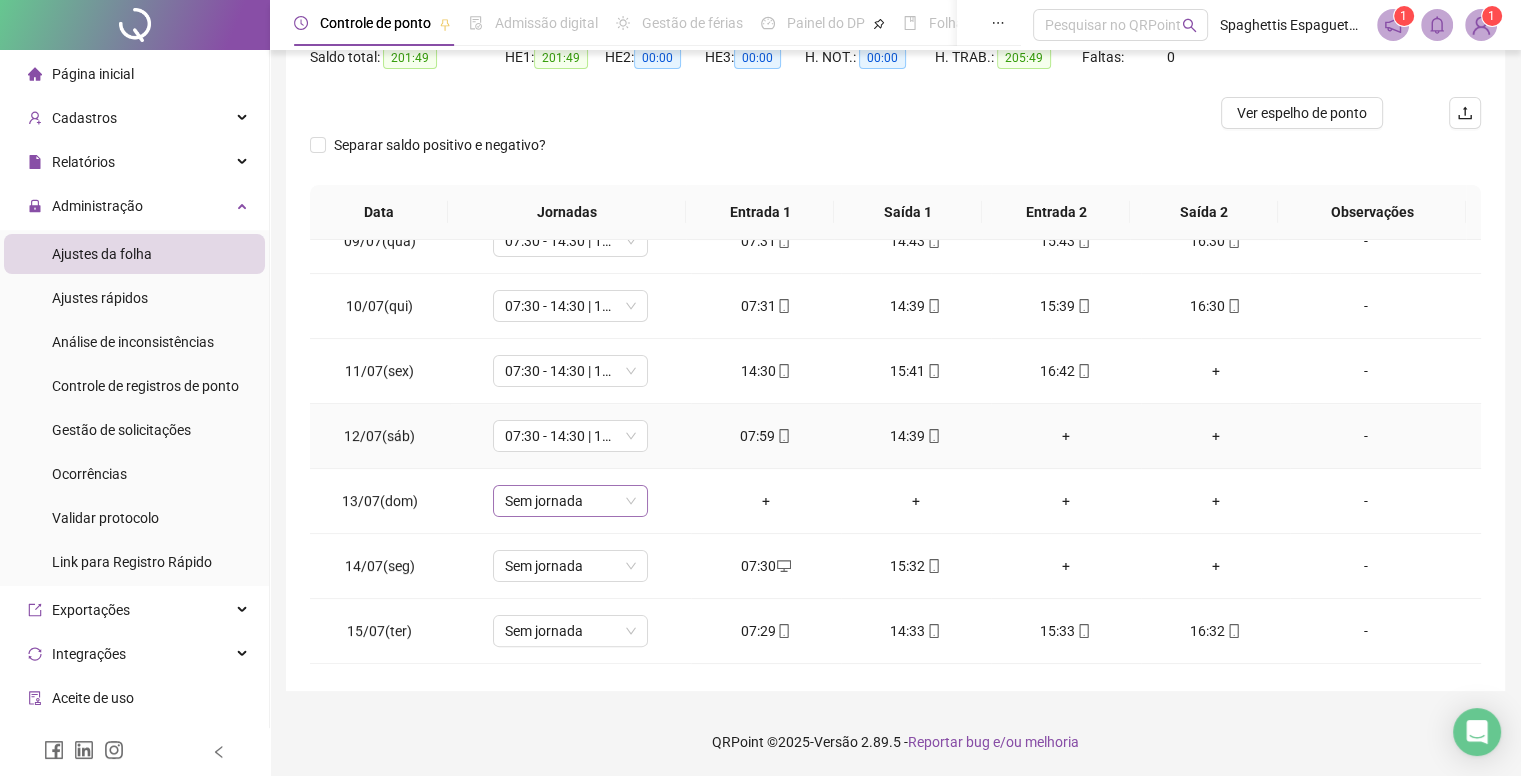 scroll, scrollTop: 600, scrollLeft: 0, axis: vertical 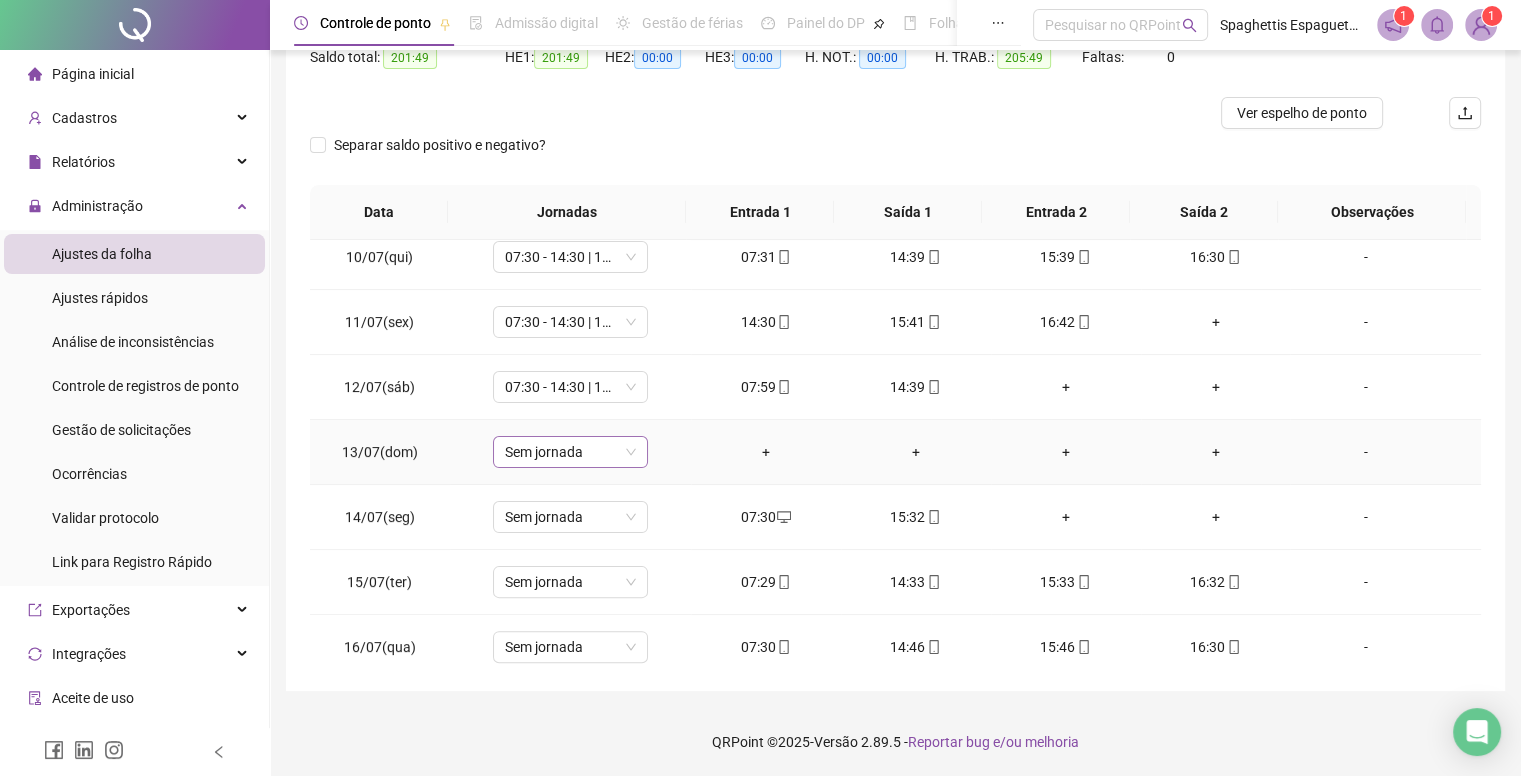 click on "Sem jornada" at bounding box center (570, 452) 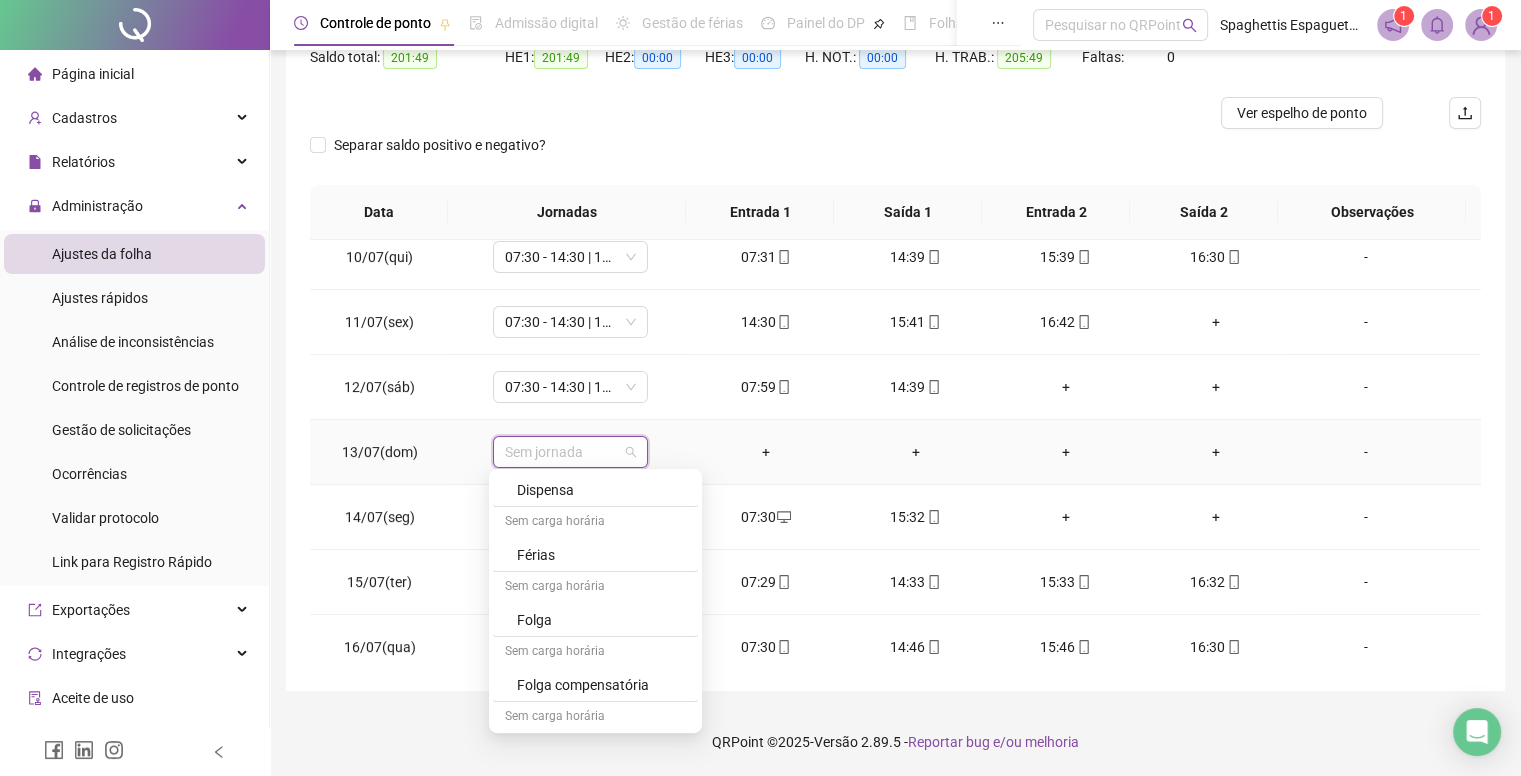 scroll, scrollTop: 1169, scrollLeft: 0, axis: vertical 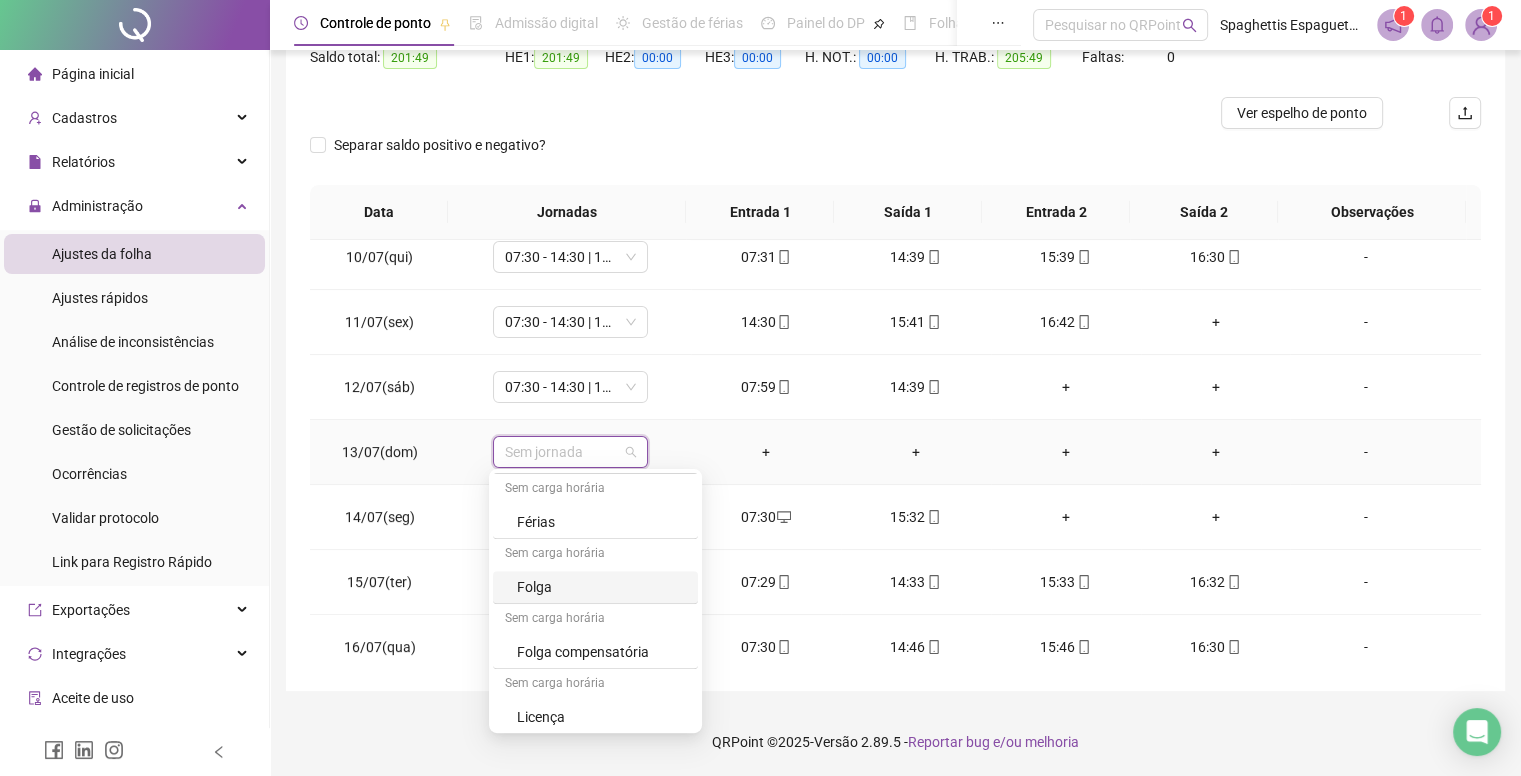click on "Folga" at bounding box center [601, 587] 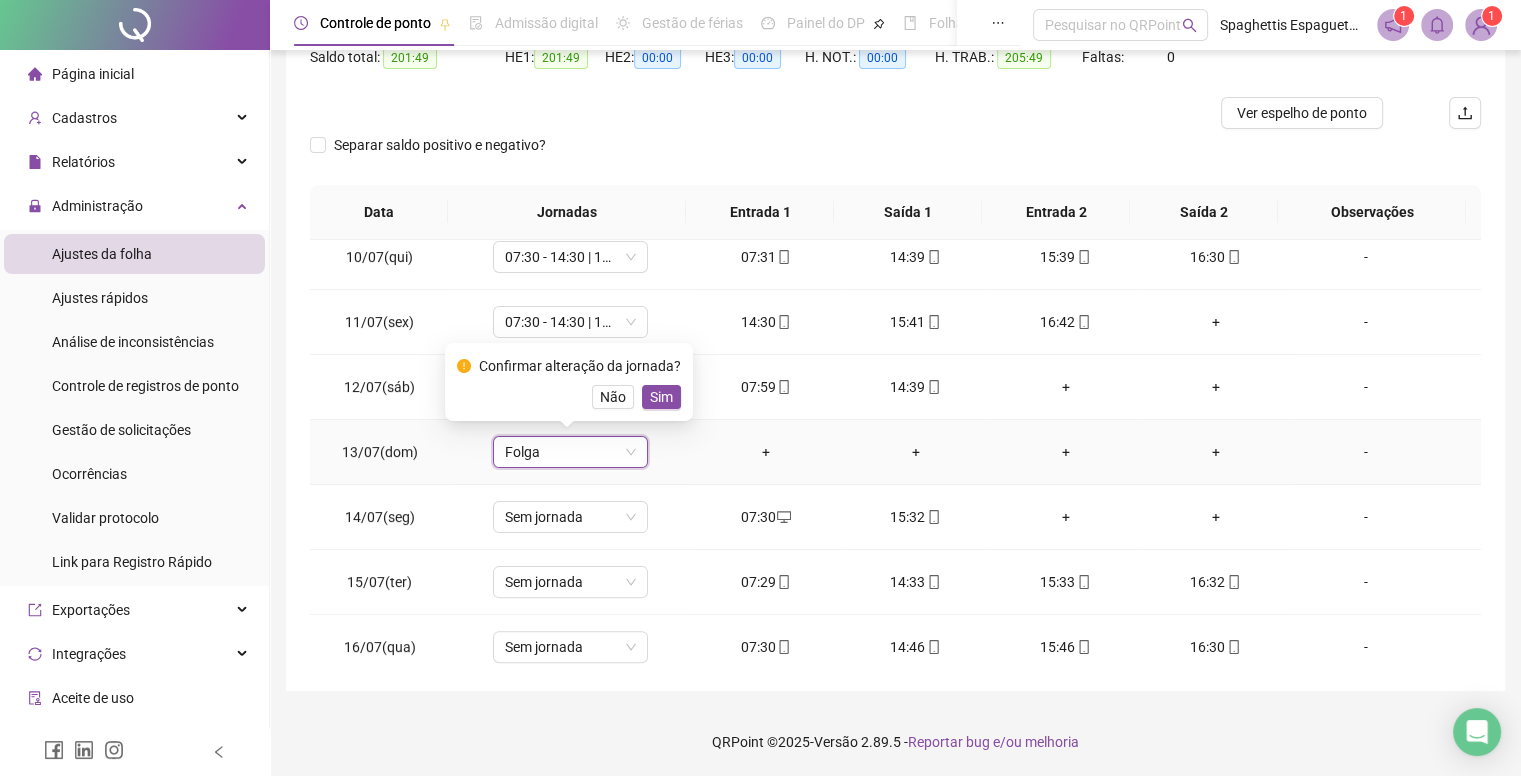 drag, startPoint x: 651, startPoint y: 393, endPoint x: 647, endPoint y: 403, distance: 10.770329 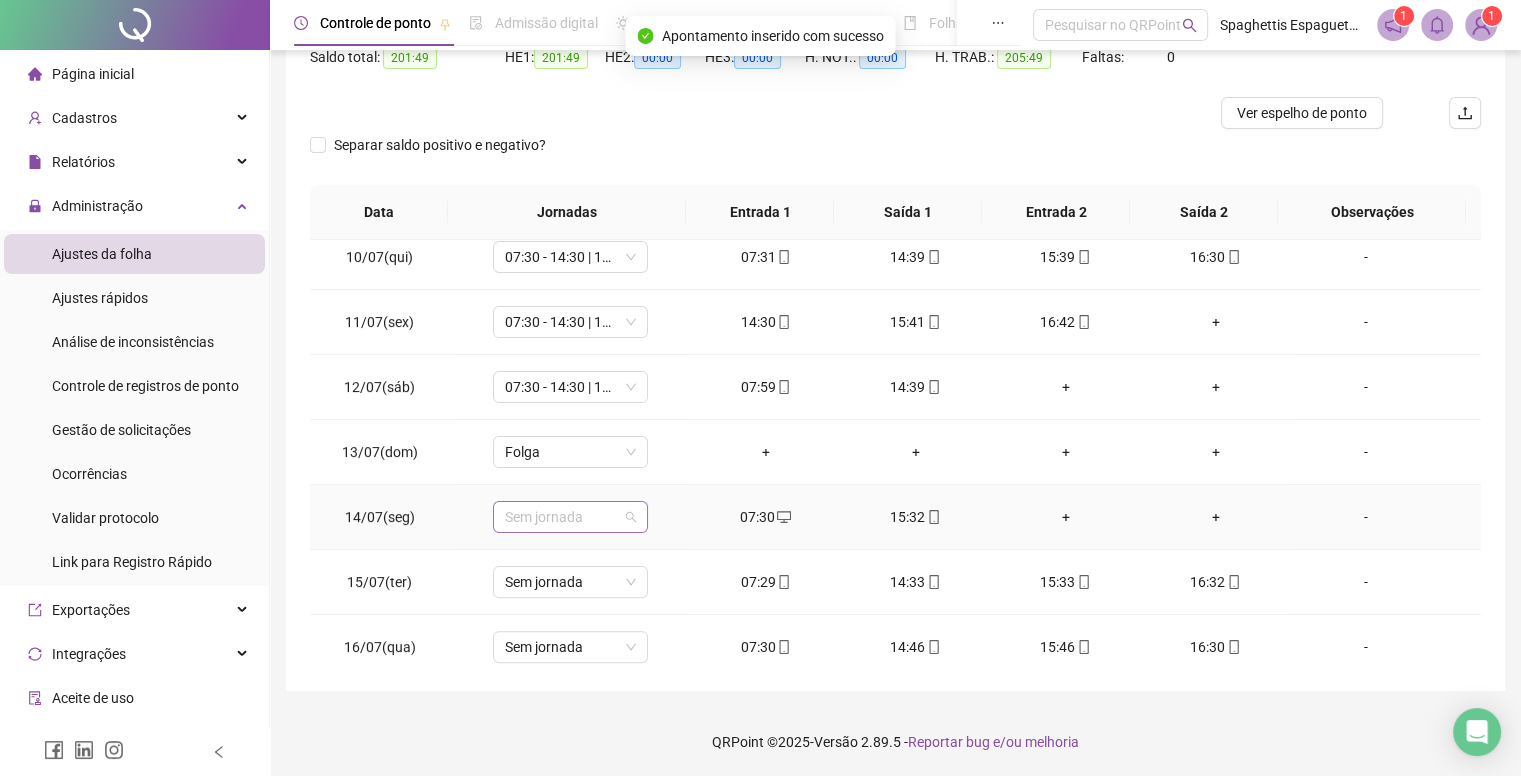 click on "Sem jornada" at bounding box center [570, 517] 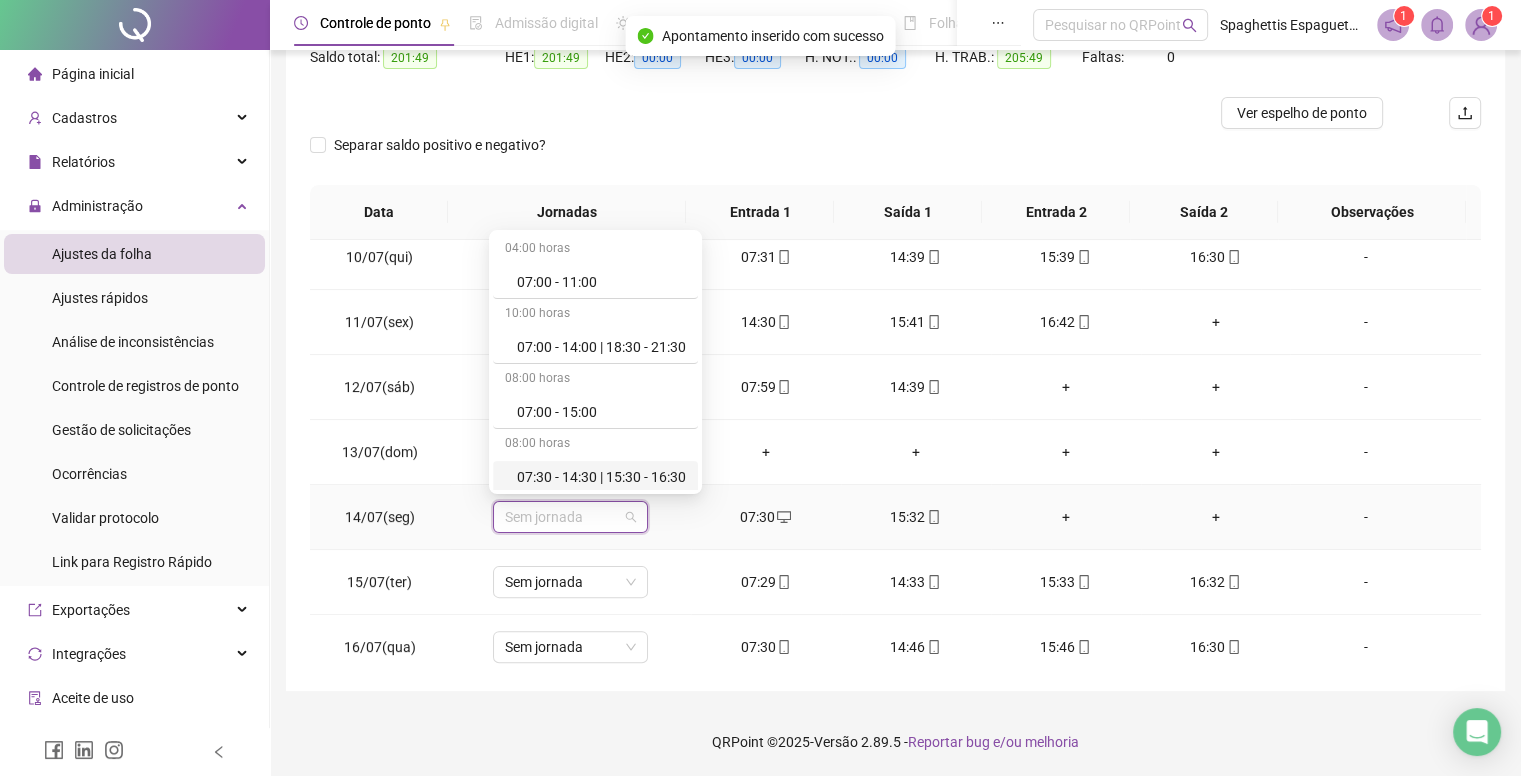 click on "07:30 - 14:30 | 15:30 - 16:30" at bounding box center [595, 477] 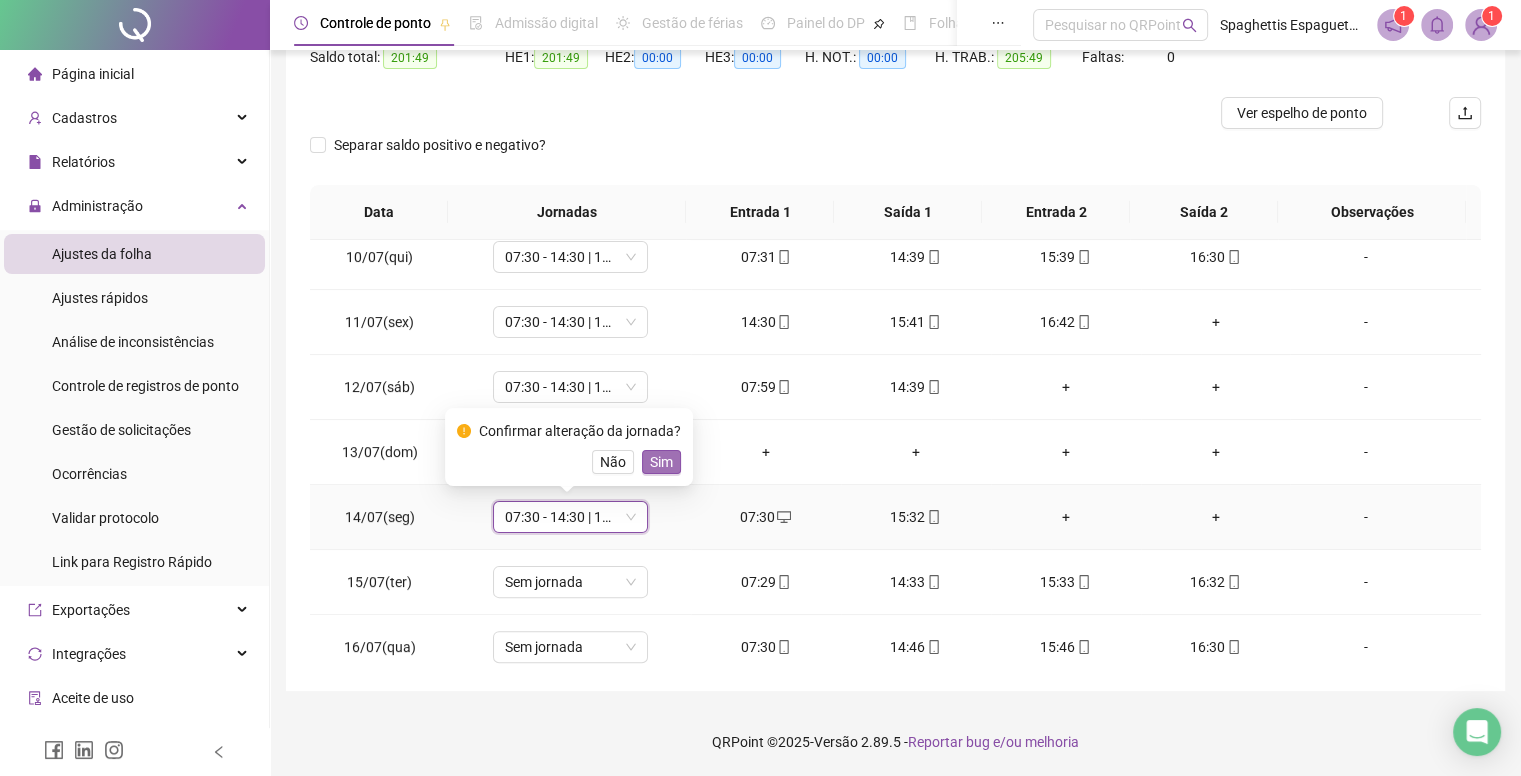 click on "Sim" at bounding box center [661, 462] 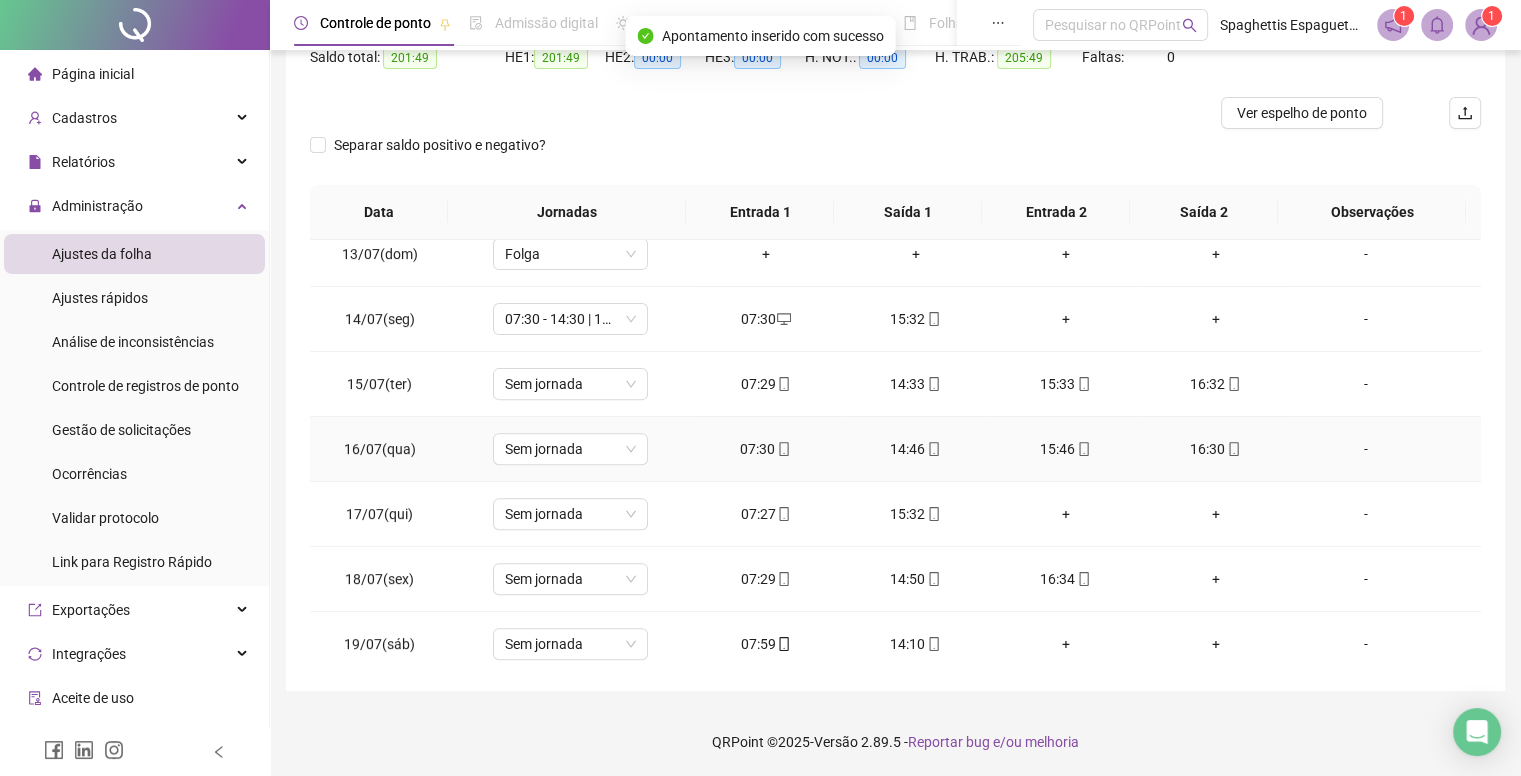 scroll, scrollTop: 800, scrollLeft: 0, axis: vertical 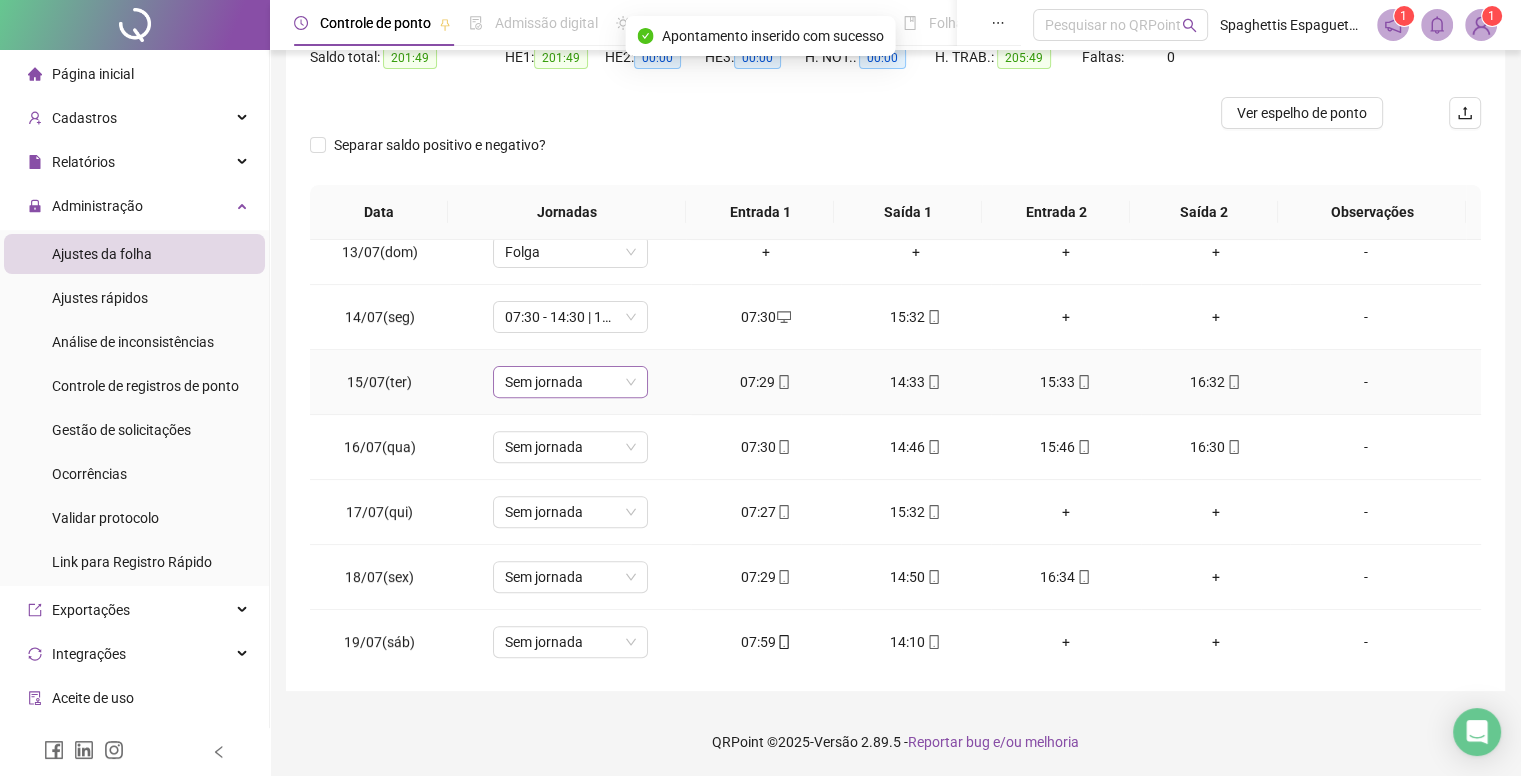 click on "Sem jornada" at bounding box center (570, 382) 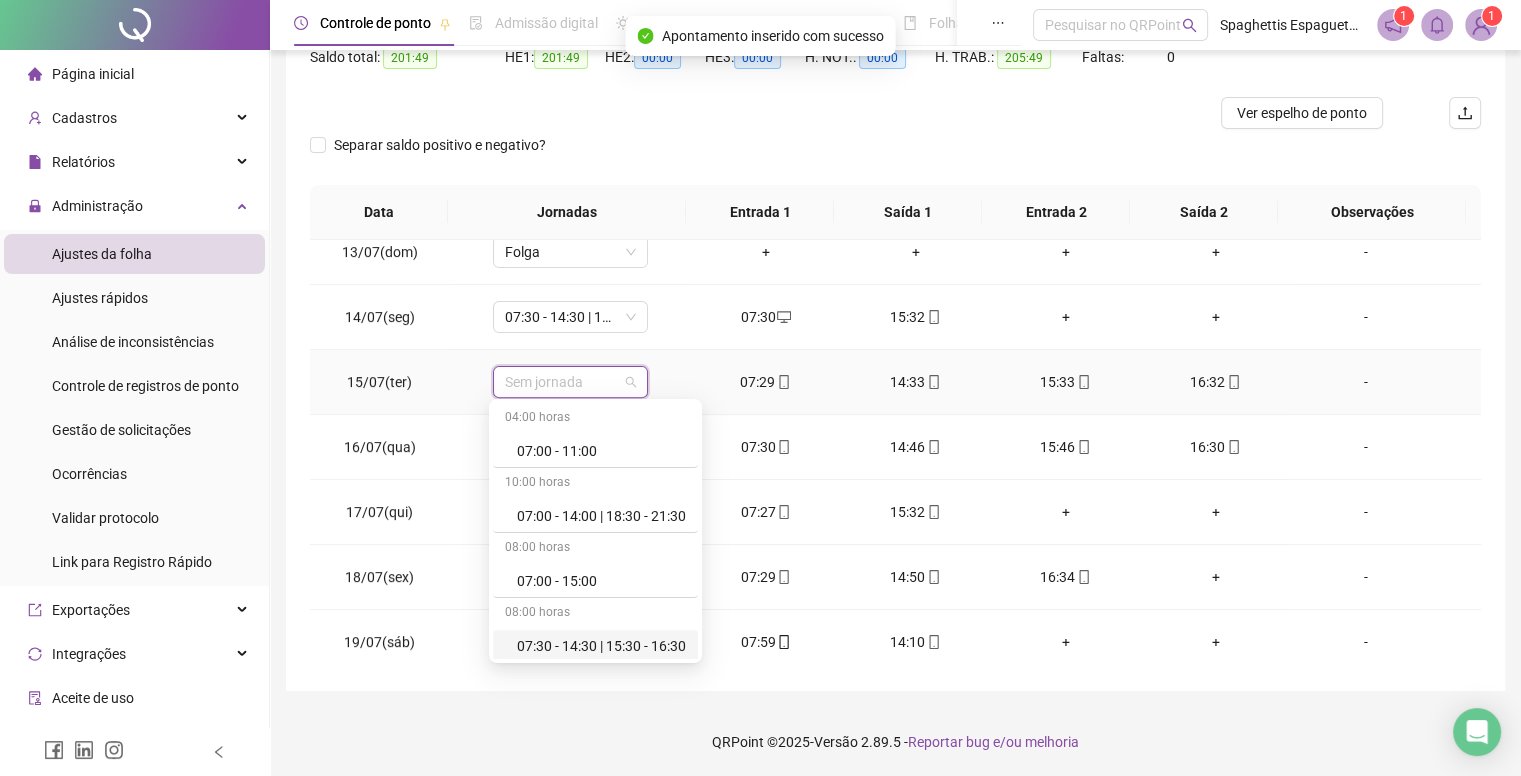 click on "07:30 - 14:30 | 15:30 - 16:30" at bounding box center [601, 646] 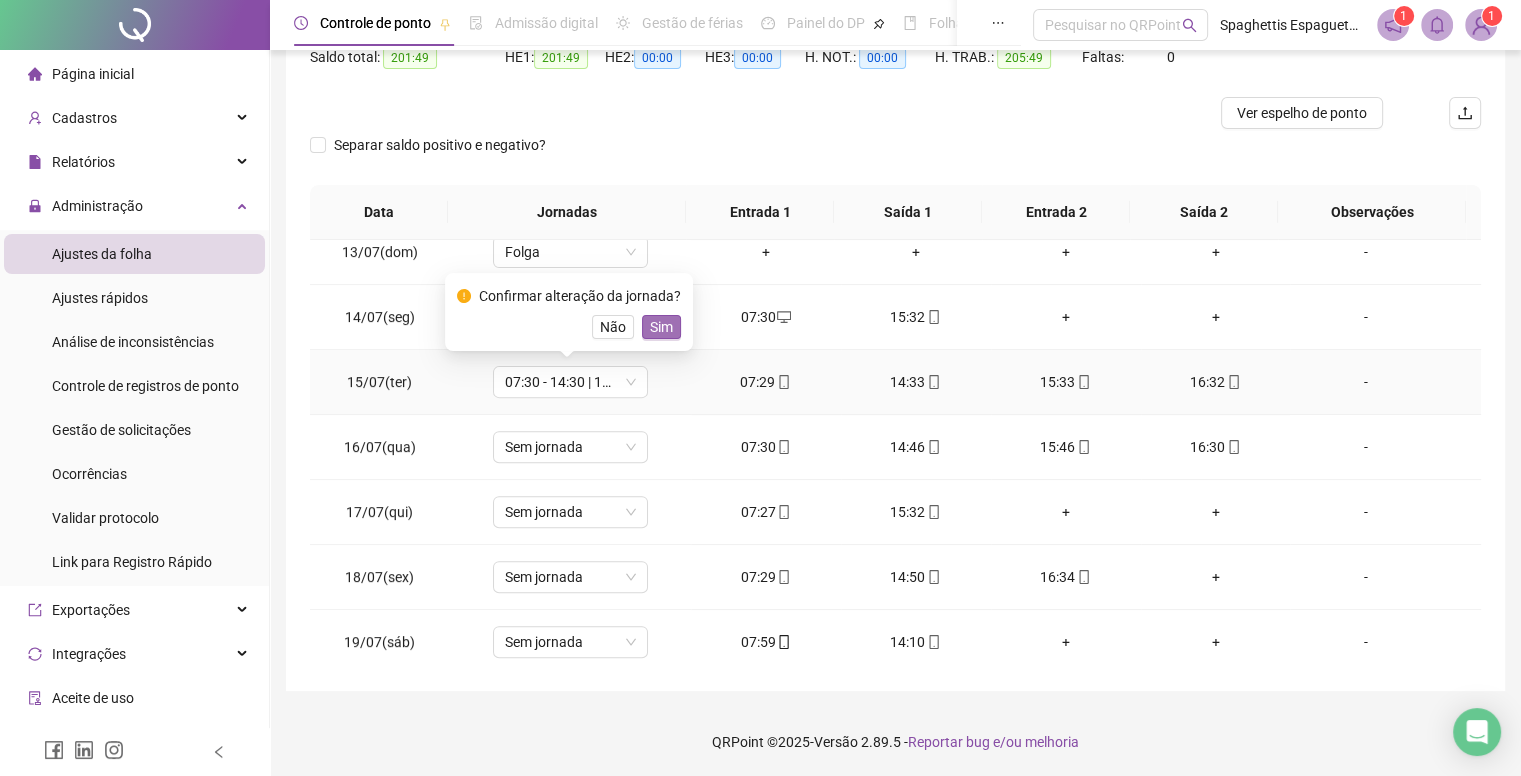 click on "Sim" at bounding box center (661, 327) 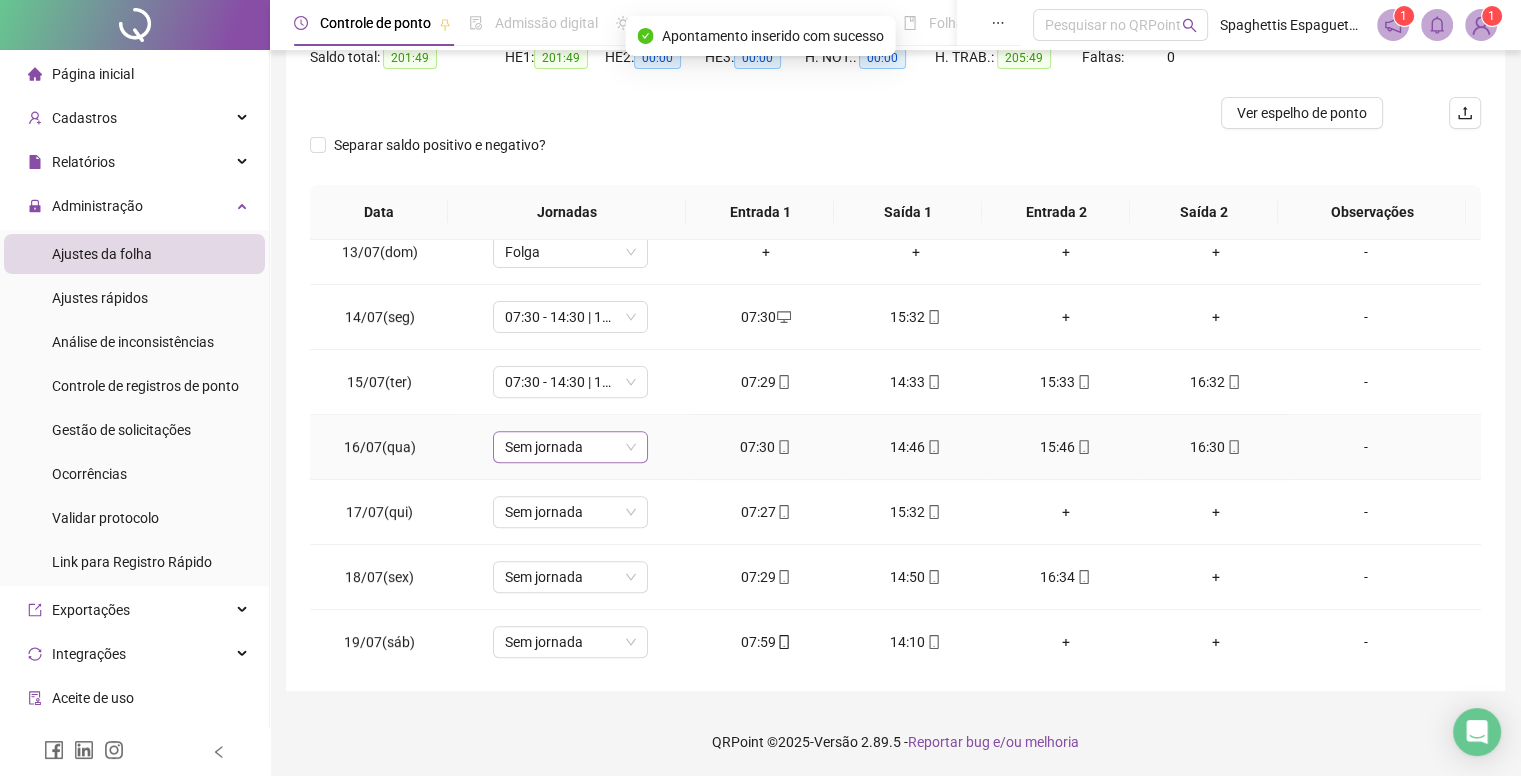 click on "Sem jornada" at bounding box center (570, 447) 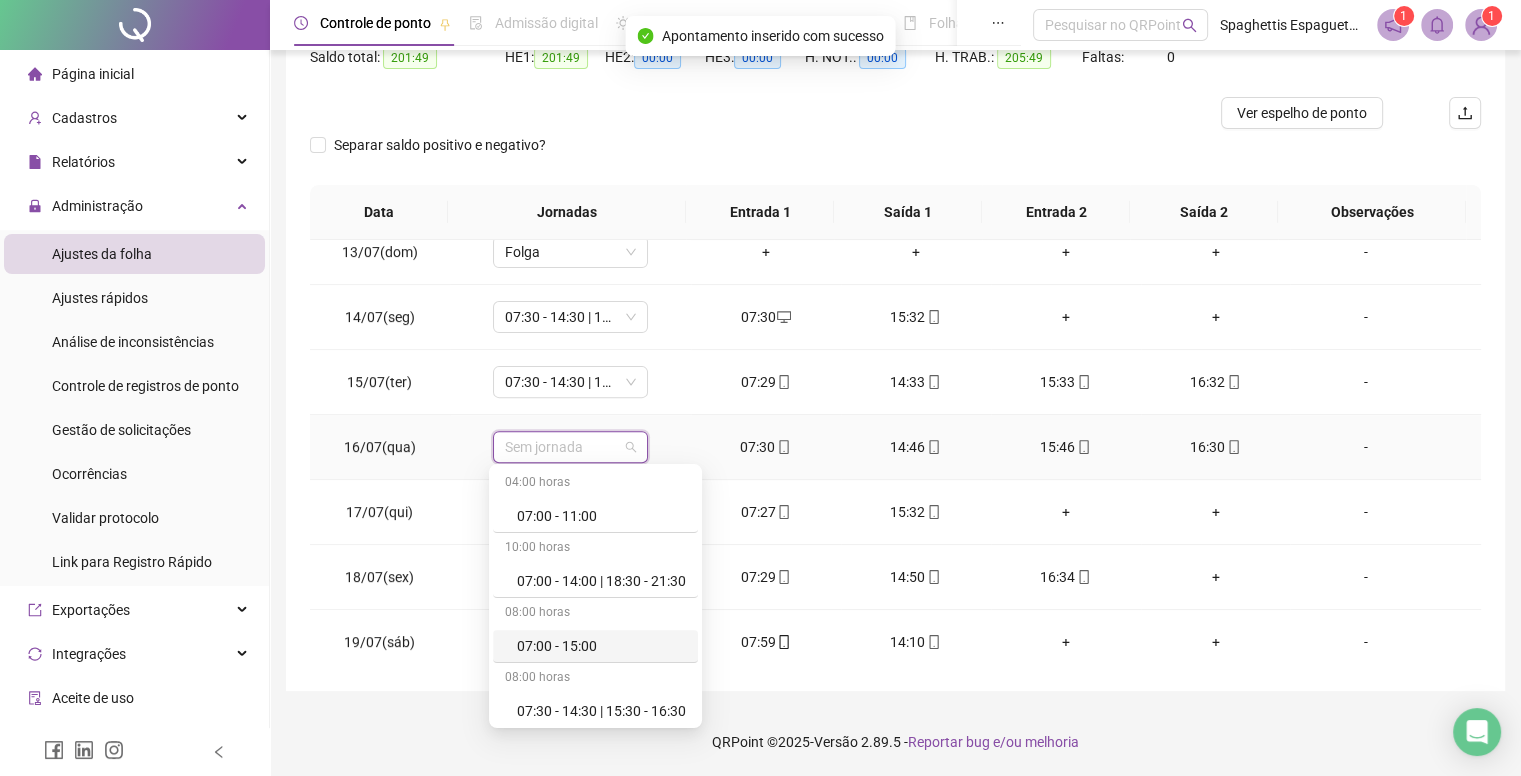 click on "07:30 - 14:30 | 15:30 - 16:30" at bounding box center (601, 711) 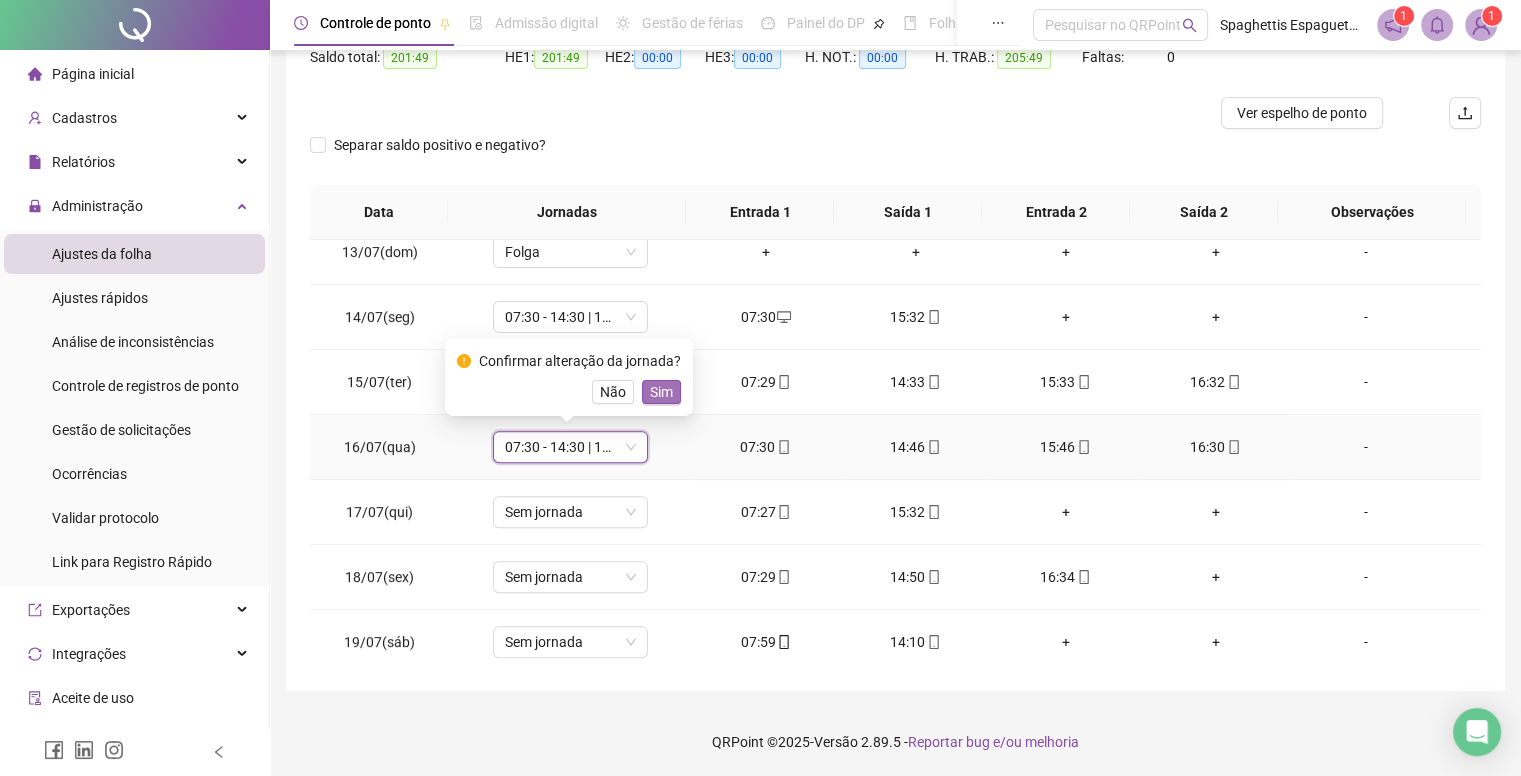 click on "Sim" at bounding box center (661, 392) 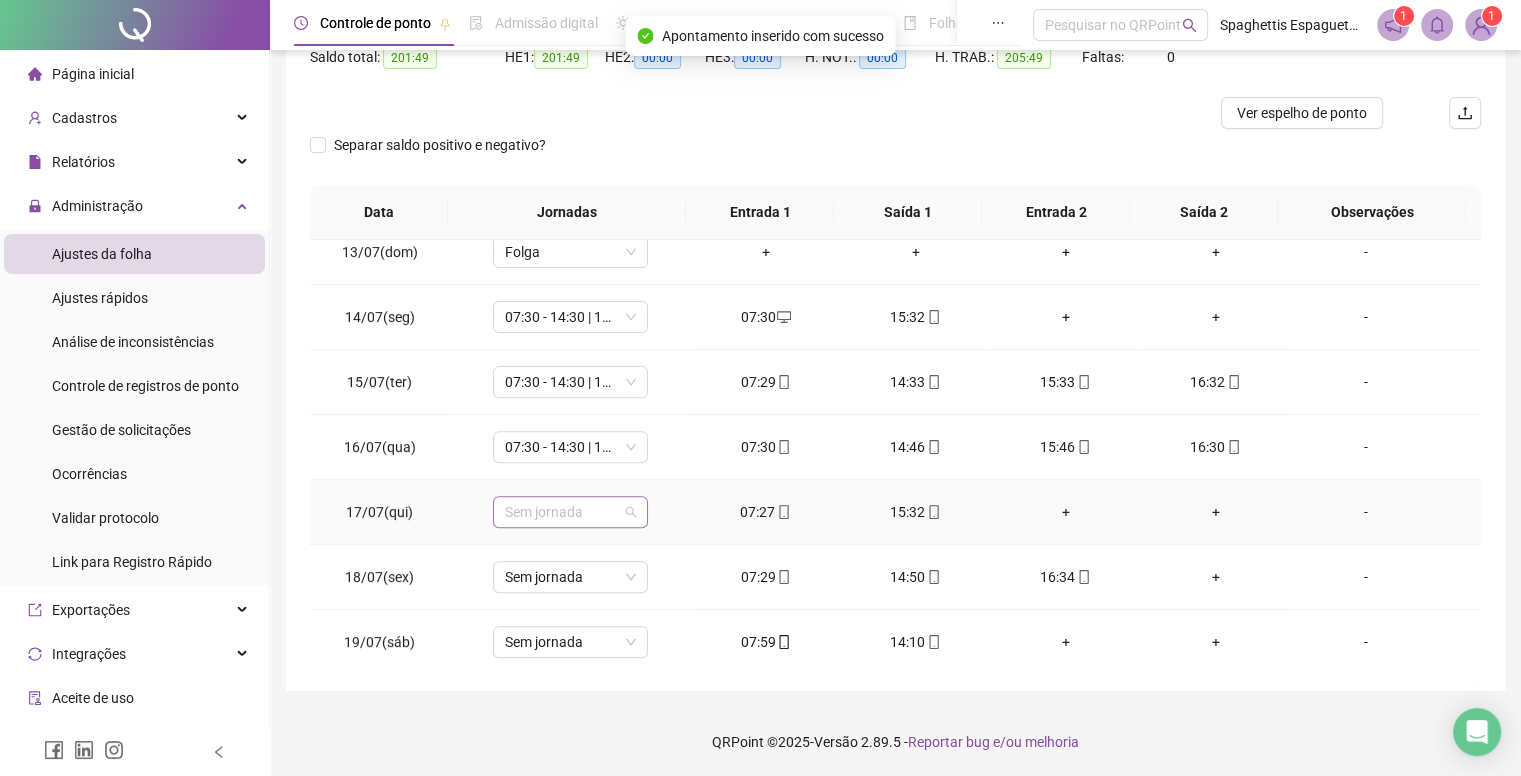 click on "Sem jornada" at bounding box center (570, 512) 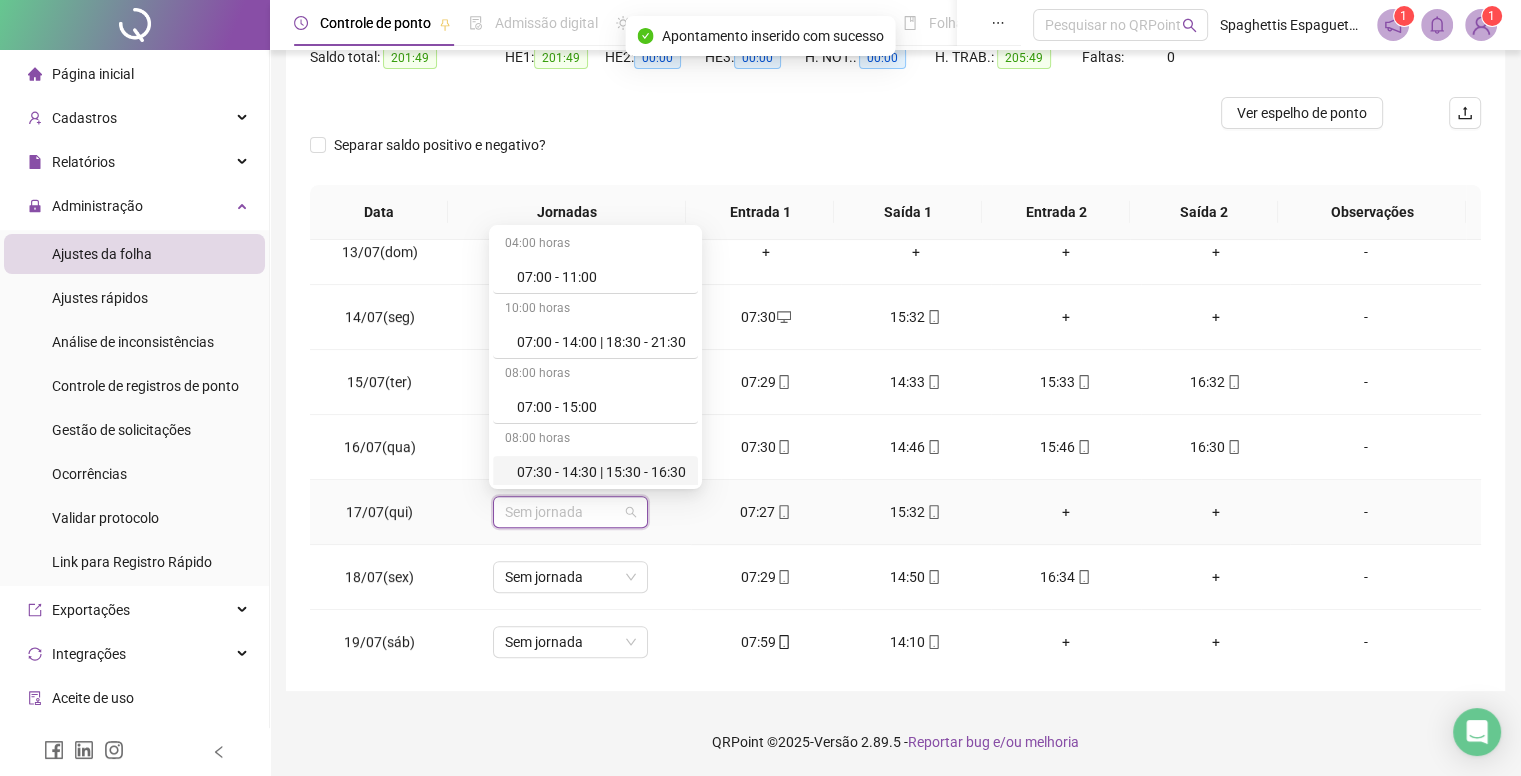 click on "07:30 - 14:30 | 15:30 - 16:30" at bounding box center (601, 472) 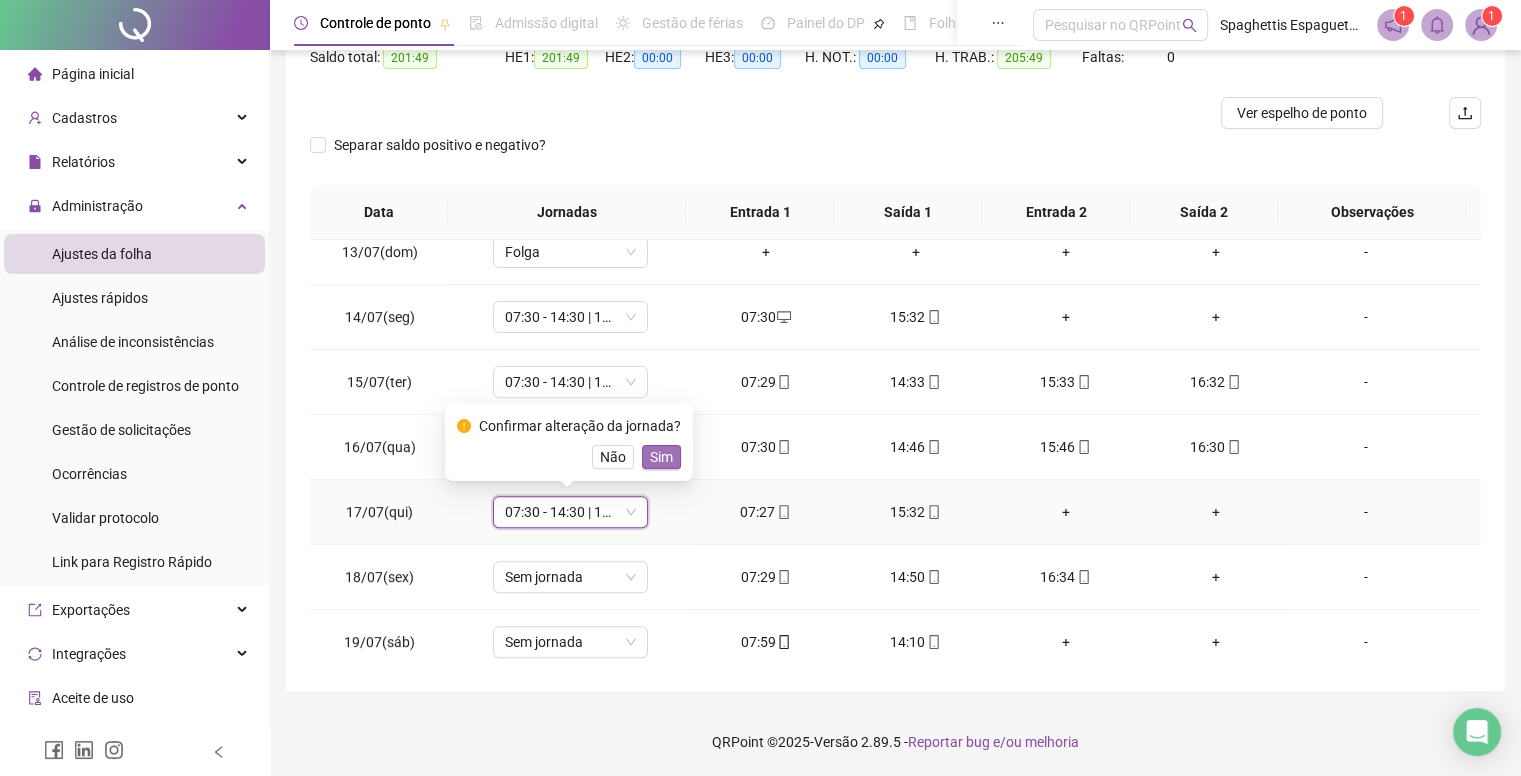 click on "Sim" at bounding box center (661, 457) 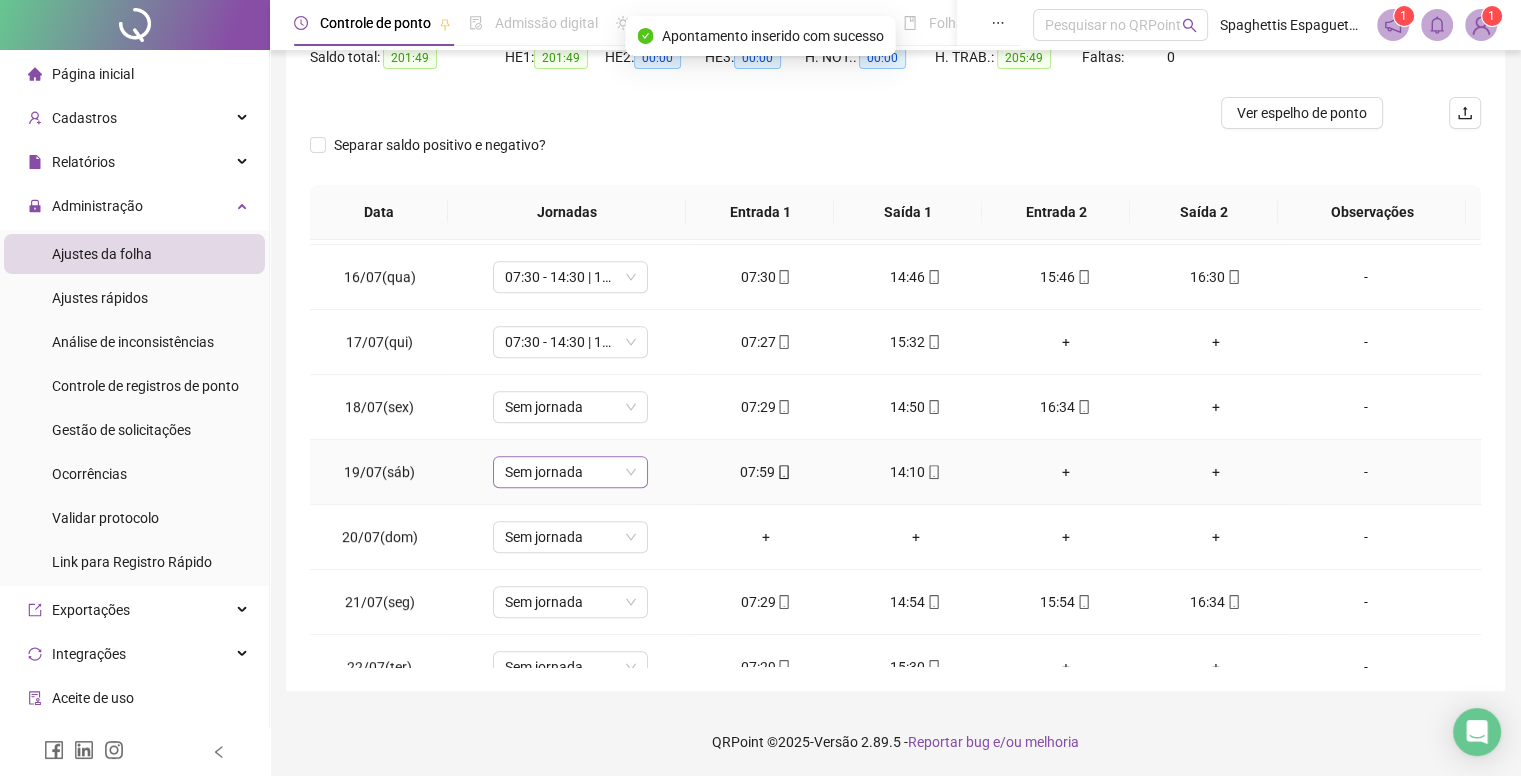 scroll, scrollTop: 1000, scrollLeft: 0, axis: vertical 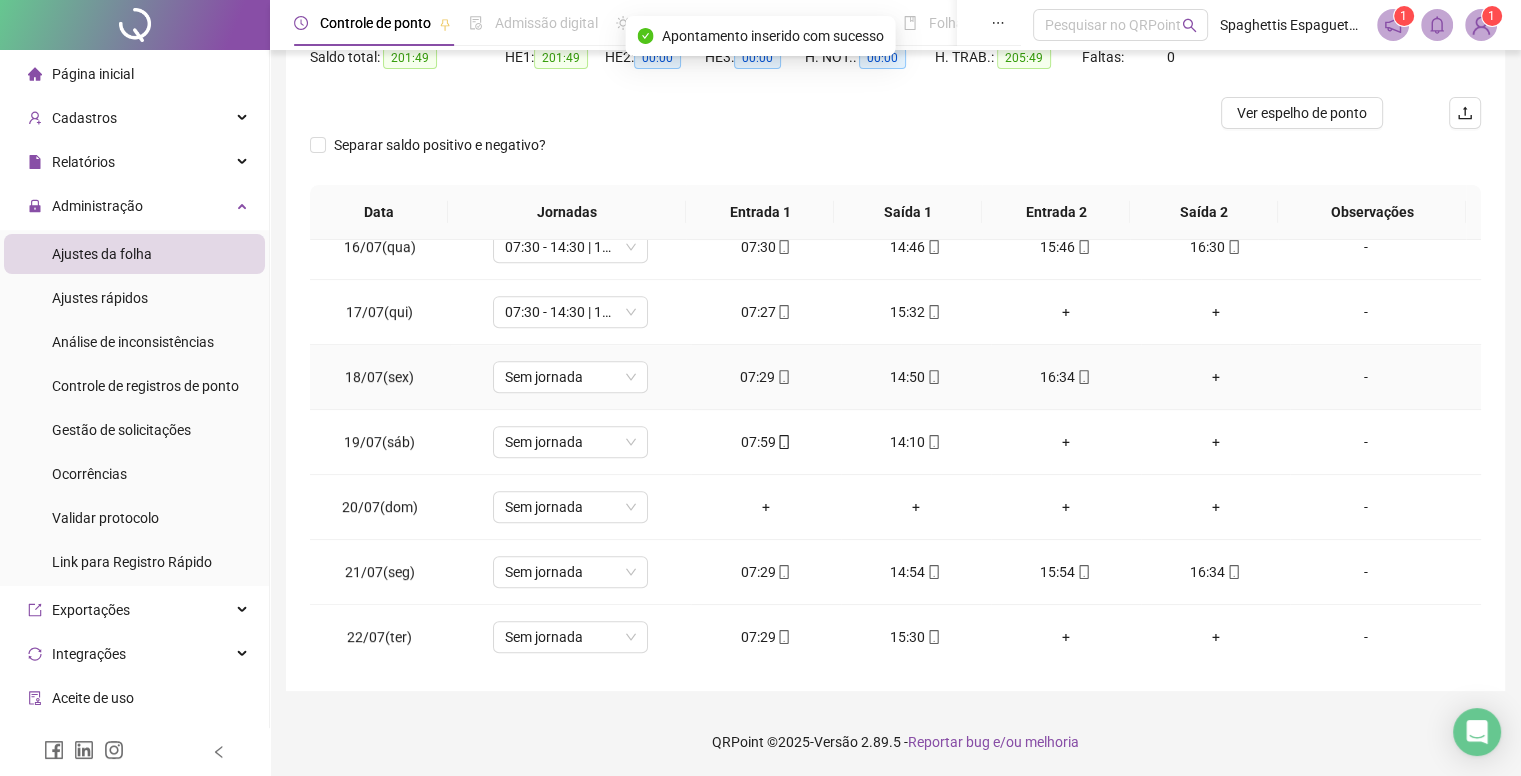 click on "Sem jornada" at bounding box center [570, 377] 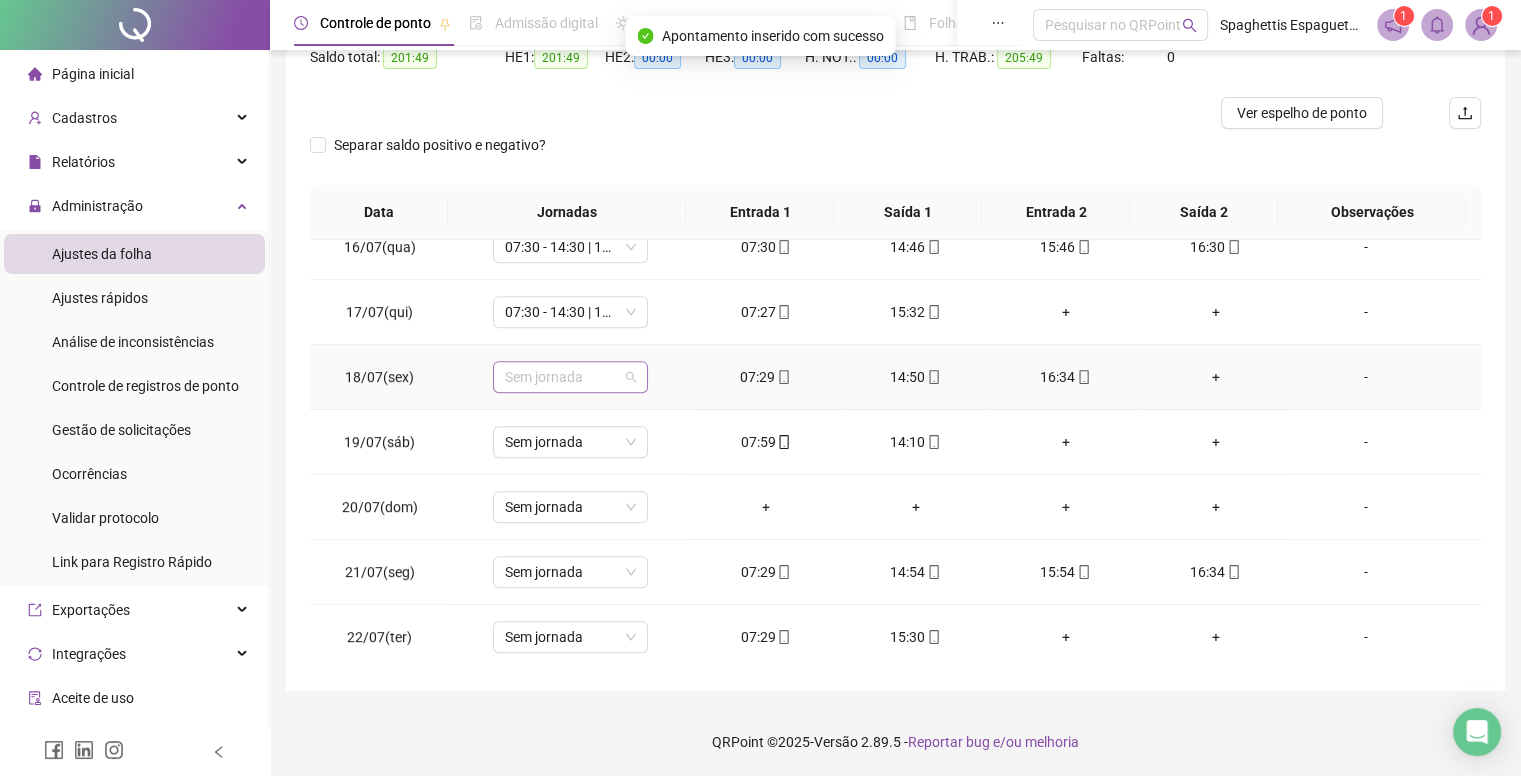 click on "Sem jornada" at bounding box center (570, 377) 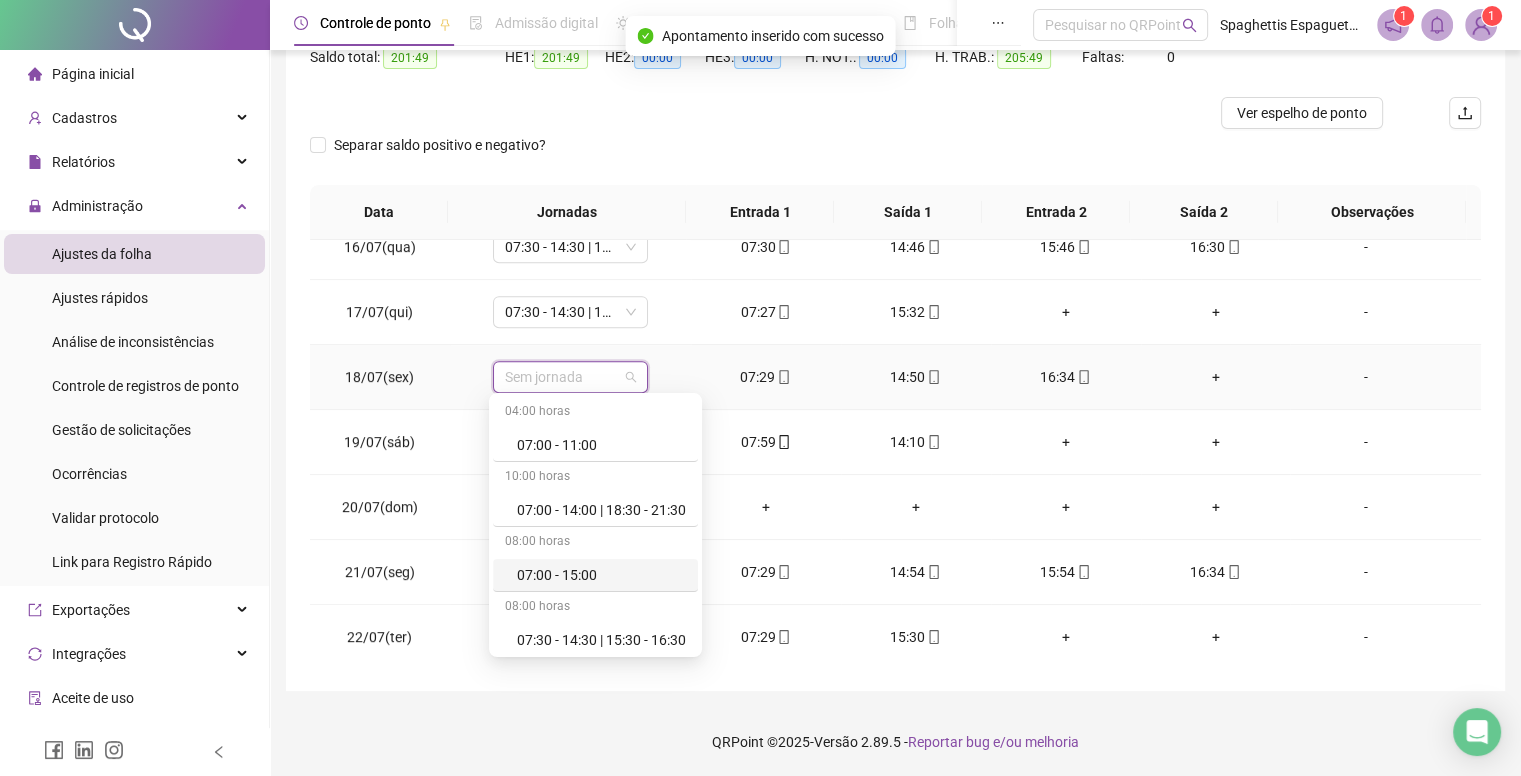 click on "07:30 - 14:30 | 15:30 - 16:30" at bounding box center (601, 640) 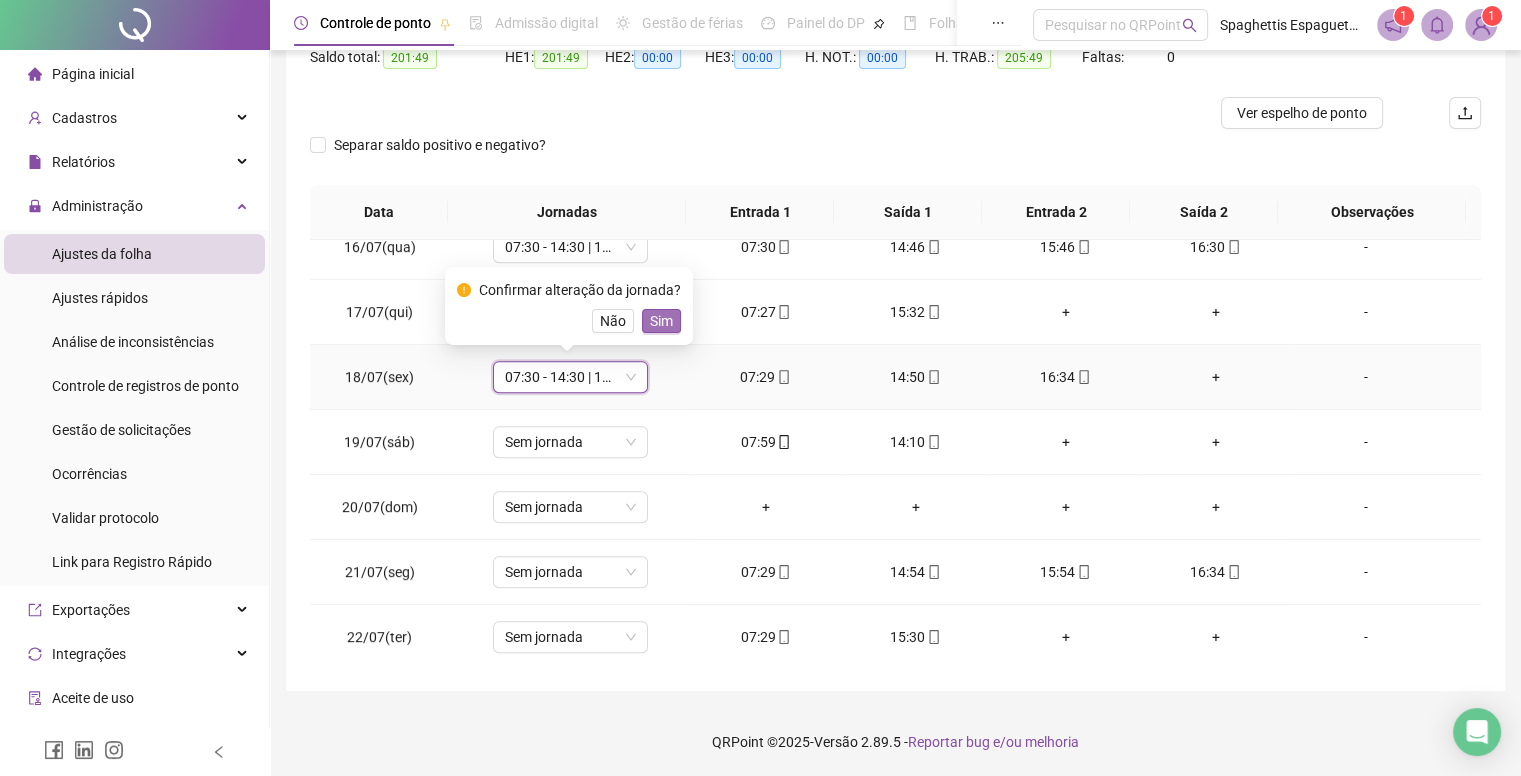 click on "Sim" at bounding box center (661, 321) 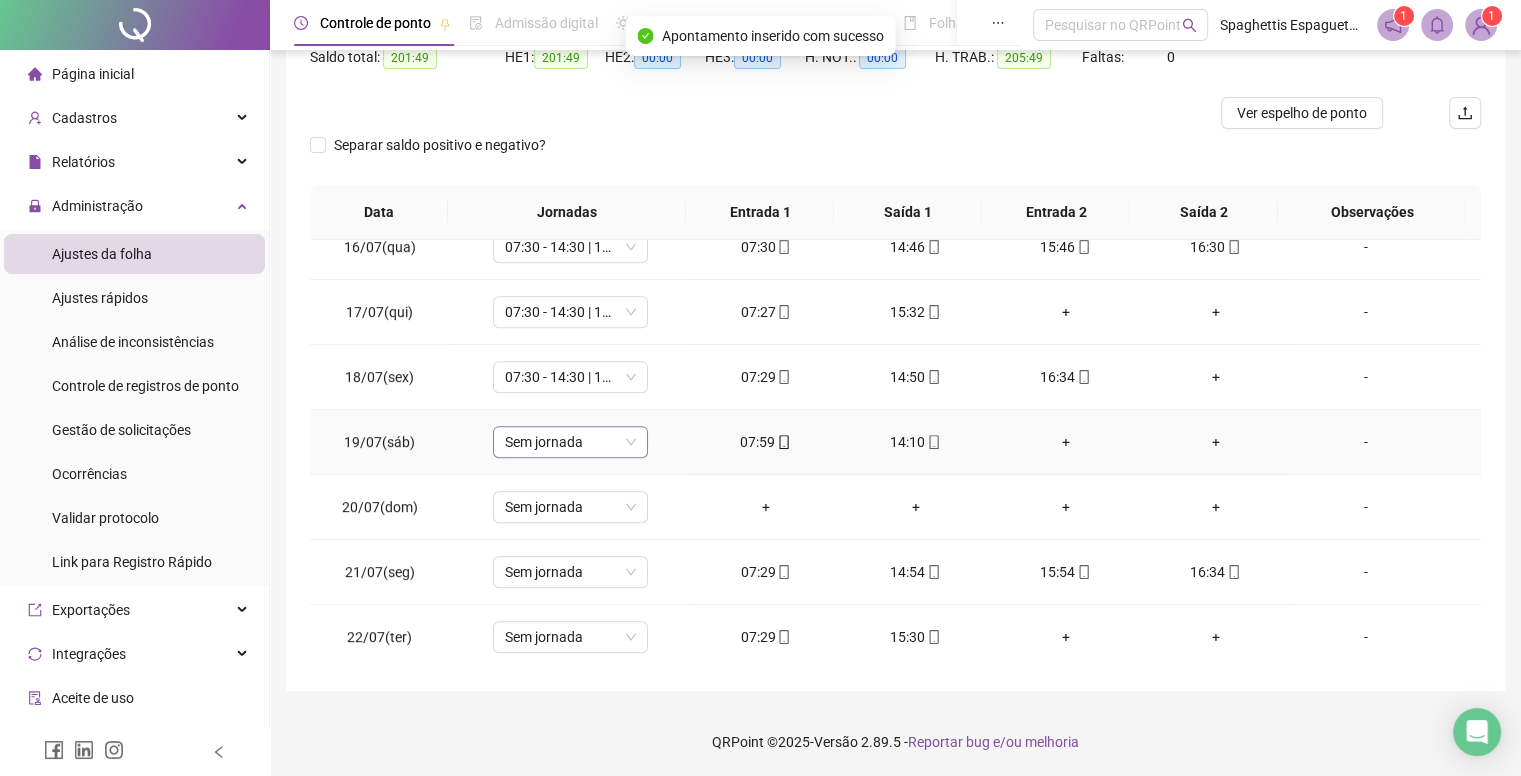 click on "Sem jornada" at bounding box center [570, 442] 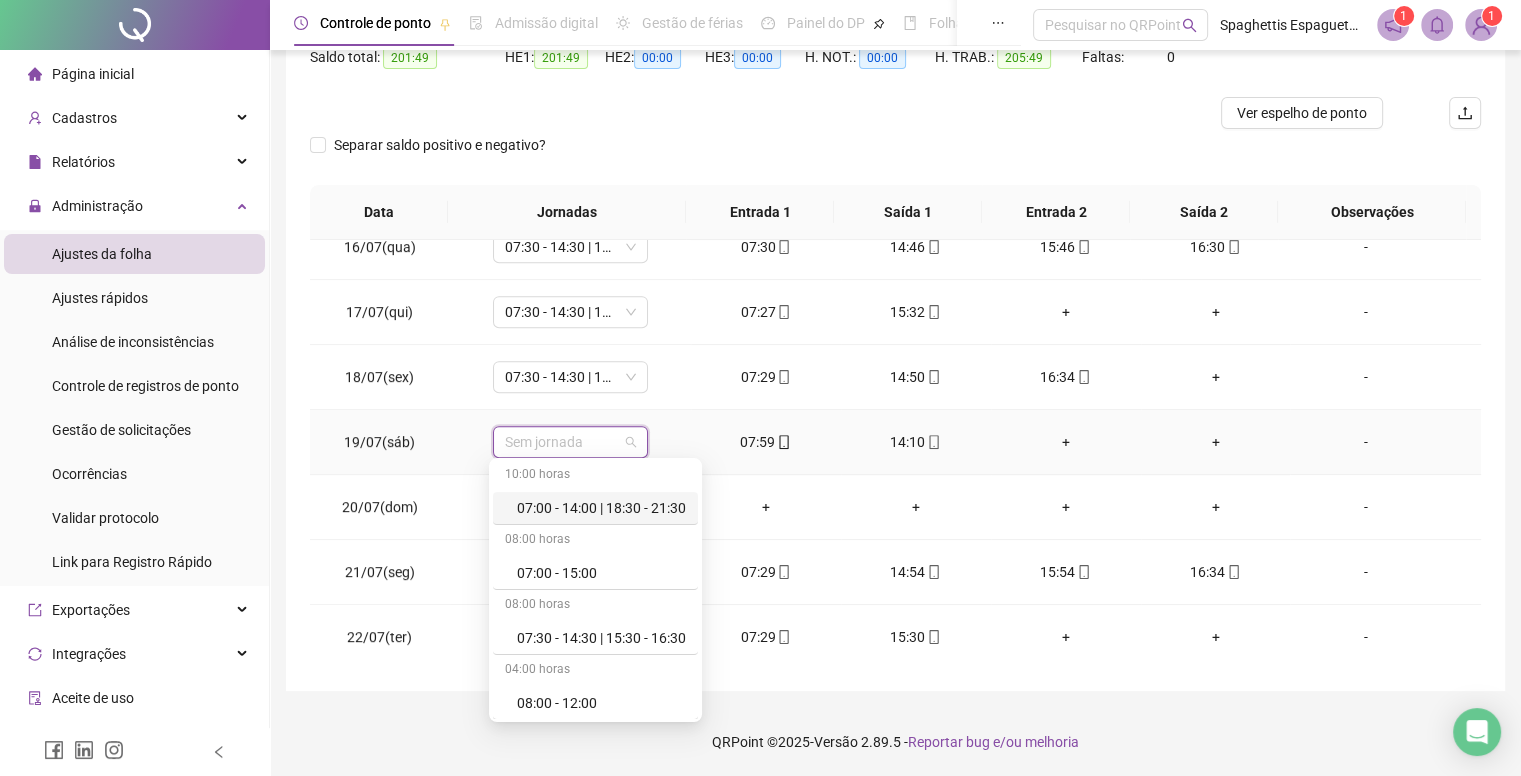 scroll, scrollTop: 100, scrollLeft: 0, axis: vertical 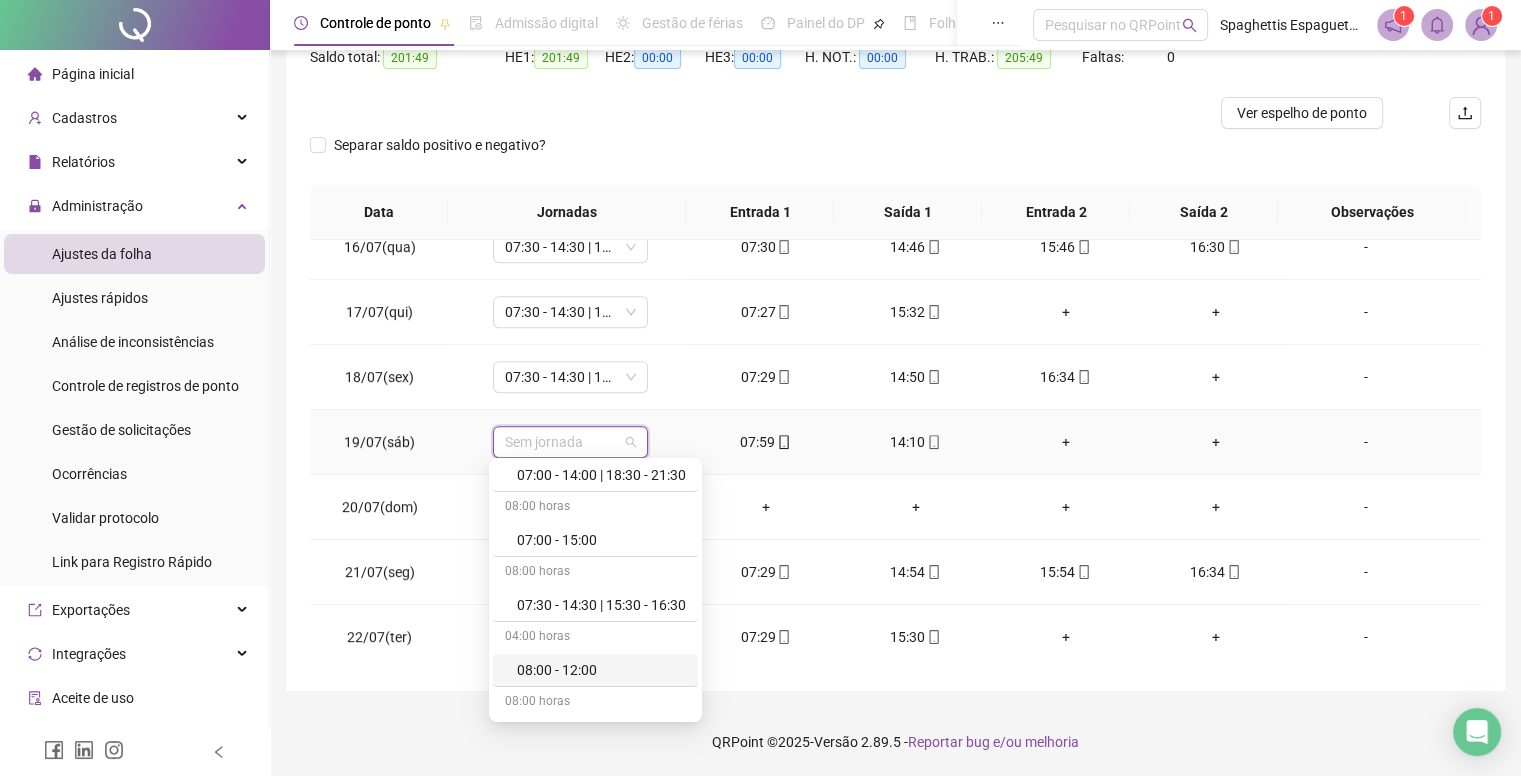 click on "08:00 - 12:00" at bounding box center [601, 670] 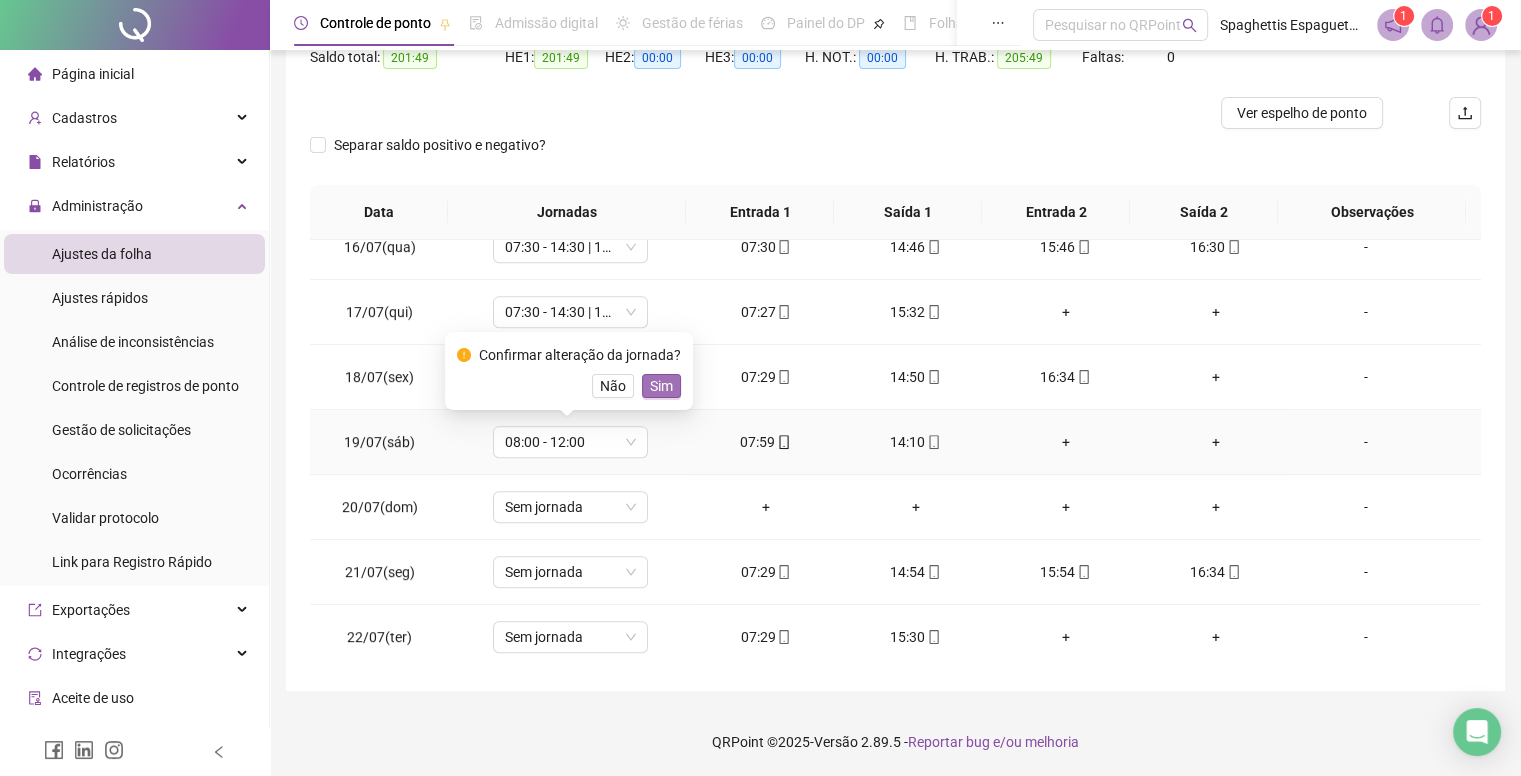 click on "Sim" at bounding box center (661, 386) 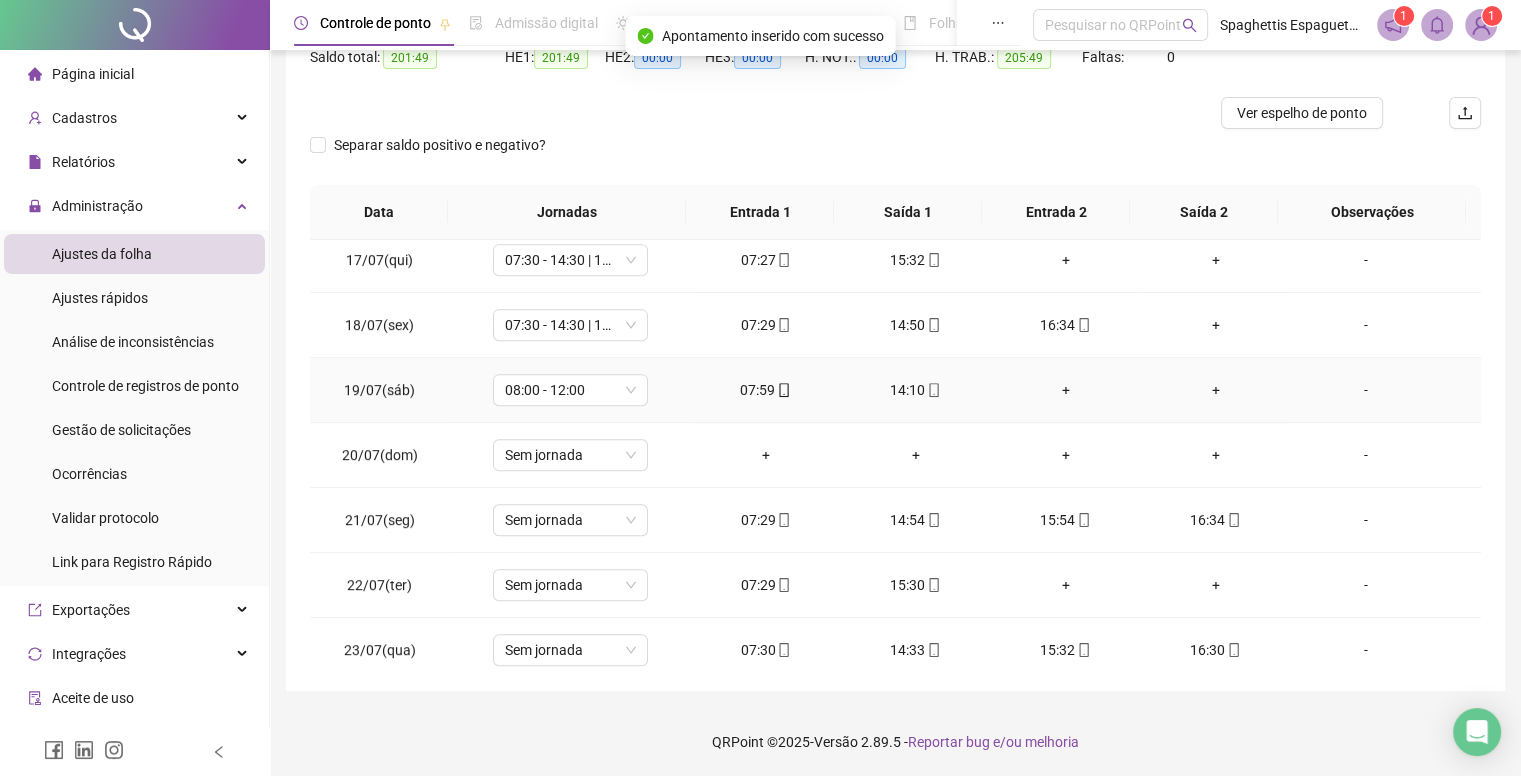 scroll, scrollTop: 1100, scrollLeft: 0, axis: vertical 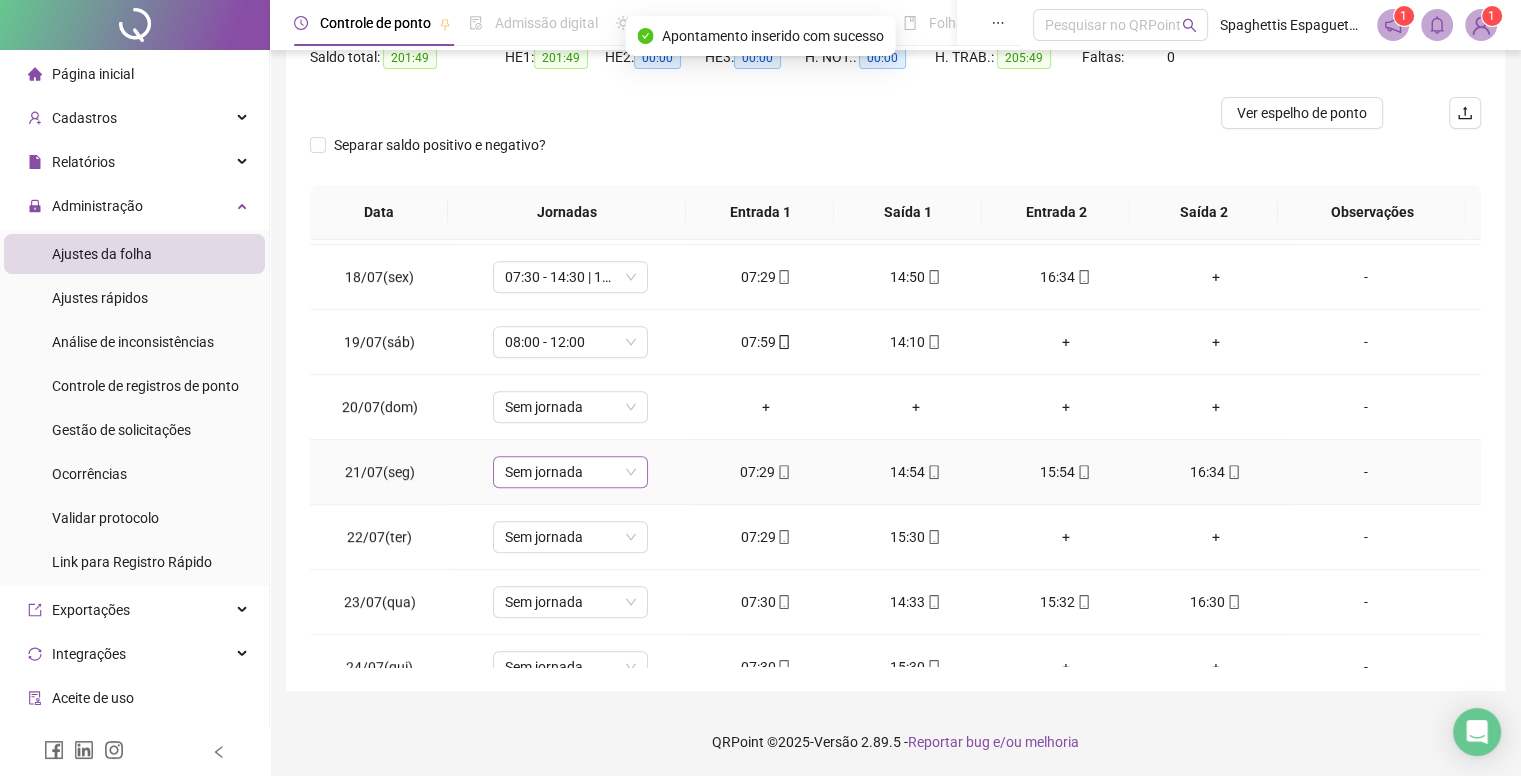 click on "Sem jornada" at bounding box center [570, 472] 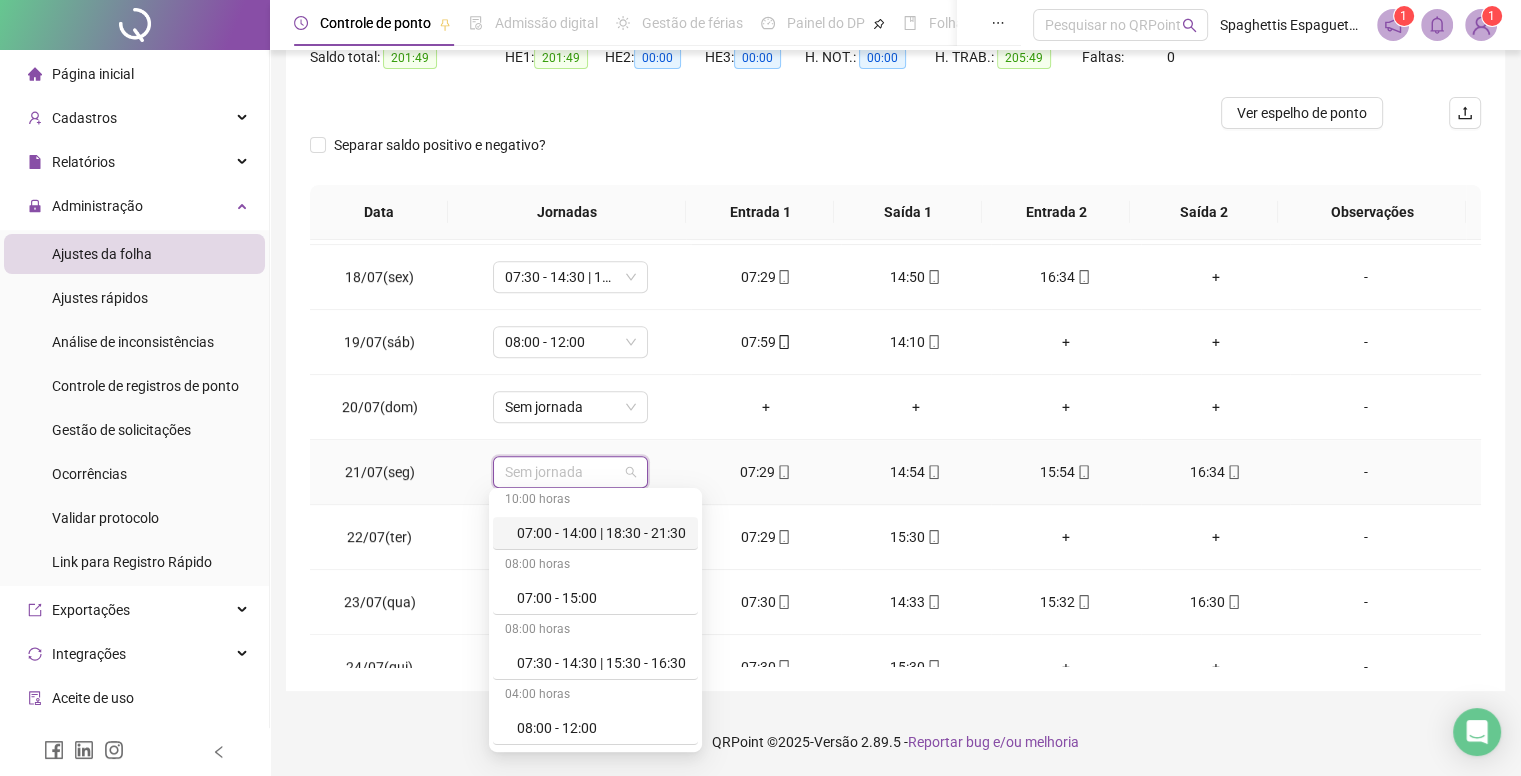 scroll, scrollTop: 100, scrollLeft: 0, axis: vertical 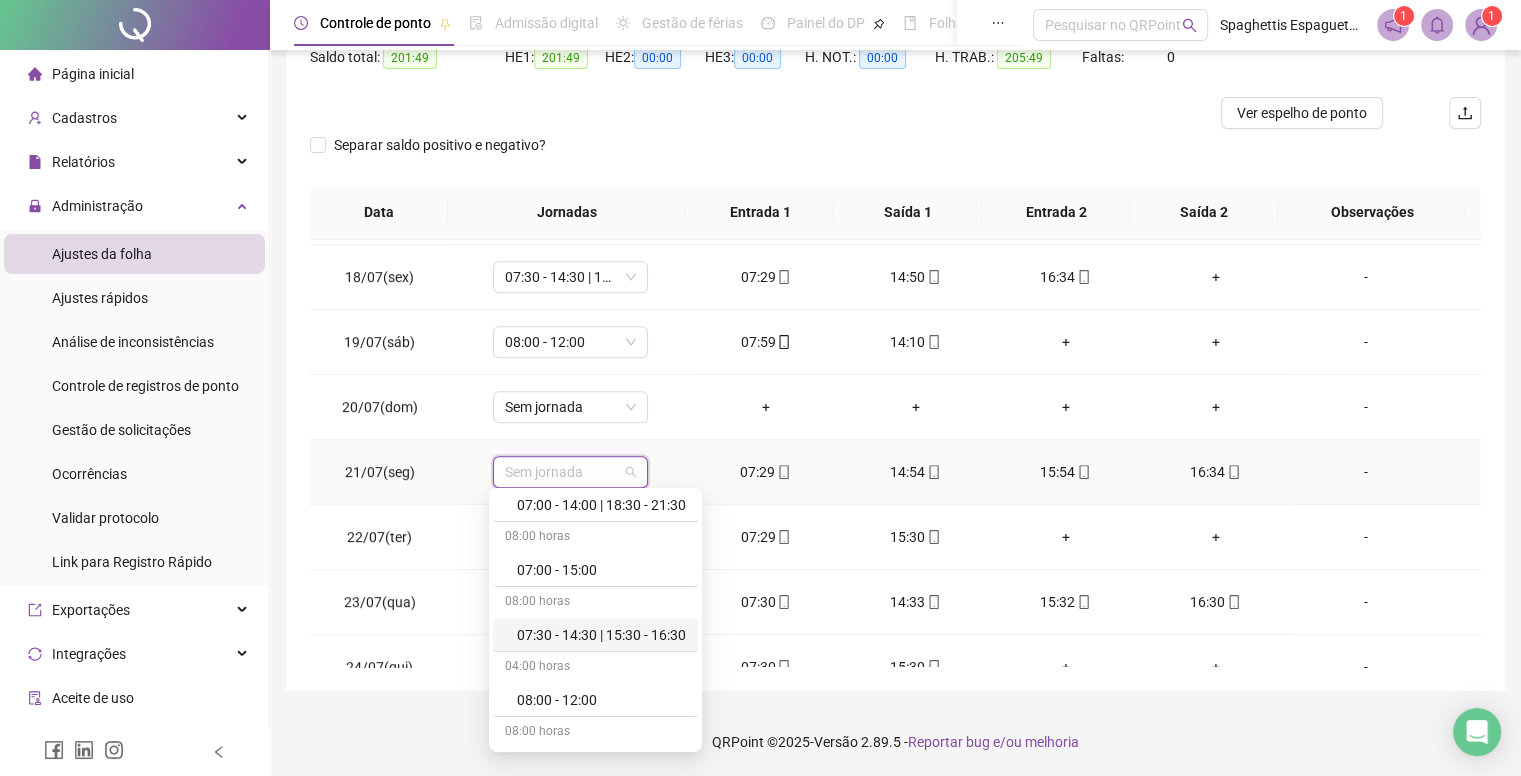 click on "07:30 - 14:30 | 15:30 - 16:30" at bounding box center [601, 635] 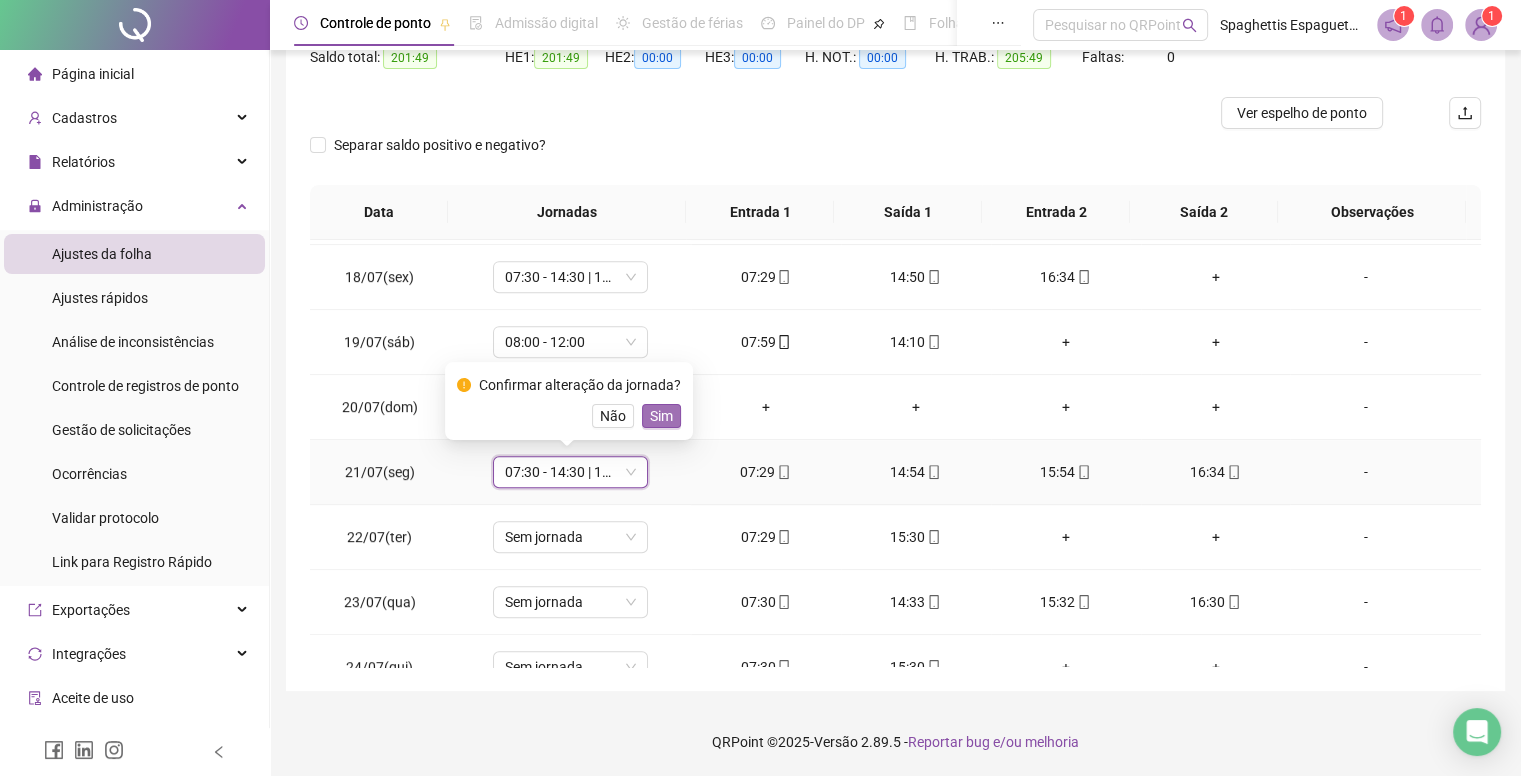 click on "Sim" at bounding box center (661, 416) 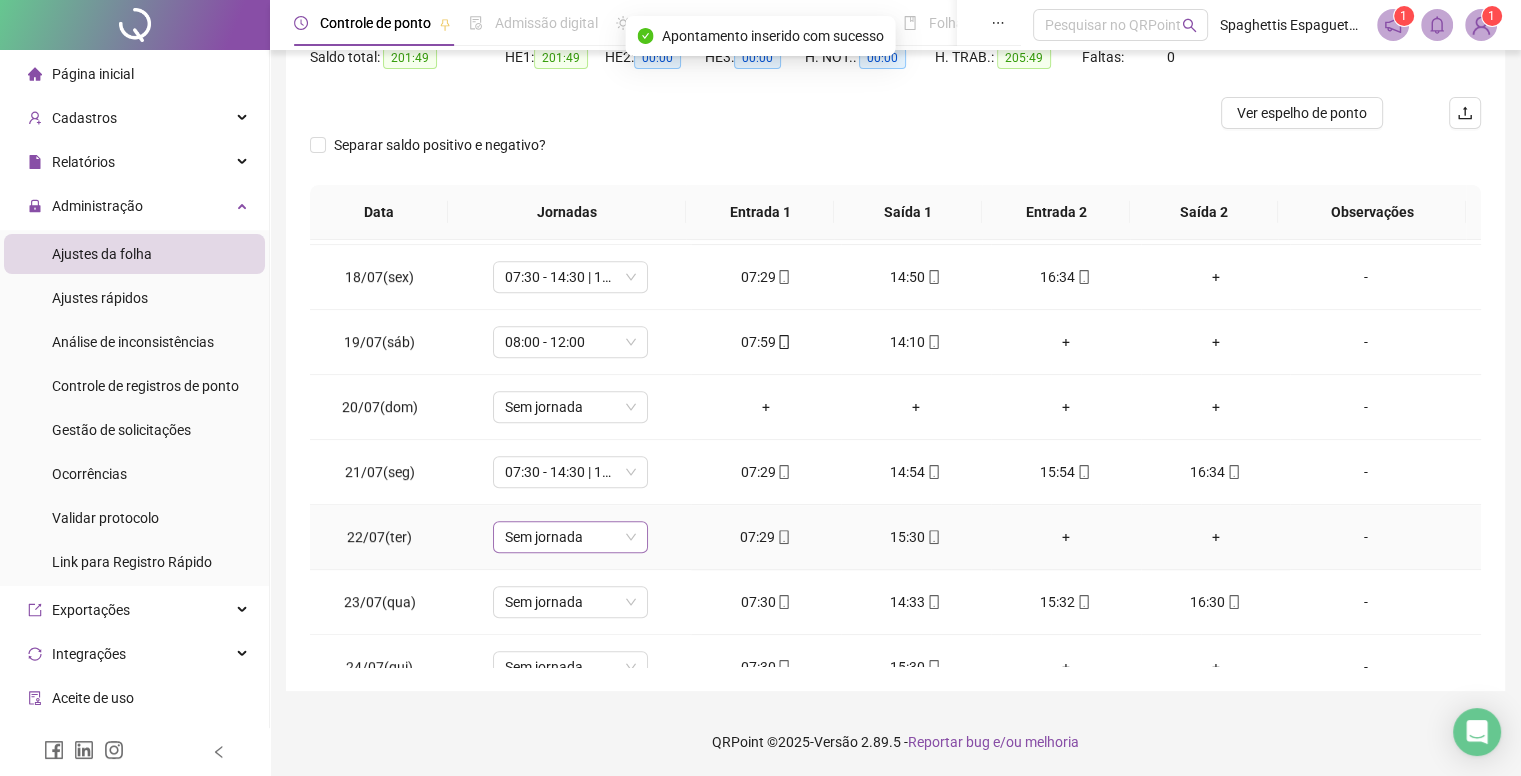 click on "Sem jornada" at bounding box center (570, 537) 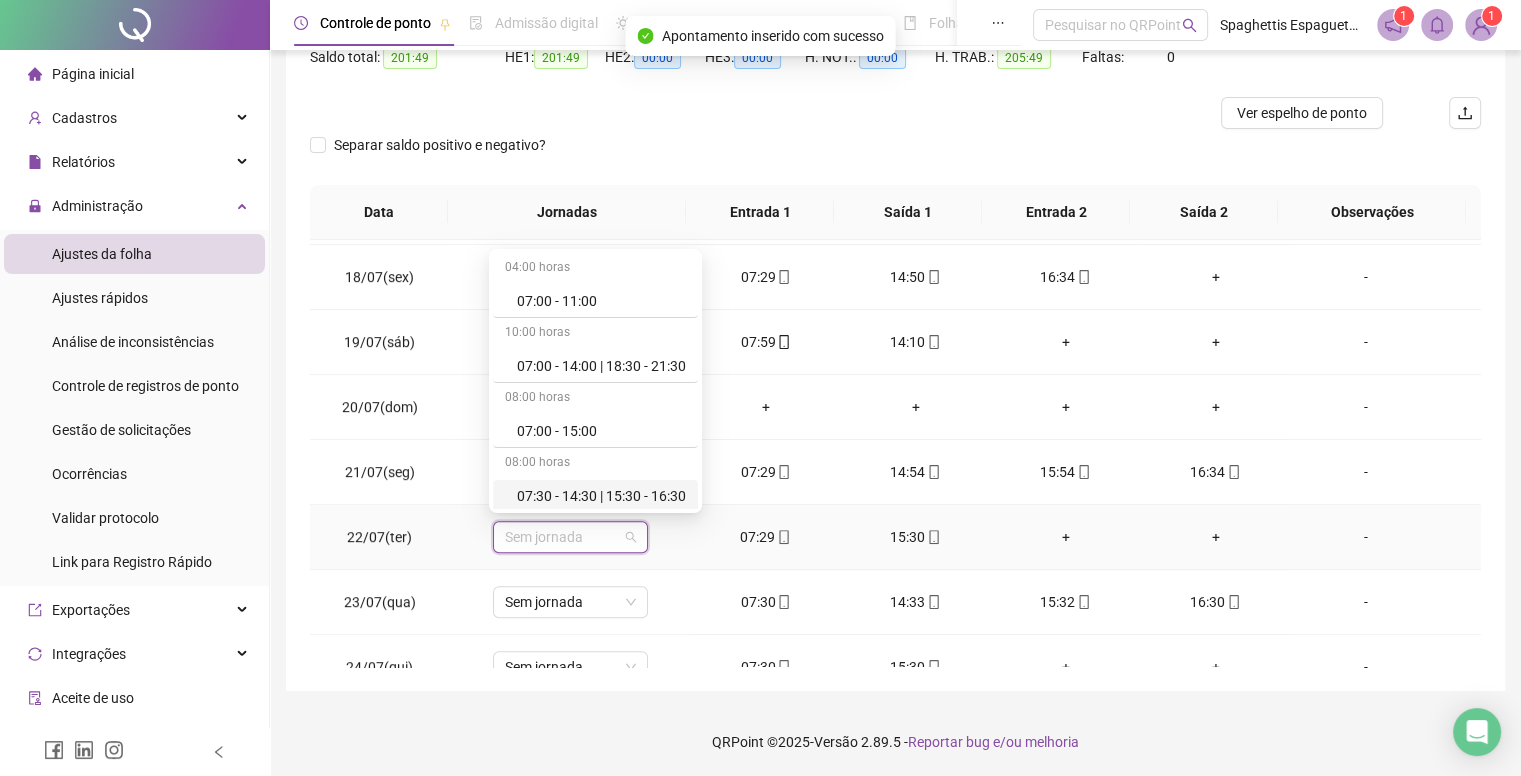 click on "07:30 - 14:30 | 15:30 - 16:30" at bounding box center (601, 496) 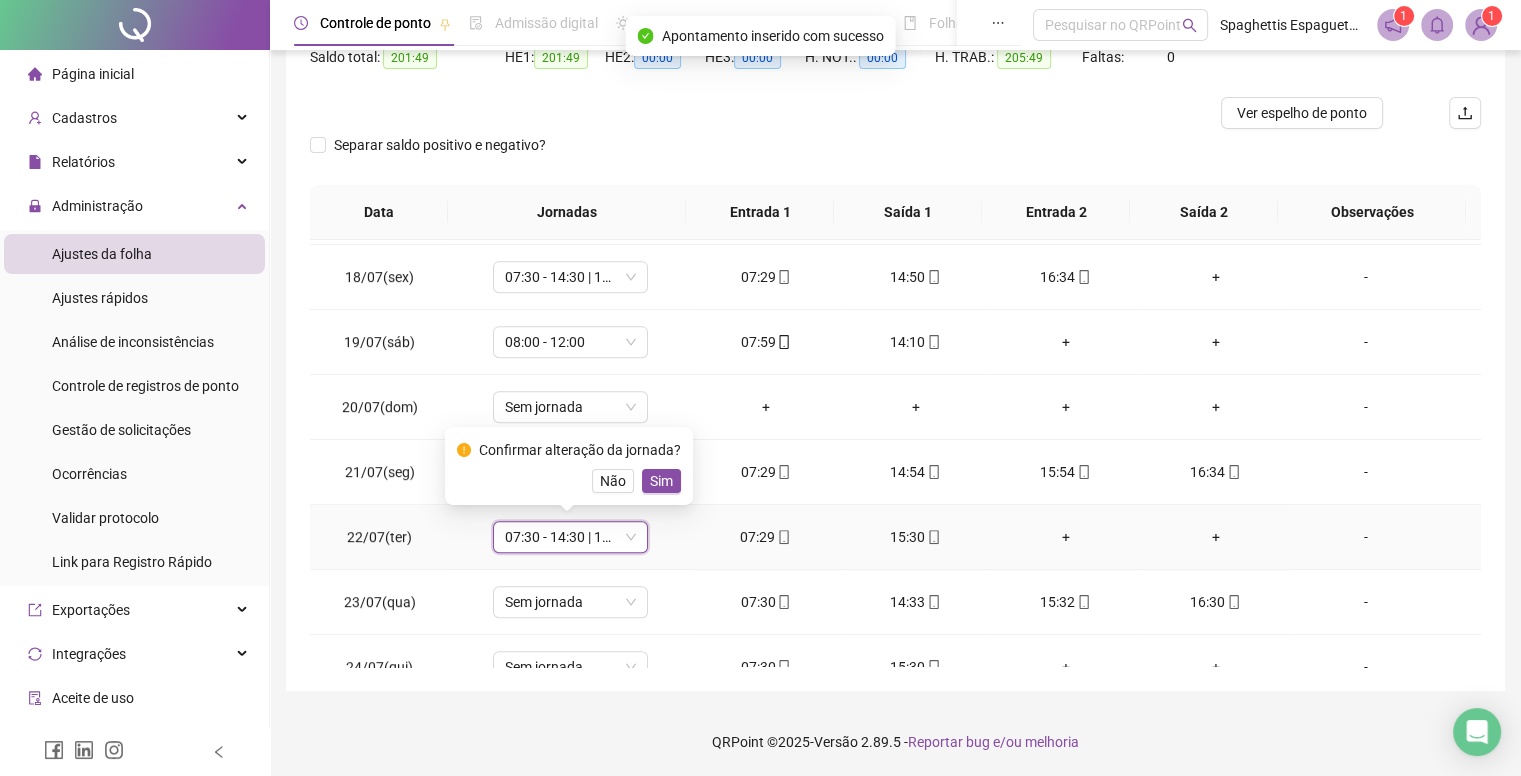 click on "Confirmar alteração da jornada? Não Sim" at bounding box center [569, 466] 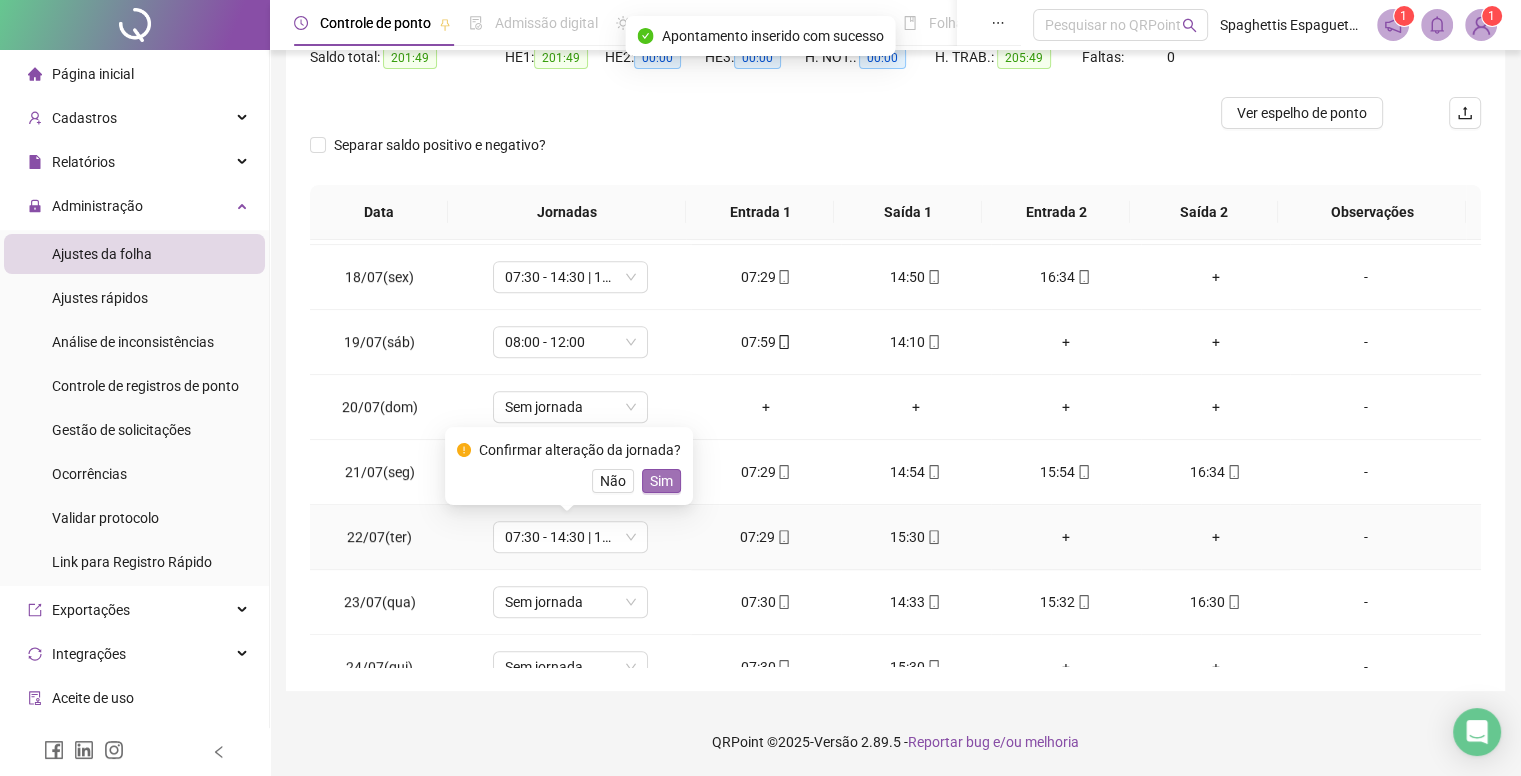 click on "Sim" at bounding box center (661, 481) 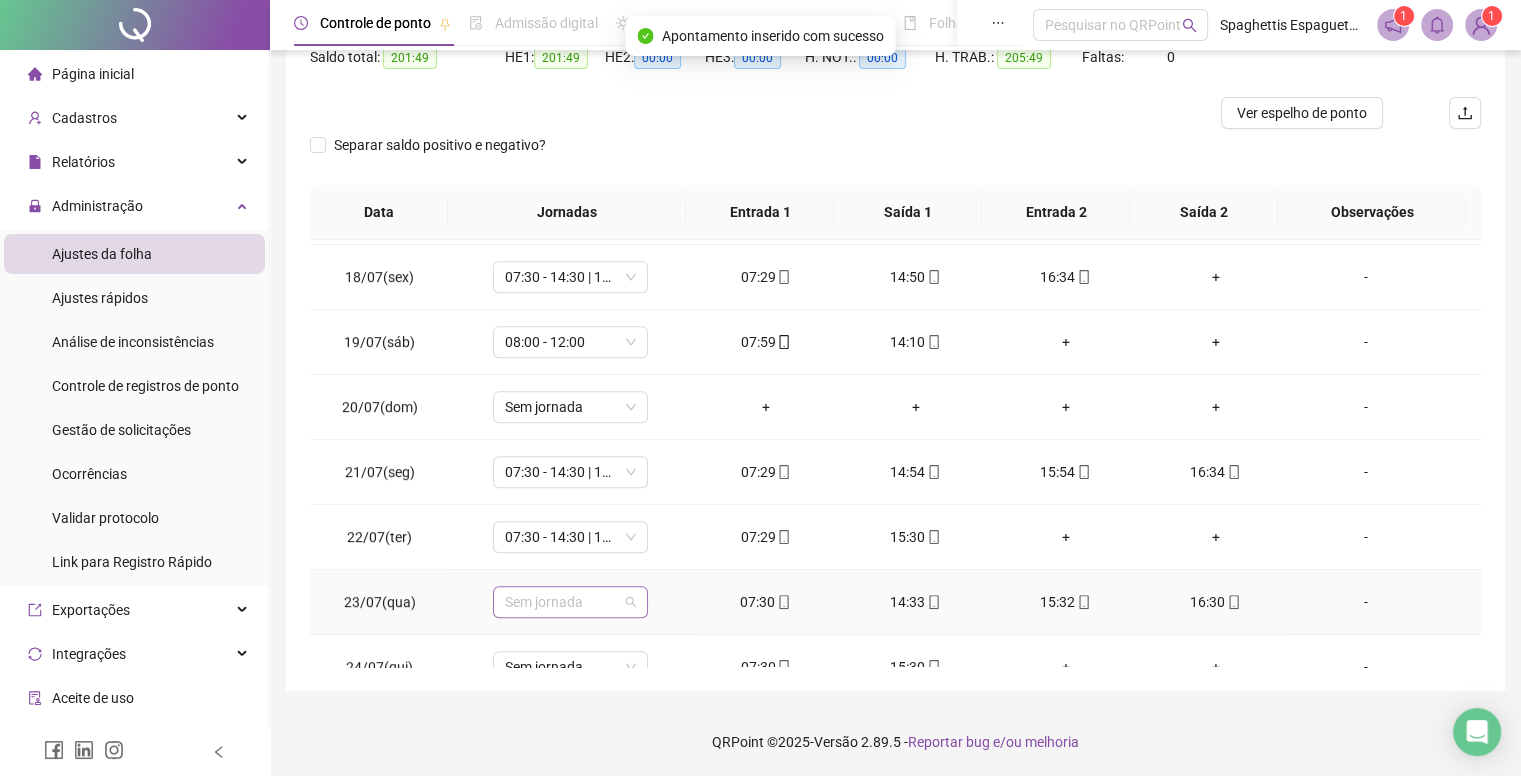 click on "Sem jornada" at bounding box center (570, 602) 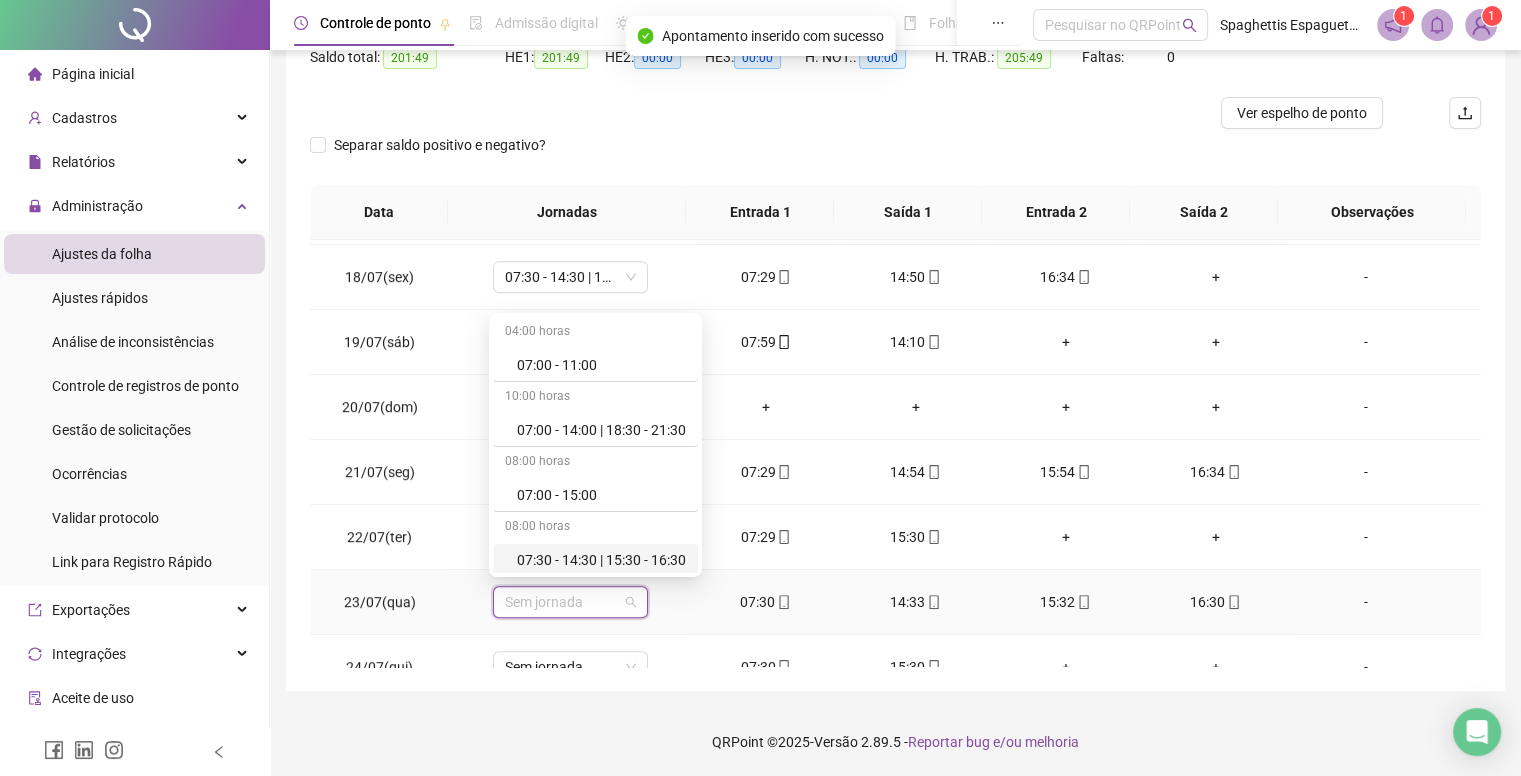 click on "07:30 - 14:30 | 15:30 - 16:30" at bounding box center [601, 560] 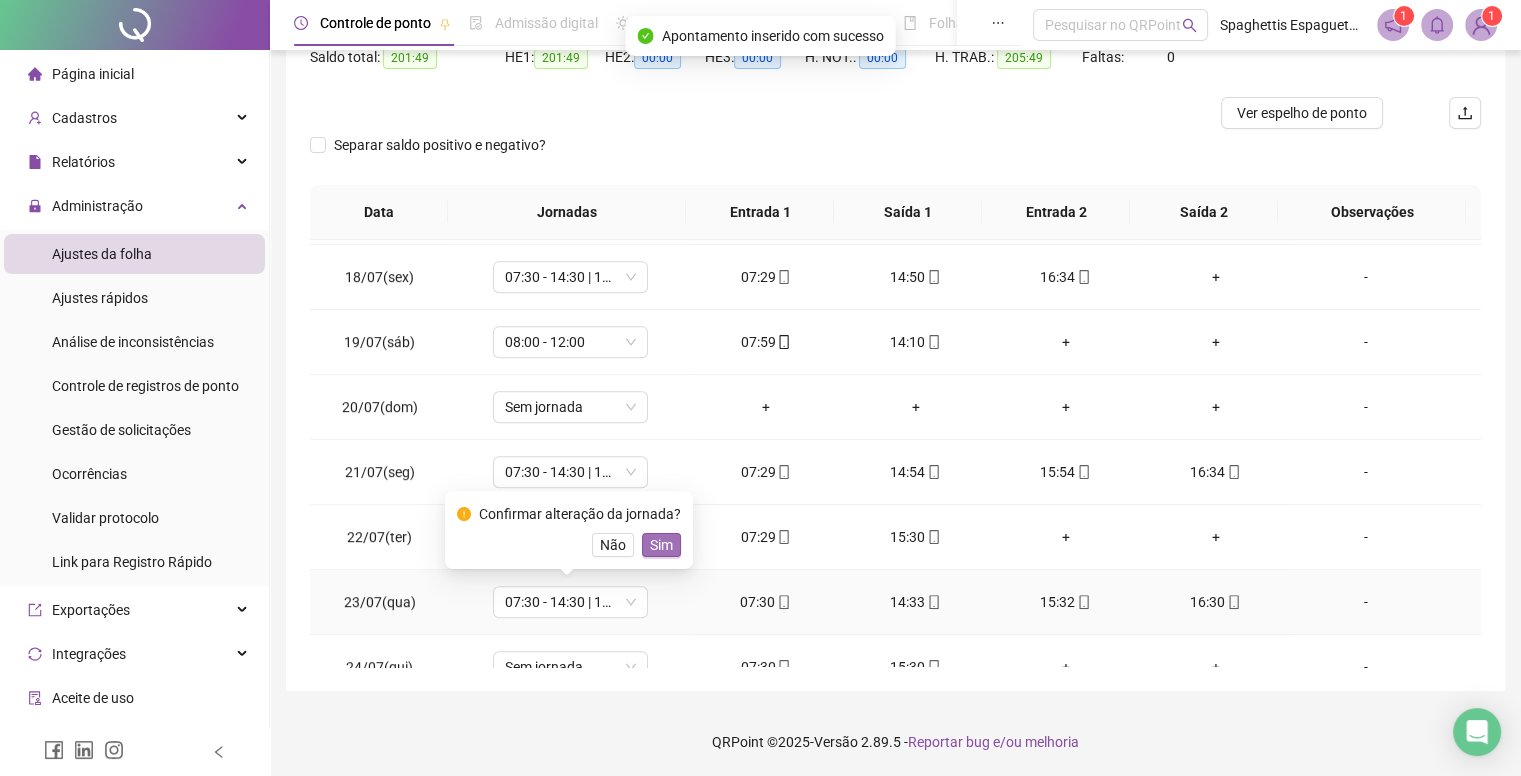 click on "Sim" at bounding box center (661, 545) 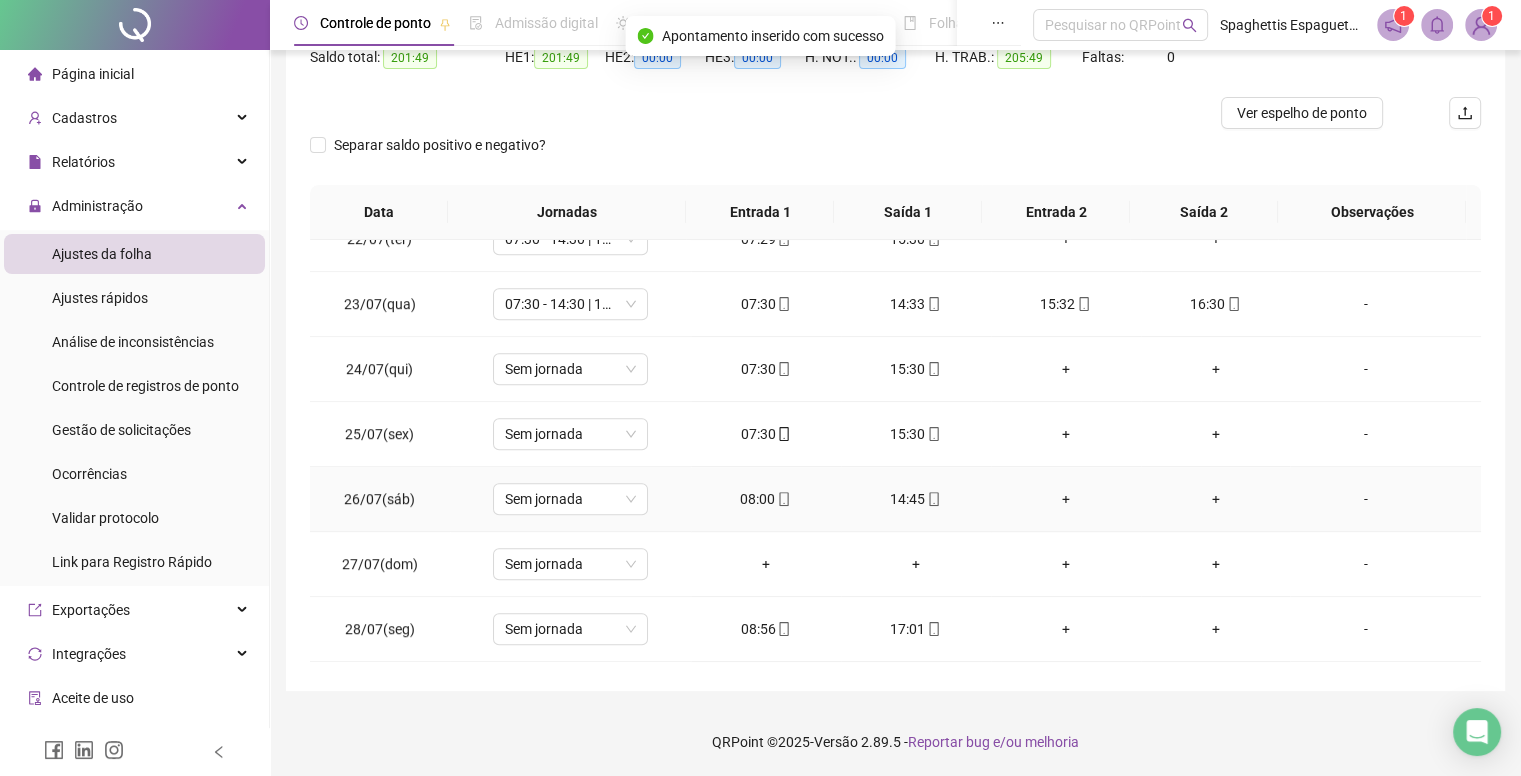 scroll, scrollTop: 1400, scrollLeft: 0, axis: vertical 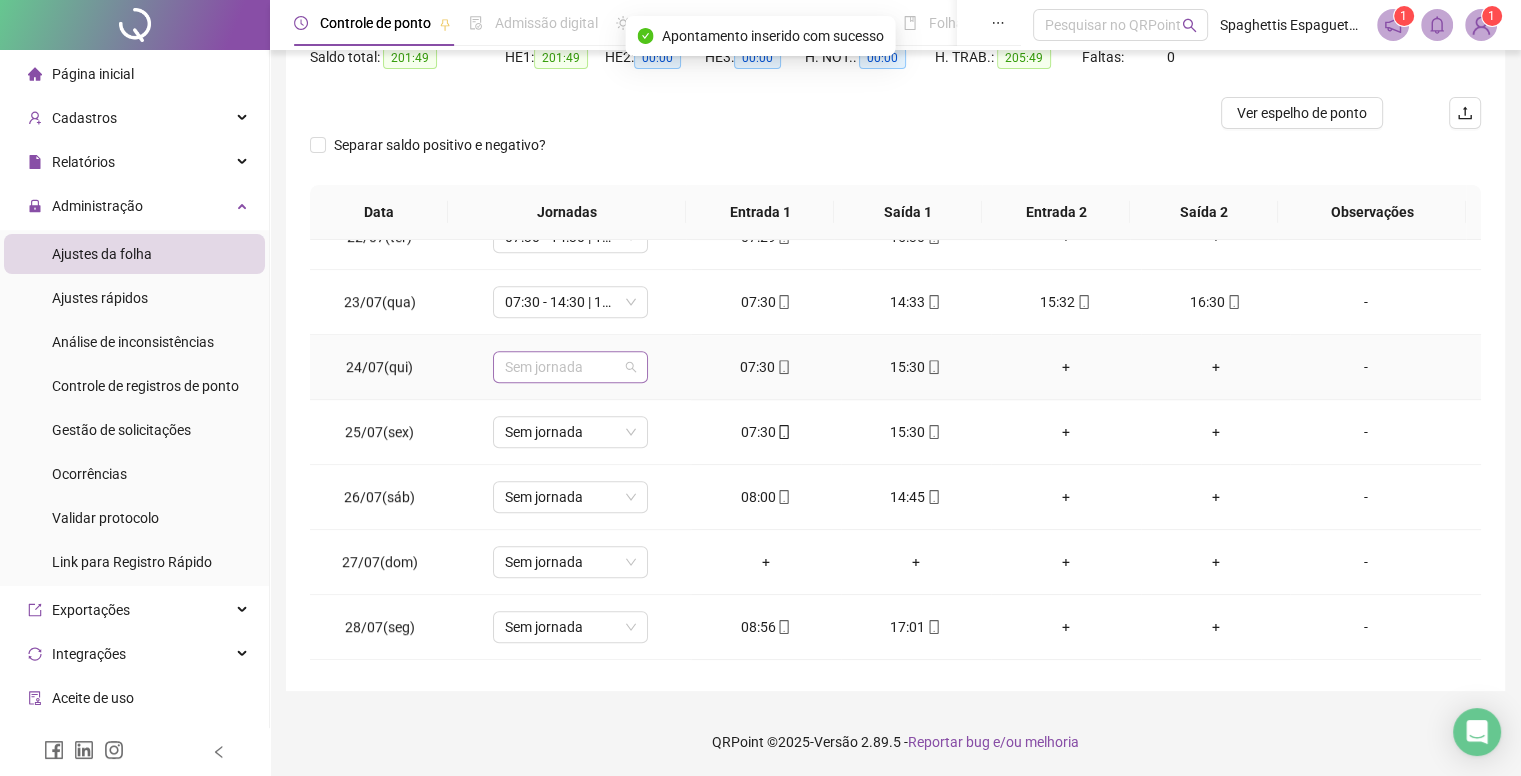 click on "Sem jornada" at bounding box center [570, 367] 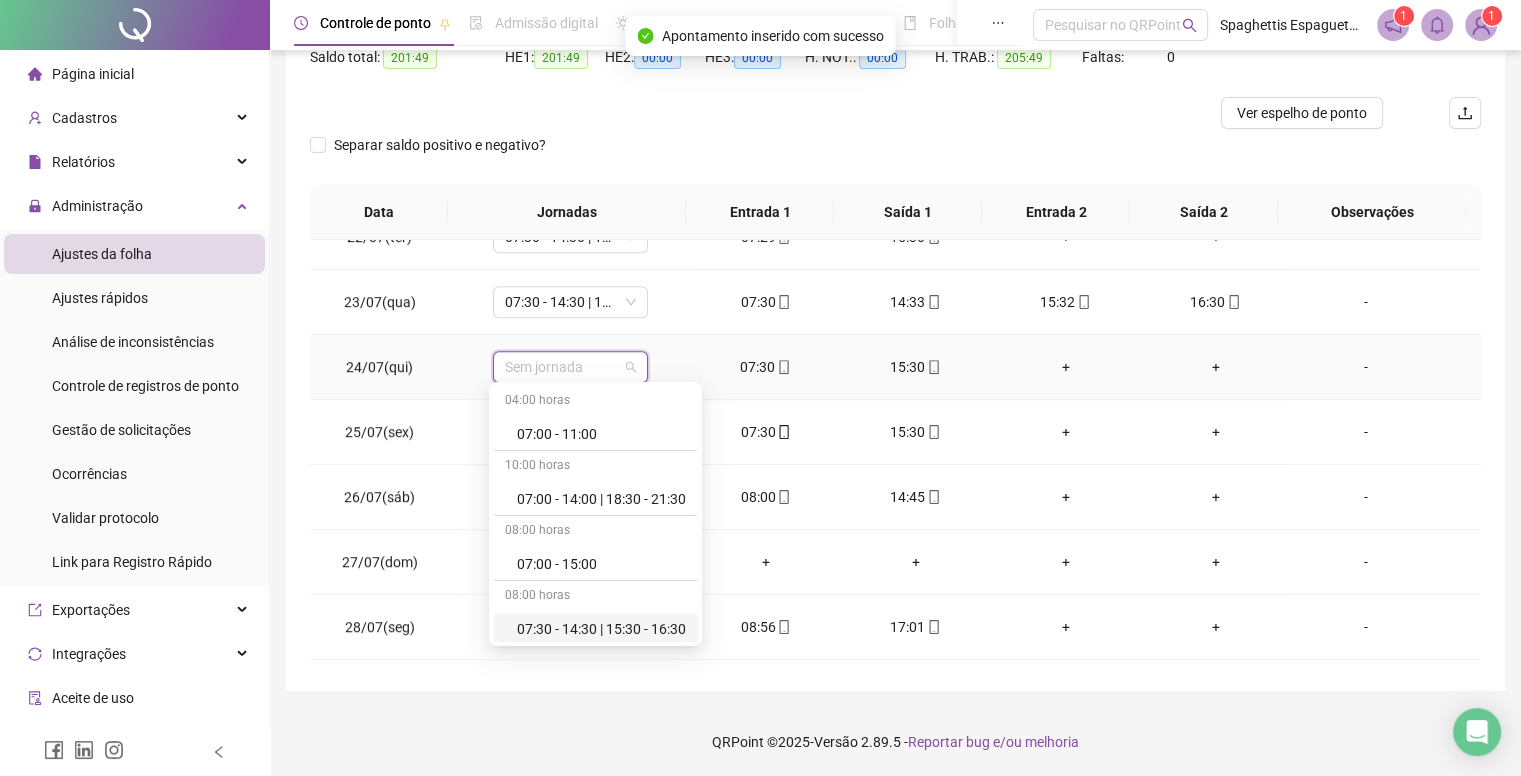 click on "07:30 - 14:30 | 15:30 - 16:30" at bounding box center [601, 629] 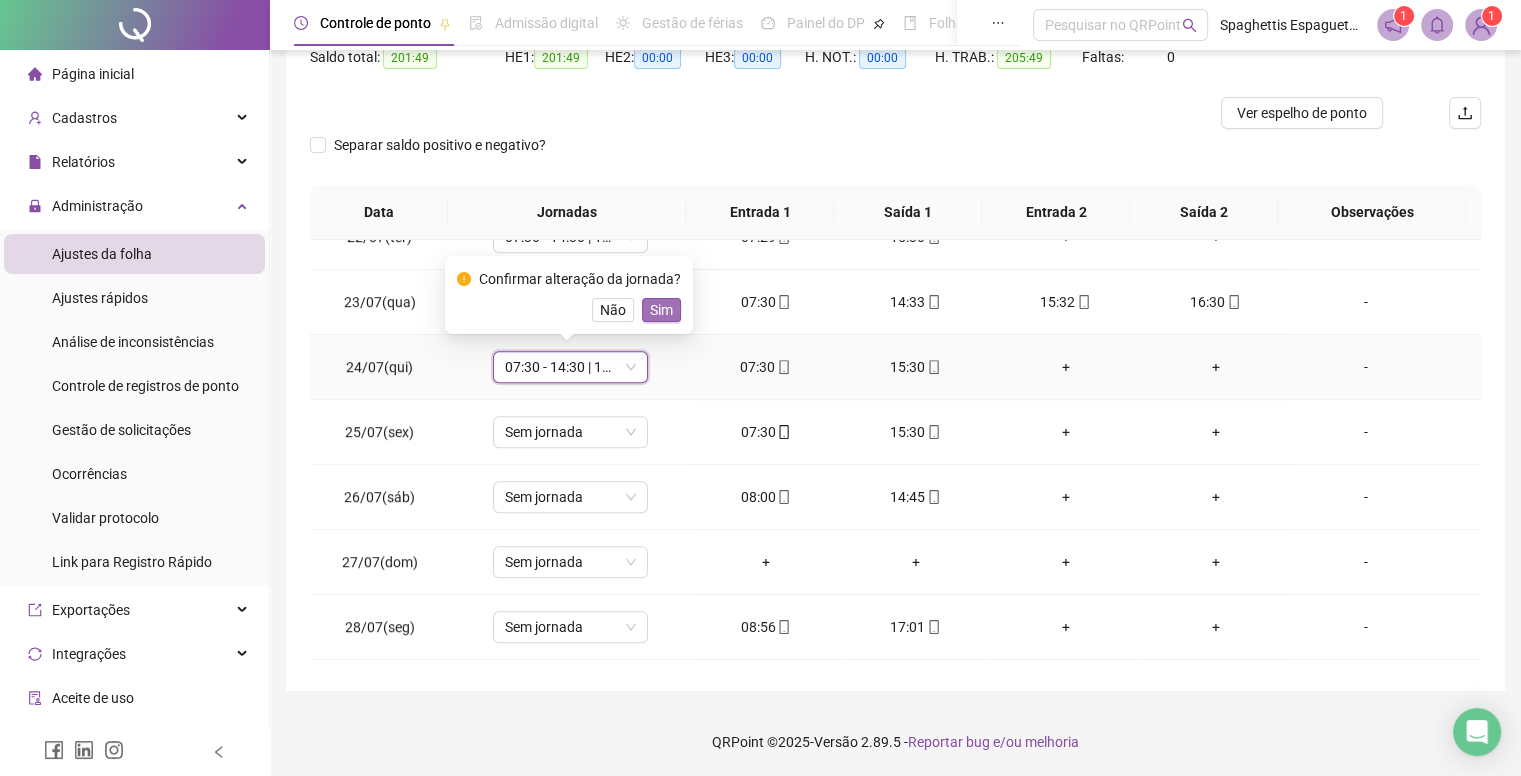 click on "Sim" at bounding box center (661, 310) 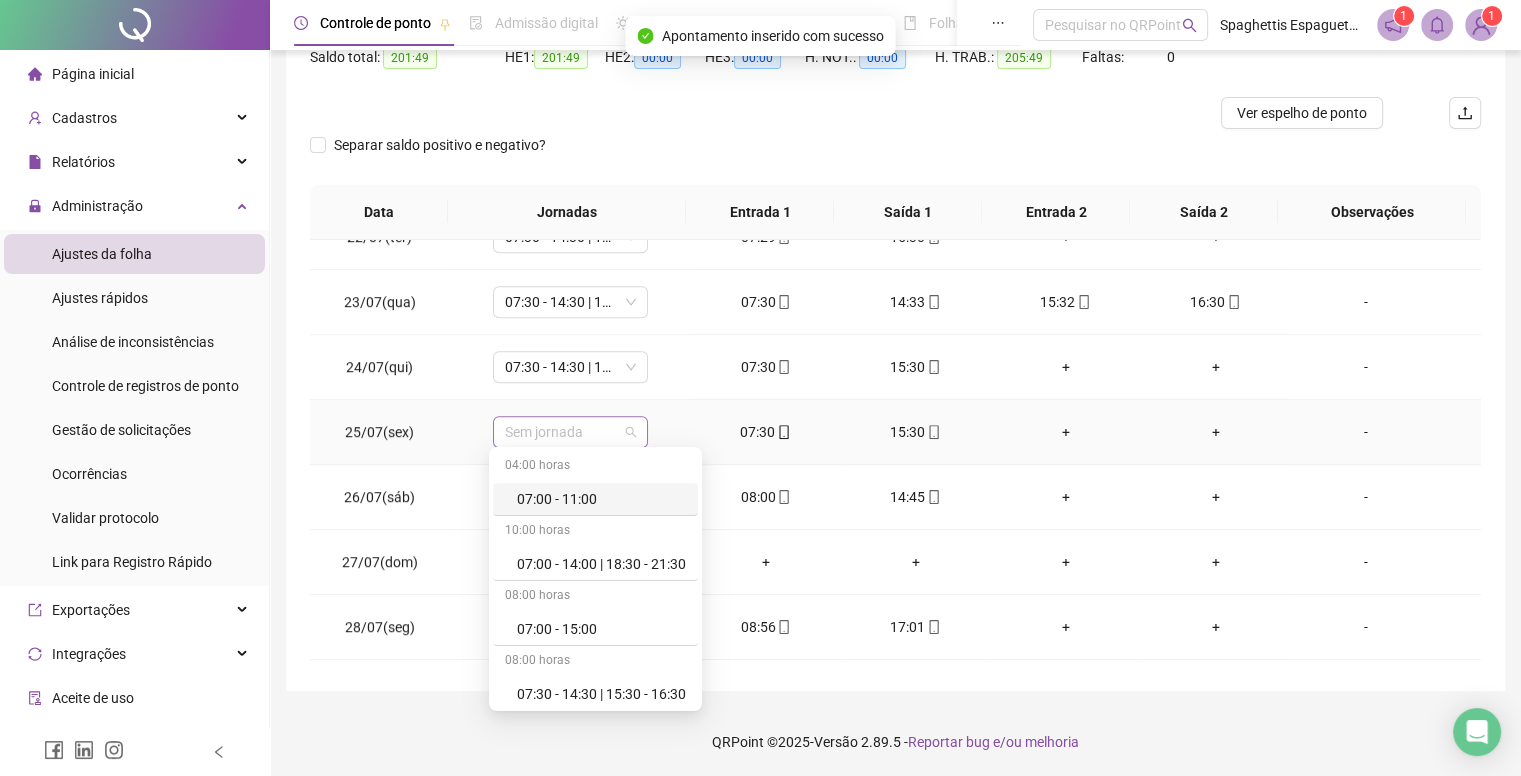 click on "Sem jornada" at bounding box center (570, 432) 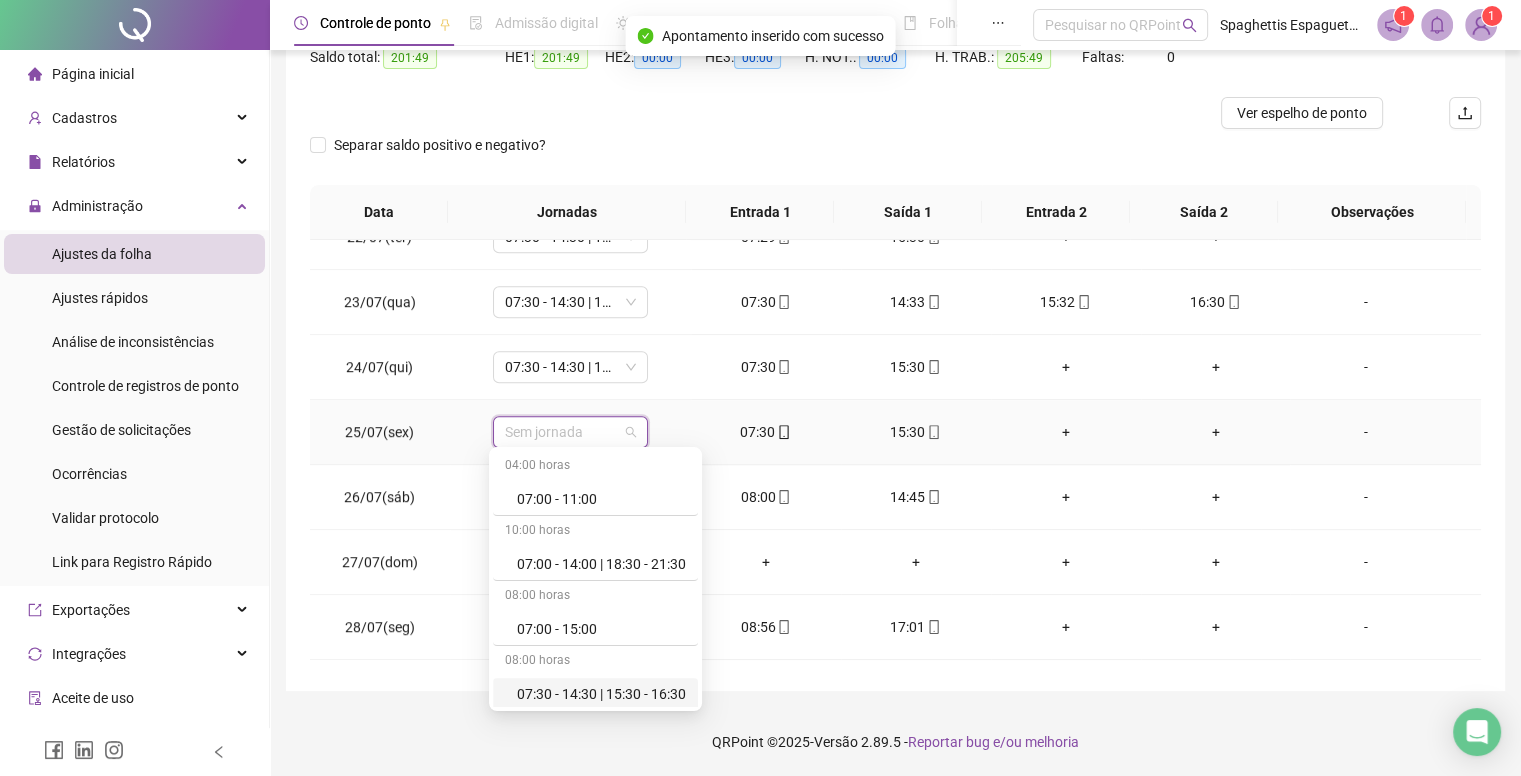 click on "07:30 - 14:30 | 15:30 - 16:30" at bounding box center (601, 694) 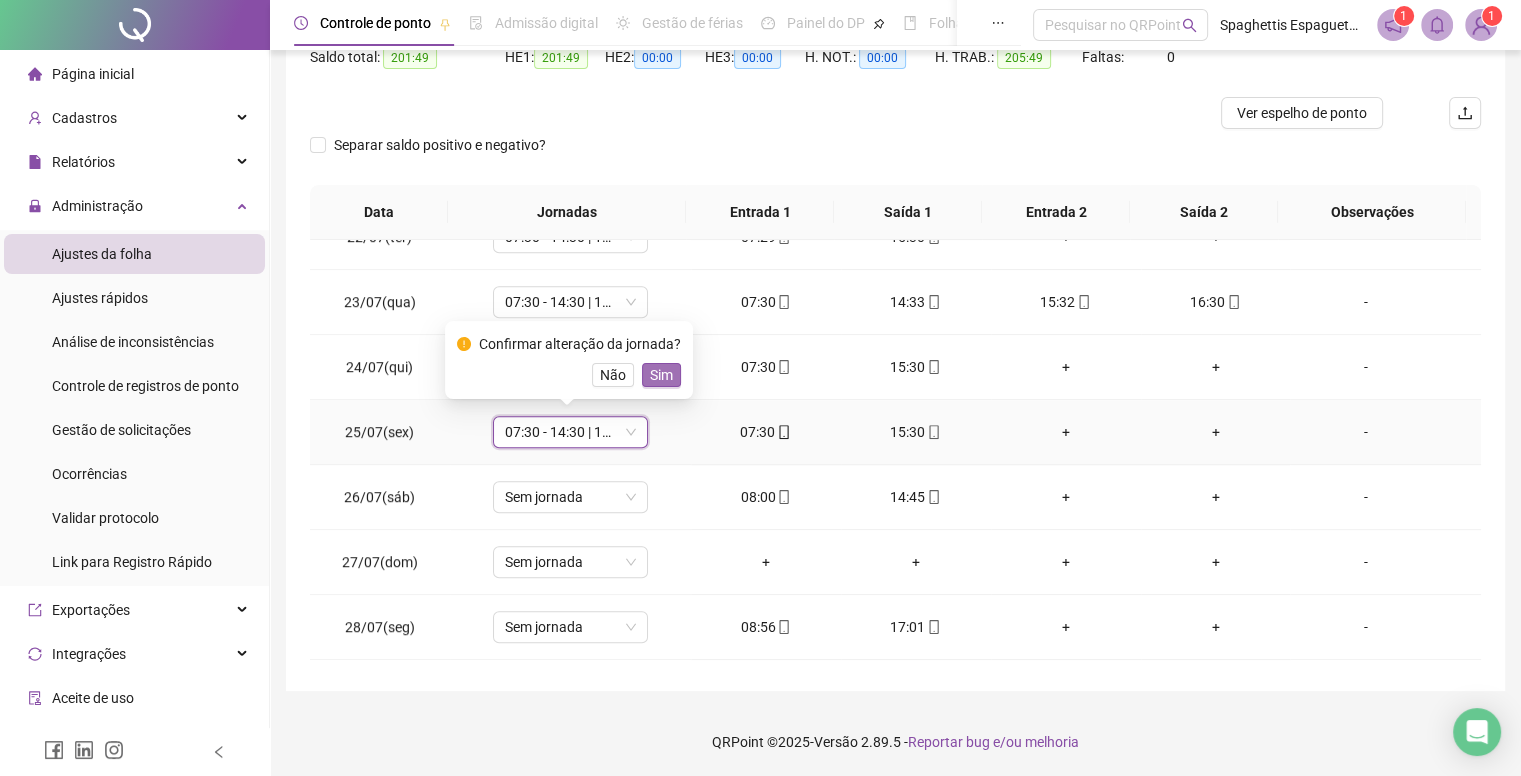 click on "Sim" at bounding box center [661, 375] 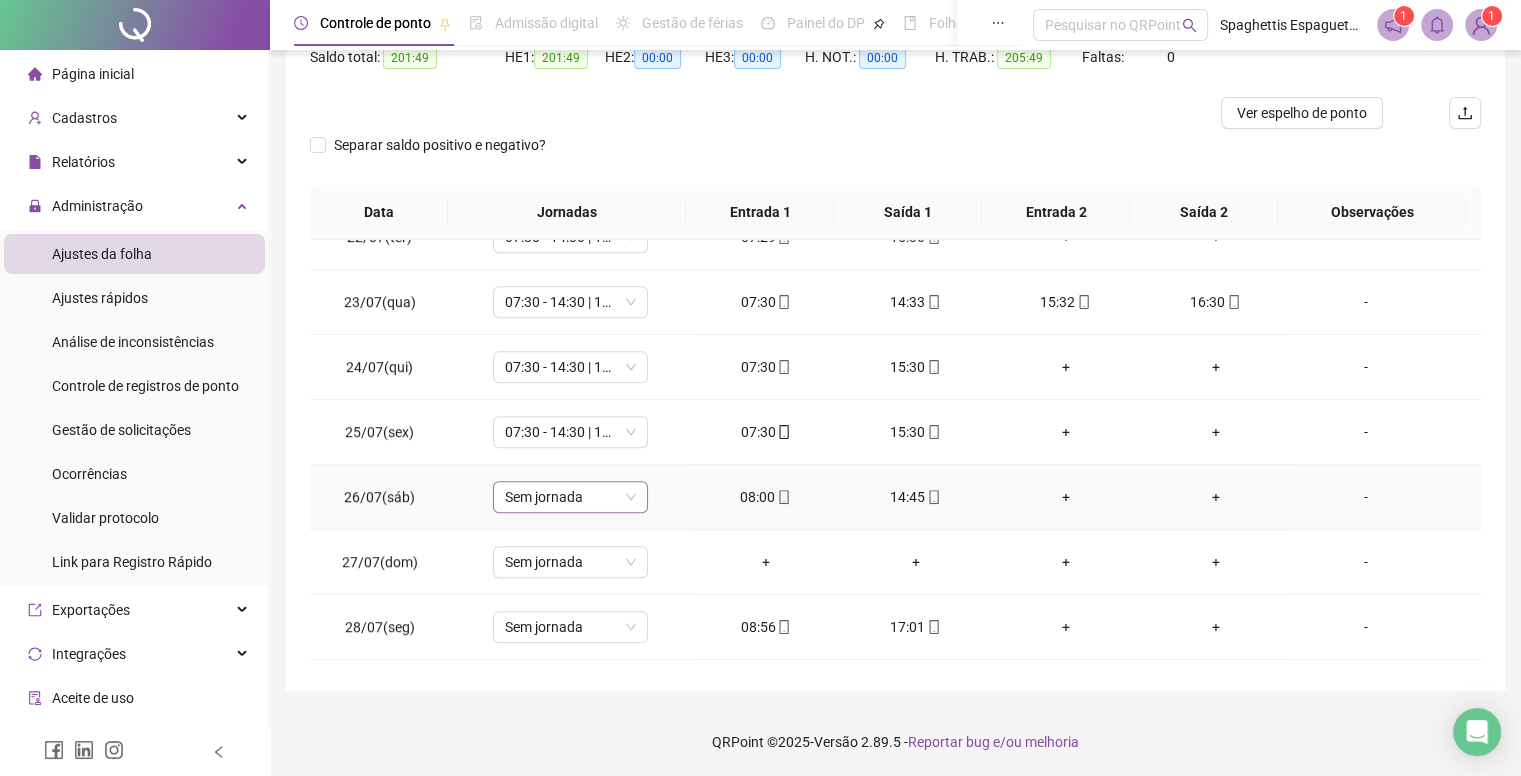 click on "Sem jornada" at bounding box center (570, 497) 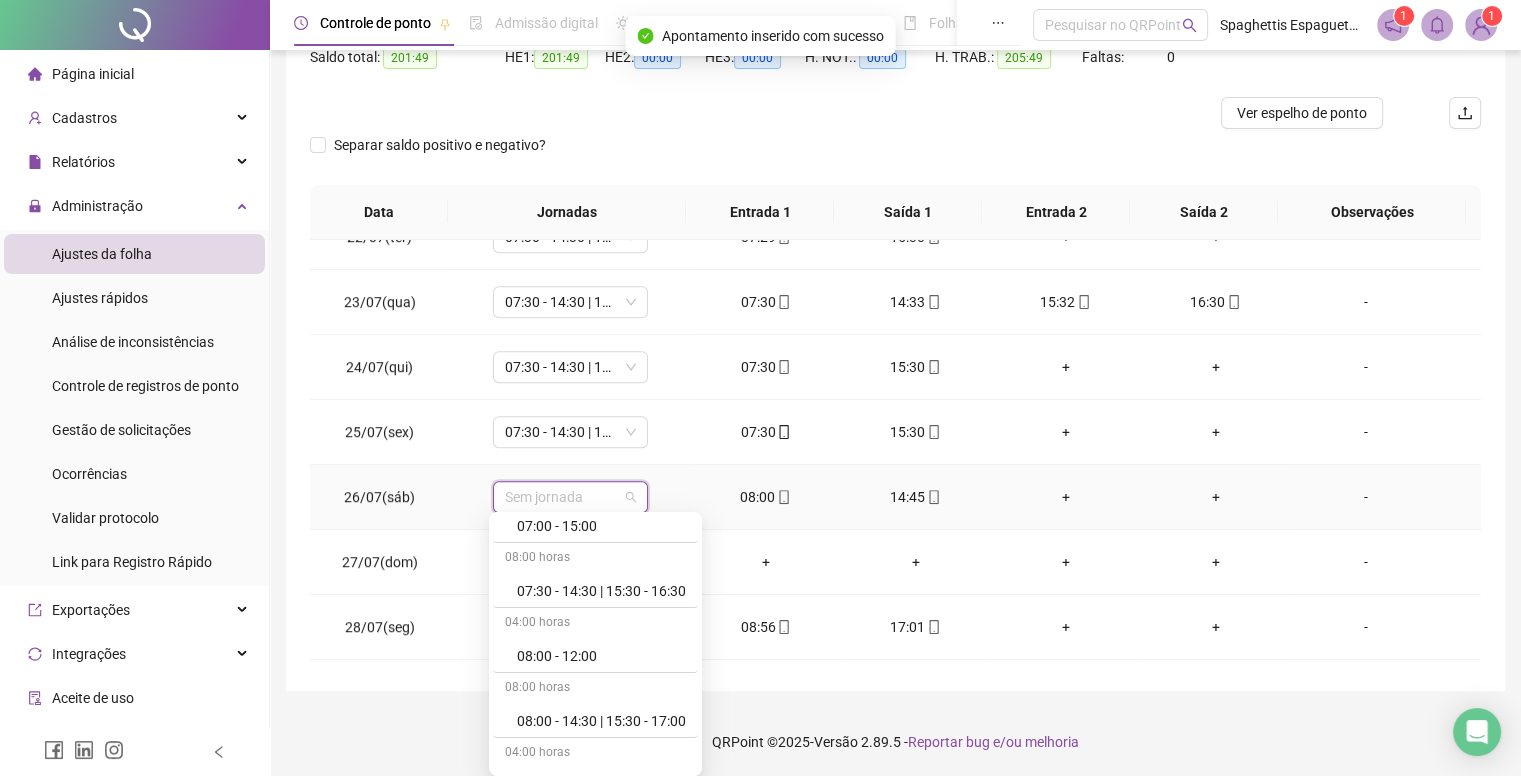 scroll, scrollTop: 200, scrollLeft: 0, axis: vertical 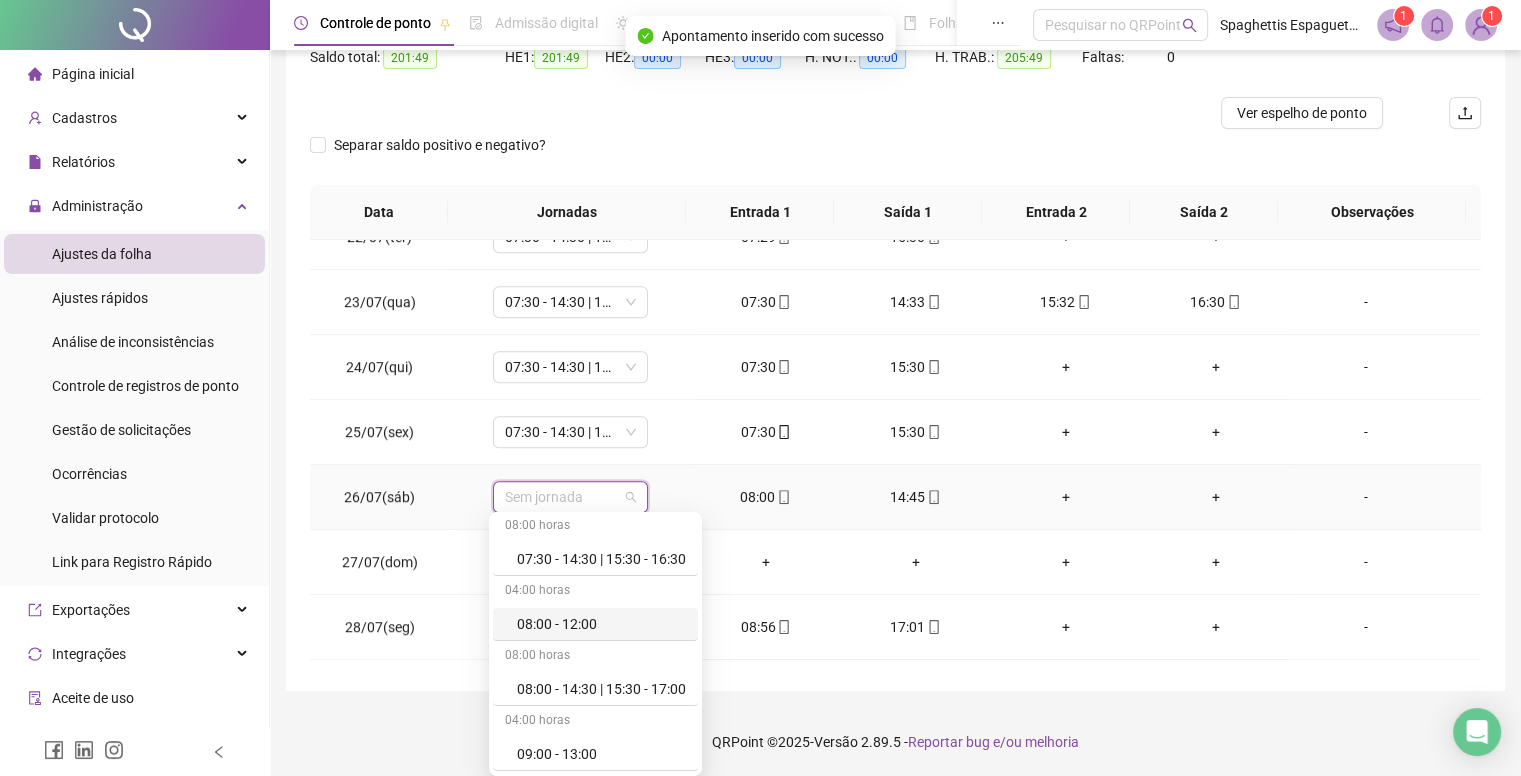 click on "08:00 - 12:00" at bounding box center [601, 624] 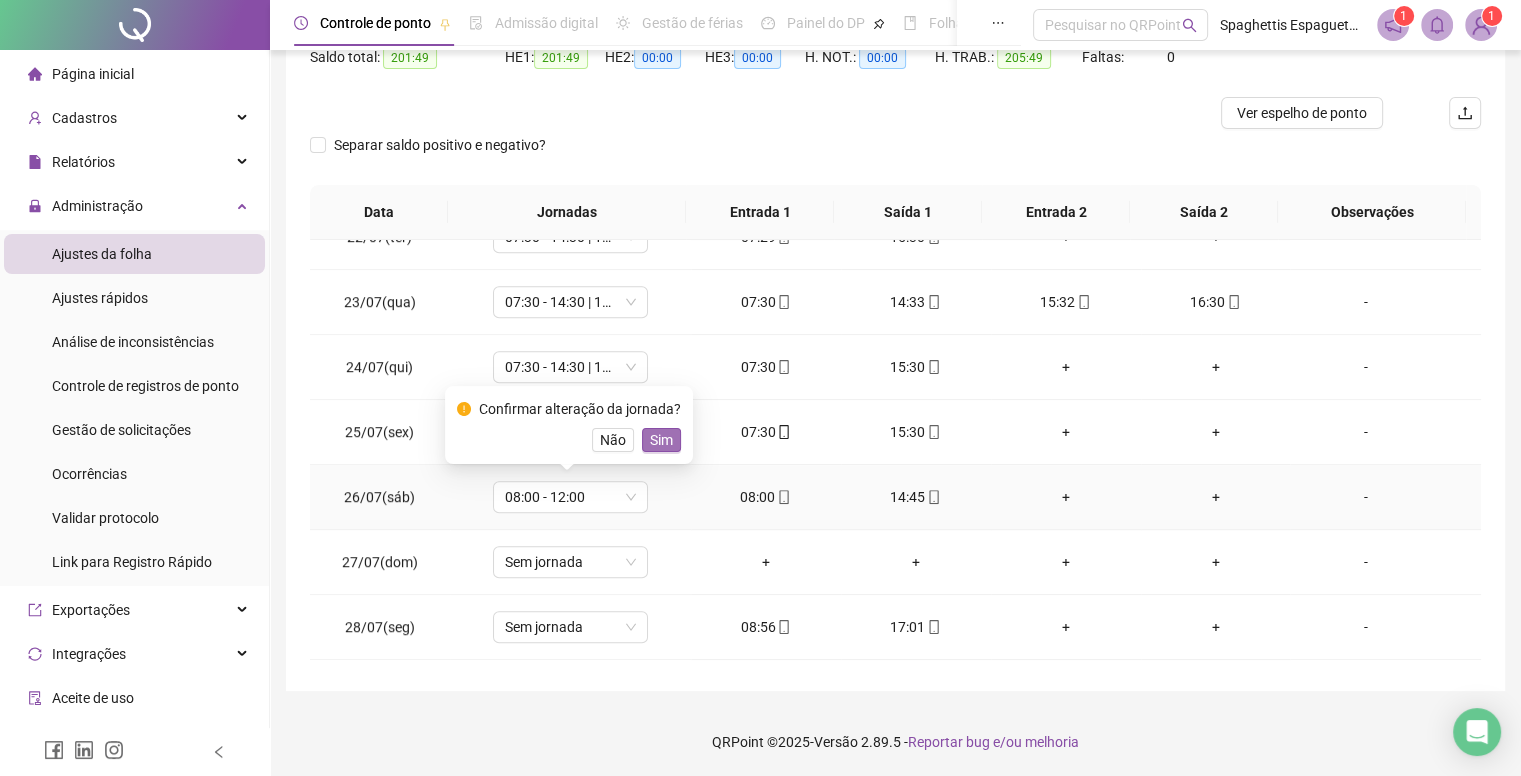 click on "Sim" at bounding box center [661, 440] 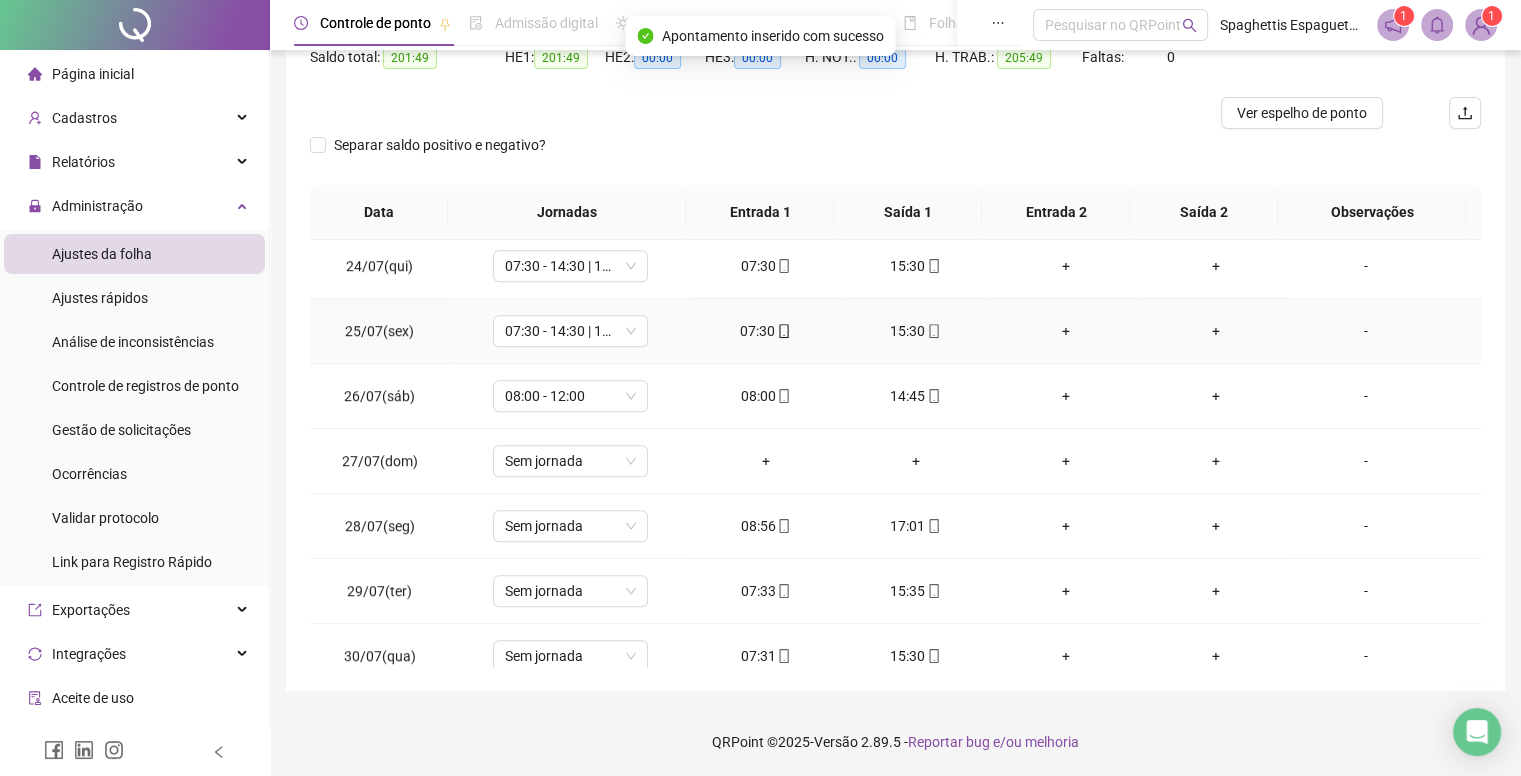scroll, scrollTop: 1581, scrollLeft: 0, axis: vertical 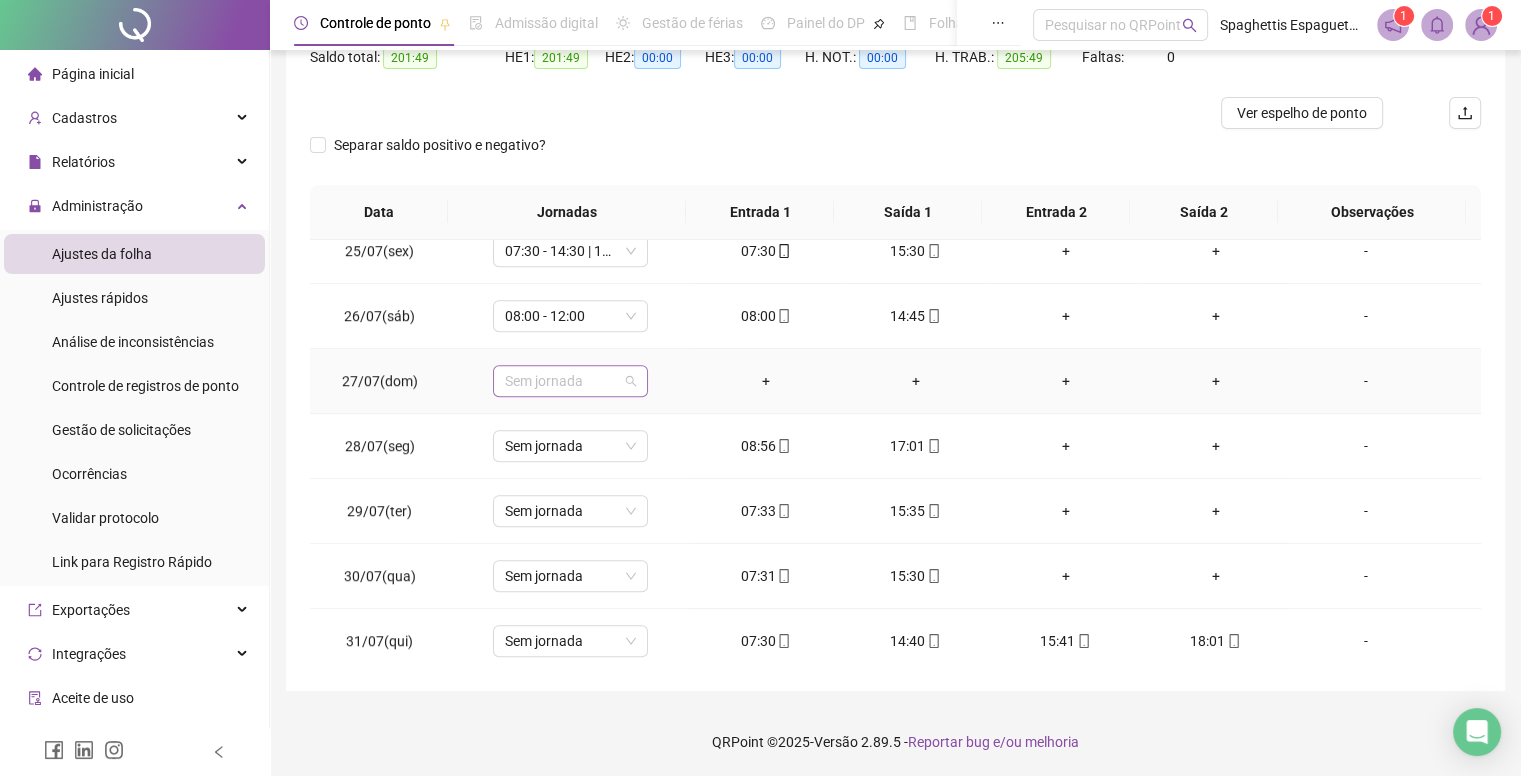 click on "Sem jornada" at bounding box center [570, 381] 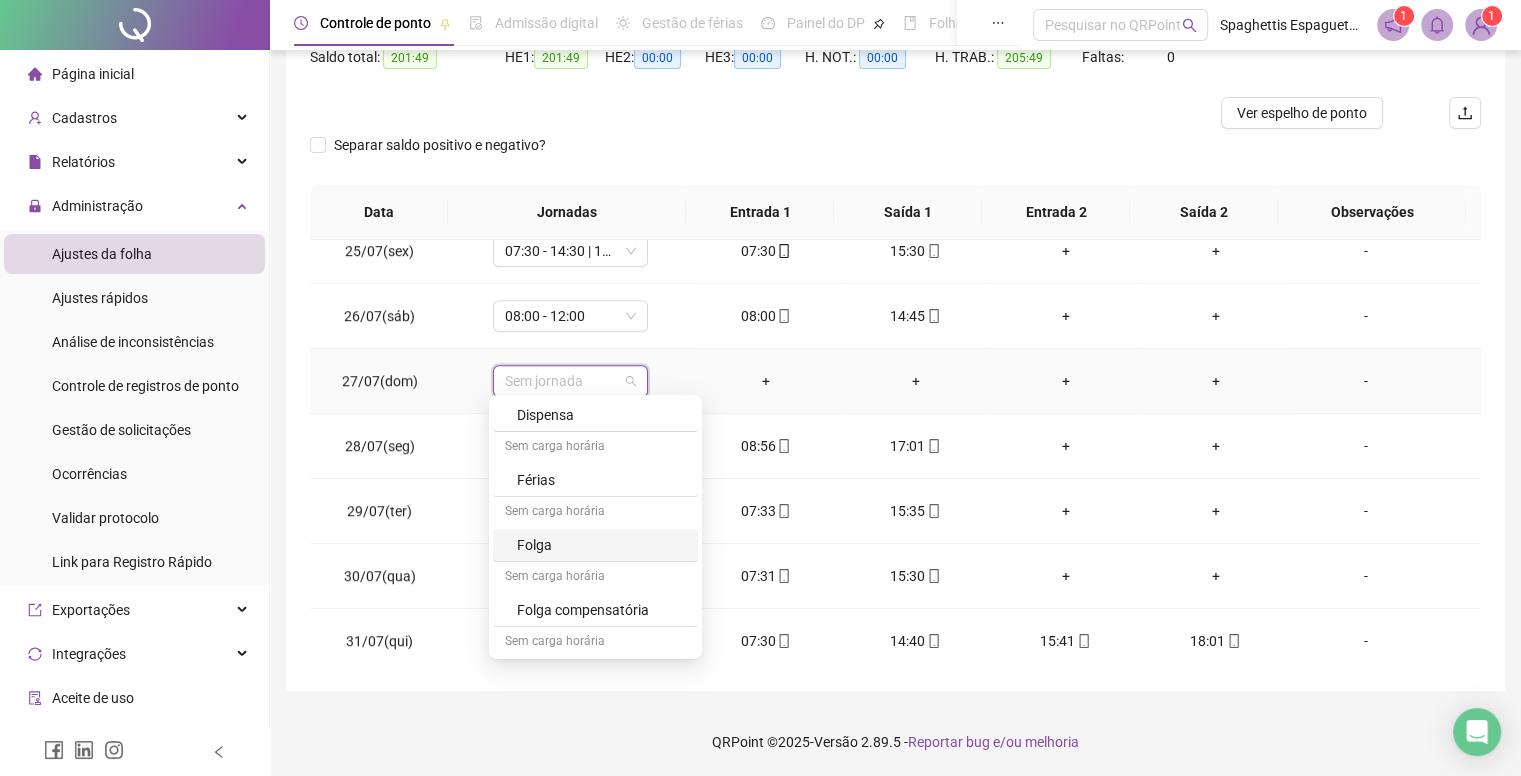 scroll, scrollTop: 1169, scrollLeft: 0, axis: vertical 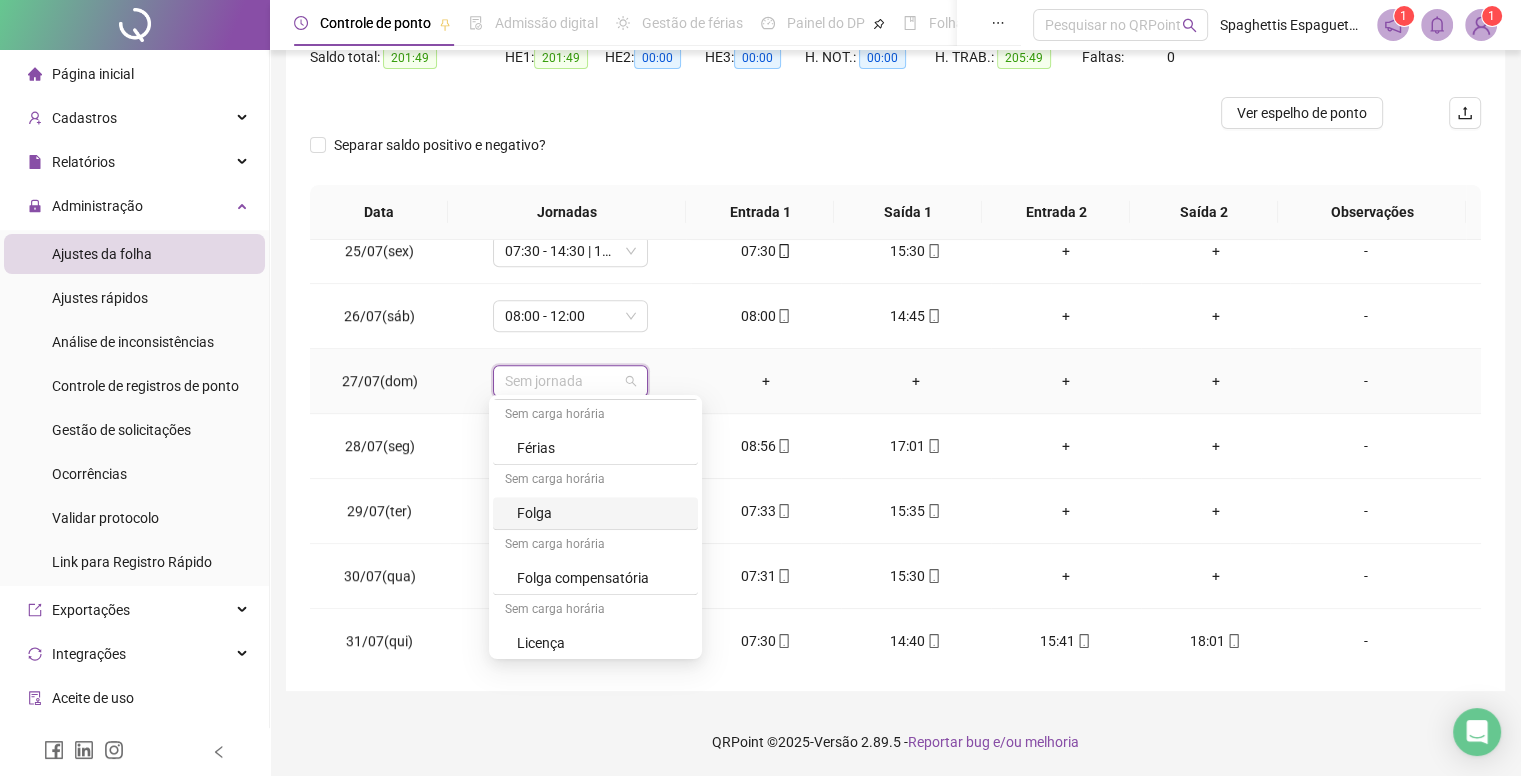 click on "Folga" at bounding box center [601, 513] 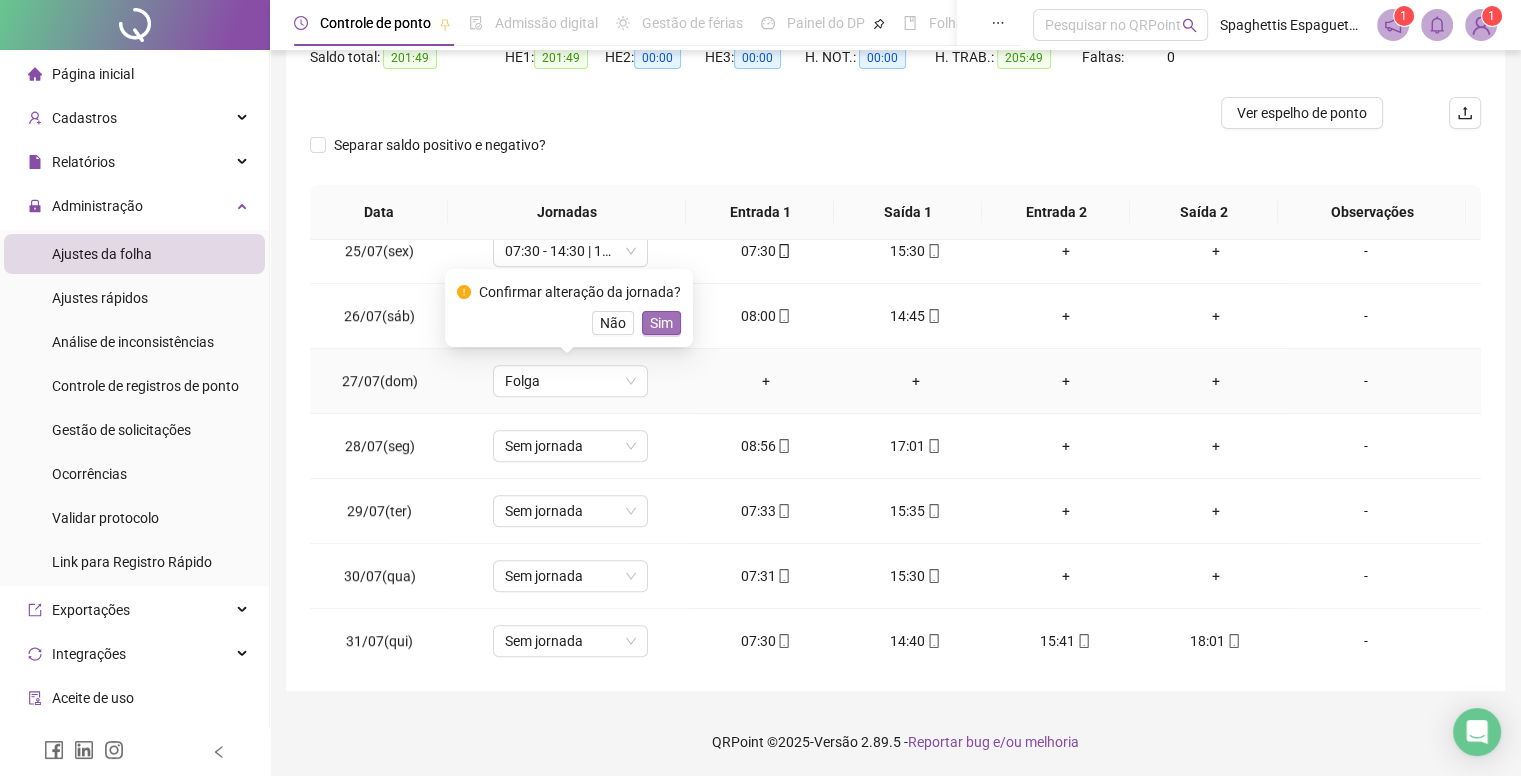 click on "Sim" at bounding box center [661, 323] 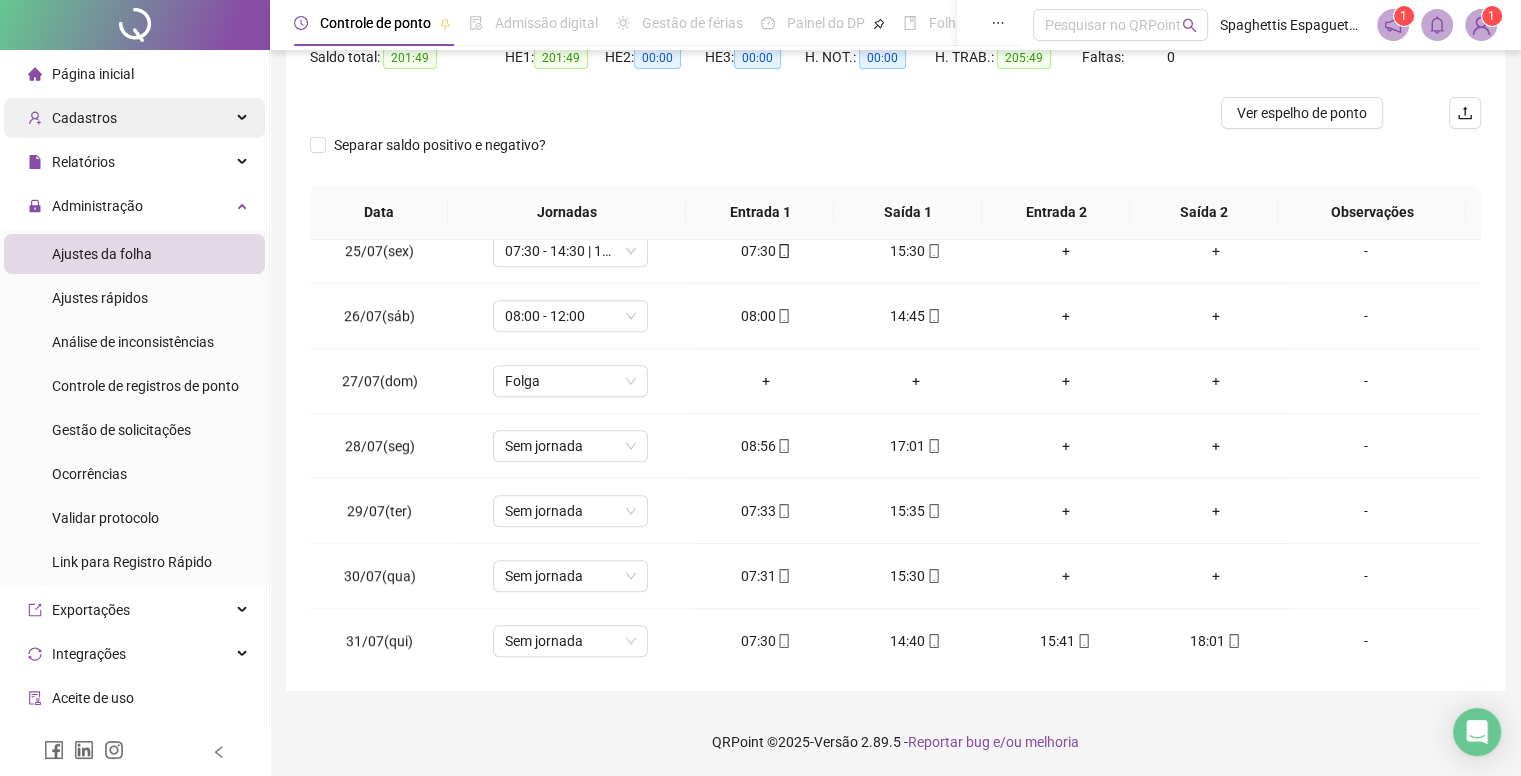 click on "Cadastros" at bounding box center (72, 118) 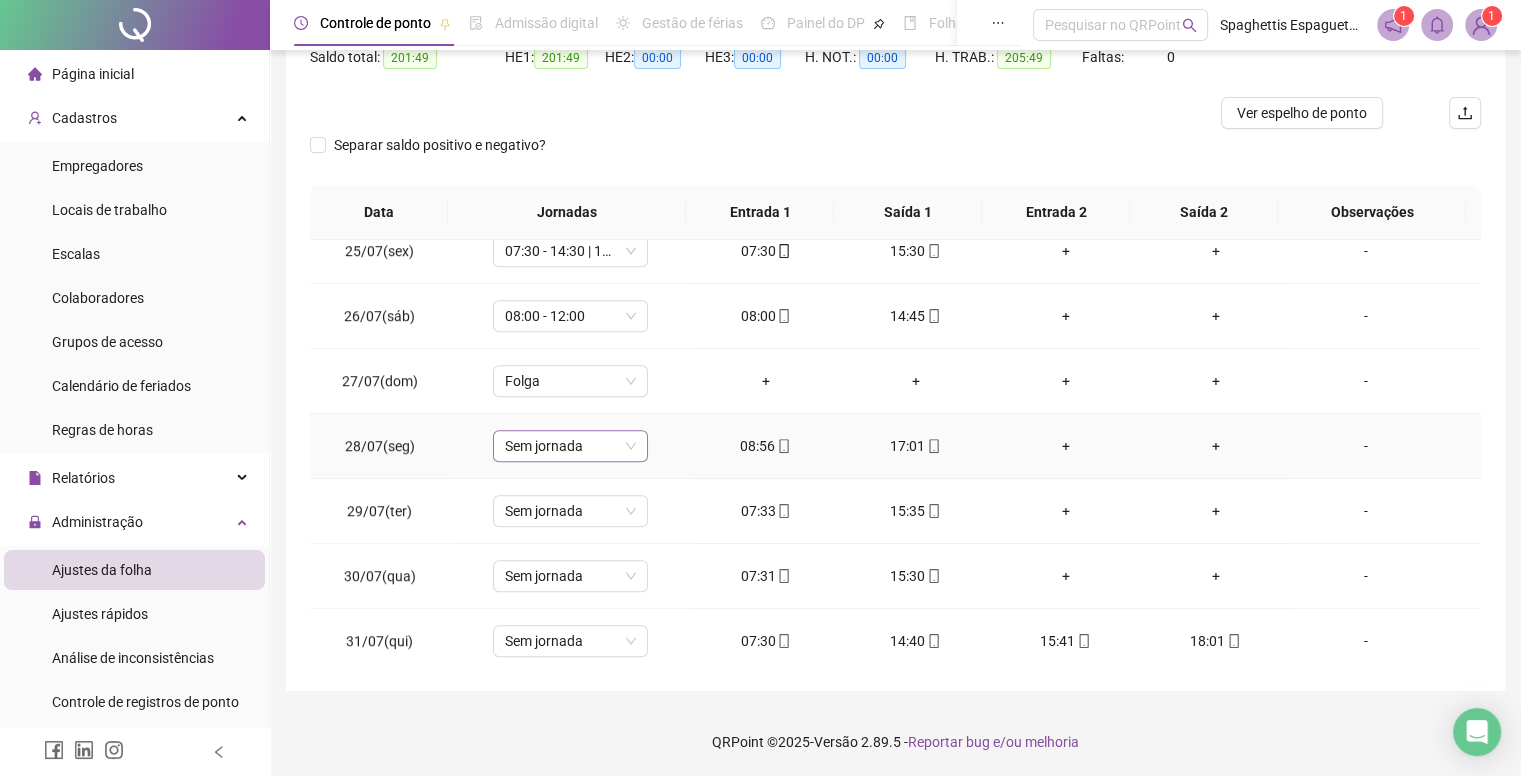 click on "Sem jornada" at bounding box center [570, 446] 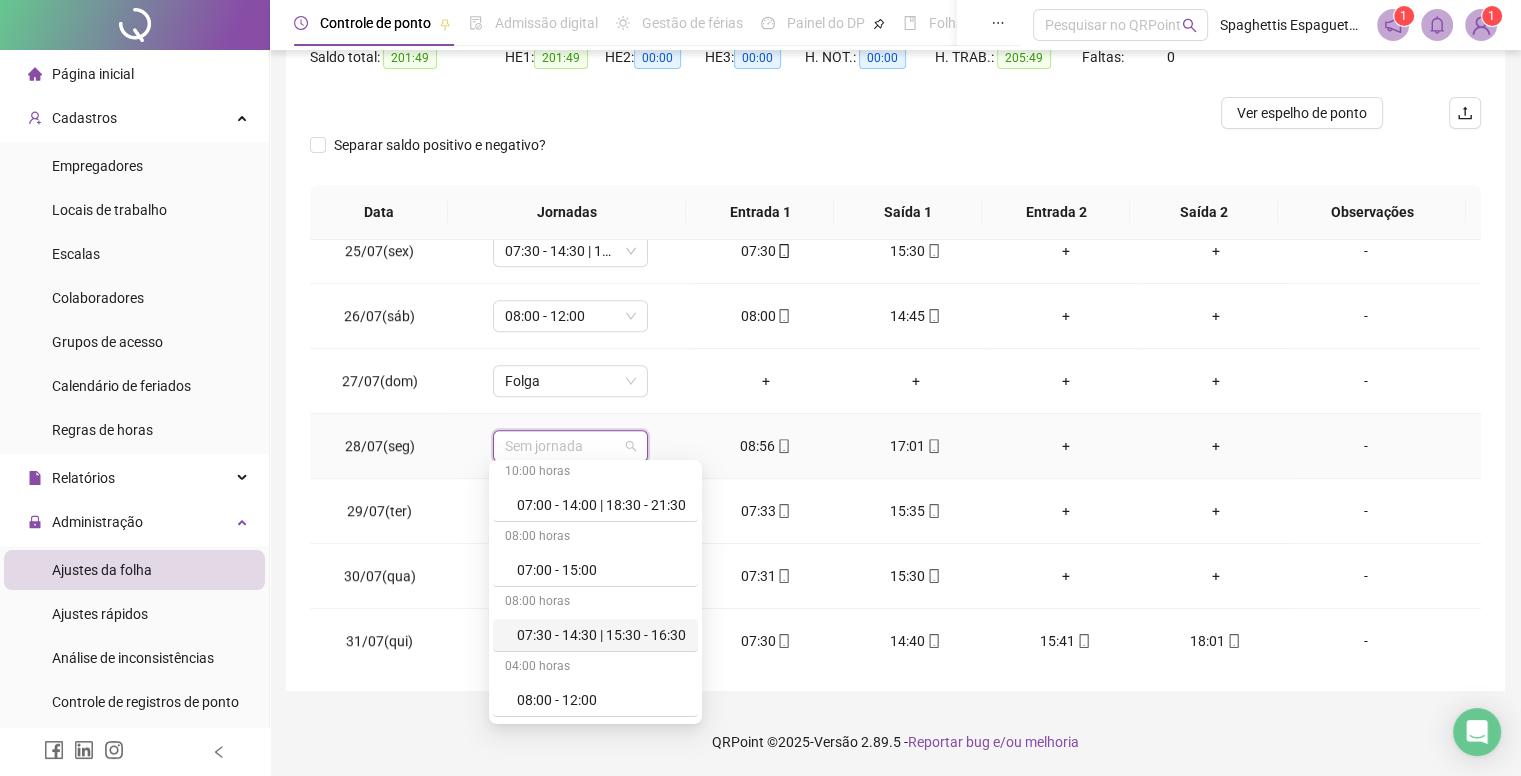 scroll, scrollTop: 100, scrollLeft: 0, axis: vertical 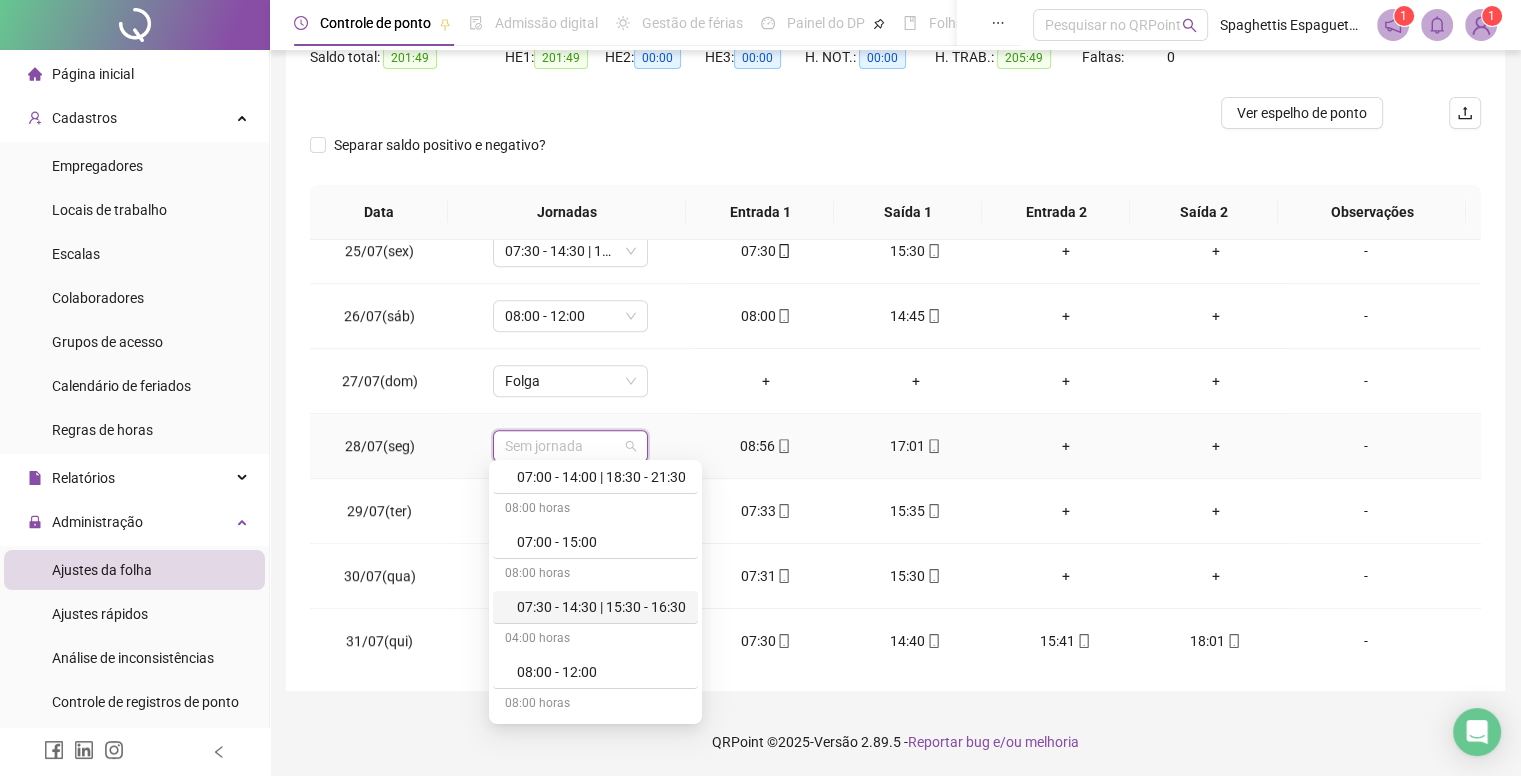 click on "07:30 - 14:30 | 15:30 - 16:30" at bounding box center [601, 607] 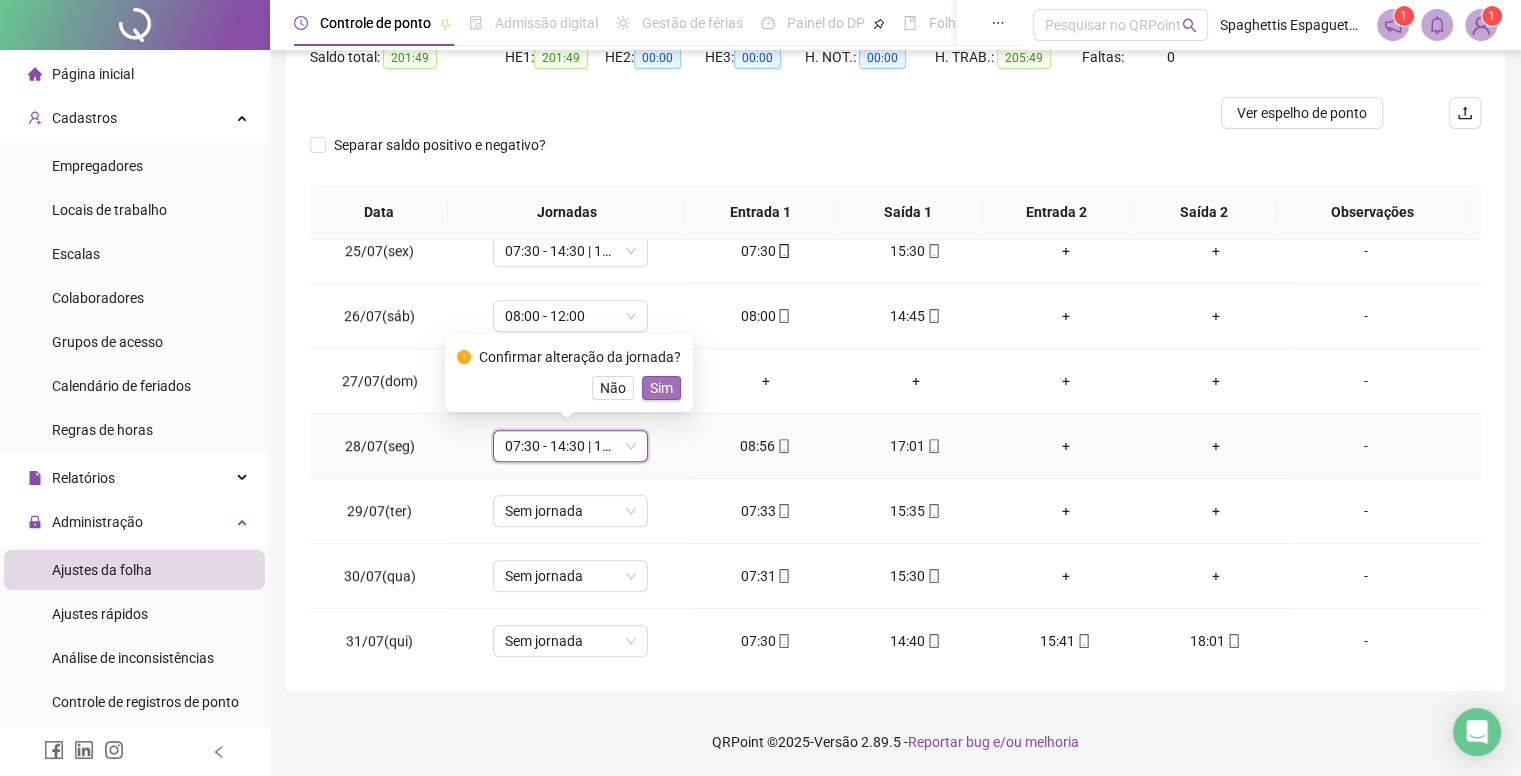 click on "Sim" at bounding box center [661, 388] 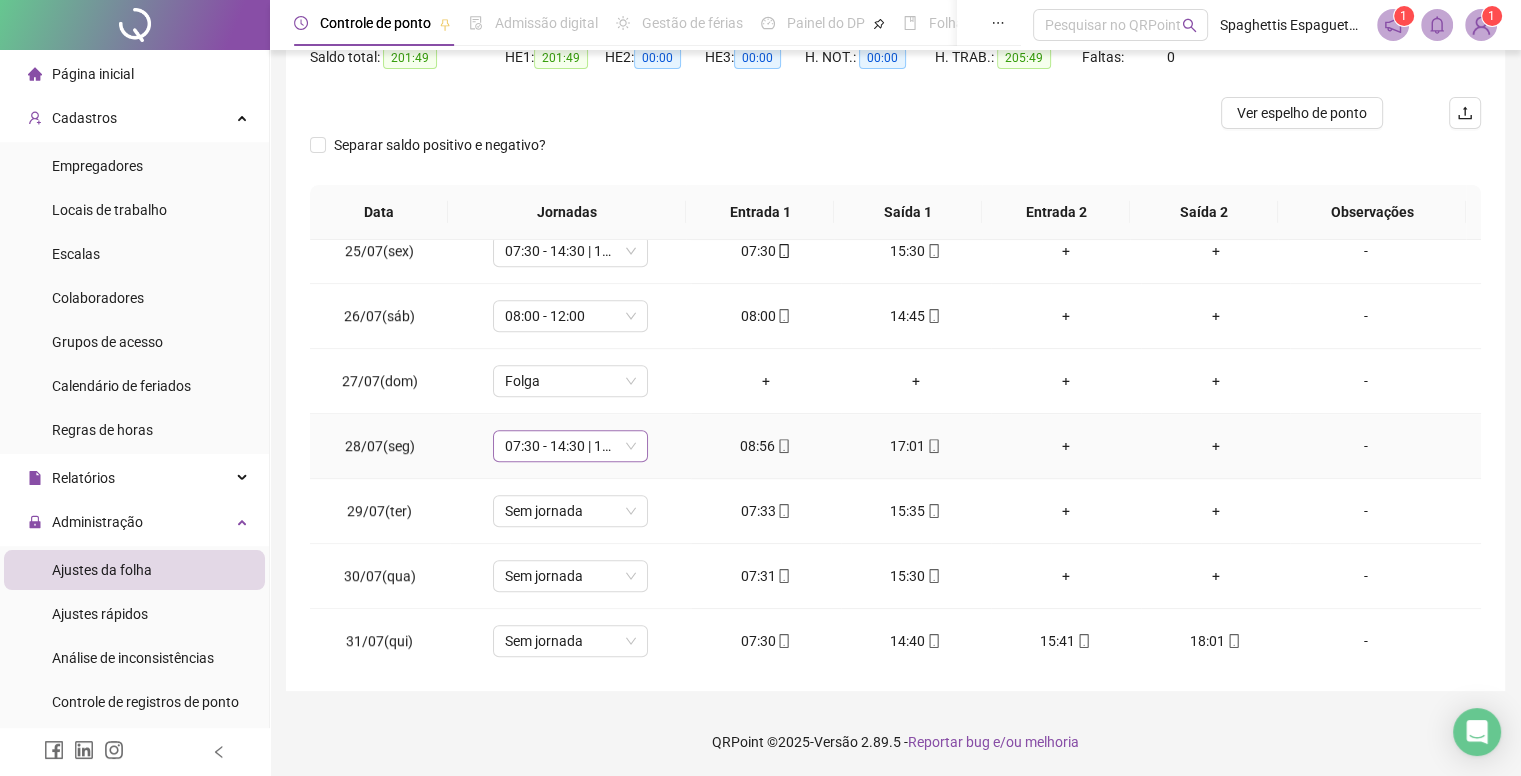 click on "07:30 - 14:30 | 15:30 - 16:30" at bounding box center (570, 446) 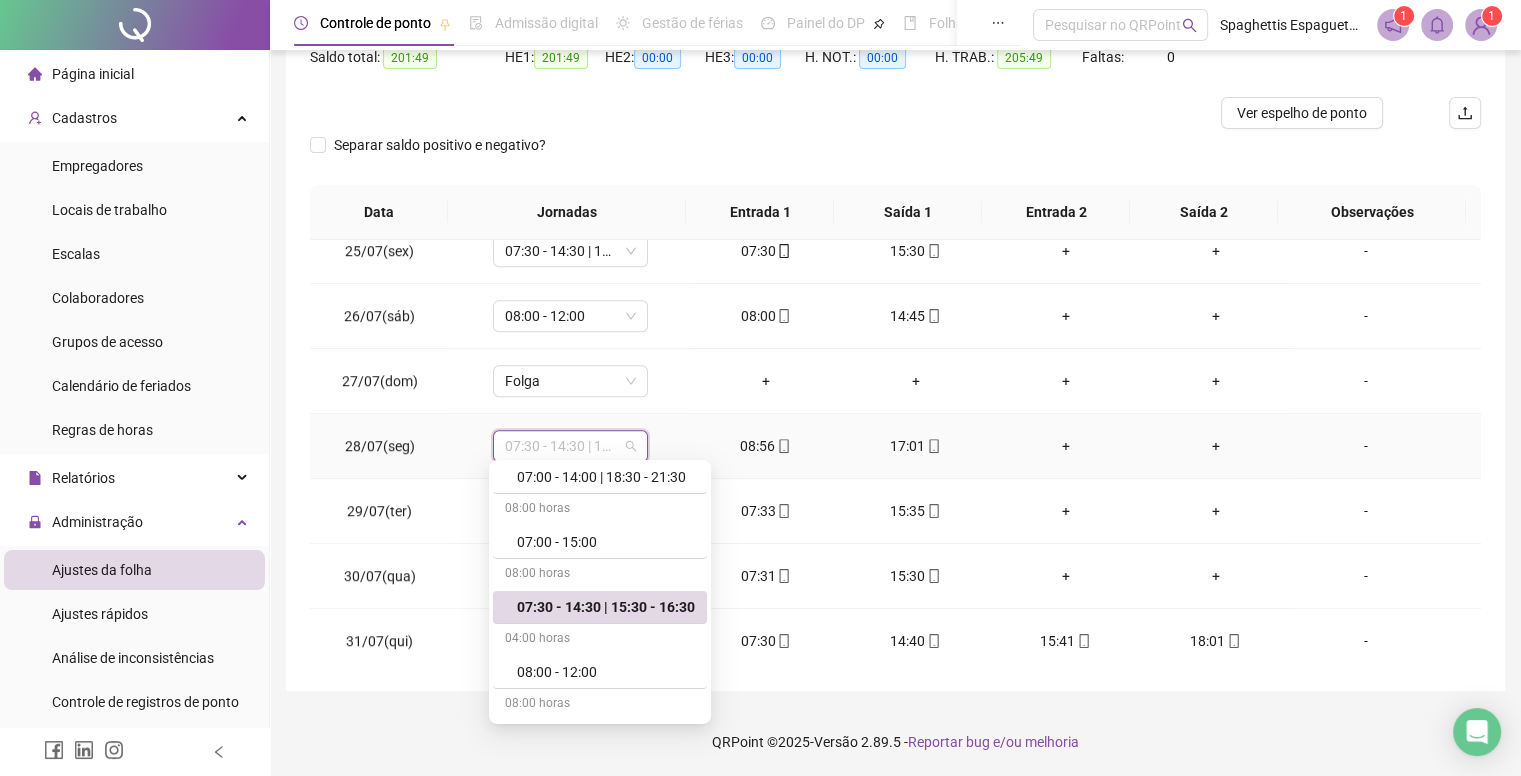 click on "07:30 - 14:30 | 15:30 - 16:30" at bounding box center [570, 446] 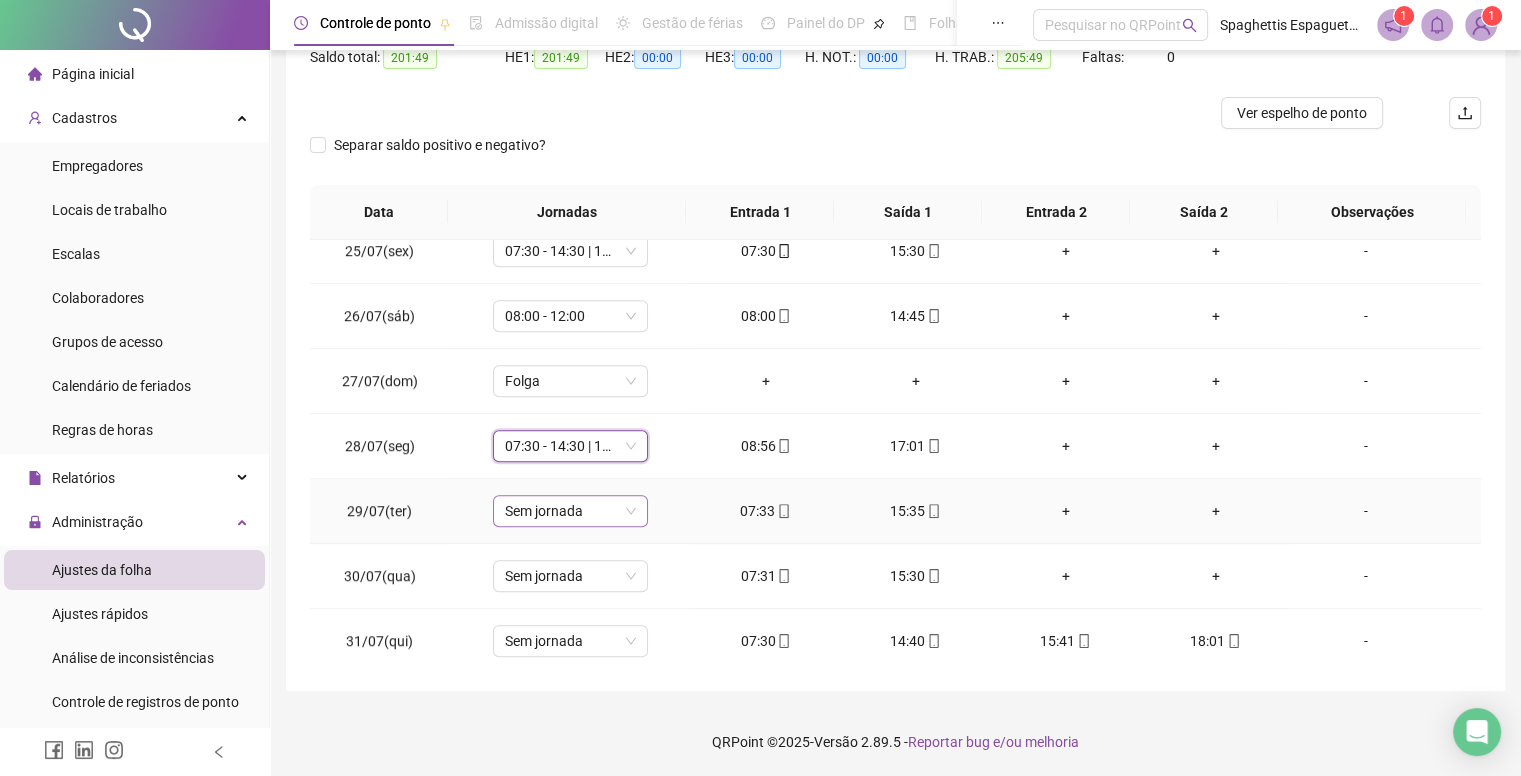 click on "Sem jornada" at bounding box center [570, 511] 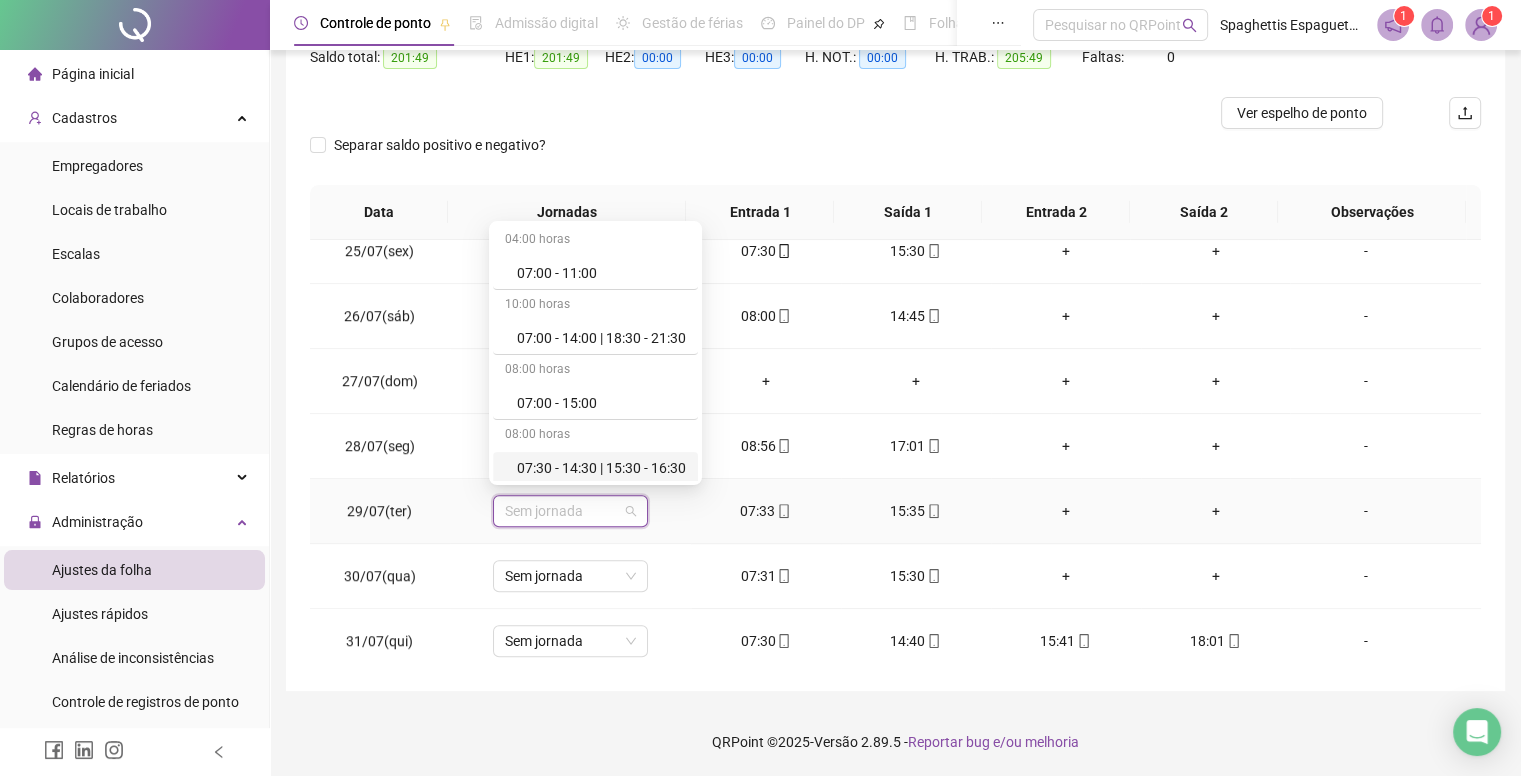 click on "Sem jornada" at bounding box center (570, 511) 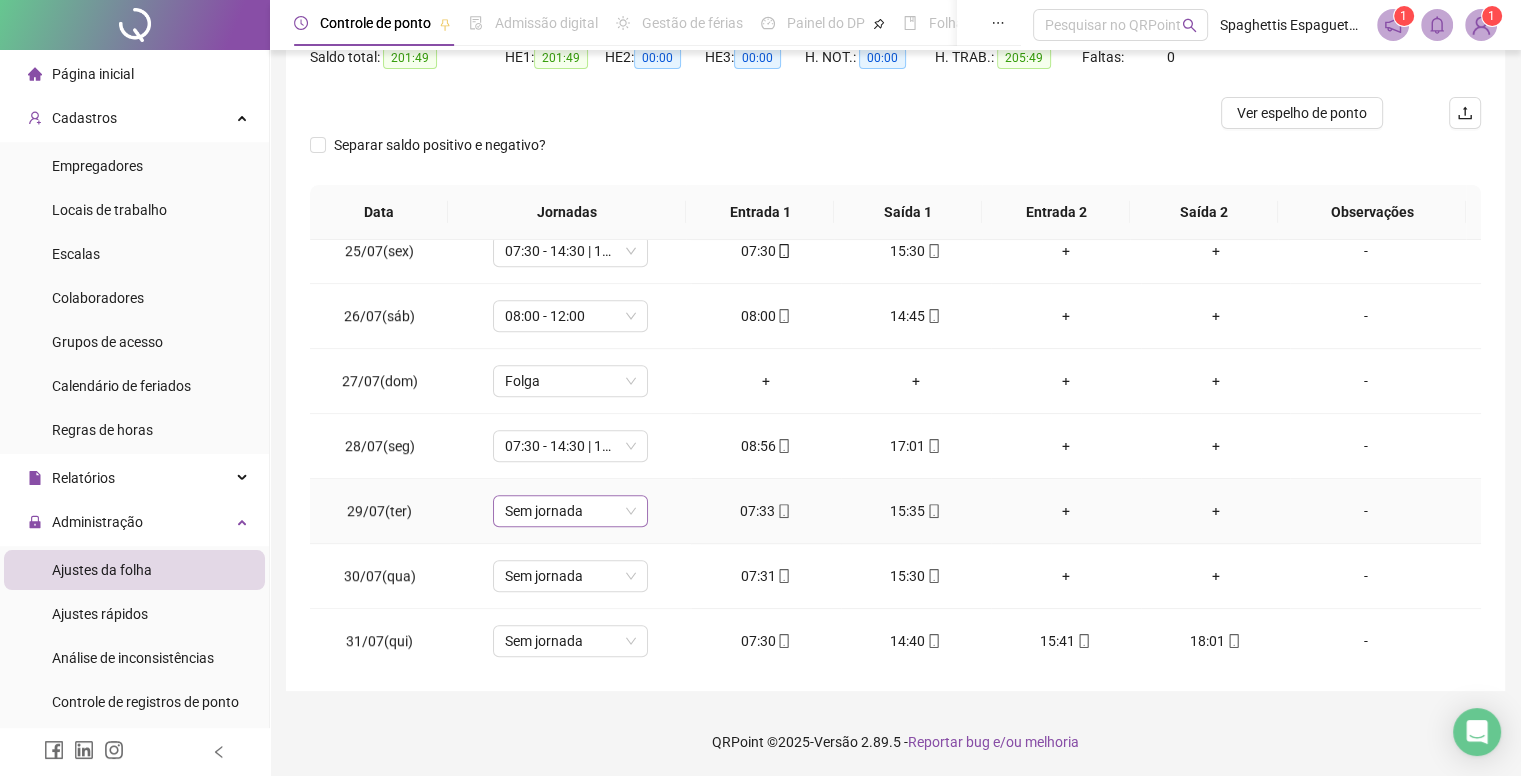 click on "Sem jornada" at bounding box center (570, 511) 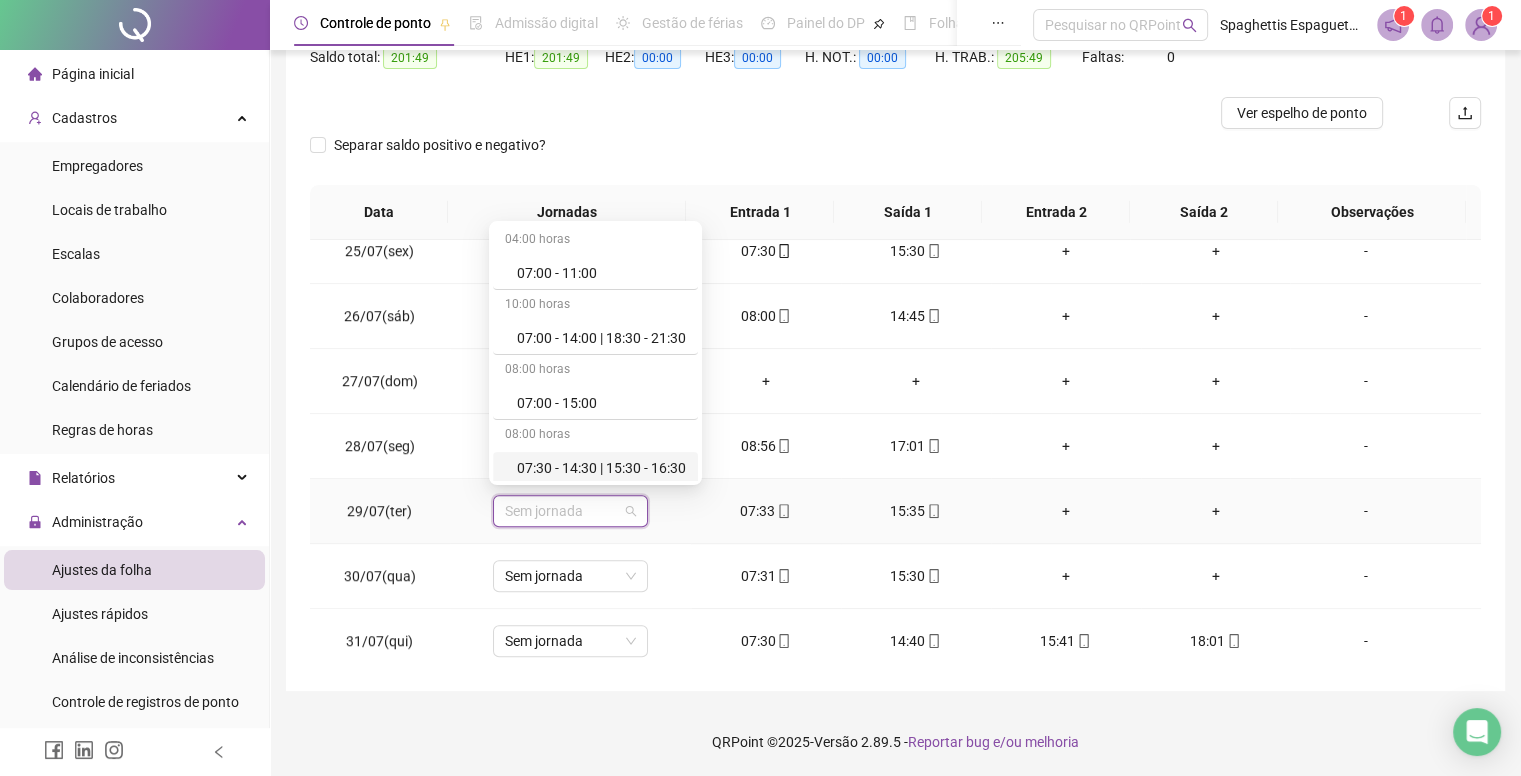 click on "07:30 - 14:30 | 15:30 - 16:30" at bounding box center [601, 468] 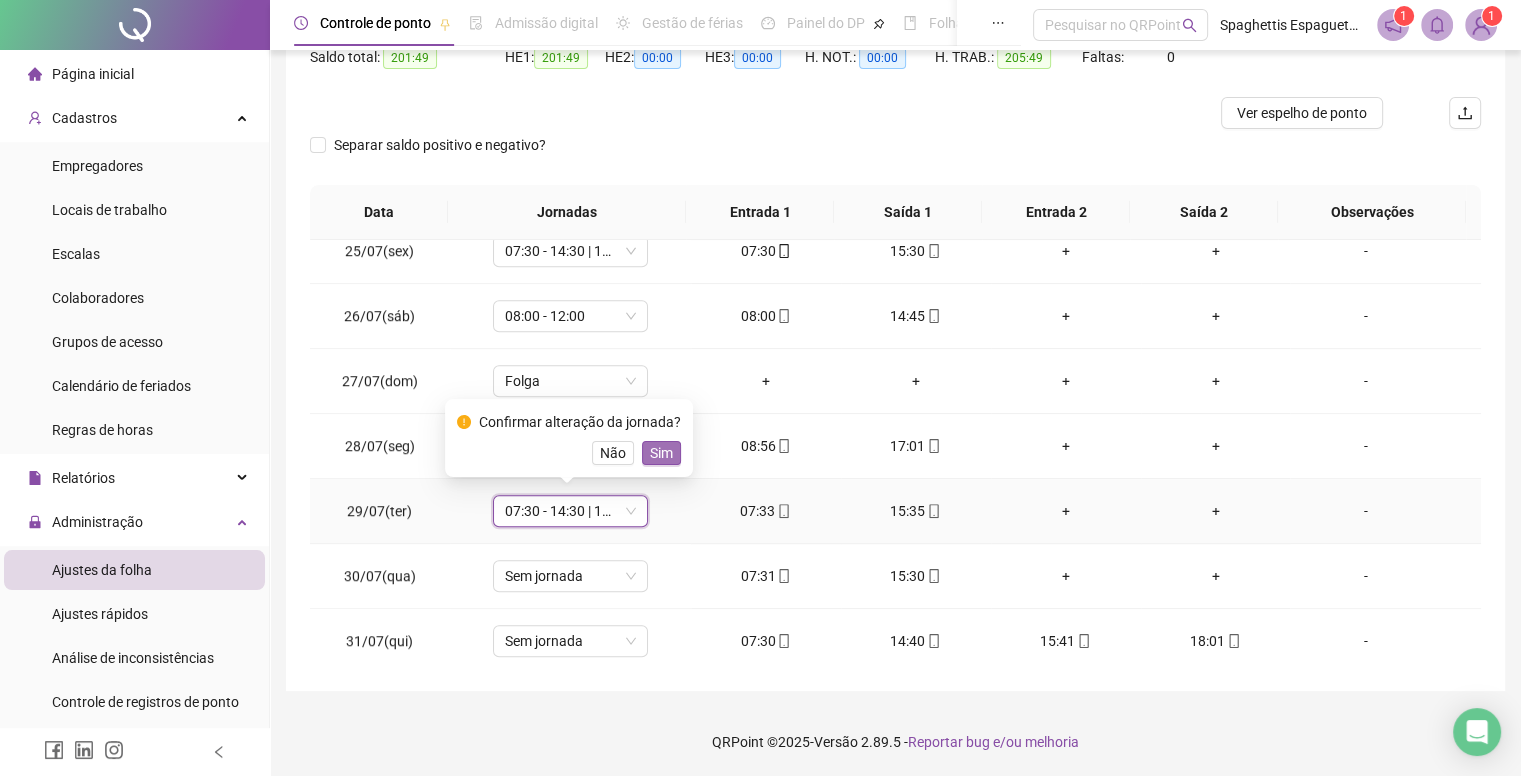 click on "Sim" at bounding box center [661, 453] 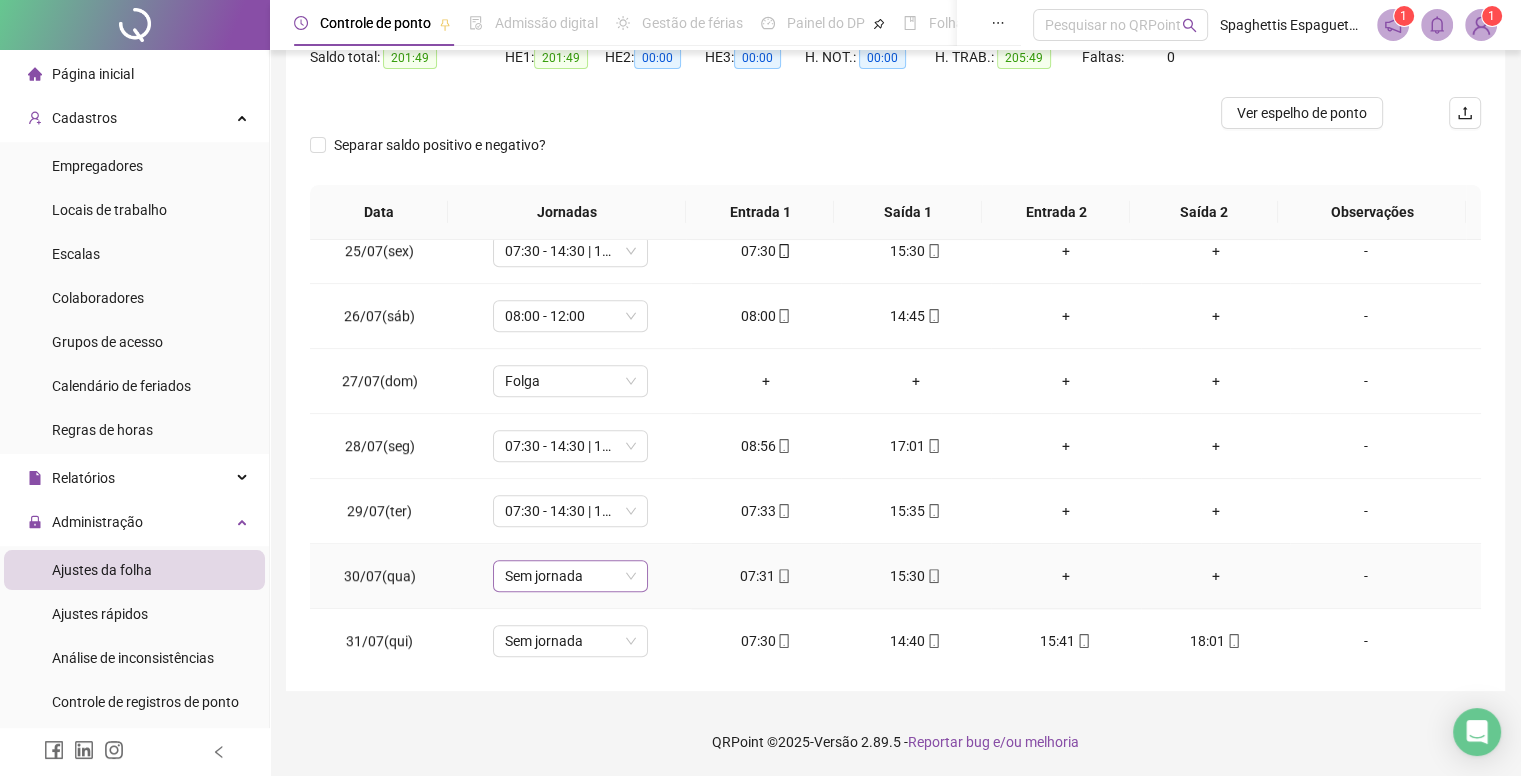 click on "Sem jornada" at bounding box center (570, 576) 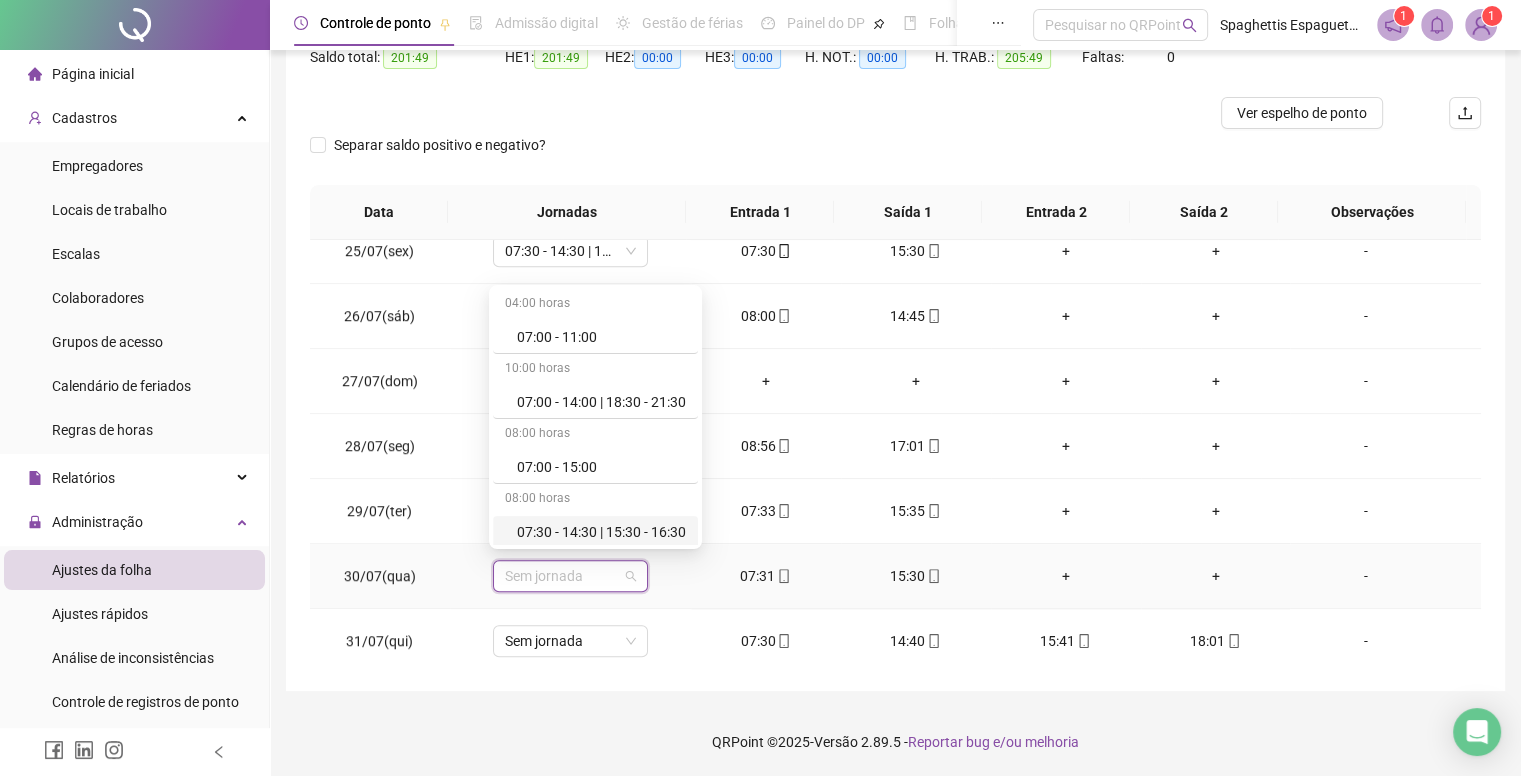 click on "07:30 - 14:30 | 15:30 - 16:30" at bounding box center [601, 532] 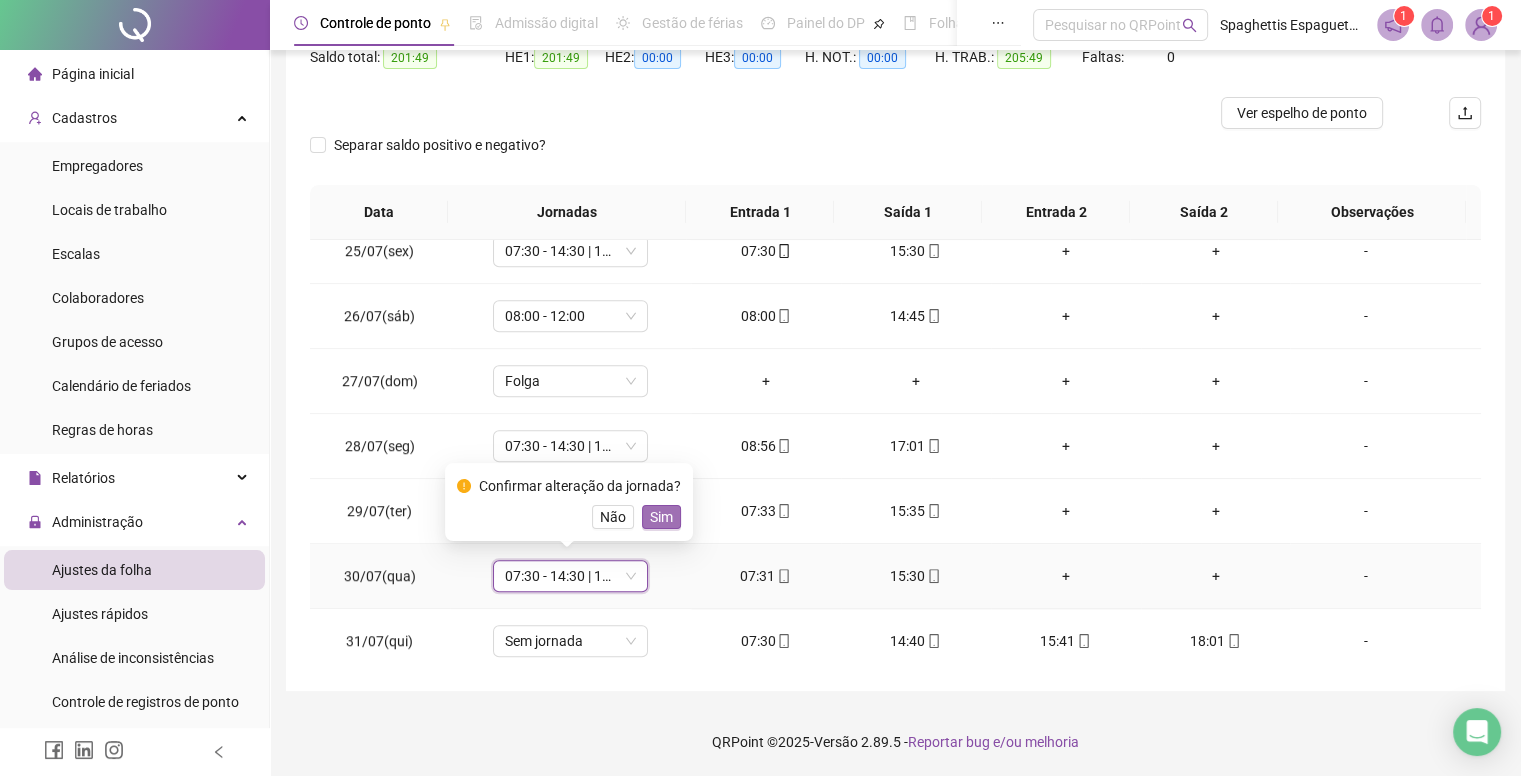 click on "Sim" at bounding box center [661, 517] 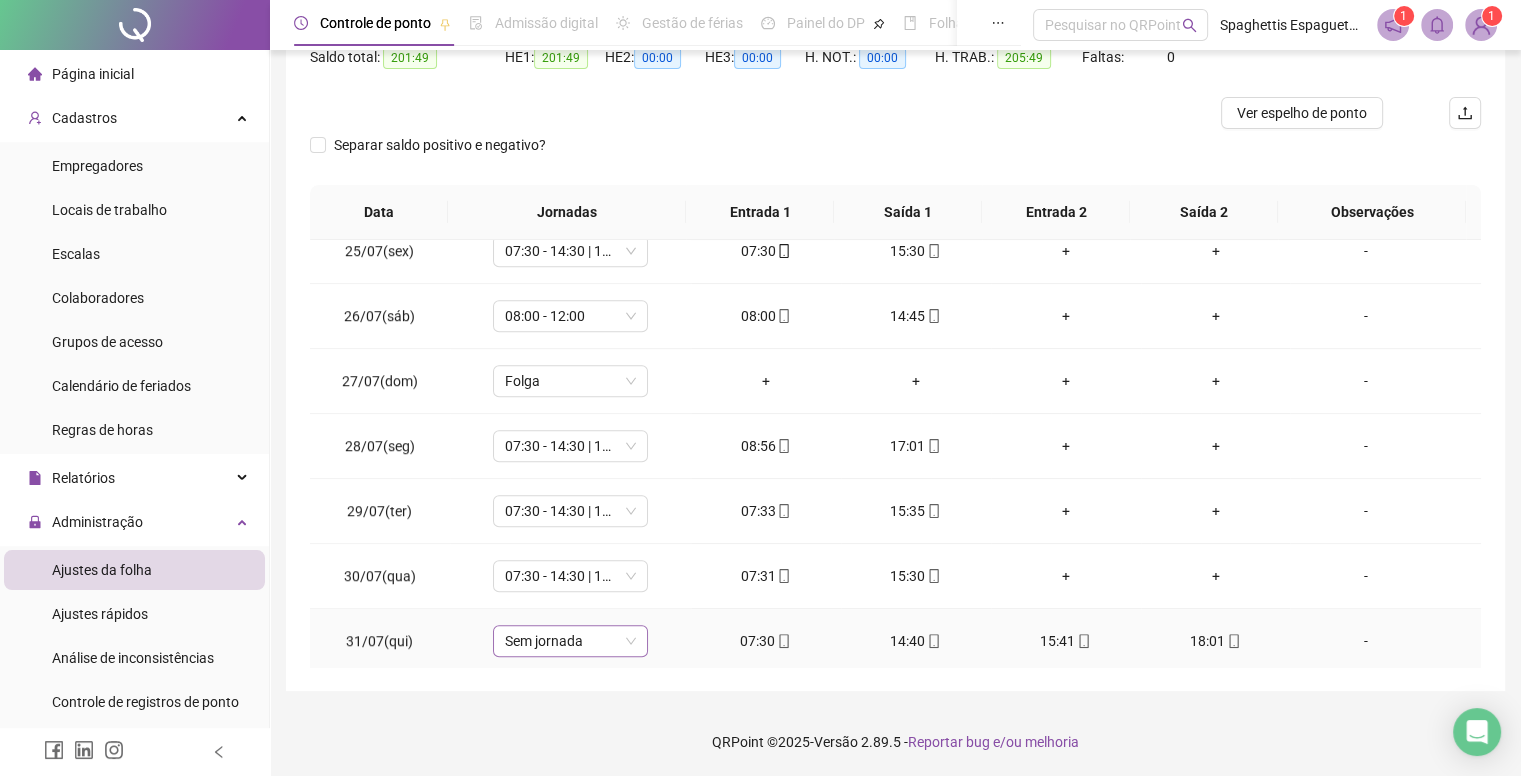 click on "Sem jornada" at bounding box center (570, 641) 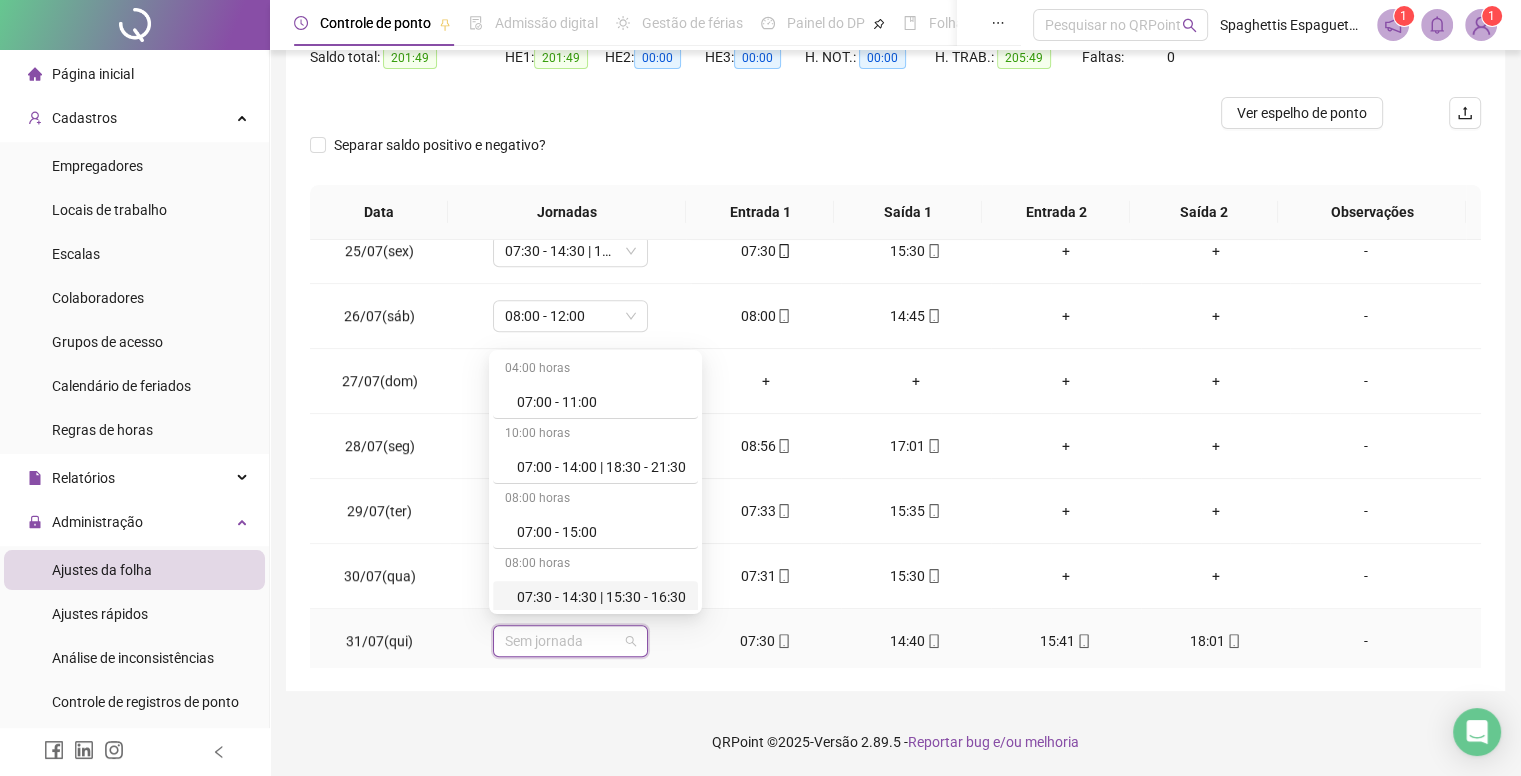 click on "07:30 - 14:30 | 15:30 - 16:30" at bounding box center [601, 597] 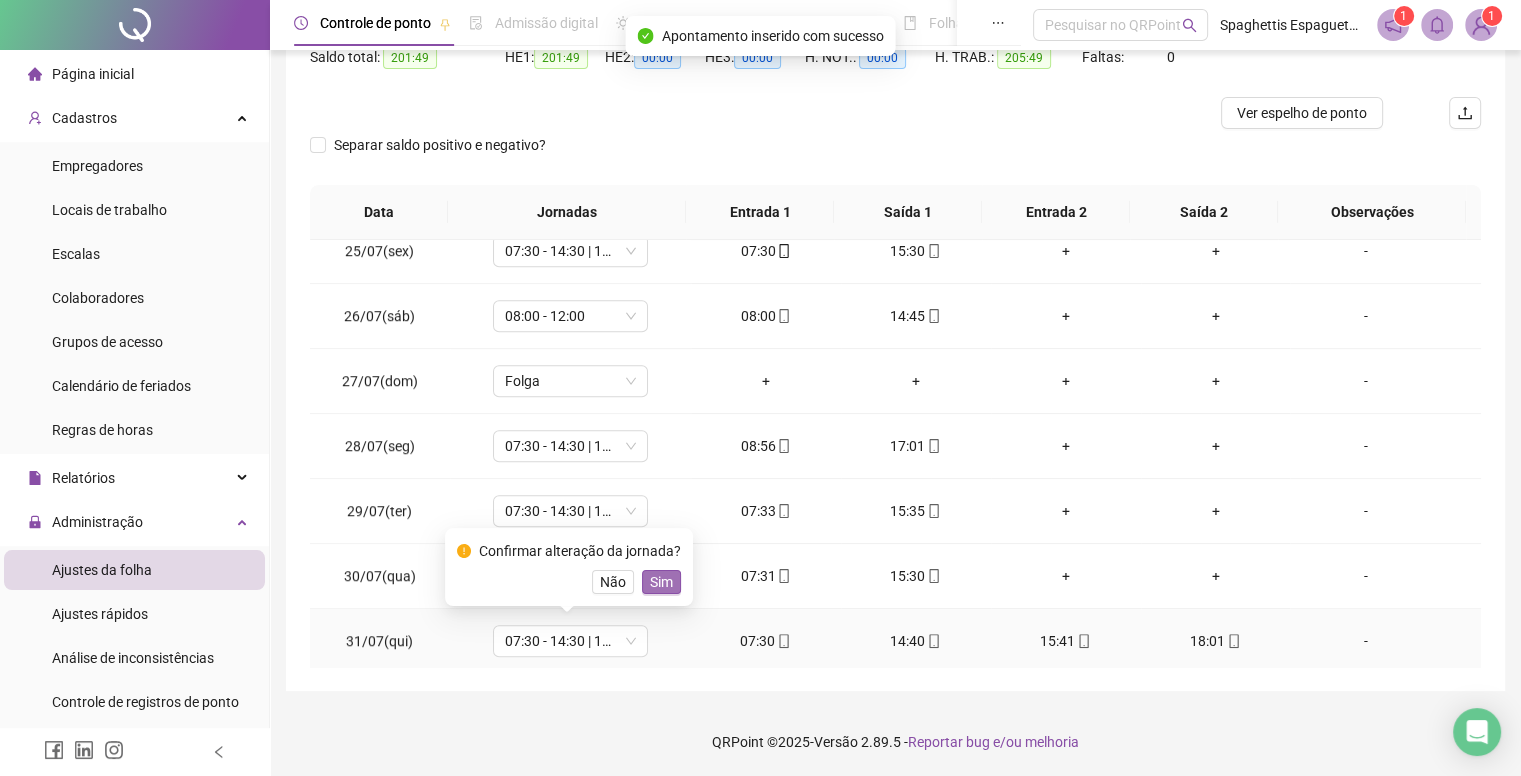 click on "Sim" at bounding box center [661, 582] 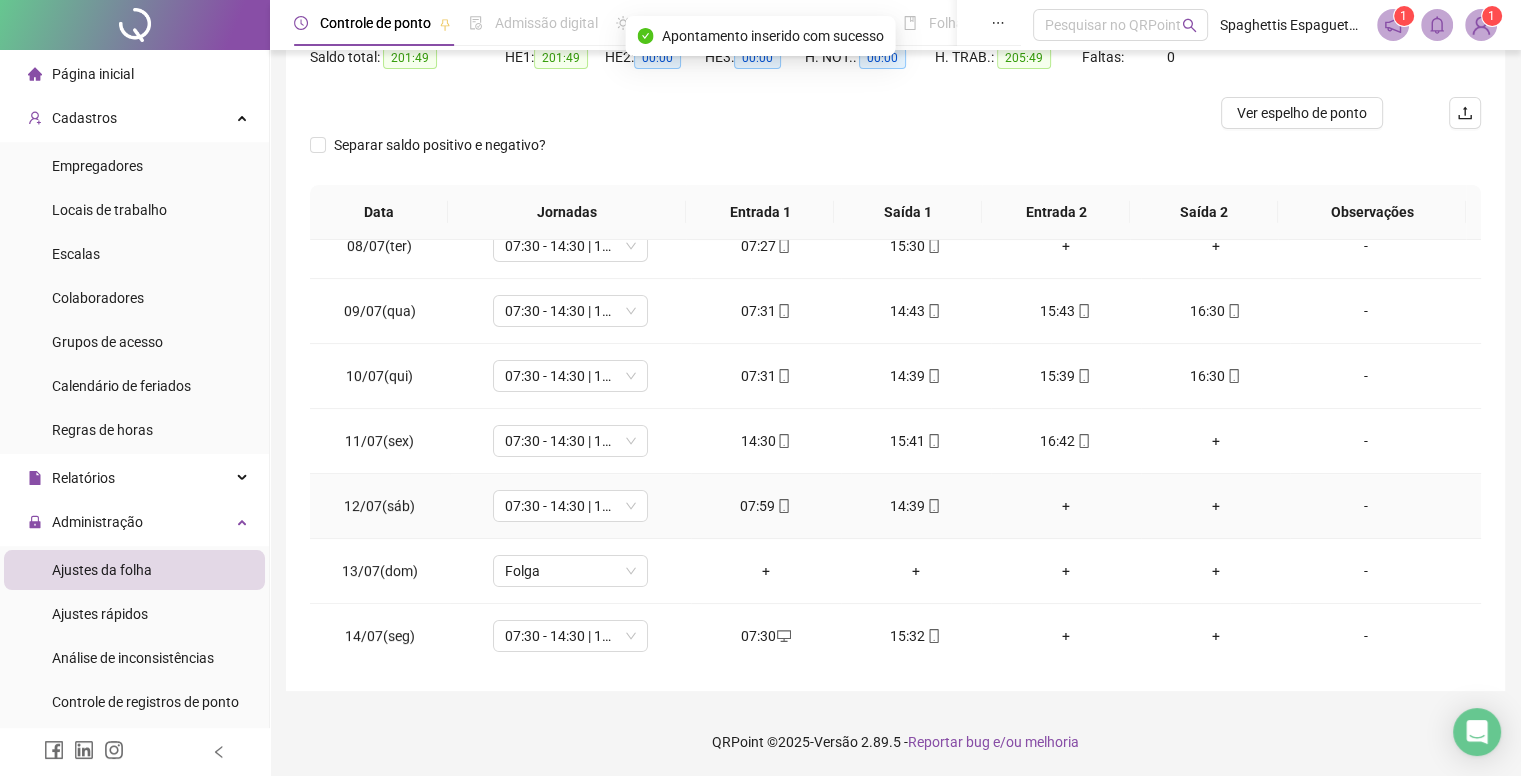scroll, scrollTop: 0, scrollLeft: 0, axis: both 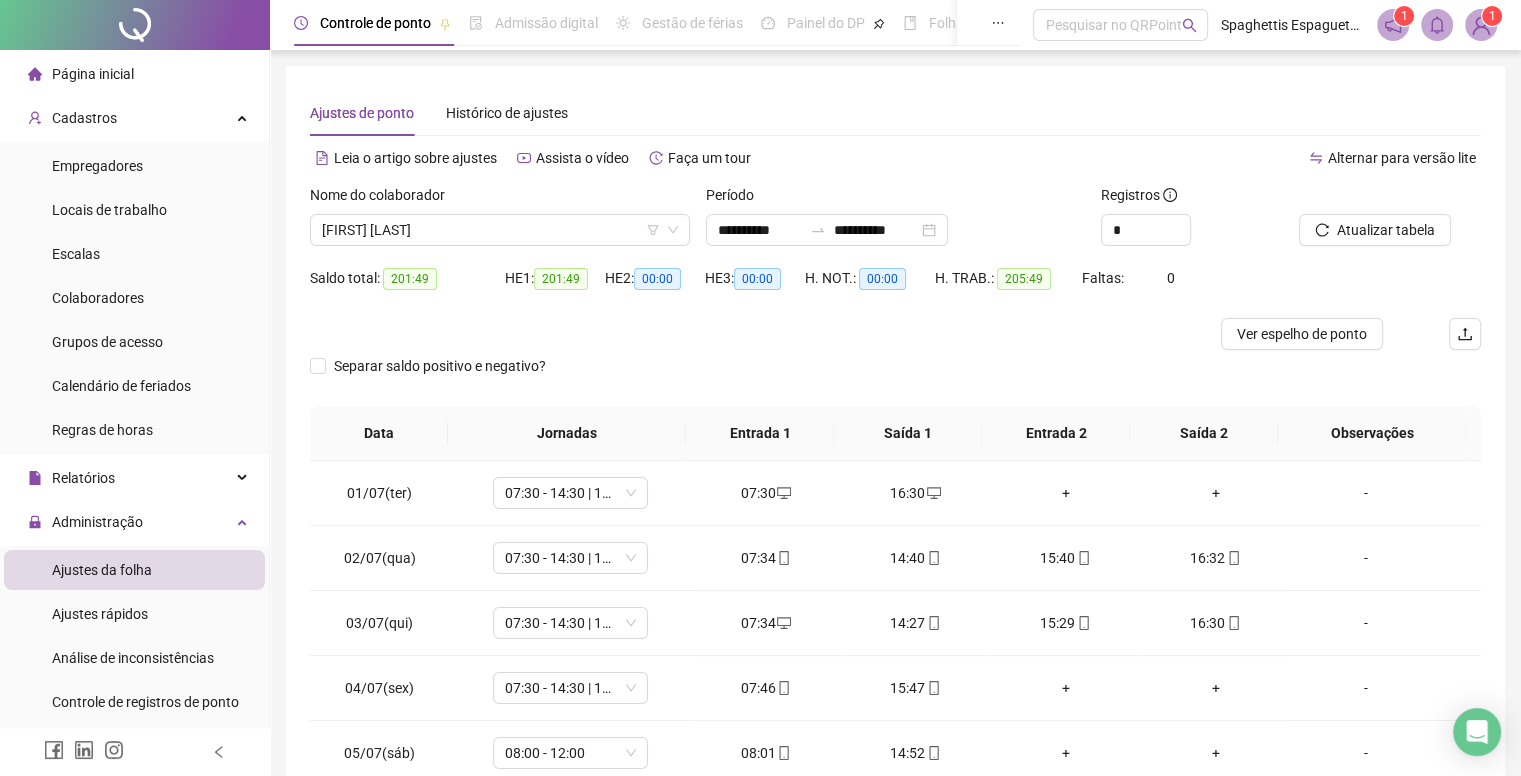 click on "Atualizar tabela" at bounding box center (1386, 230) 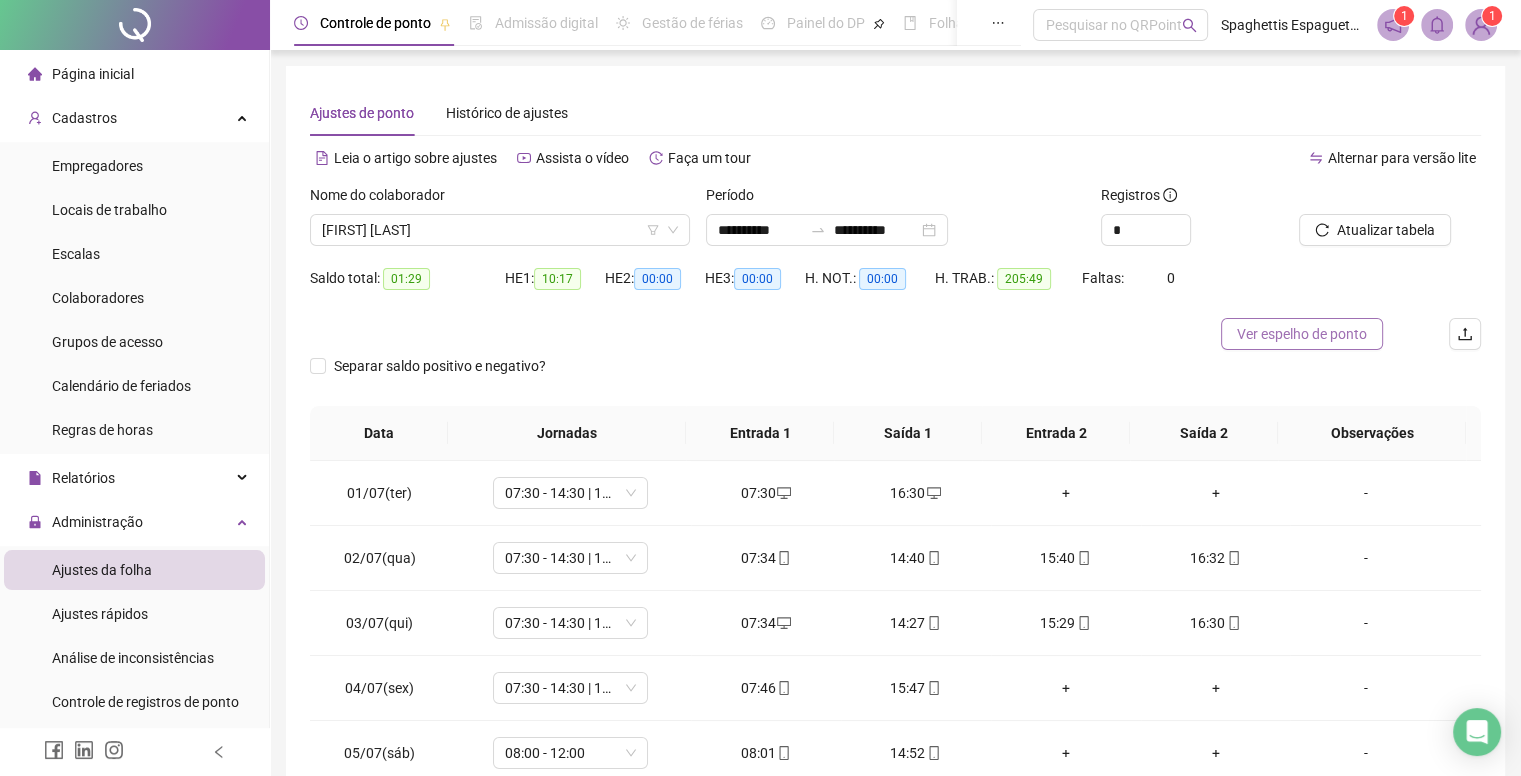 click on "Ver espelho de ponto" at bounding box center [1302, 334] 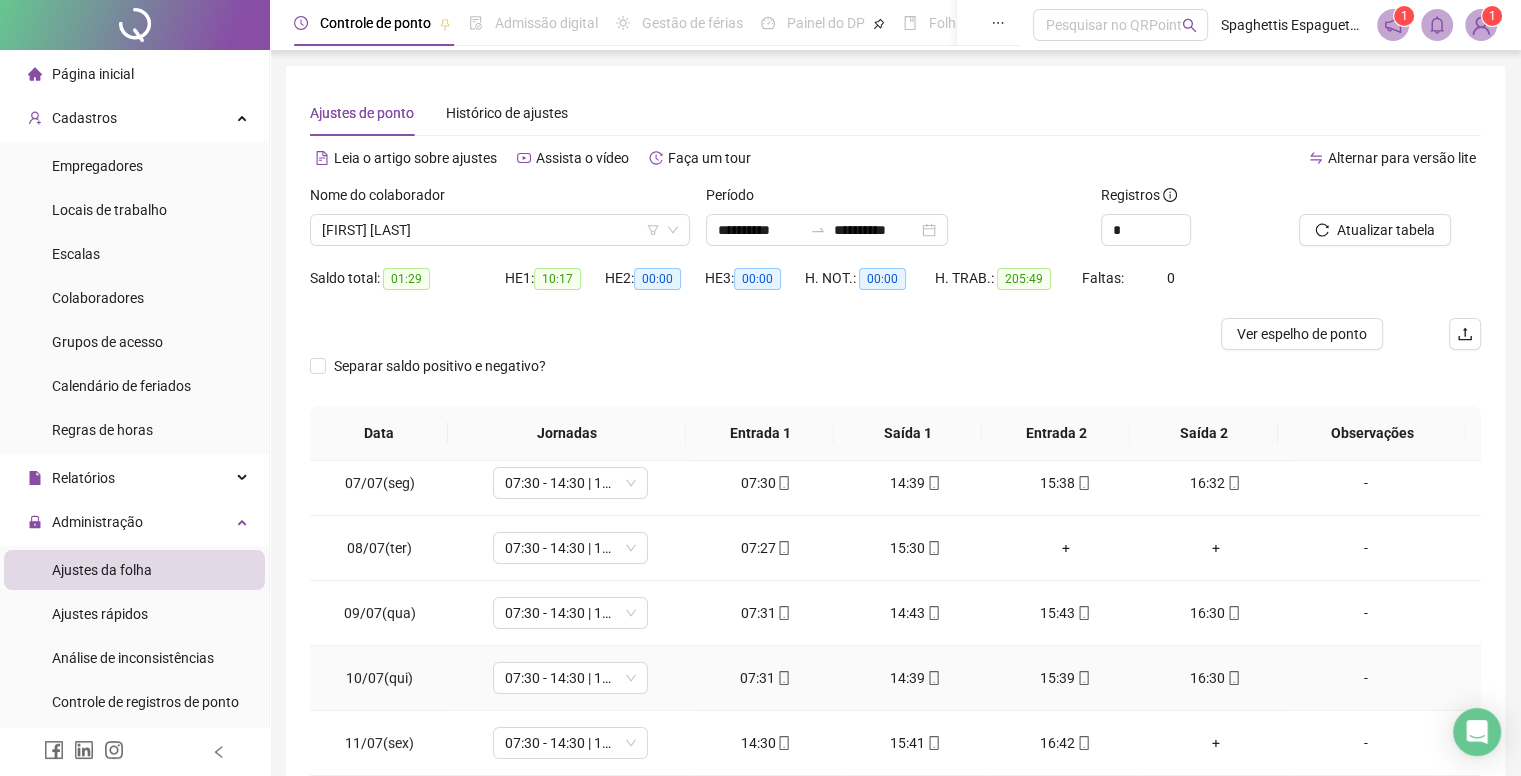 scroll, scrollTop: 500, scrollLeft: 0, axis: vertical 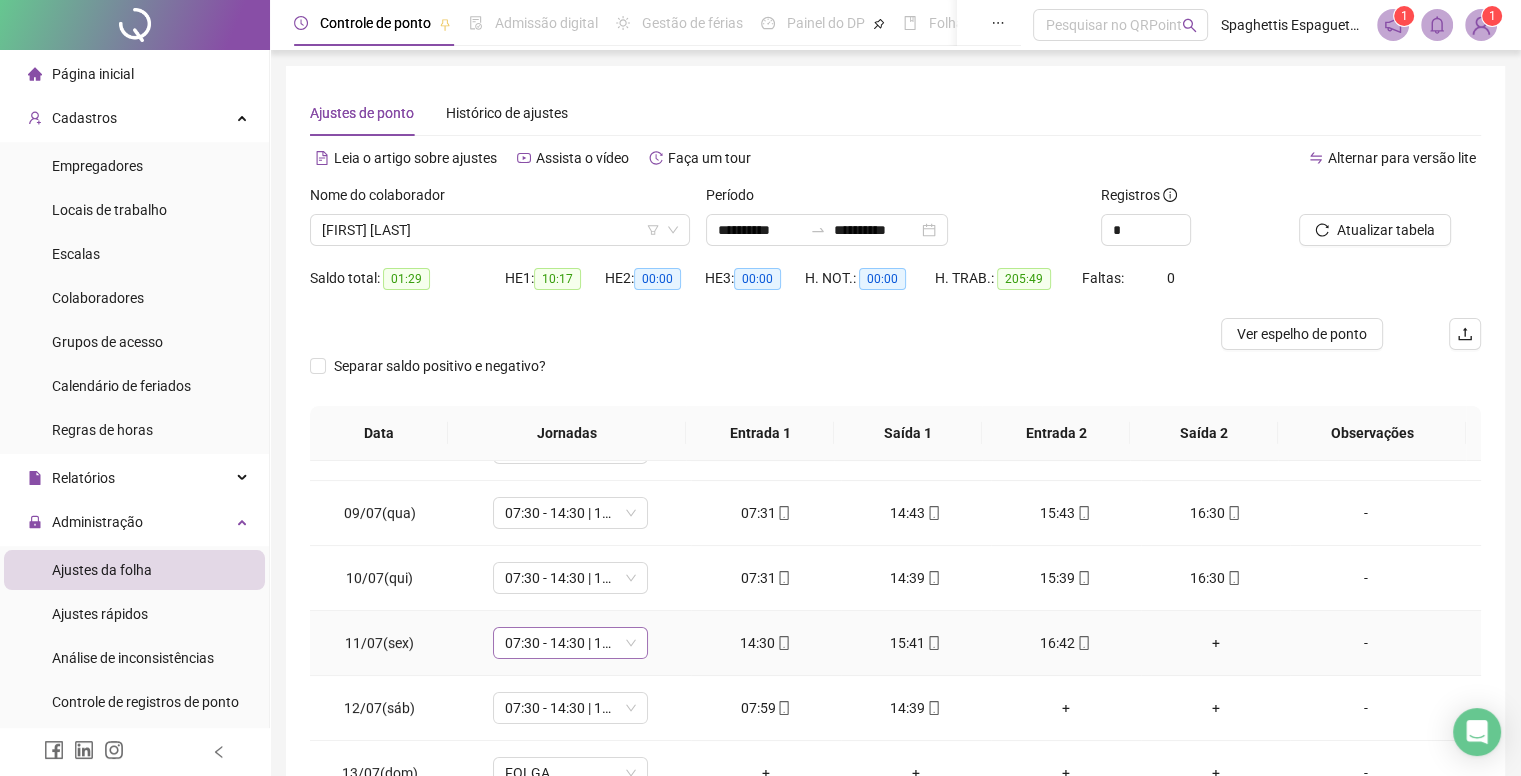 click on "07:30 - 14:30 | 15:30 - 16:30" at bounding box center (570, 643) 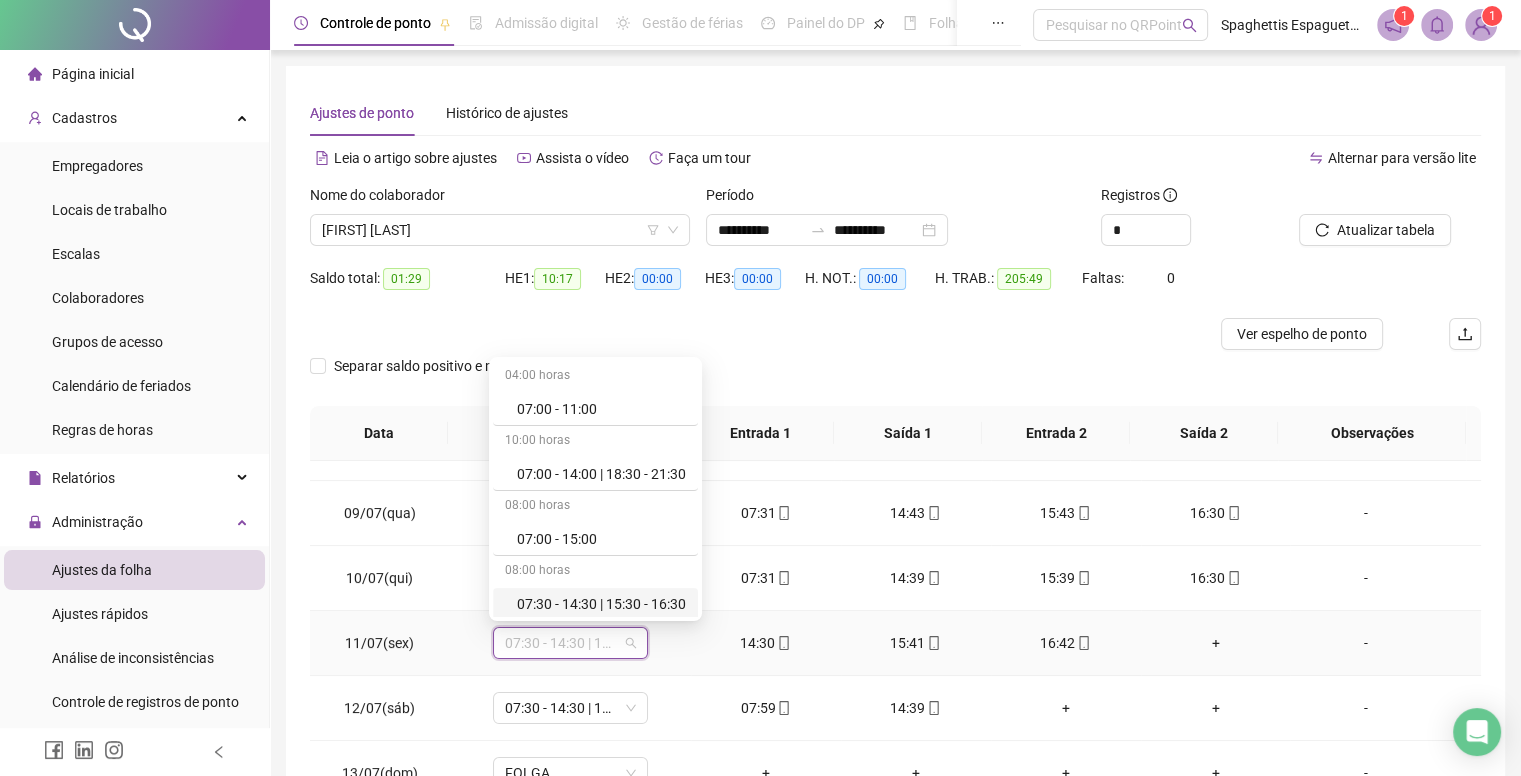 click on "07:30 - 14:30 | 15:30 - 16:30" at bounding box center [601, 604] 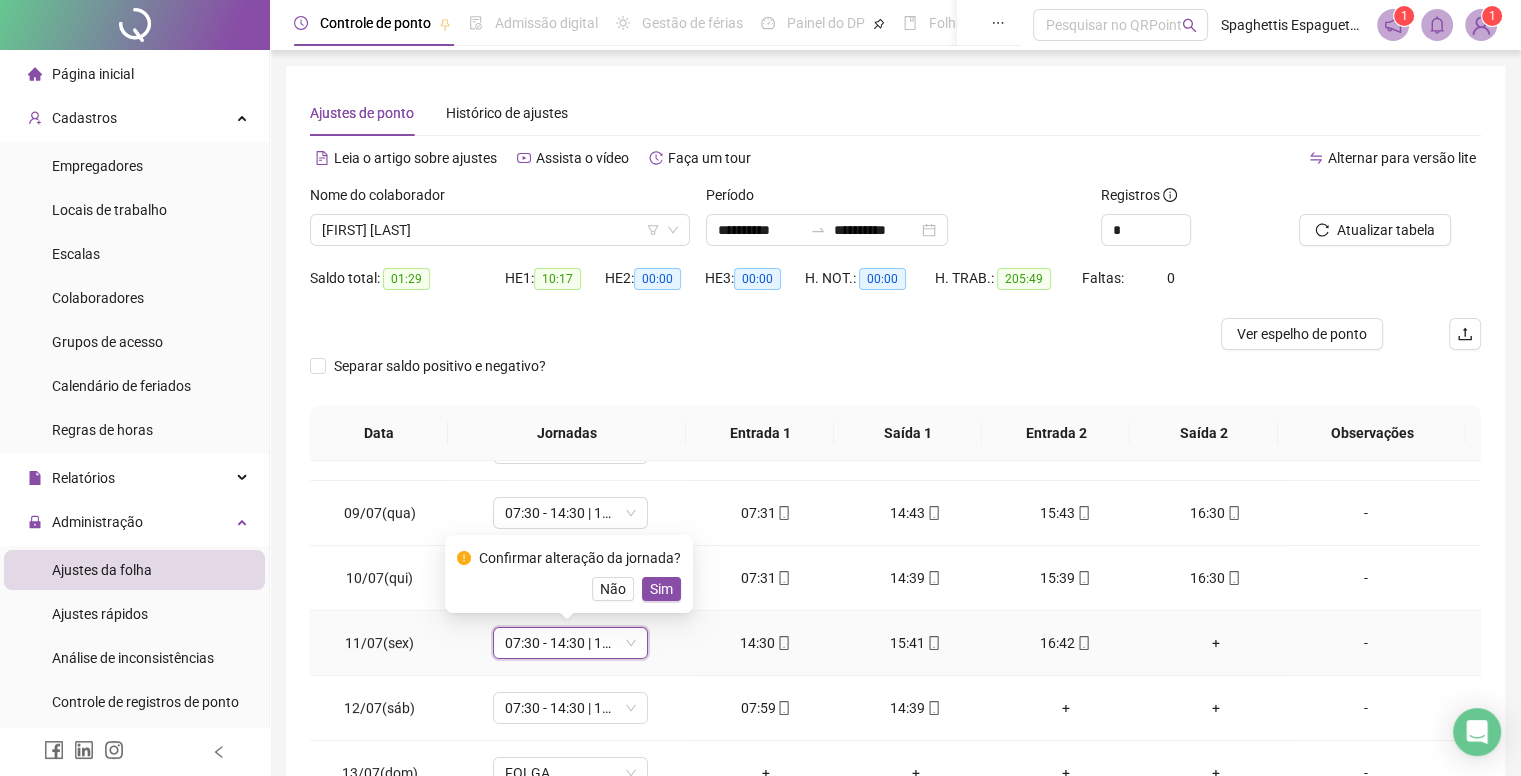 click on "Sim" at bounding box center [661, 589] 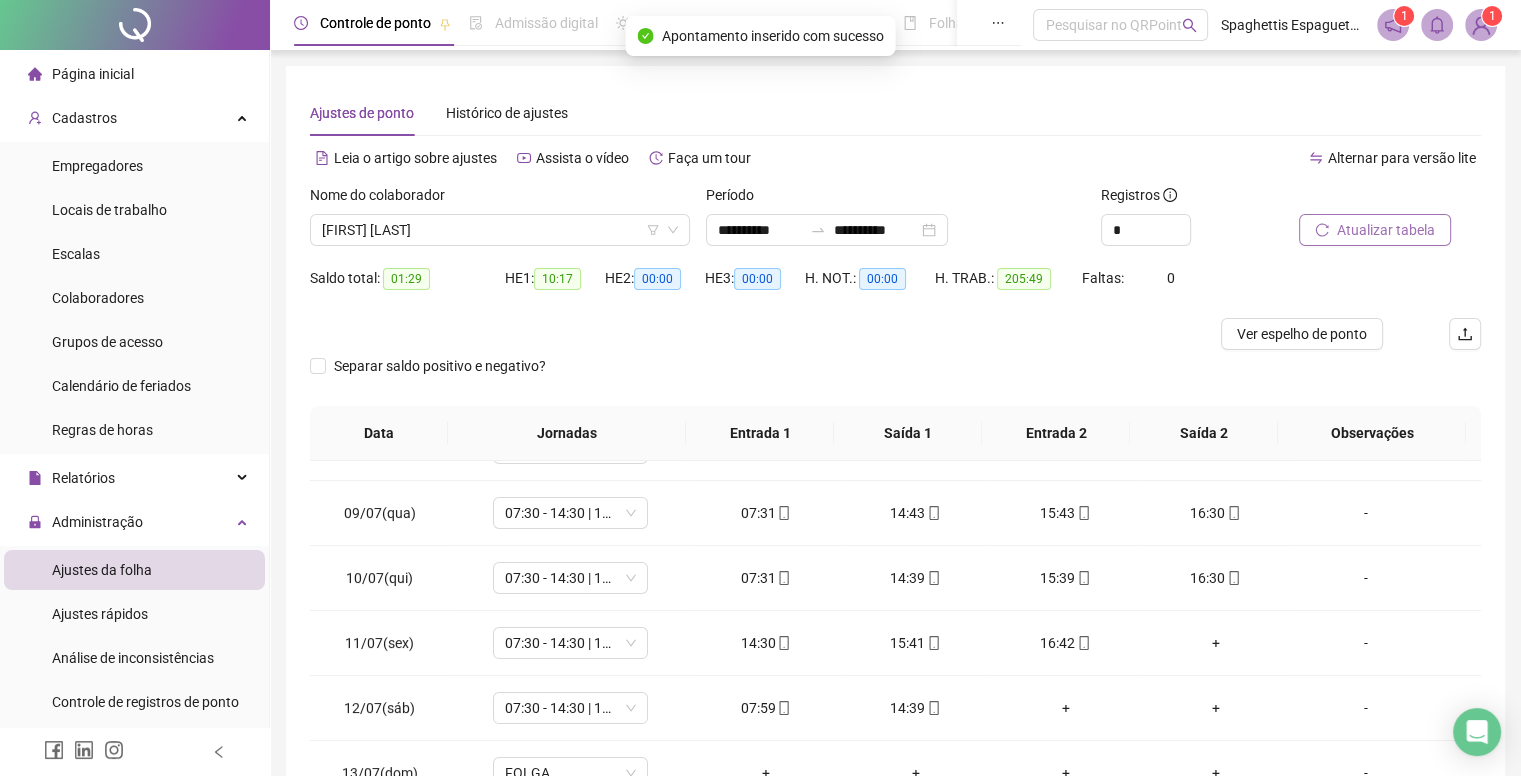 click on "Atualizar tabela" at bounding box center (1386, 230) 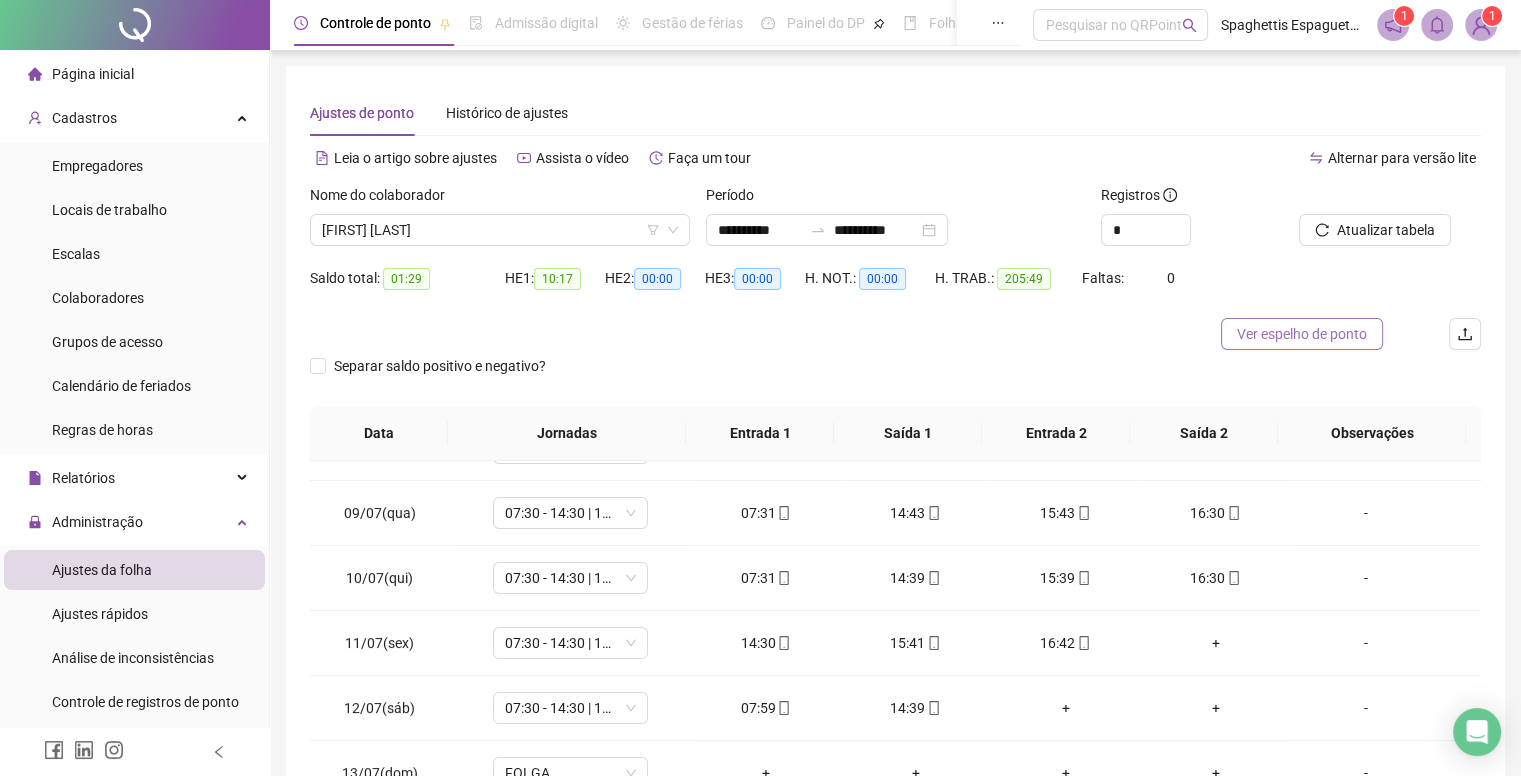 click on "Ver espelho de ponto" at bounding box center (1302, 334) 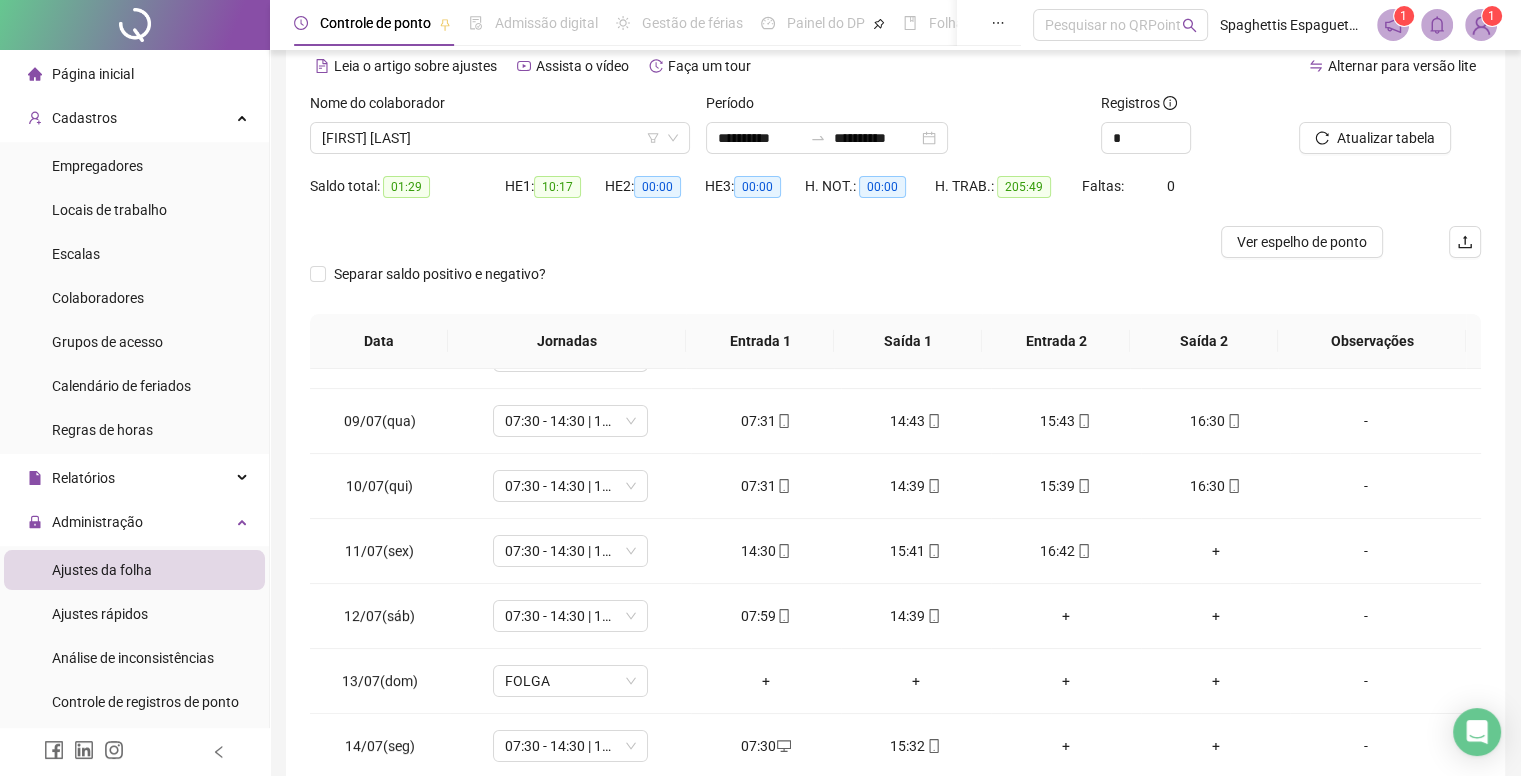 scroll, scrollTop: 200, scrollLeft: 0, axis: vertical 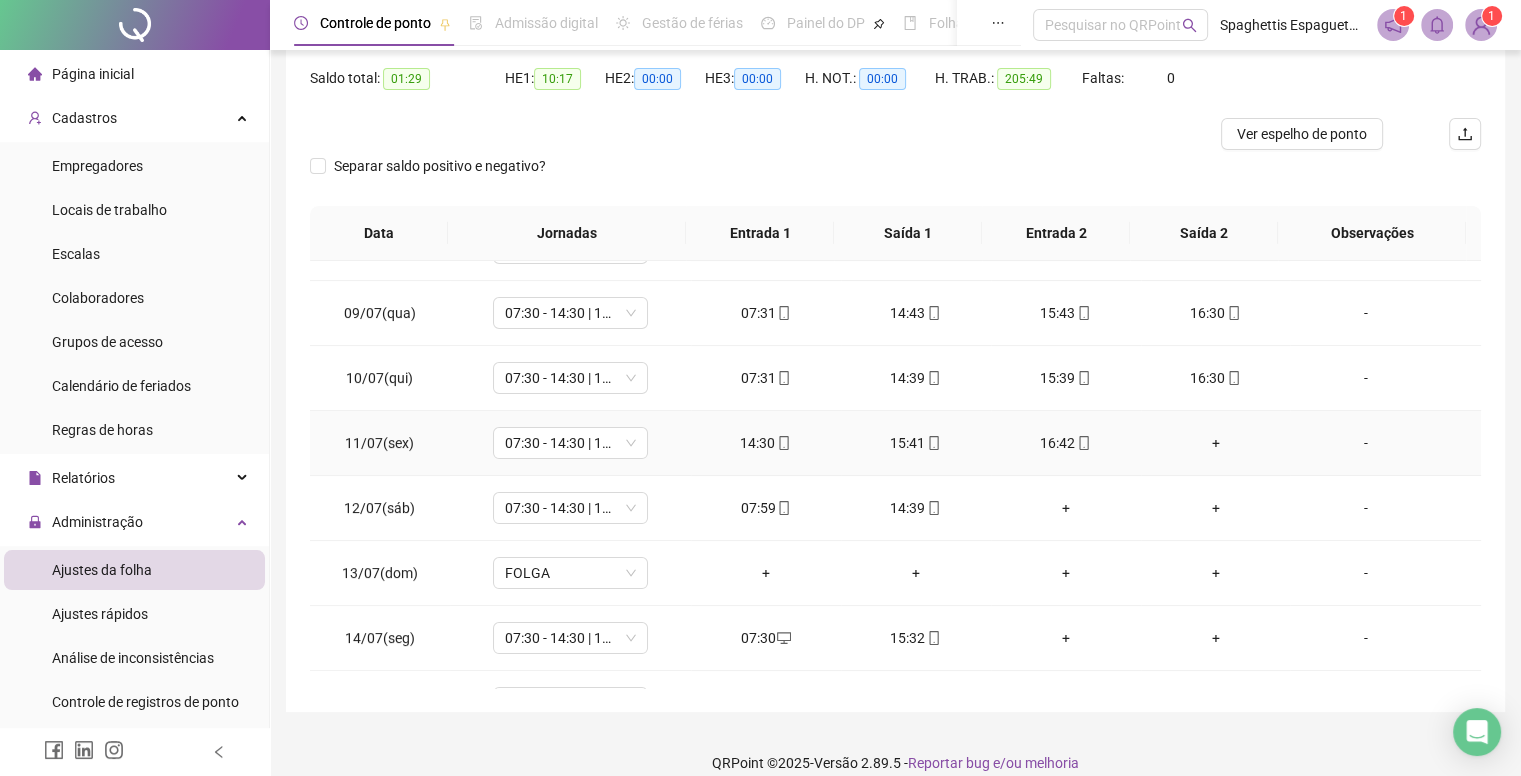 click on "+" at bounding box center (1216, 443) 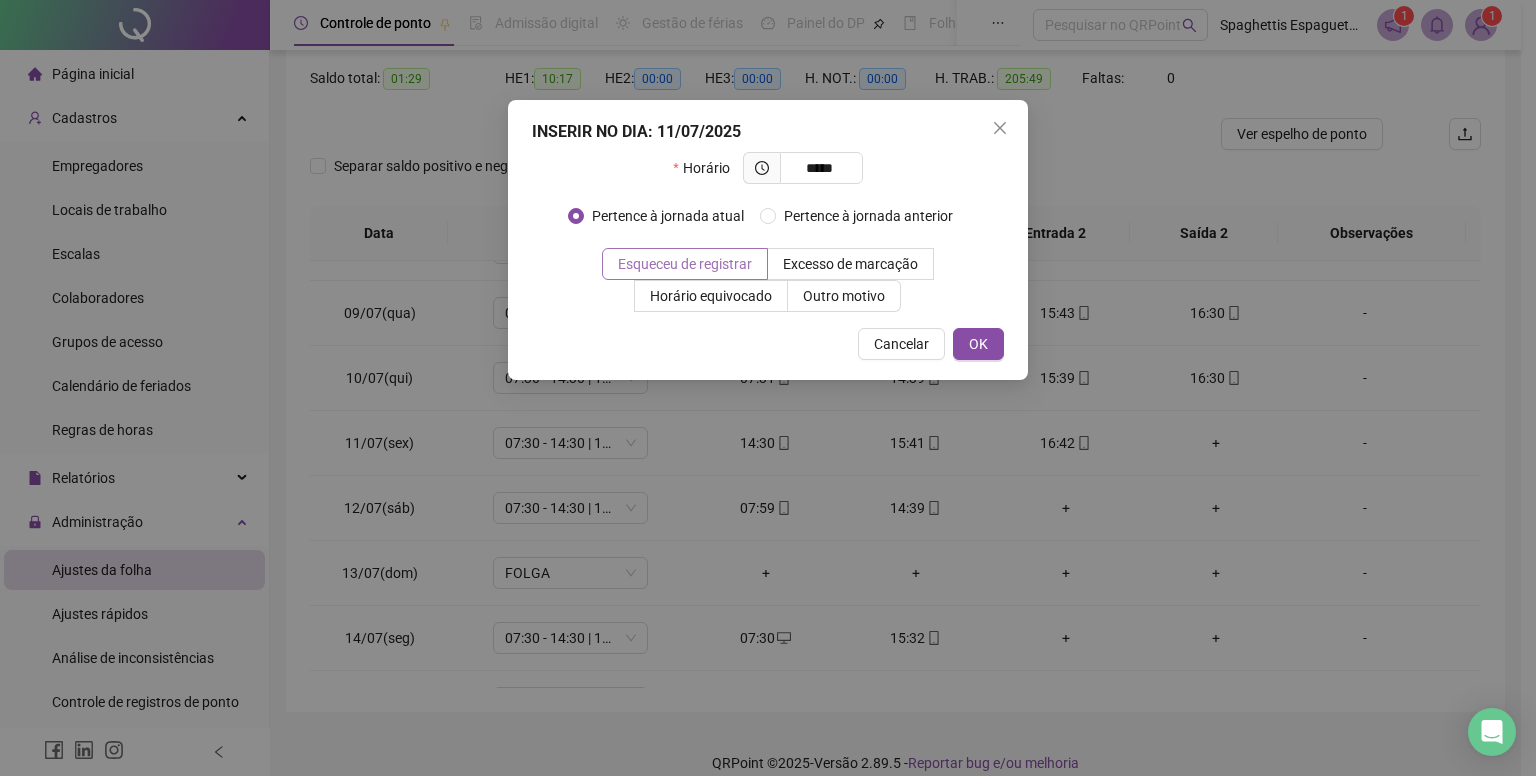 type on "*****" 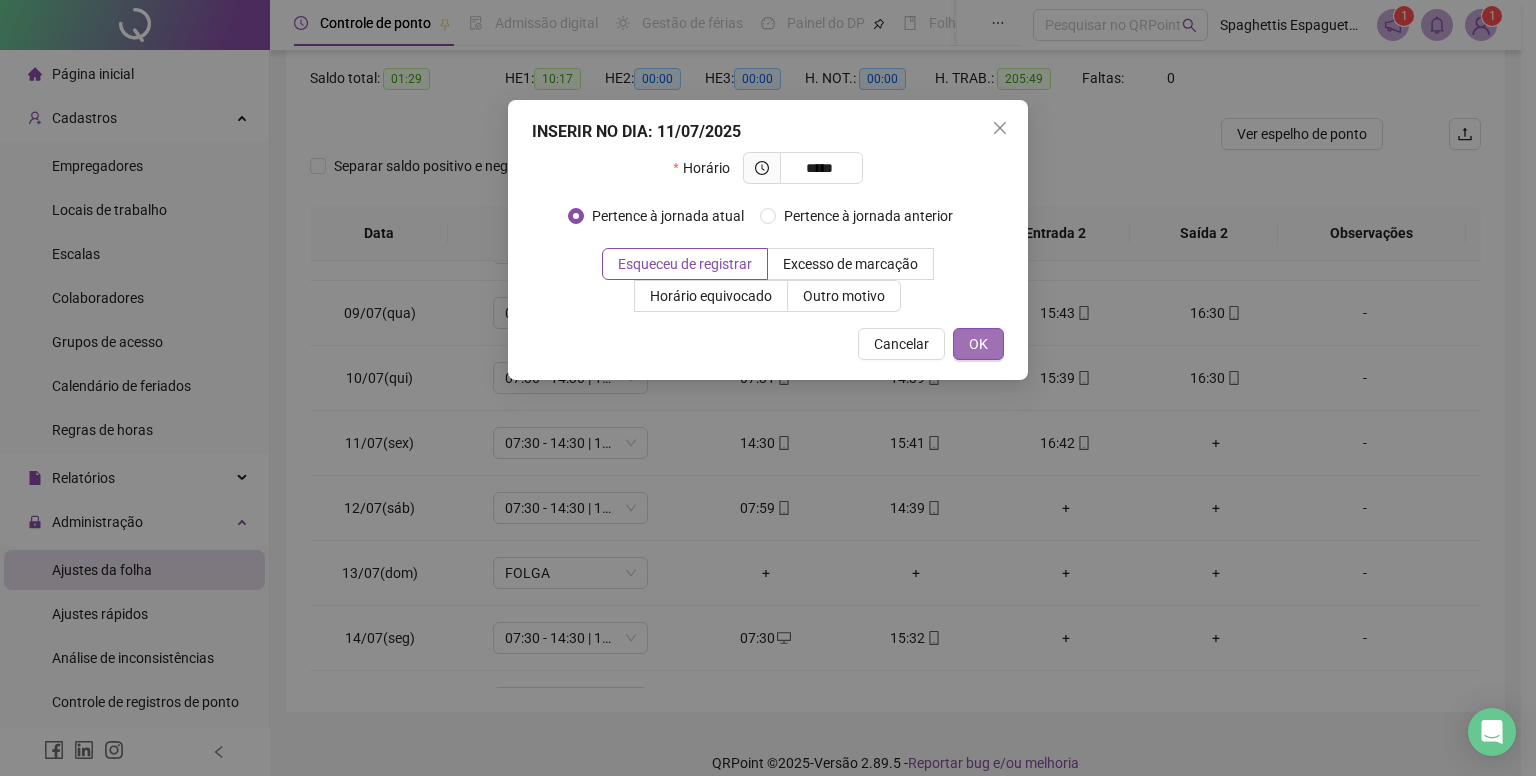 click on "OK" at bounding box center (978, 344) 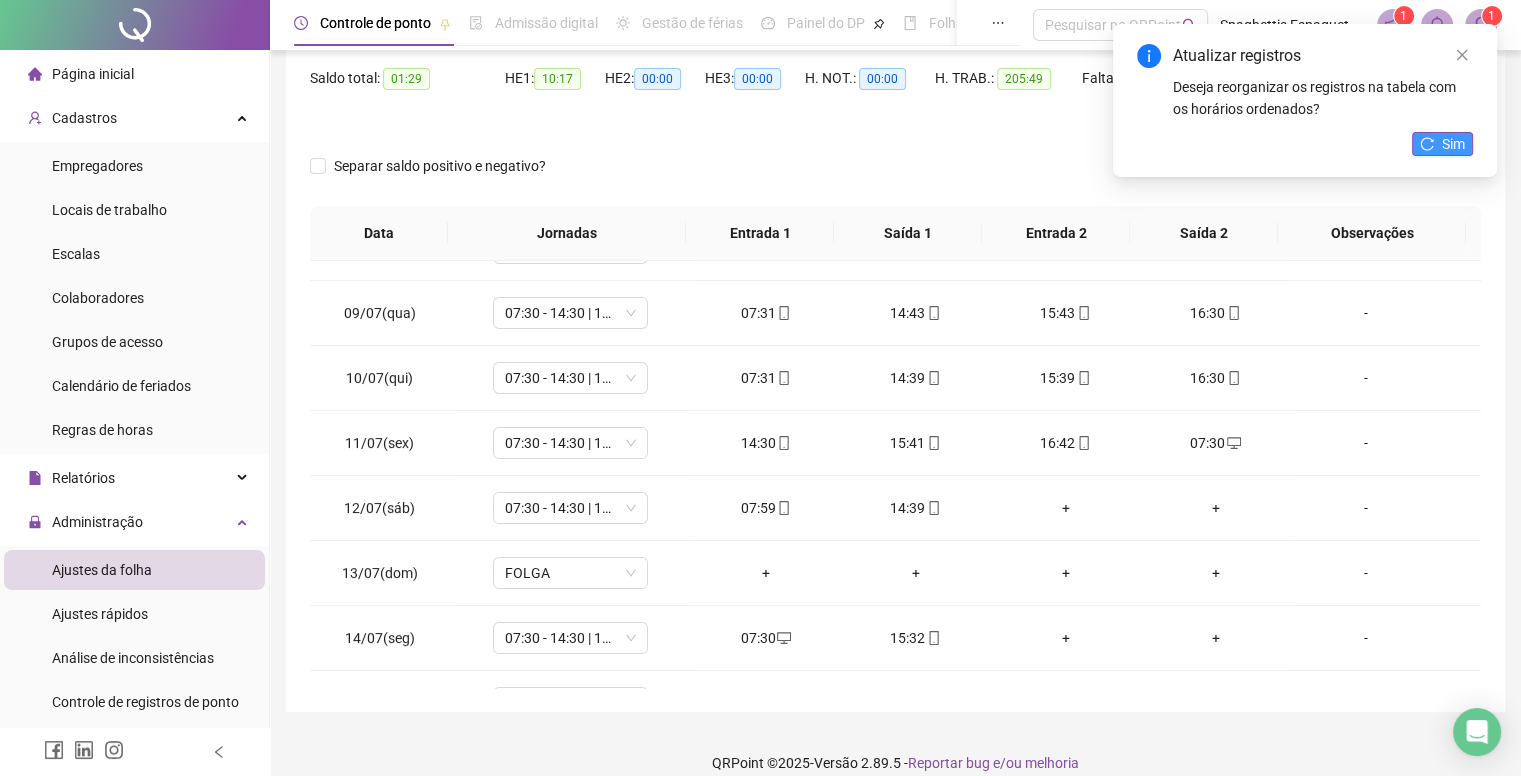 click on "Sim" at bounding box center [1453, 144] 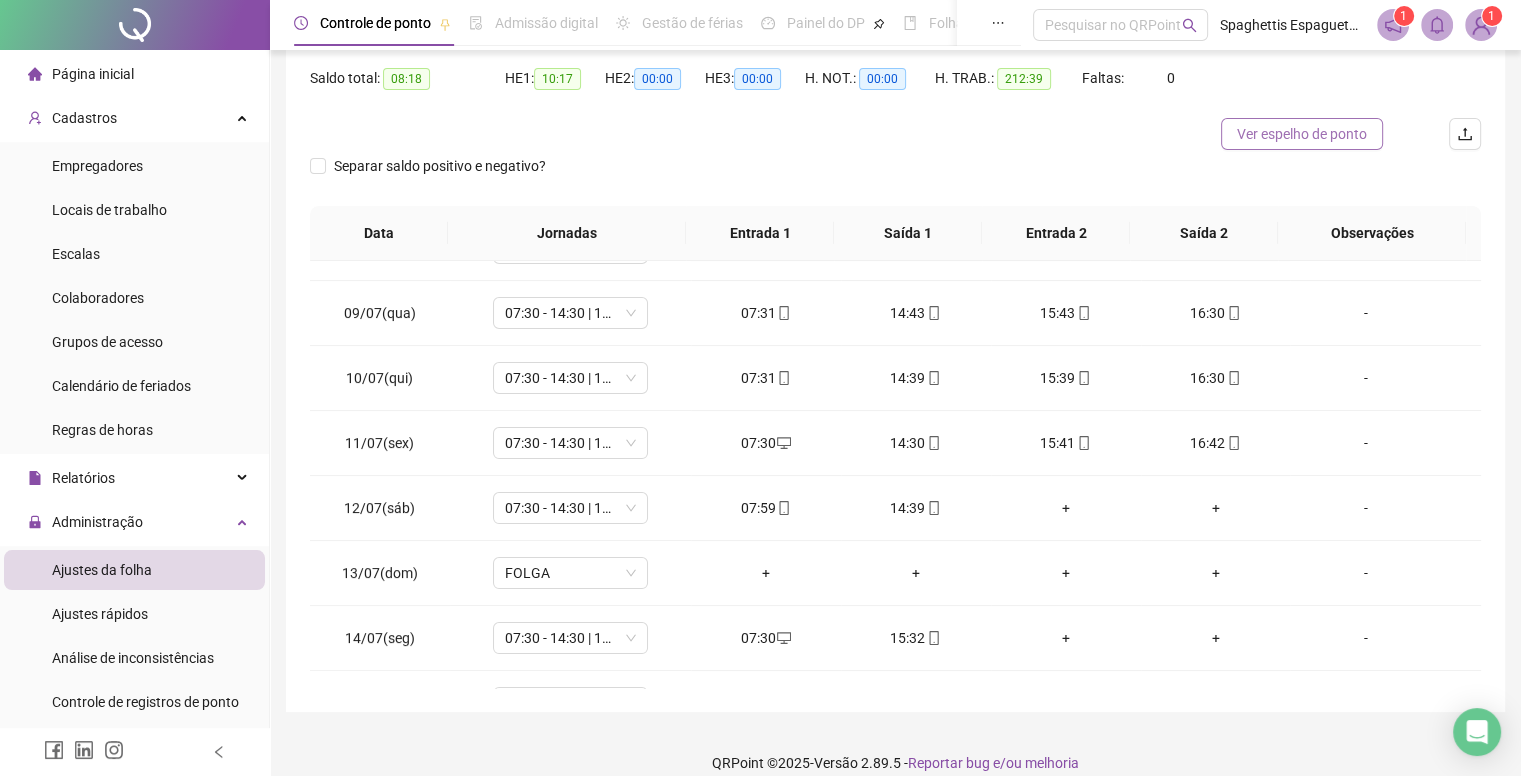 click on "Ver espelho de ponto" at bounding box center [1302, 134] 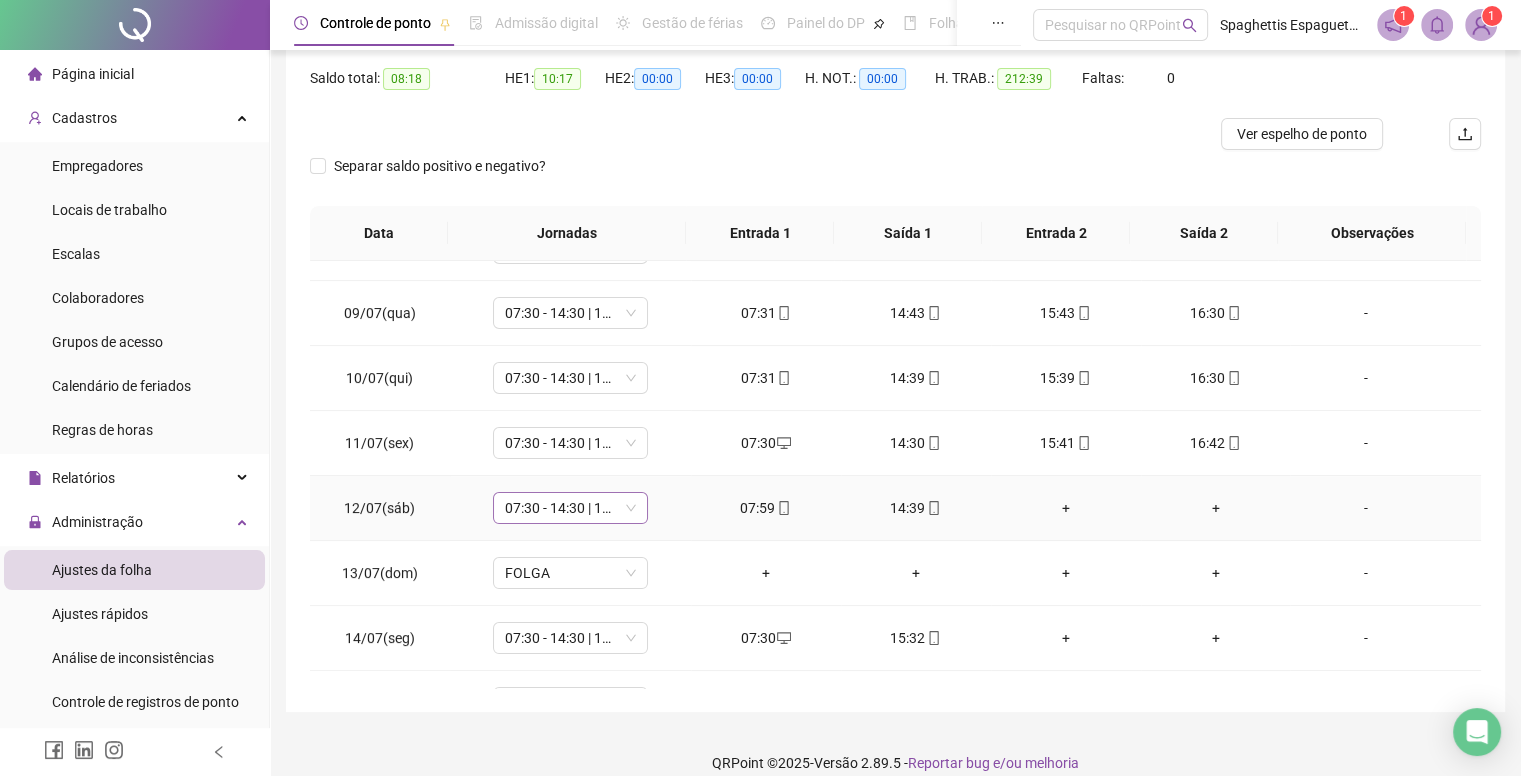 click on "07:30 - 14:30 | 15:30 - 16:30" at bounding box center (570, 508) 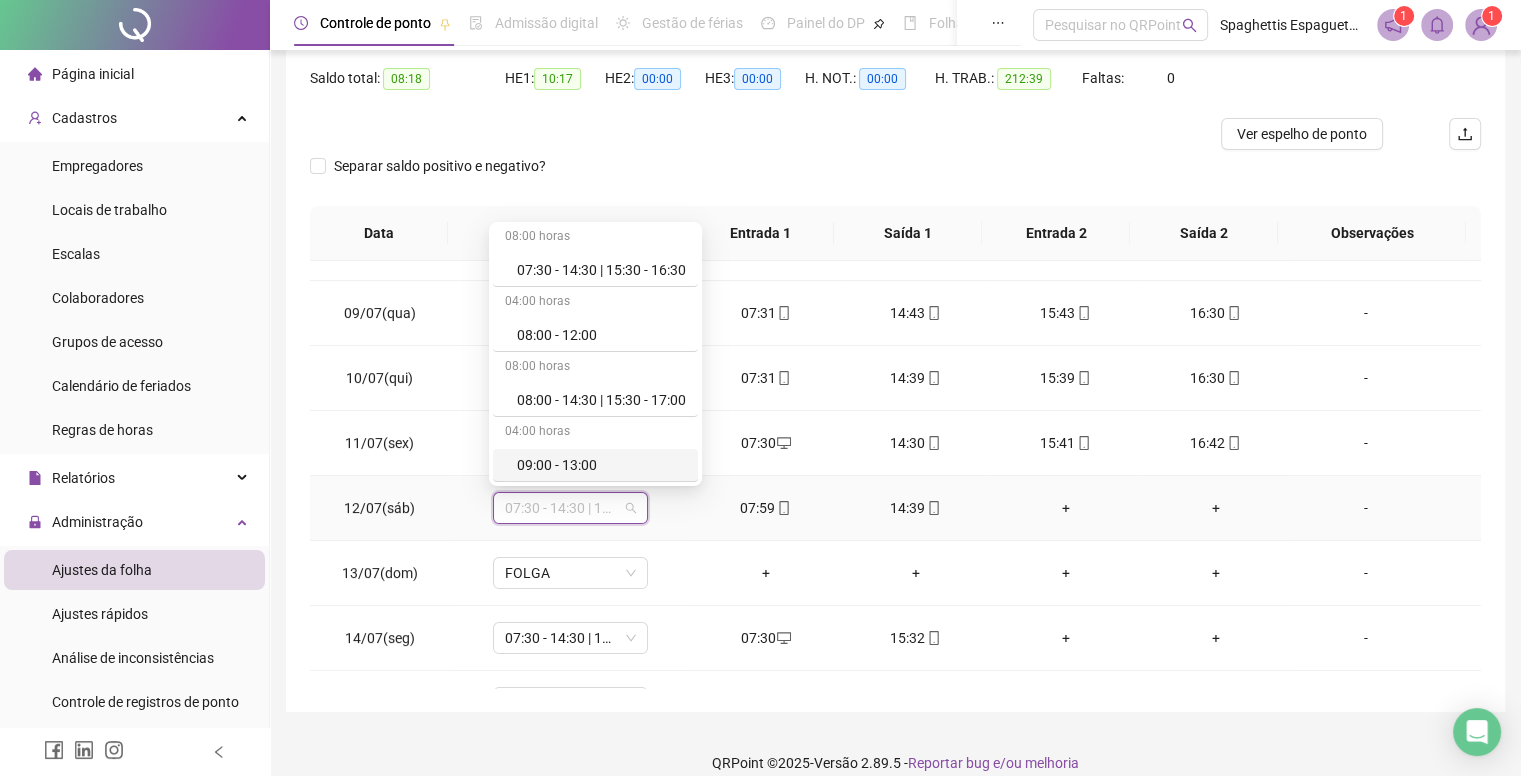 scroll, scrollTop: 169, scrollLeft: 0, axis: vertical 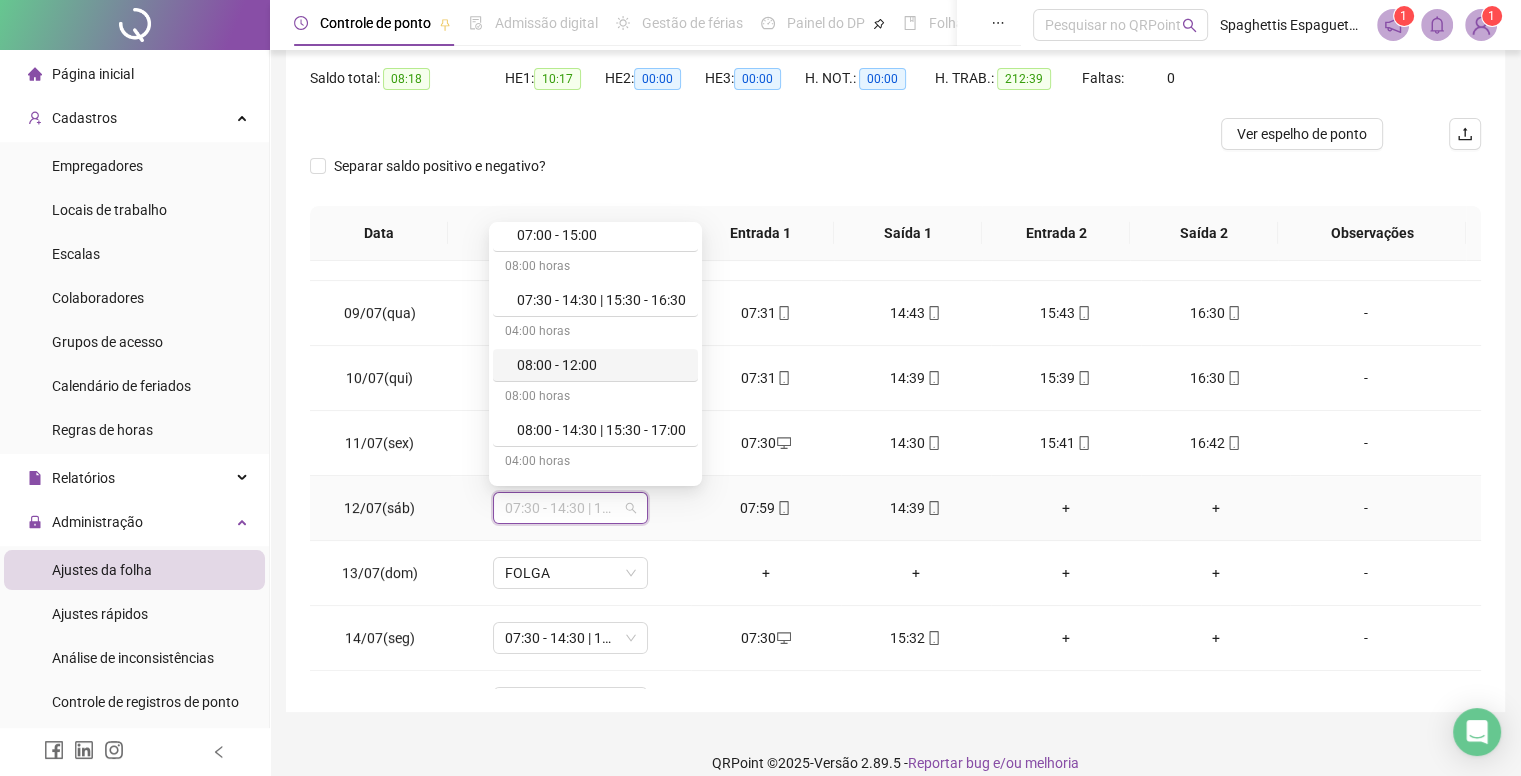 click on "08:00 - 12:00" at bounding box center (601, 365) 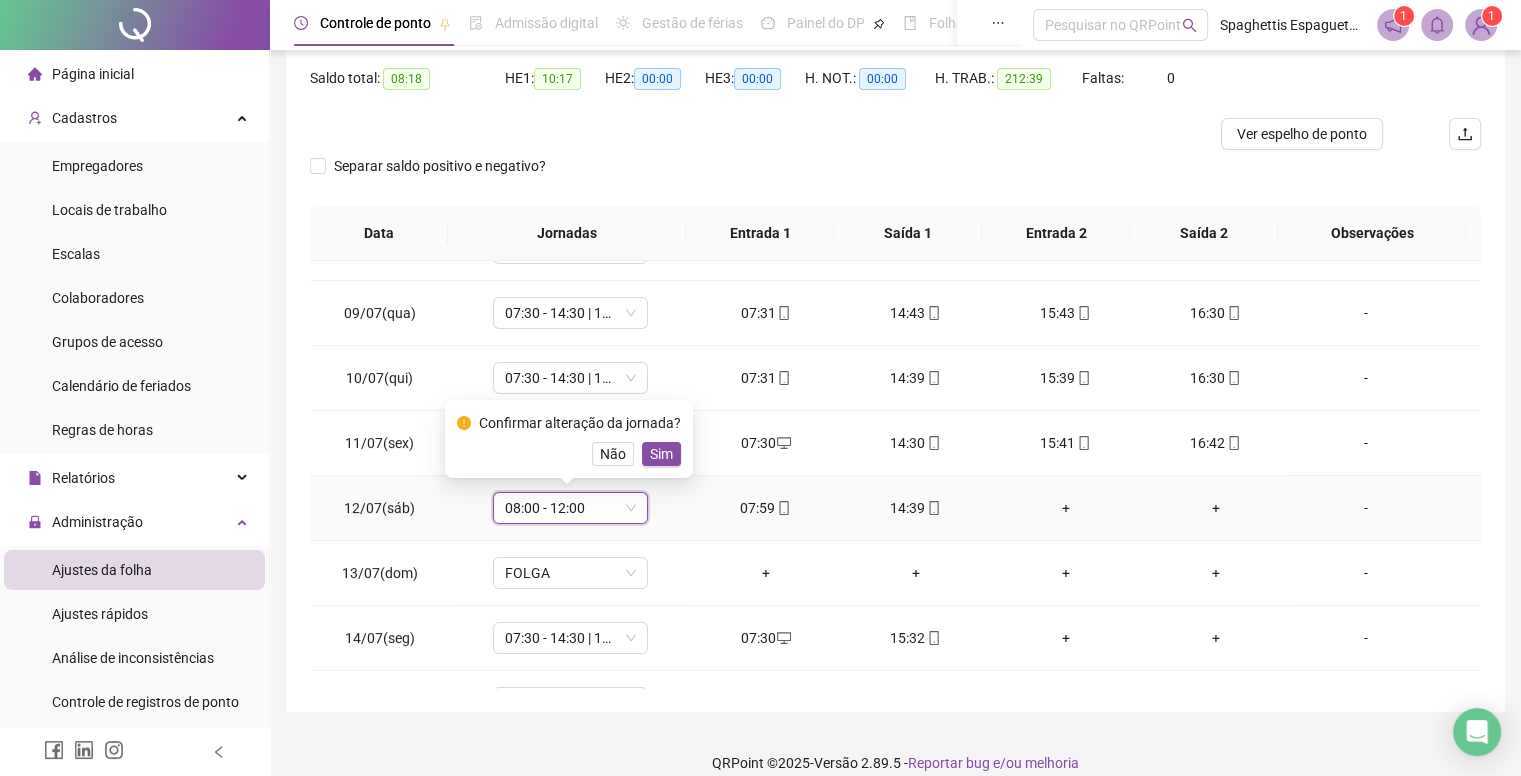 click on "Sim" at bounding box center (661, 454) 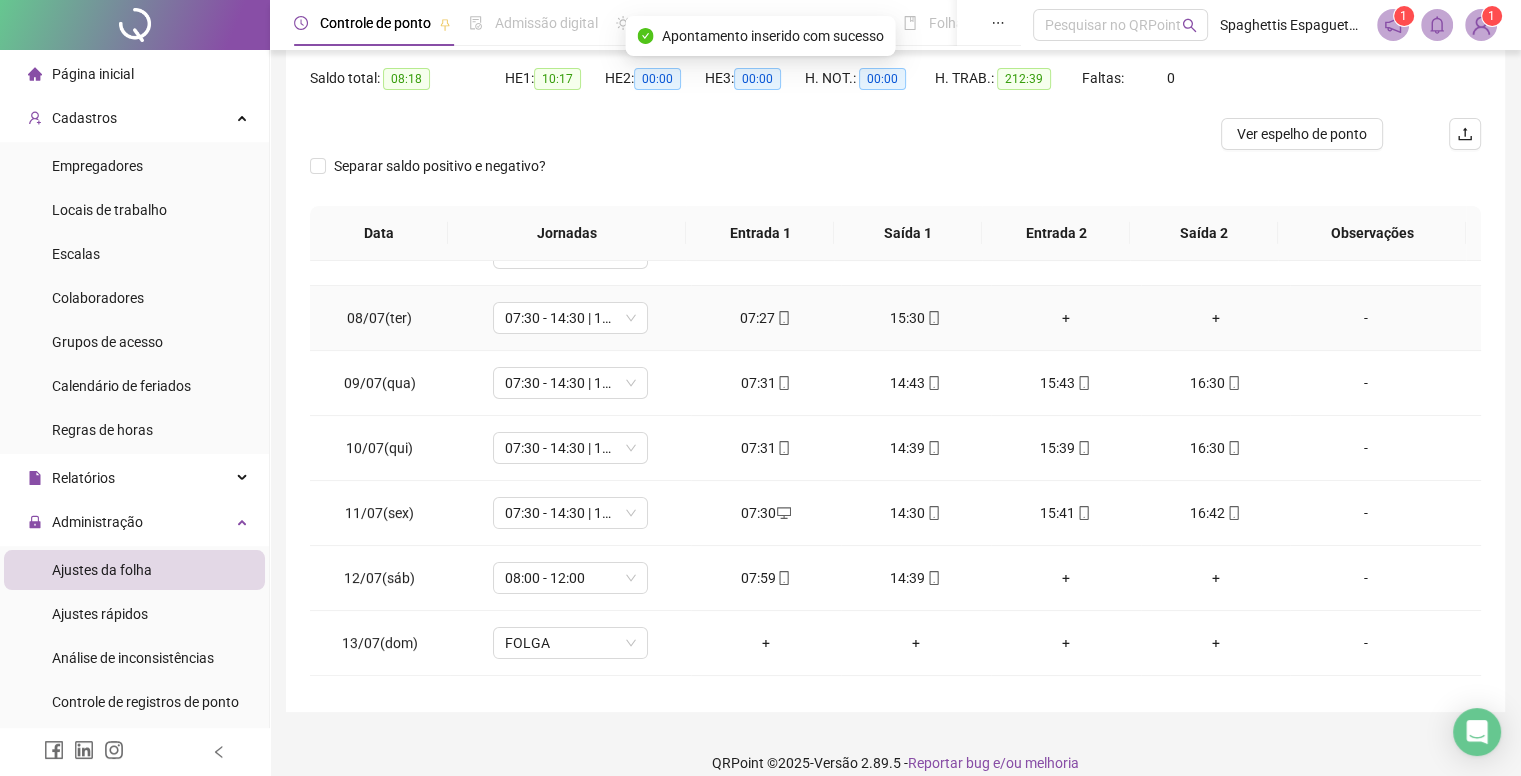 scroll, scrollTop: 300, scrollLeft: 0, axis: vertical 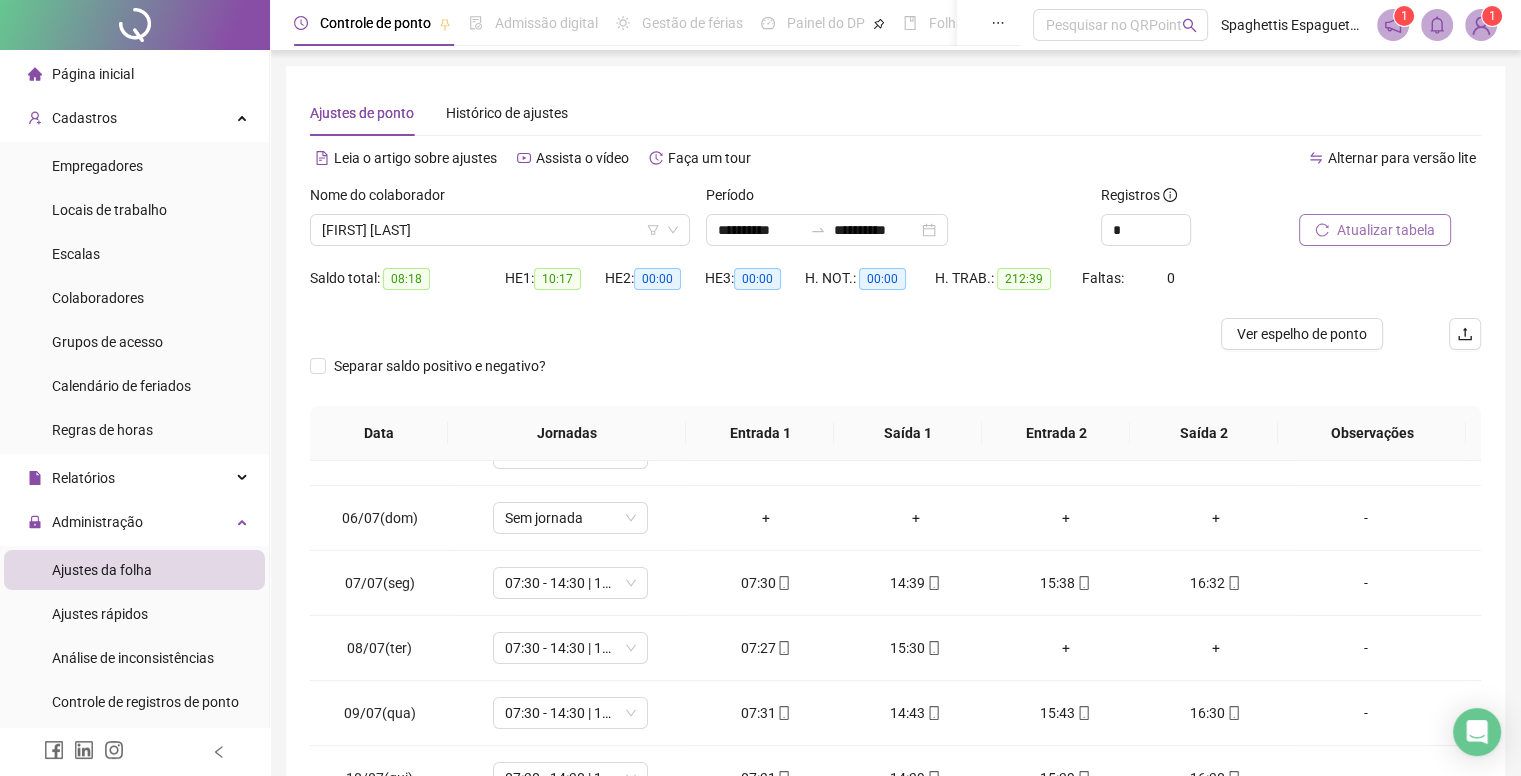 click on "Atualizar tabela" at bounding box center (1386, 230) 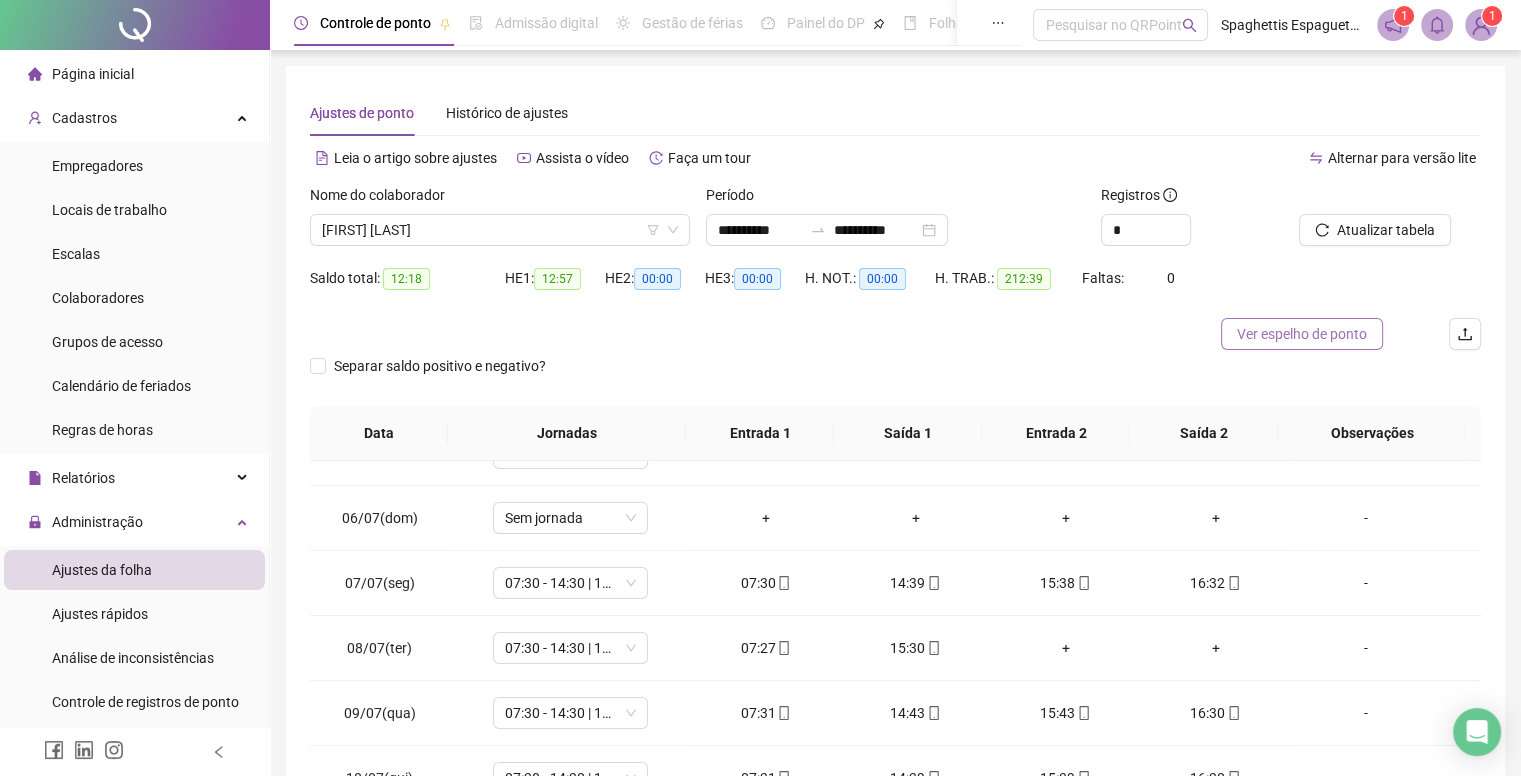 click on "Ver espelho de ponto" at bounding box center (1302, 334) 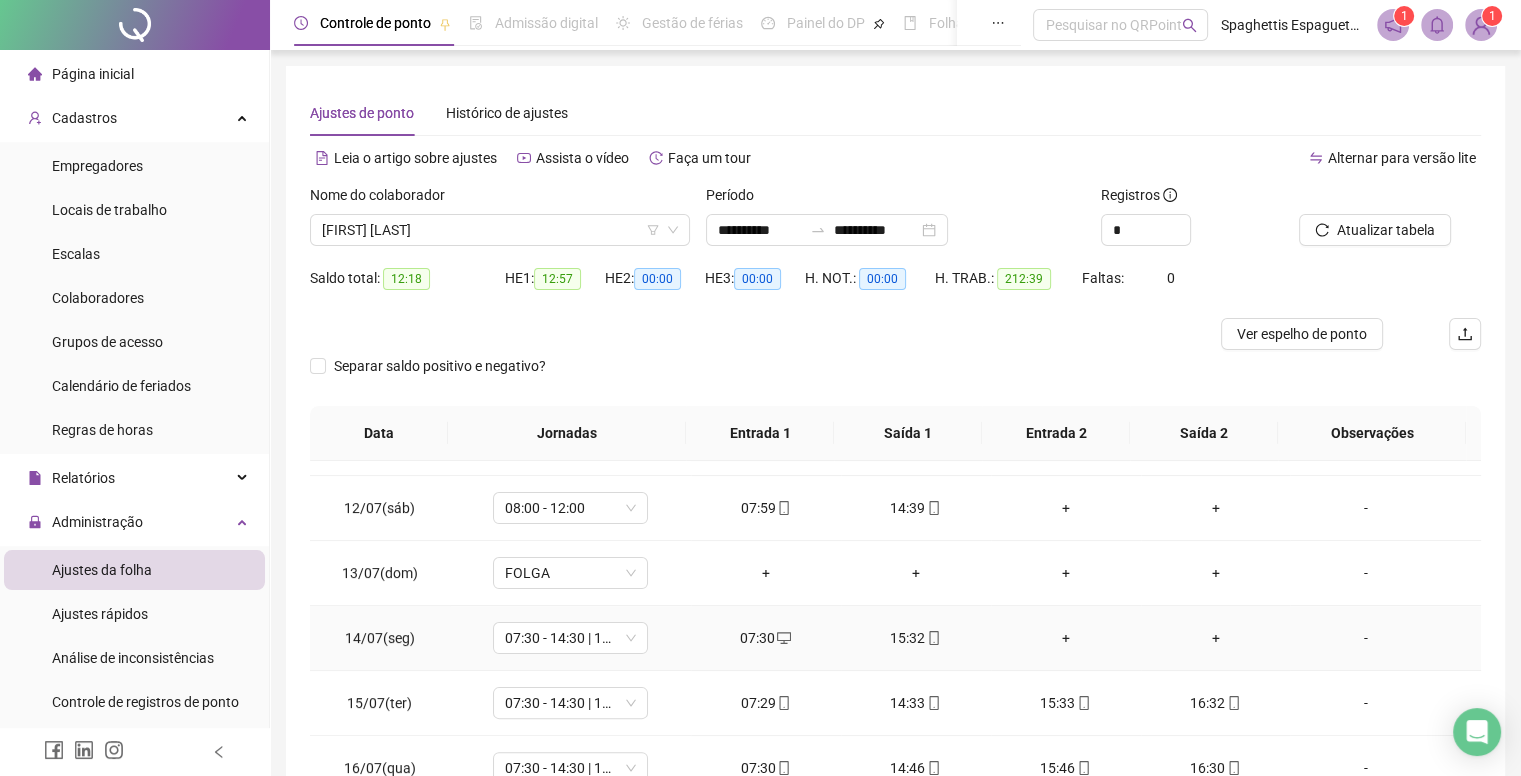 scroll, scrollTop: 900, scrollLeft: 0, axis: vertical 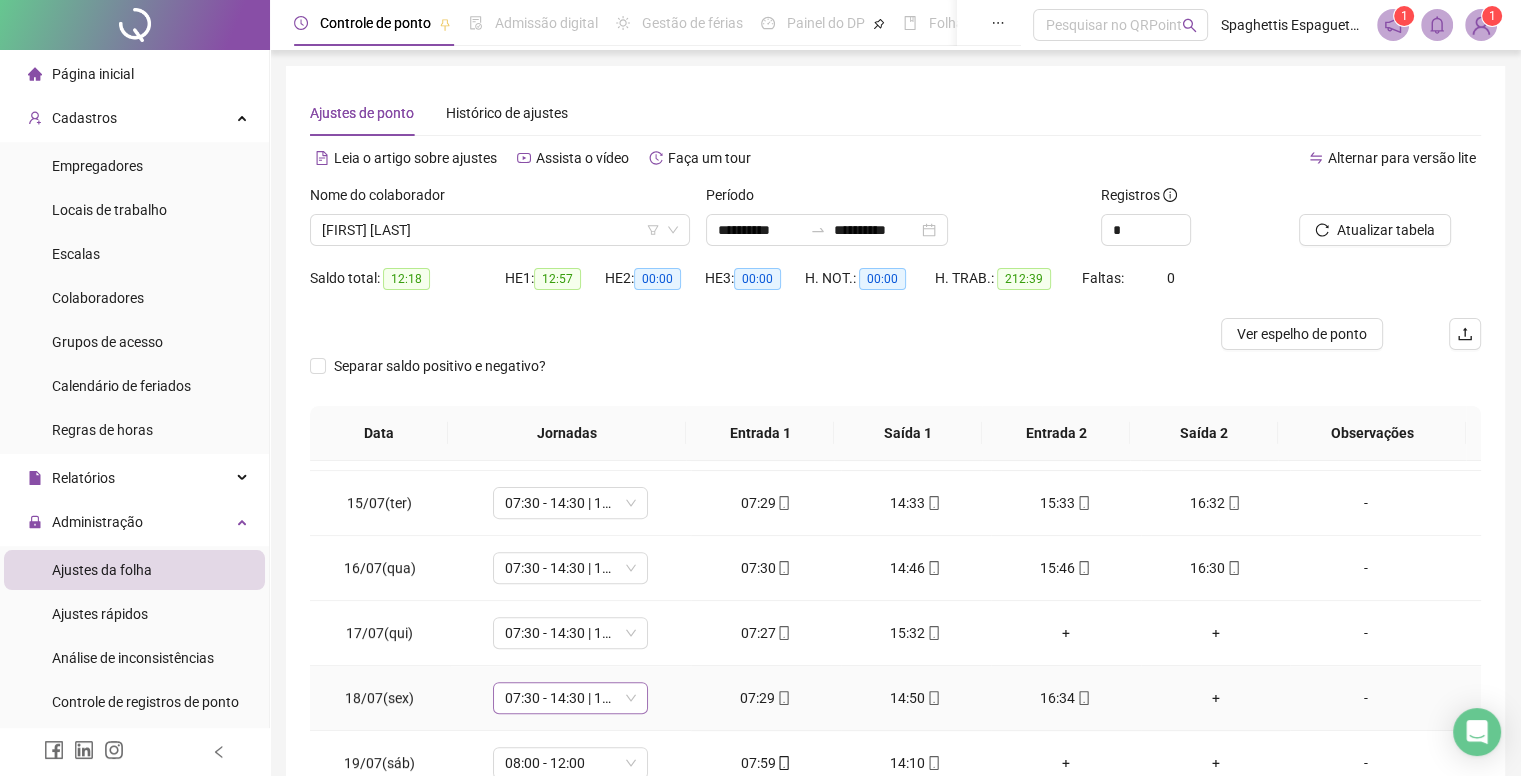 click on "07:30 - 14:30 | 15:30 - 16:30" at bounding box center [570, 698] 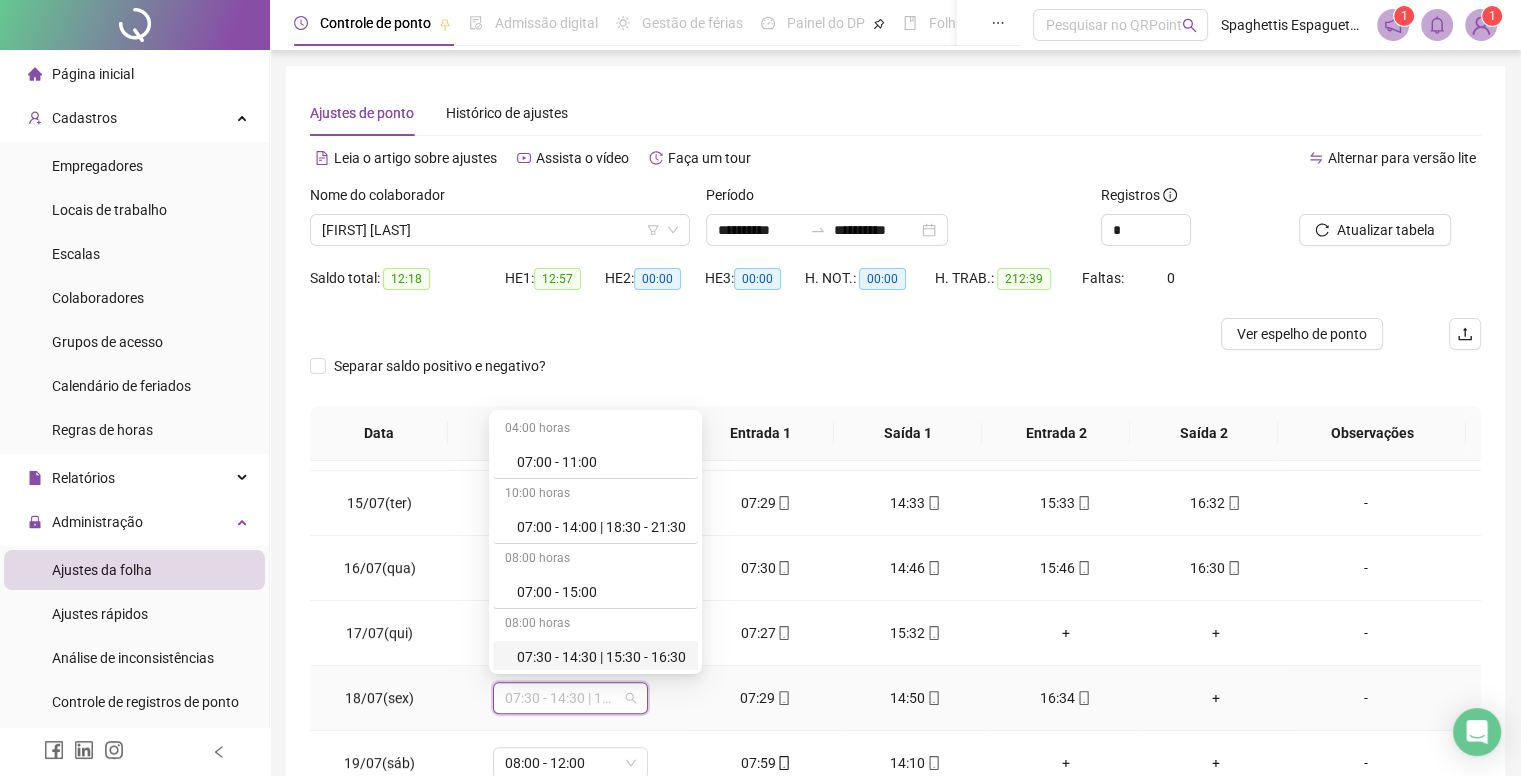 click on "07:30 - 14:30 | 15:30 - 16:30" at bounding box center (601, 657) 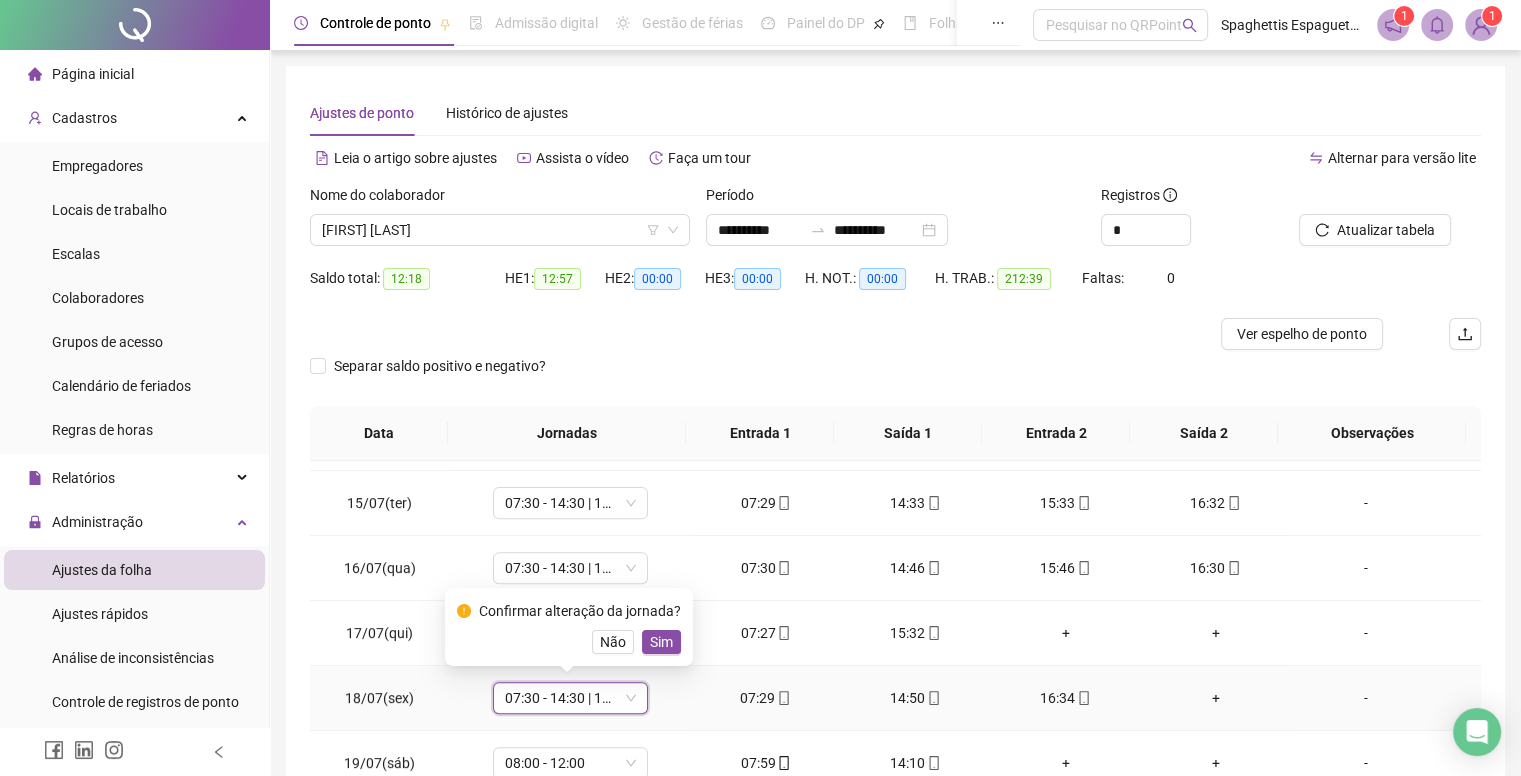 click on "Sim" at bounding box center (661, 642) 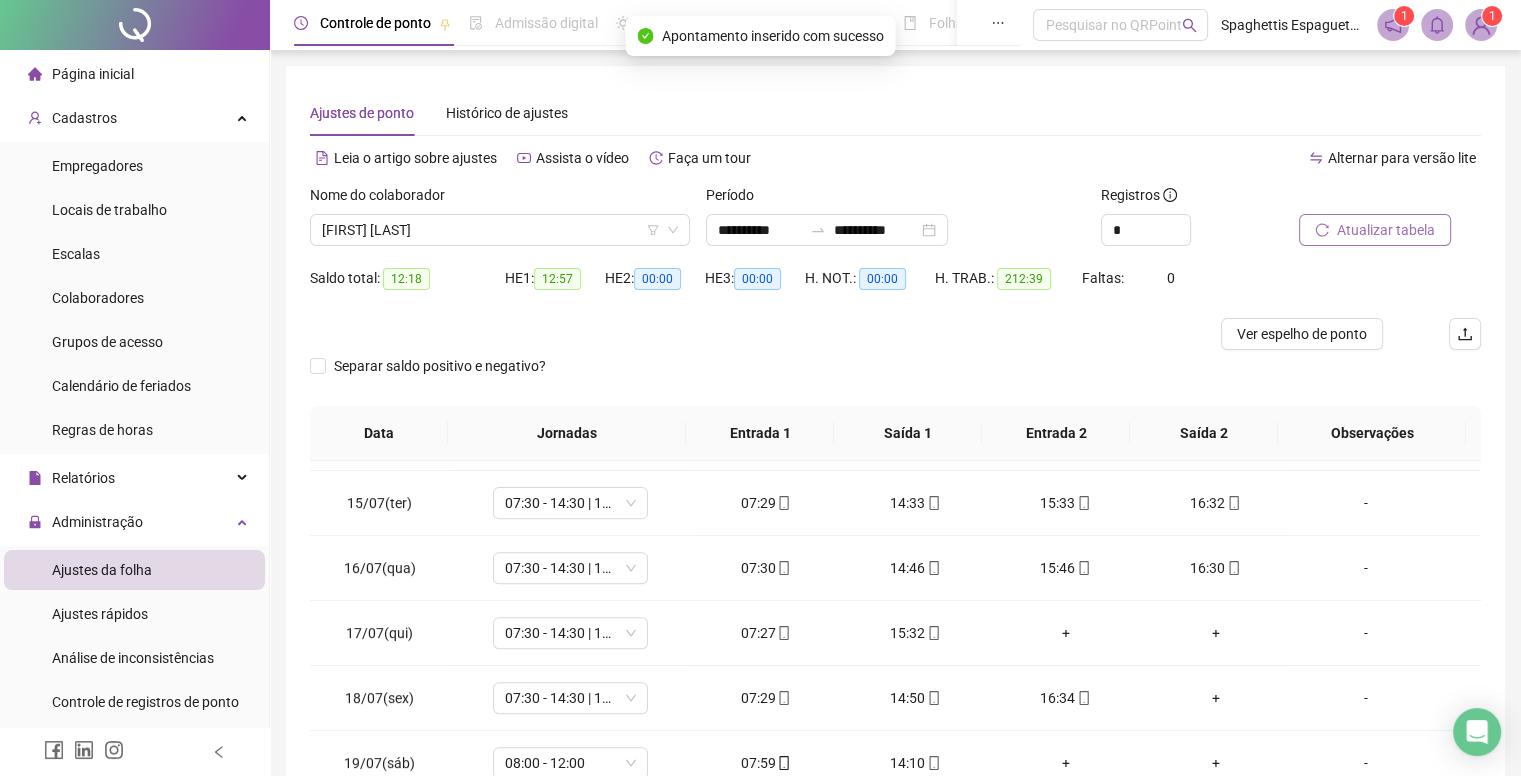 click on "Atualizar tabela" at bounding box center [1386, 230] 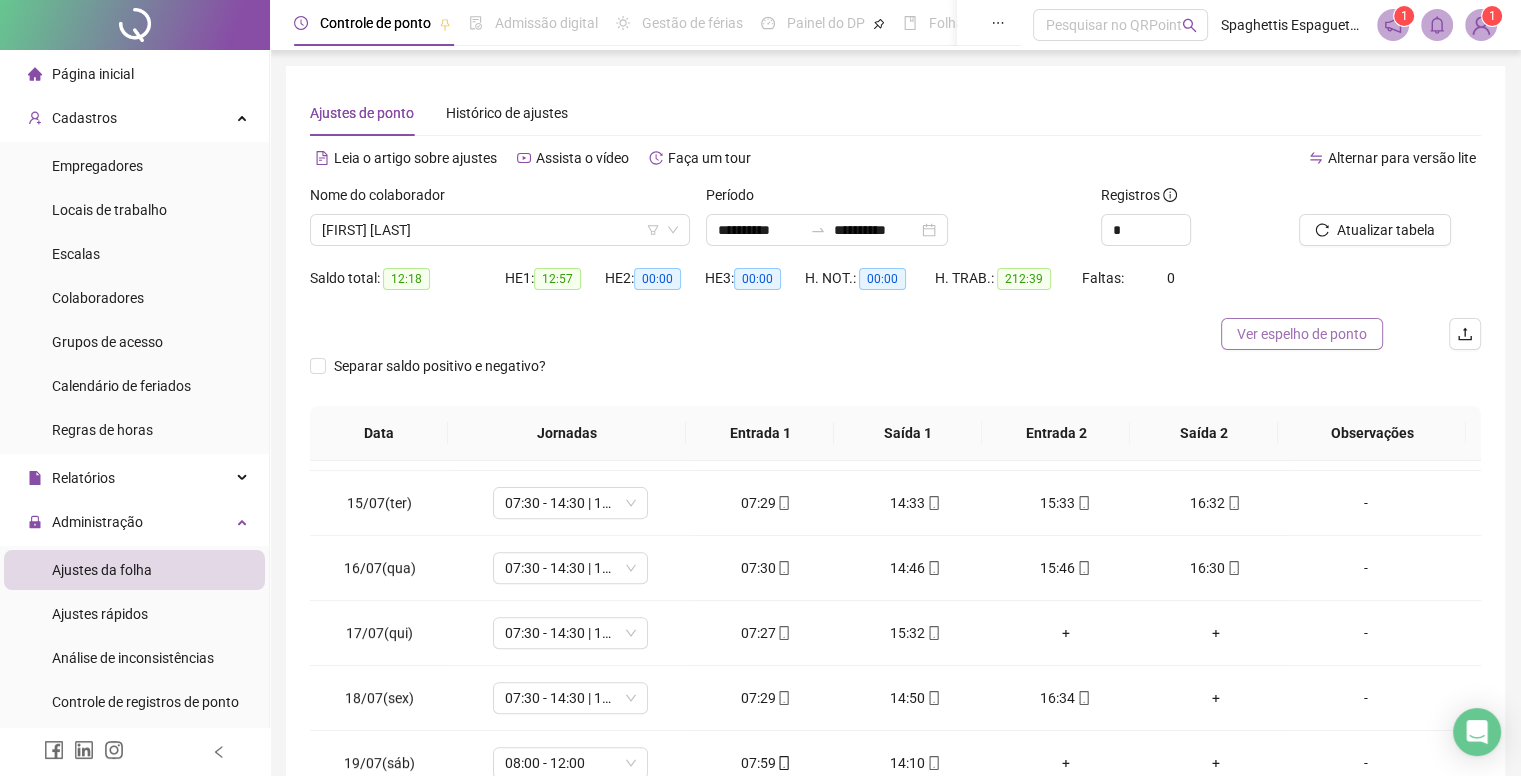 click on "Ver espelho de ponto" at bounding box center [1302, 334] 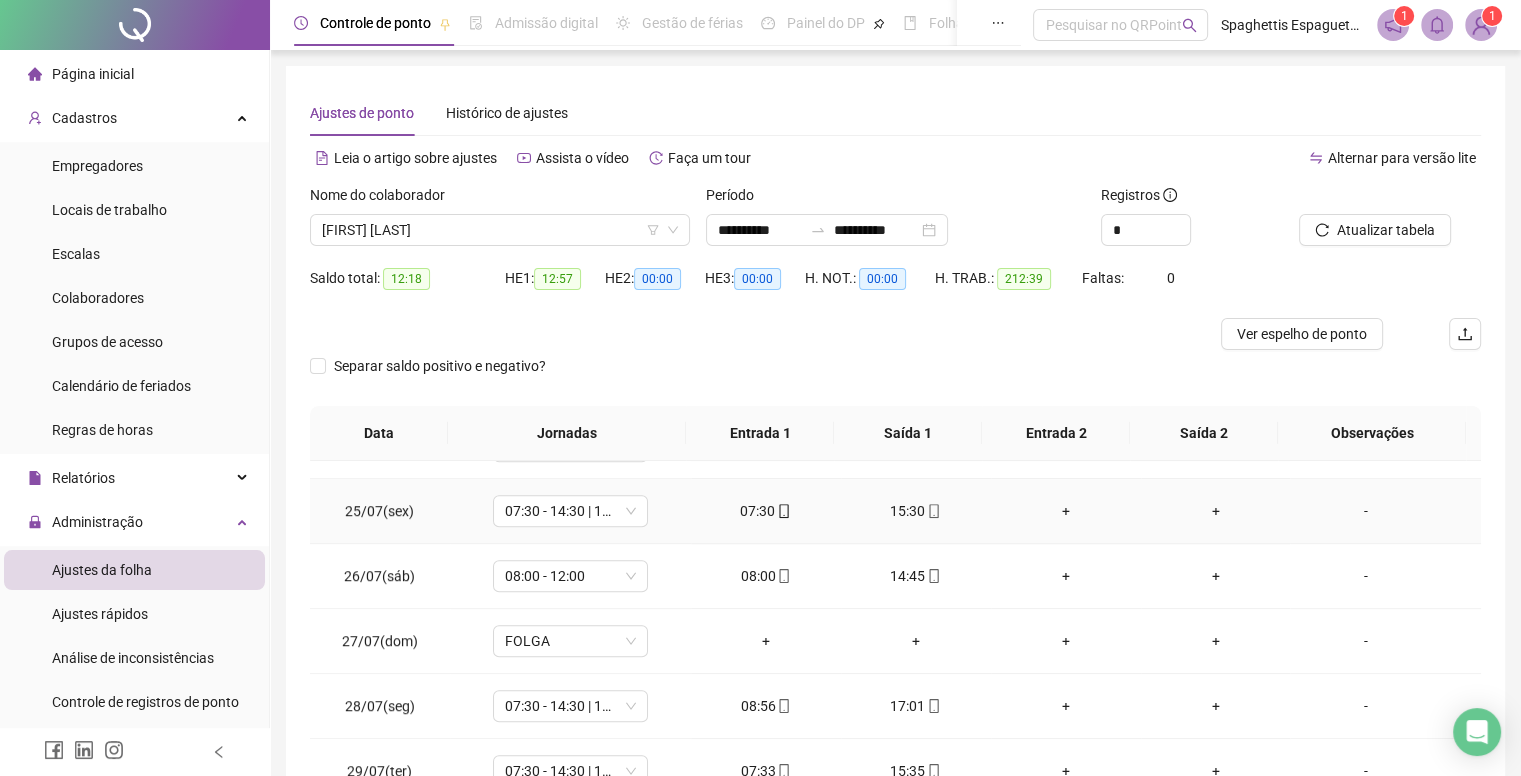 scroll, scrollTop: 1581, scrollLeft: 0, axis: vertical 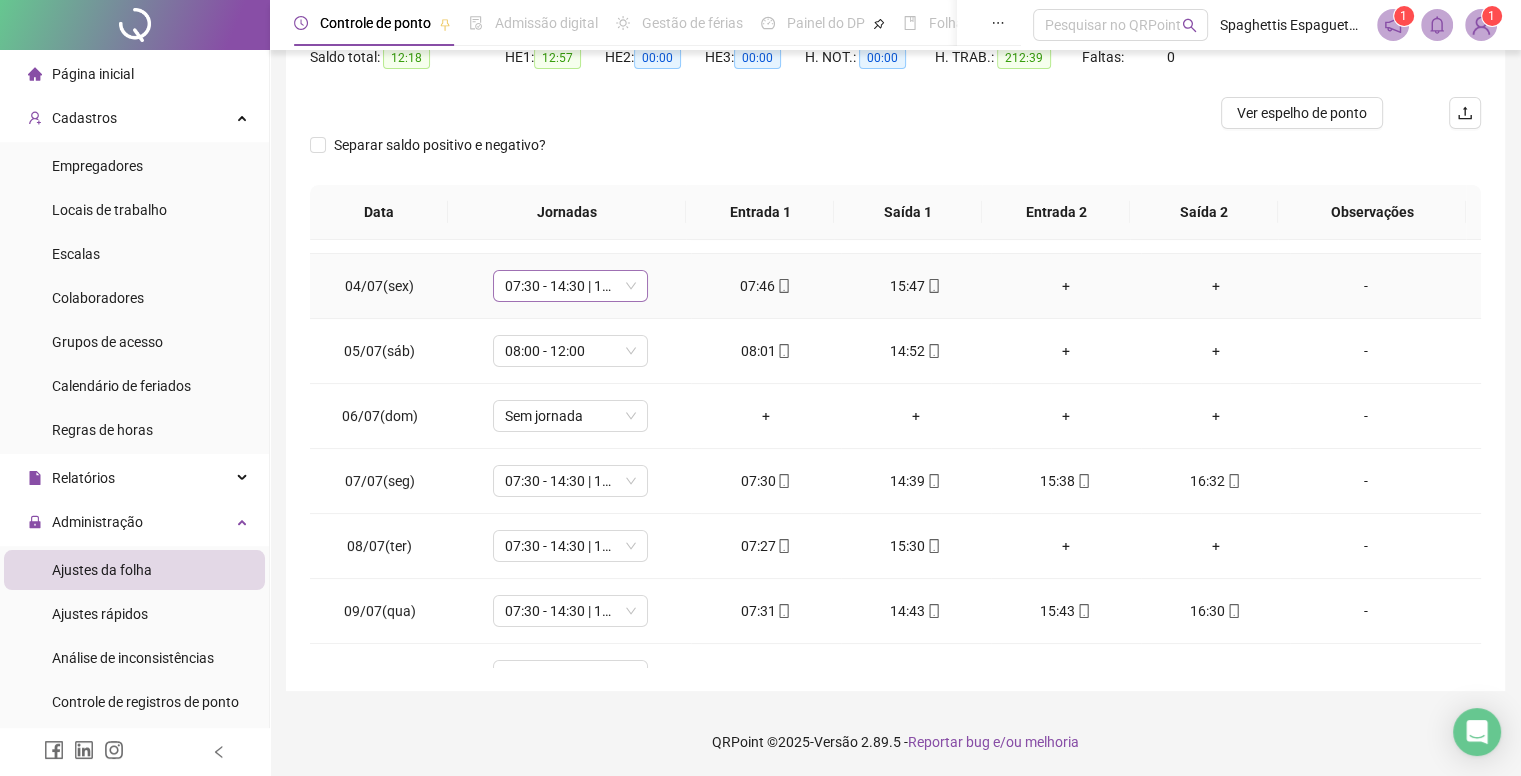 click on "07:30 - 14:30 | 15:30 - 16:30" at bounding box center (570, 286) 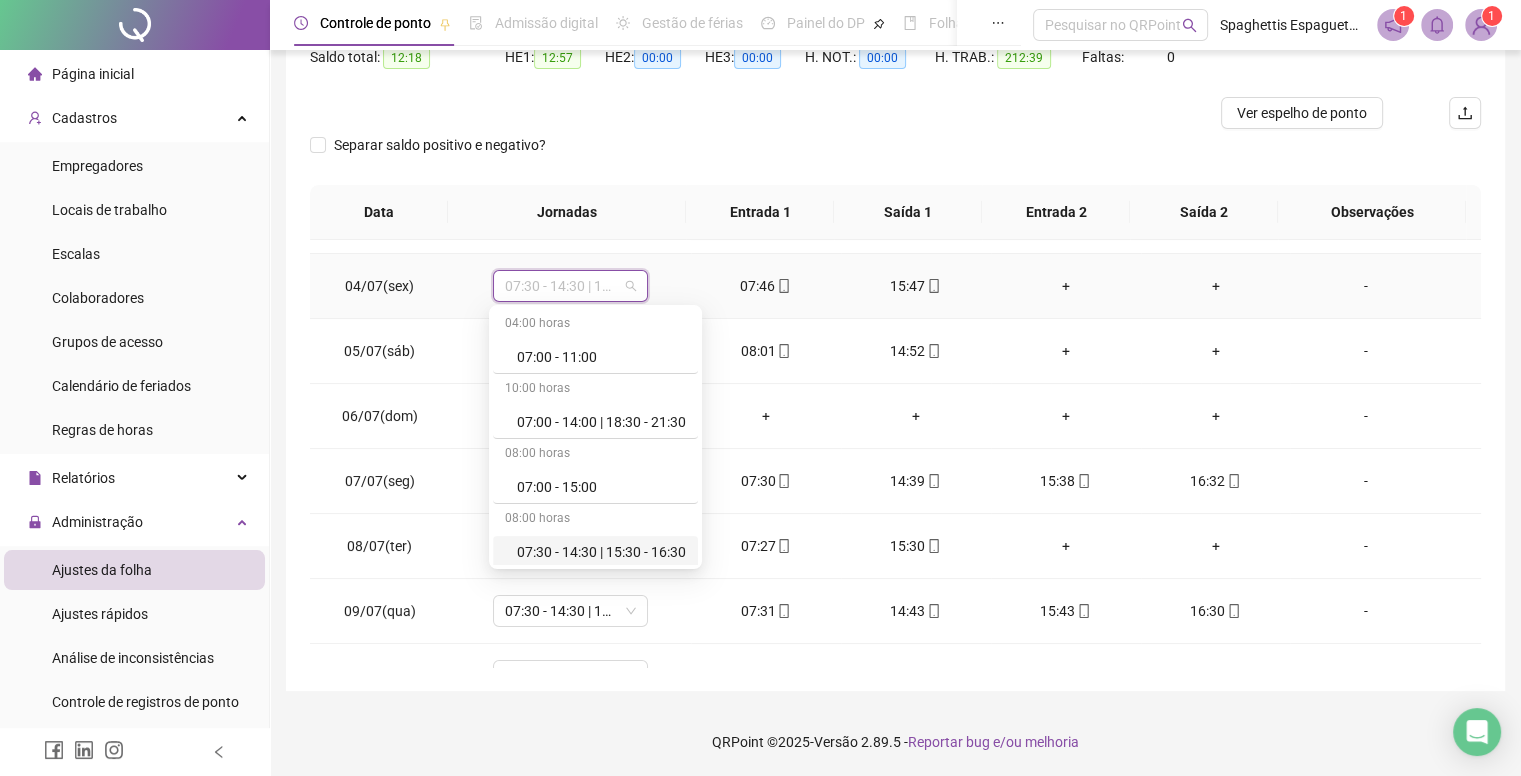 click on "07:30 - 14:30 | 15:30 - 16:30" at bounding box center (601, 552) 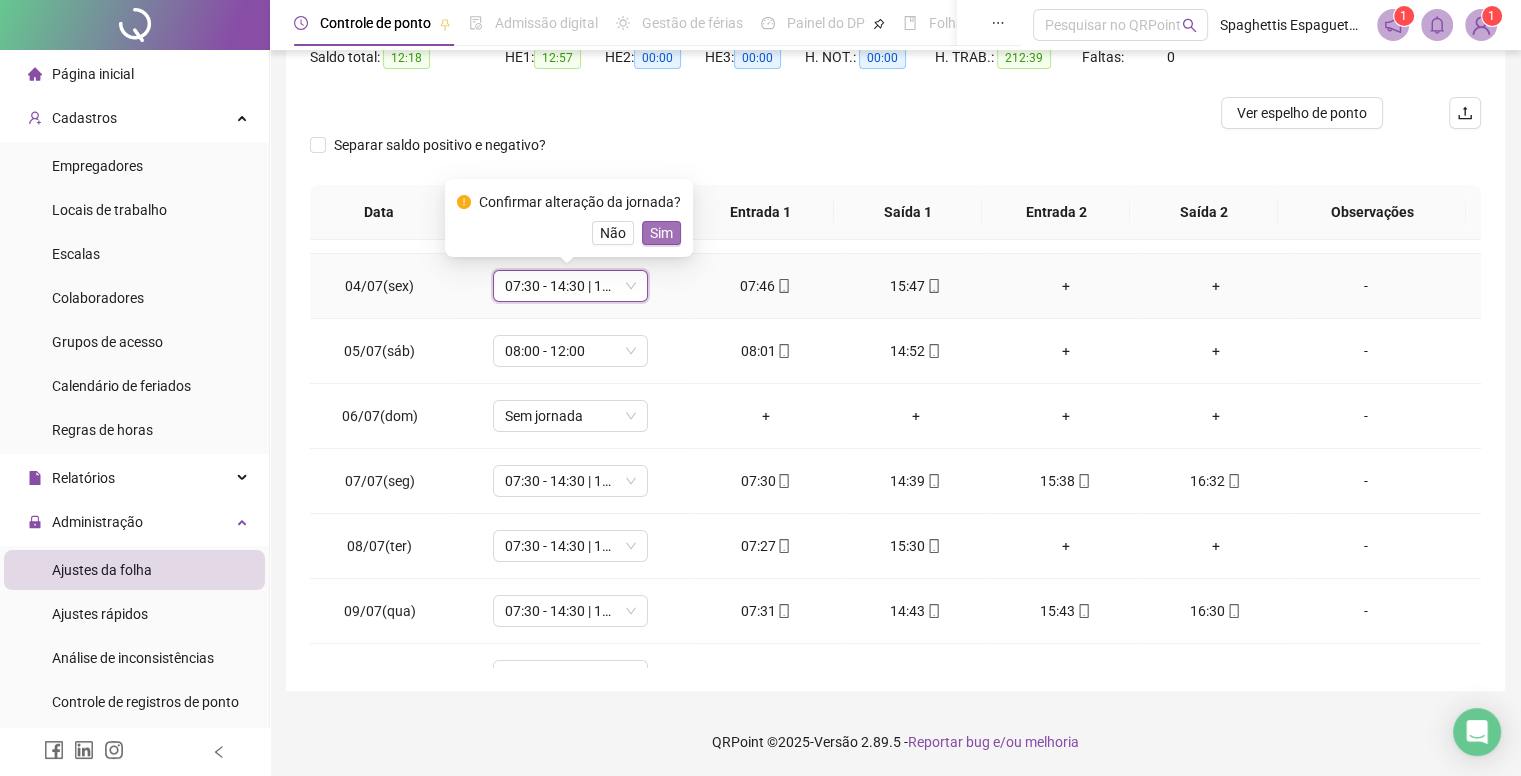 click on "Sim" at bounding box center (661, 233) 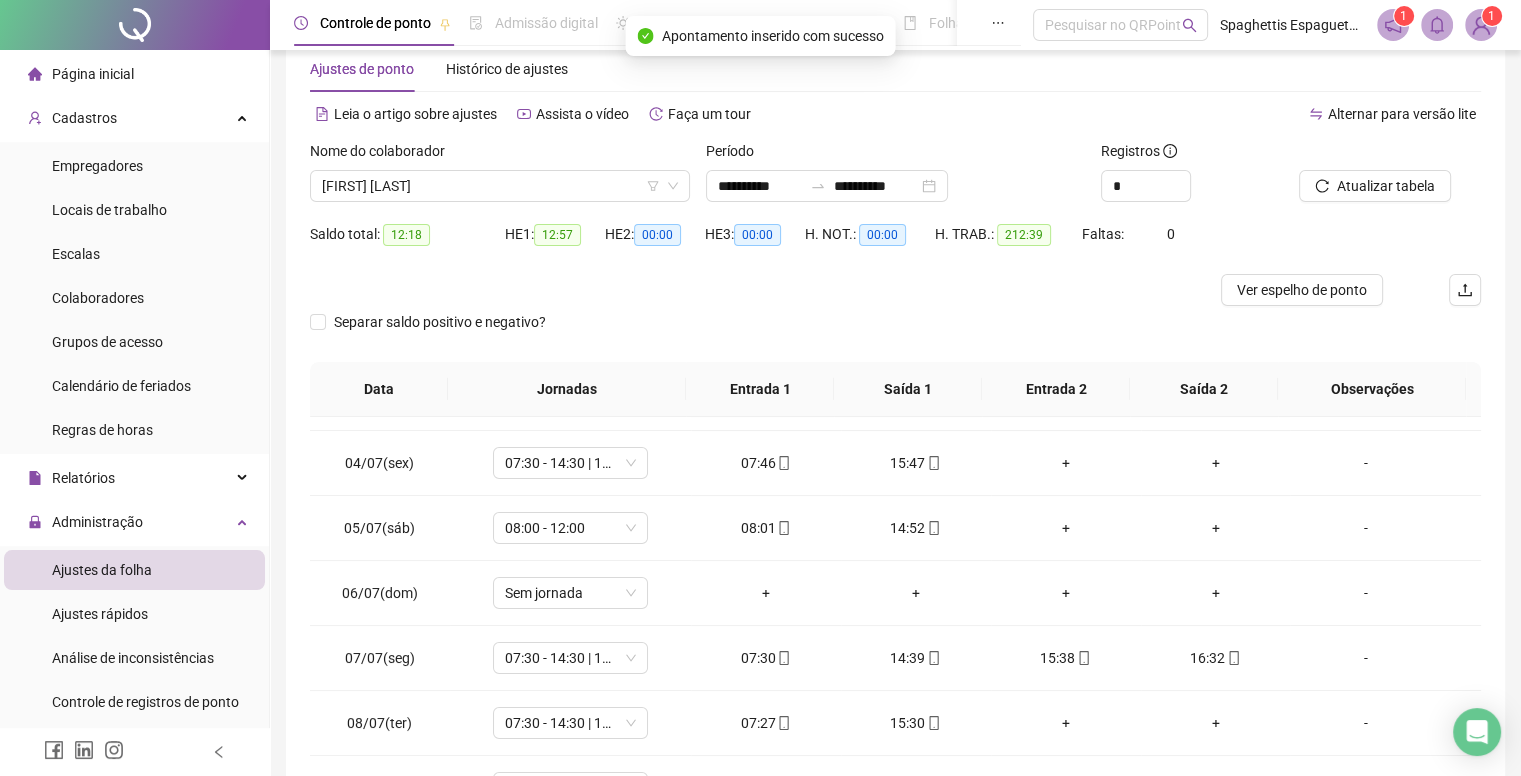 scroll, scrollTop: 0, scrollLeft: 0, axis: both 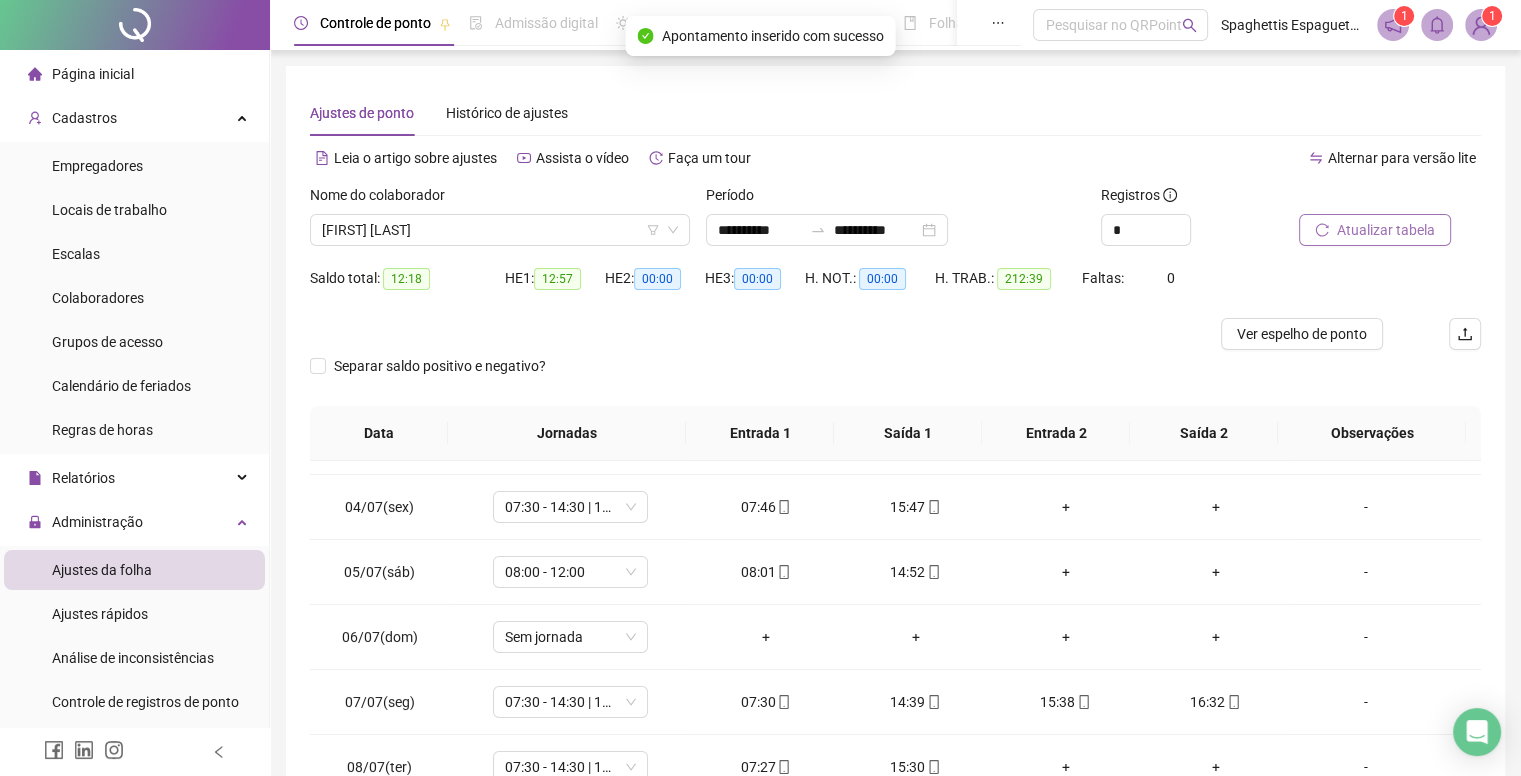 click on "Atualizar tabela" at bounding box center [1386, 230] 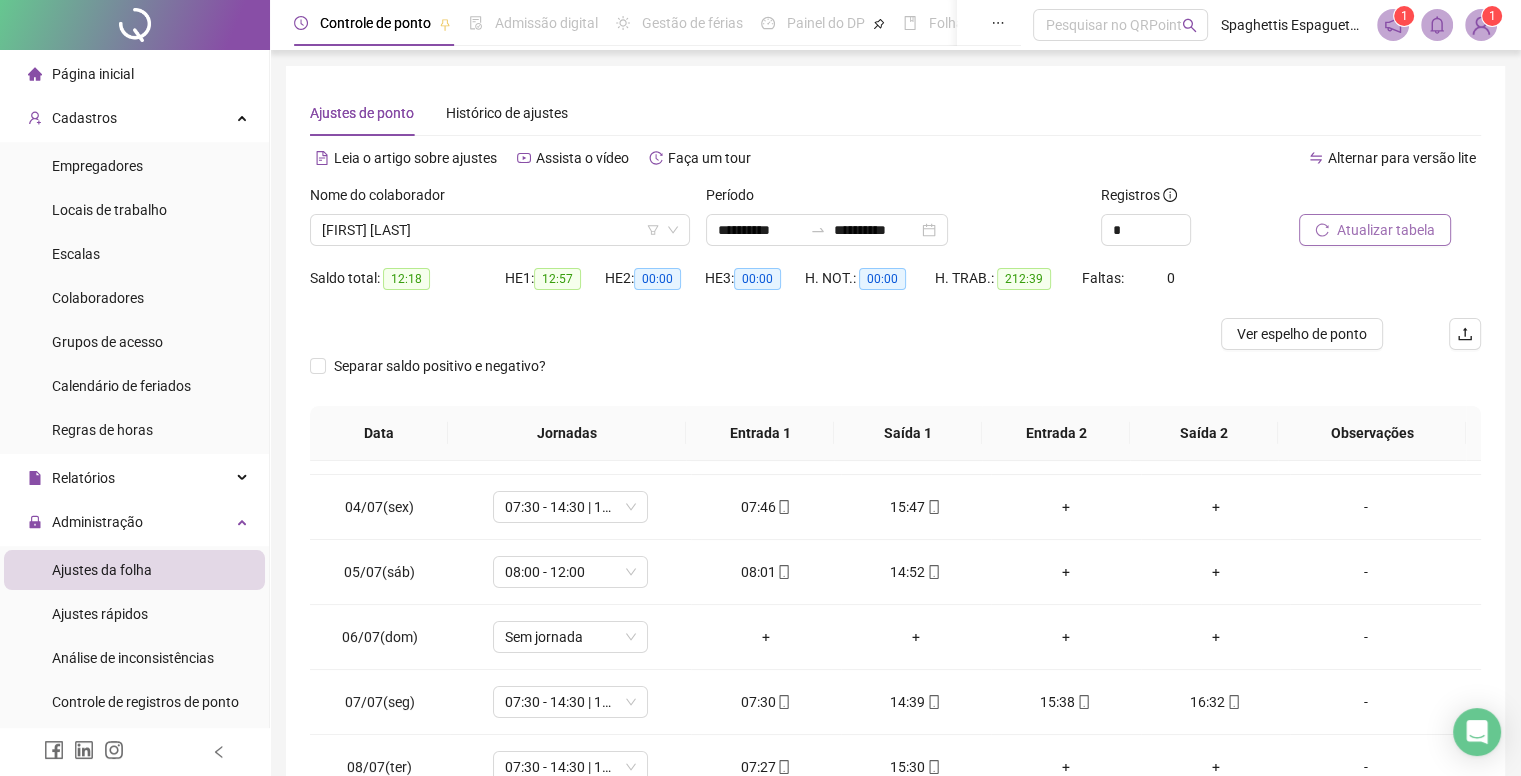 click on "Atualizar tabela" at bounding box center [1386, 230] 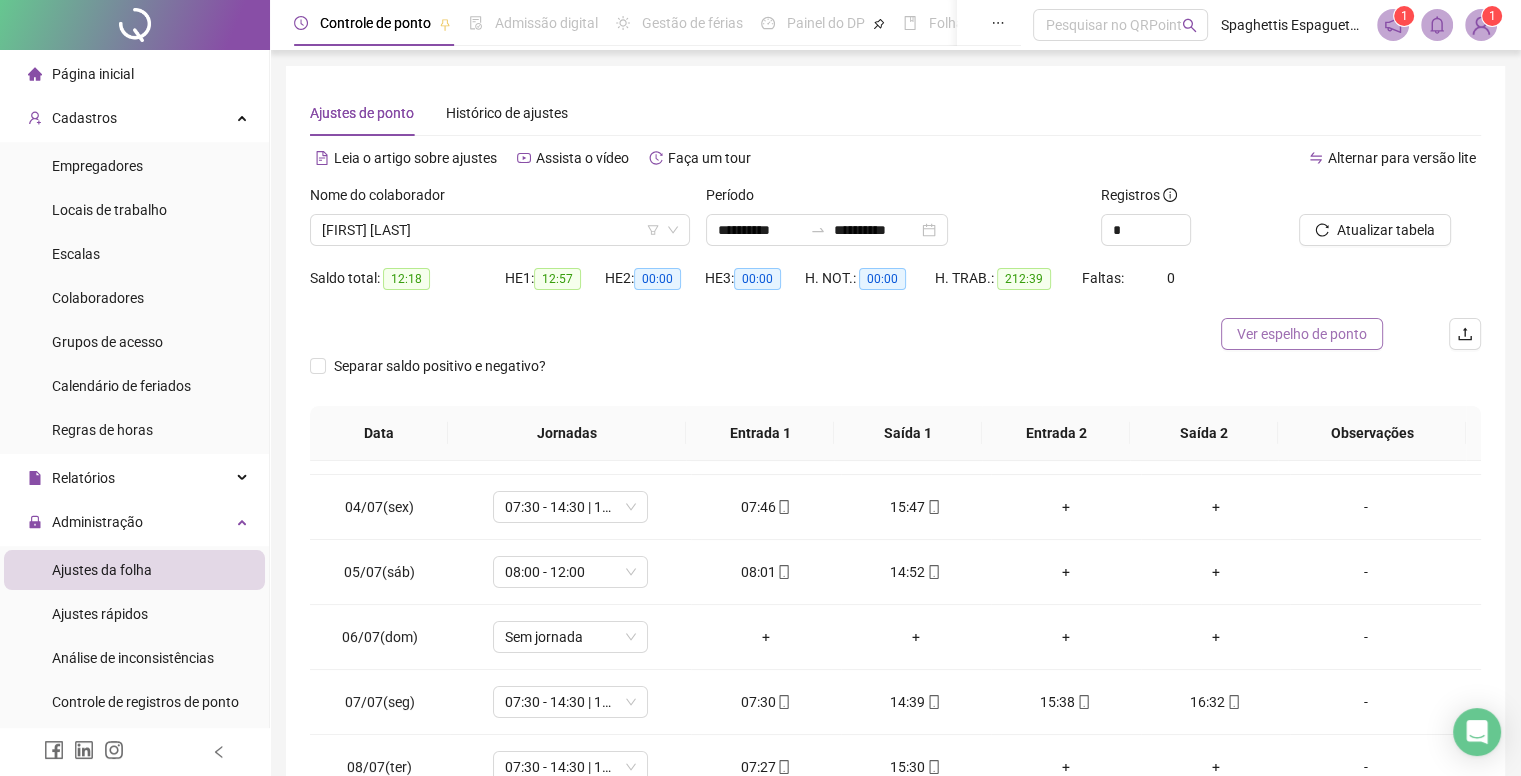 click on "Ver espelho de ponto" at bounding box center (1302, 334) 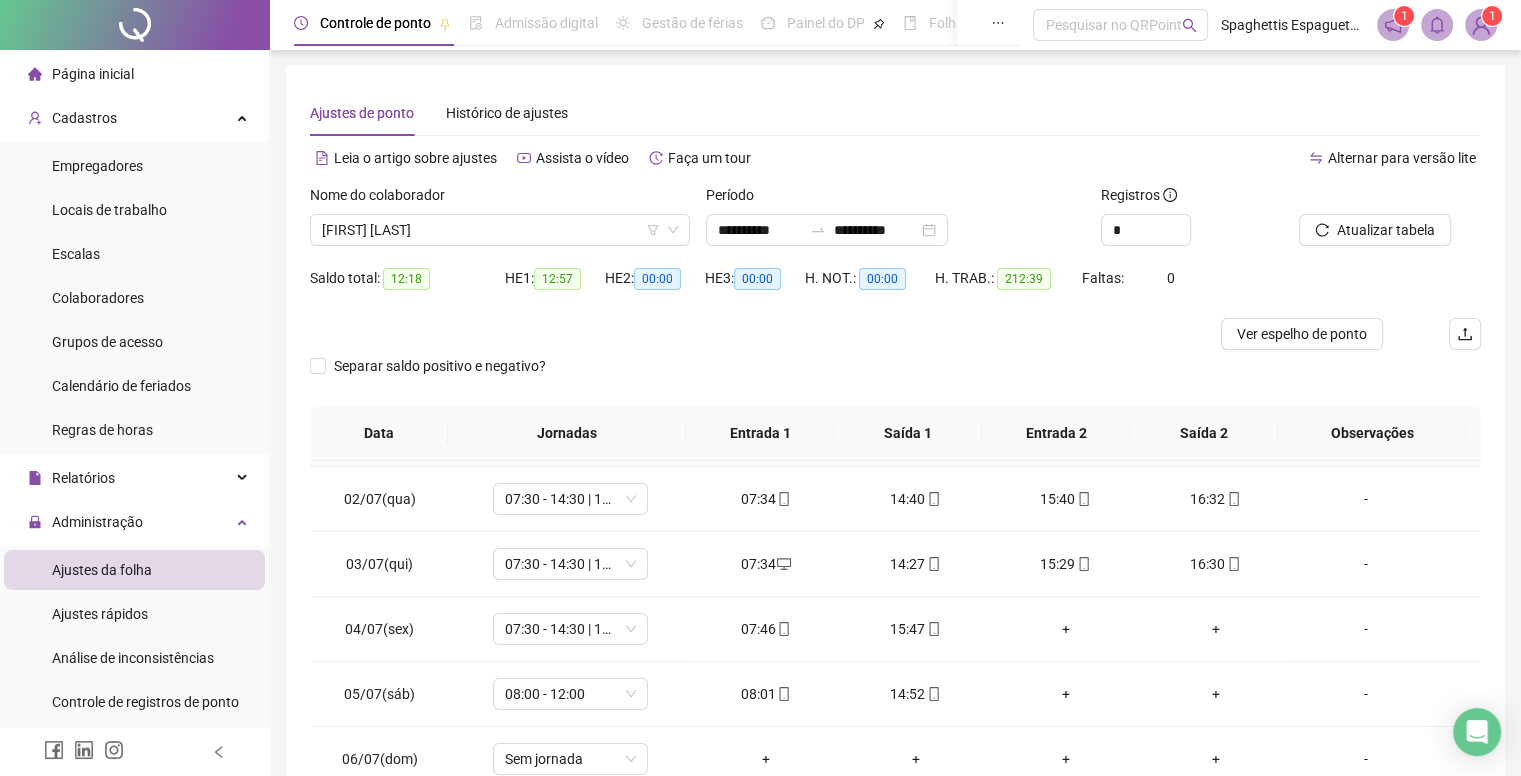 scroll, scrollTop: 0, scrollLeft: 0, axis: both 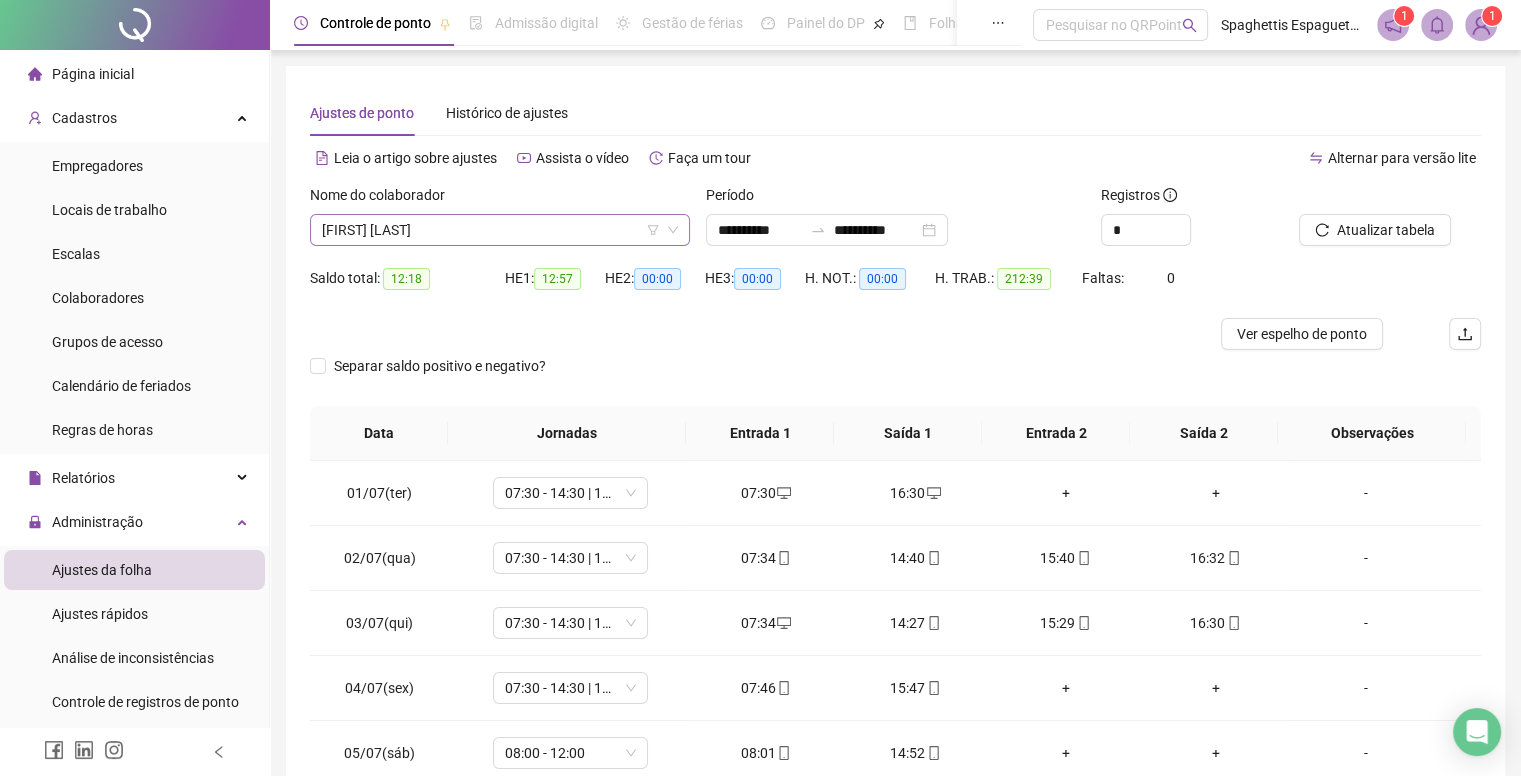 click on "[FIRST] [LAST]" at bounding box center (500, 230) 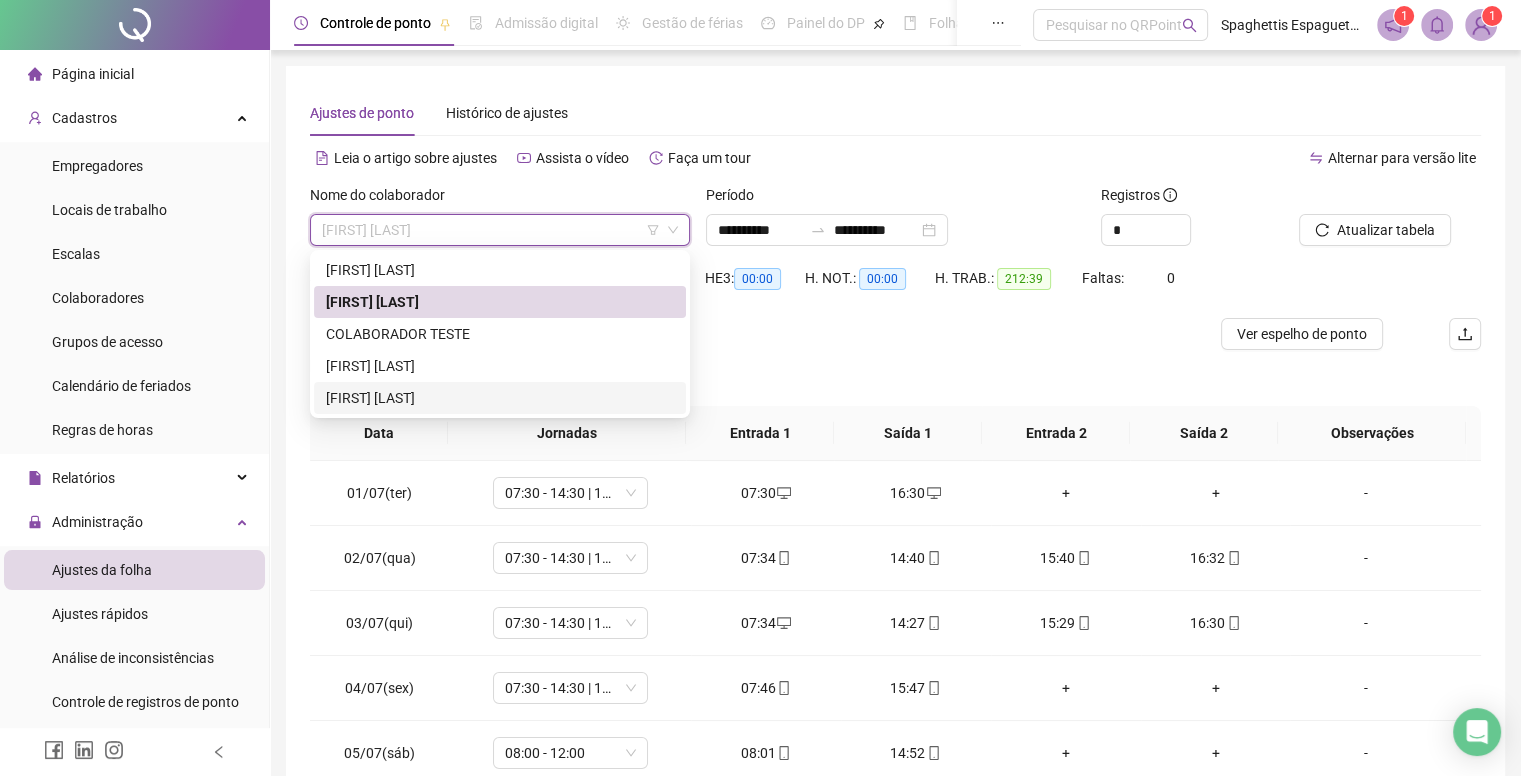 click on "[FIRST] [LAST]" at bounding box center [500, 398] 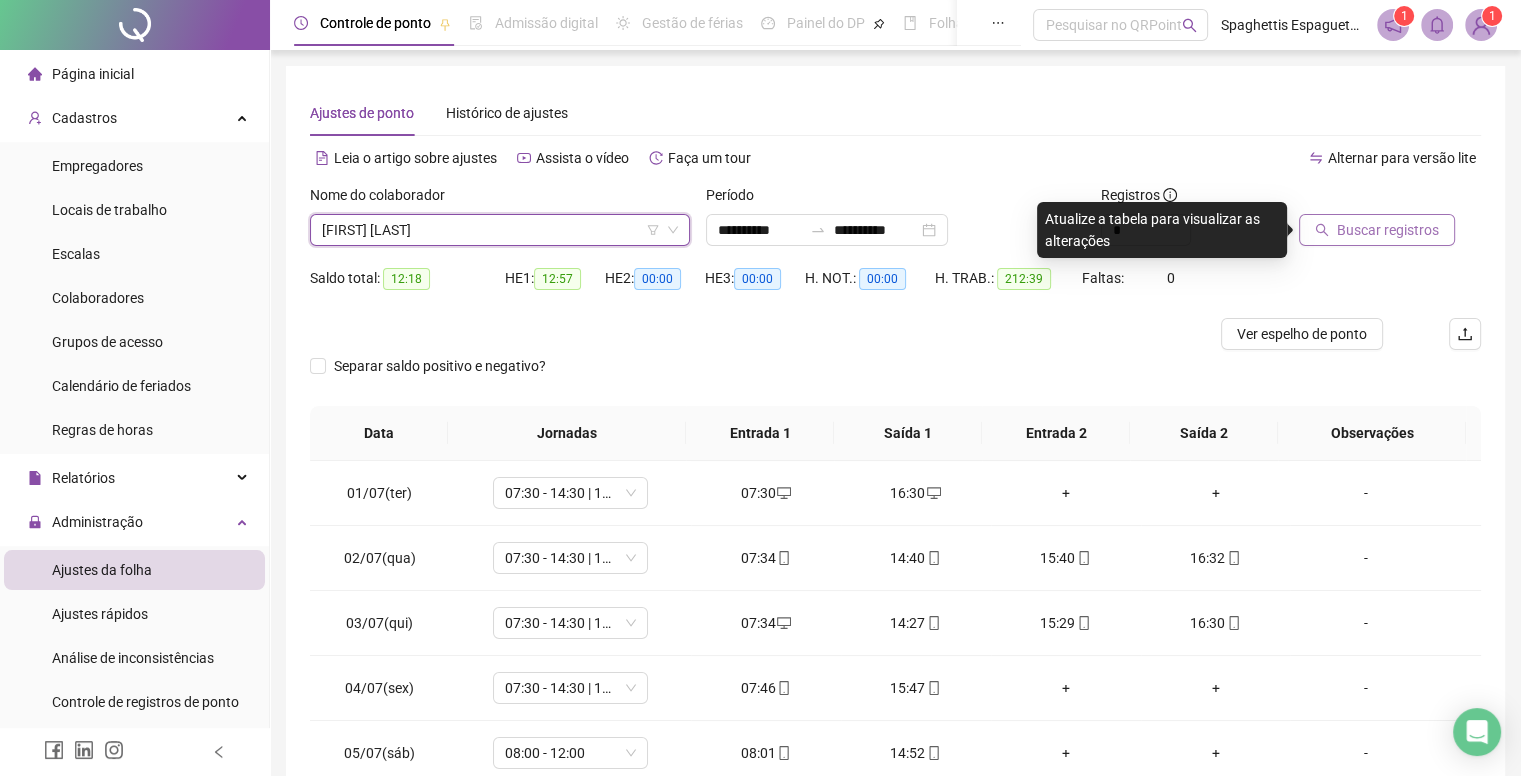 click on "Buscar registros" at bounding box center [1388, 230] 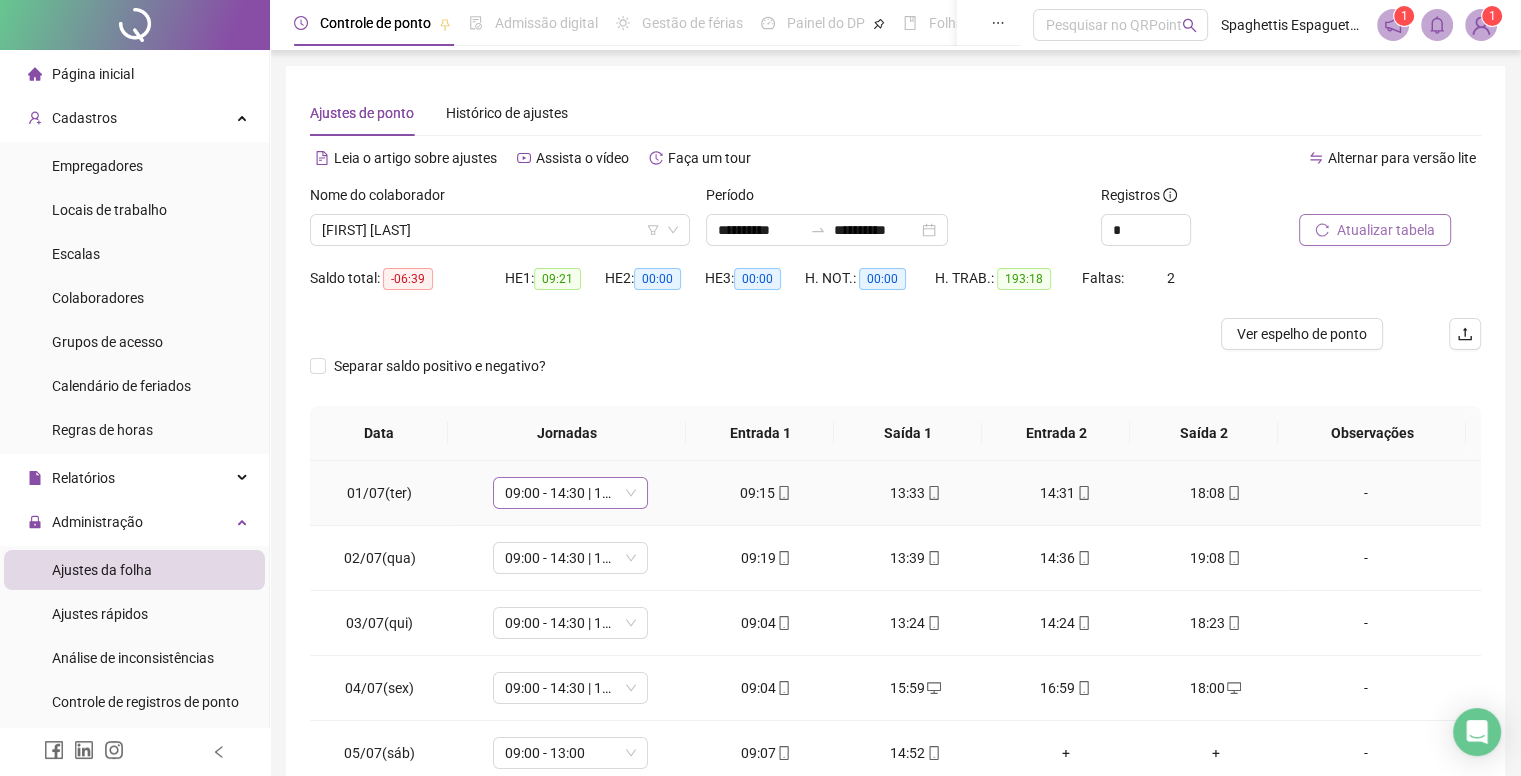 click on "09:00 - 14:30 | 15:30 - 18:00" at bounding box center [570, 493] 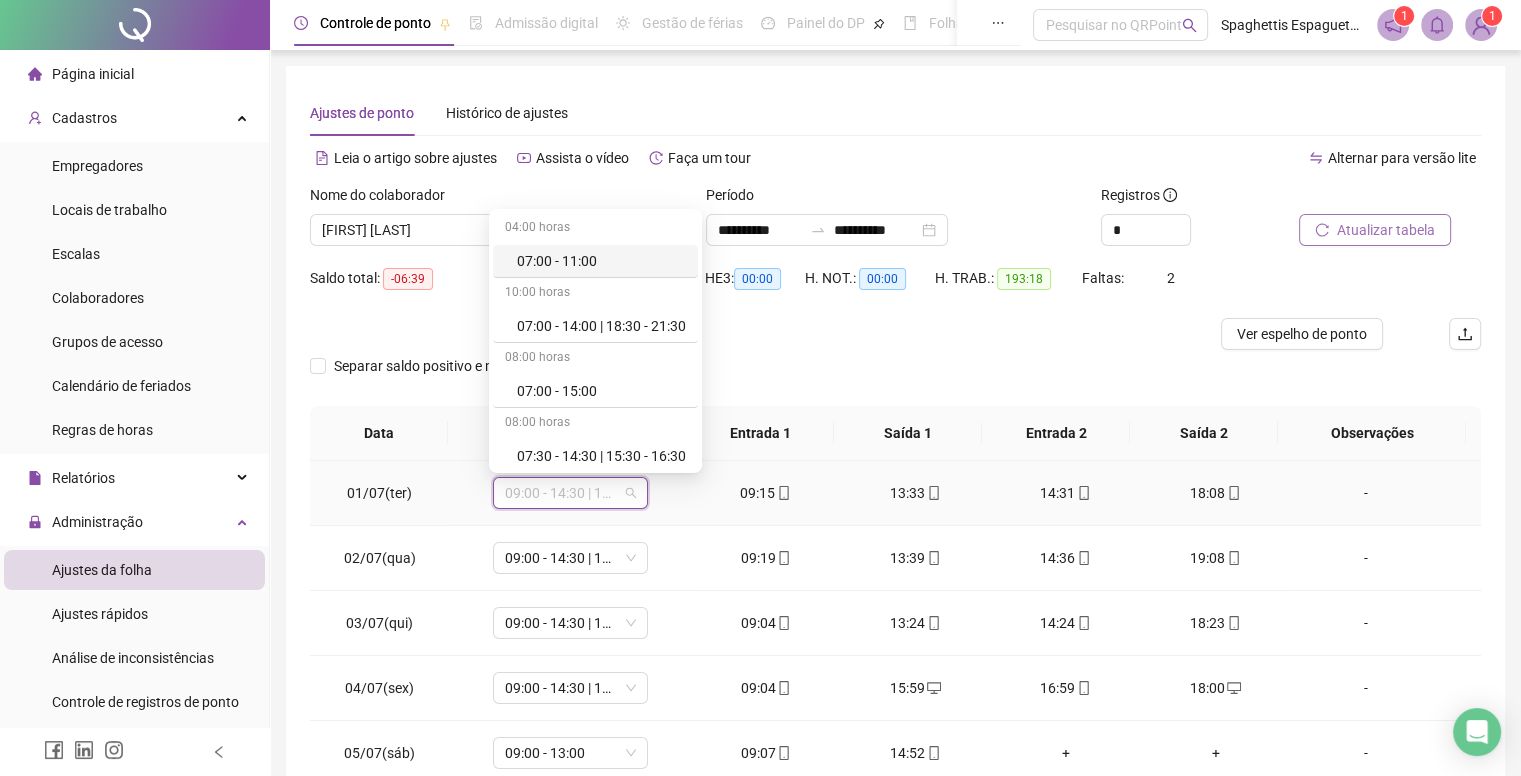 click on "09:00 - 14:30 | 15:30 - 18:00" at bounding box center [570, 493] 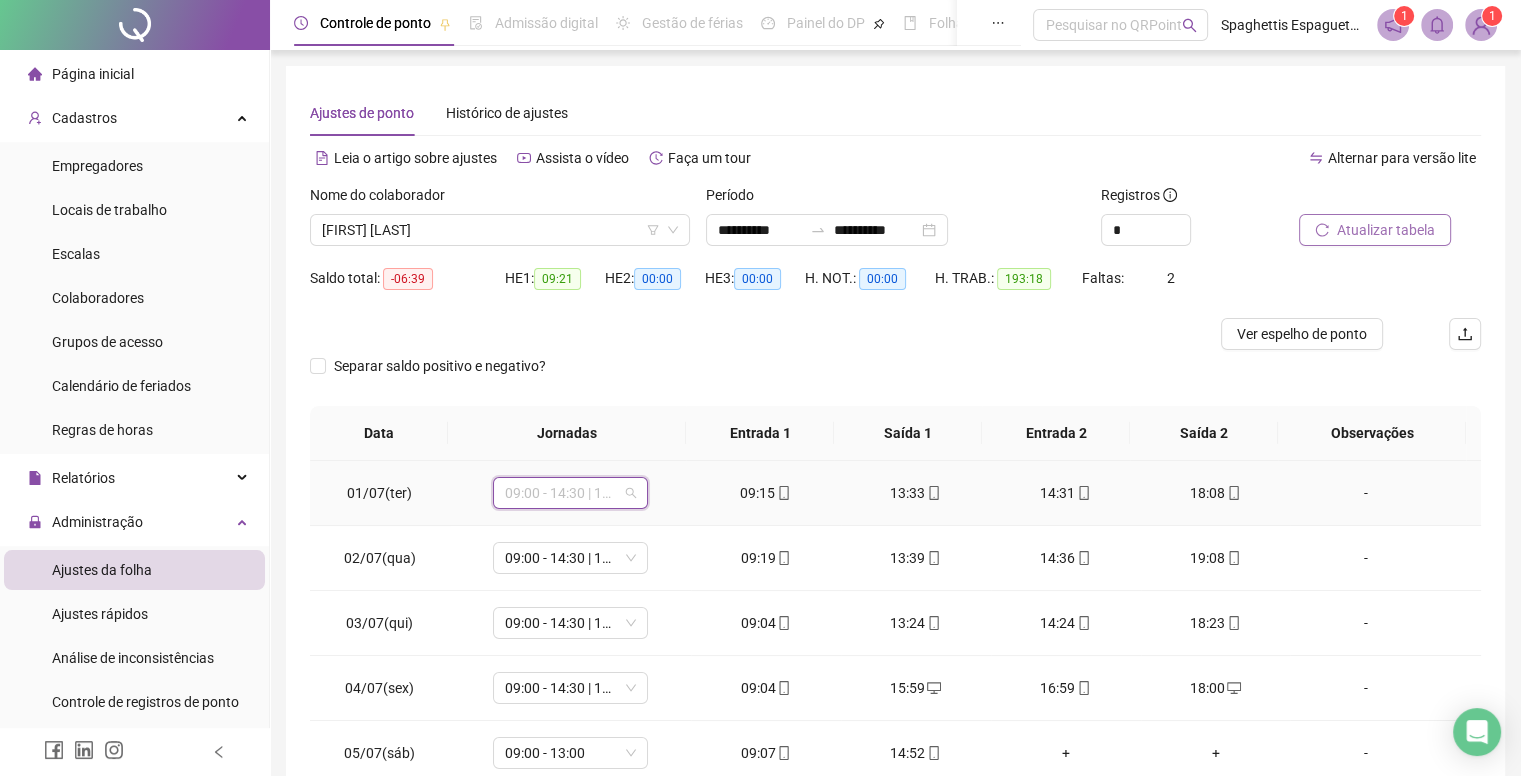 click on "09:00 - 14:30 | 15:30 - 18:00" at bounding box center (570, 493) 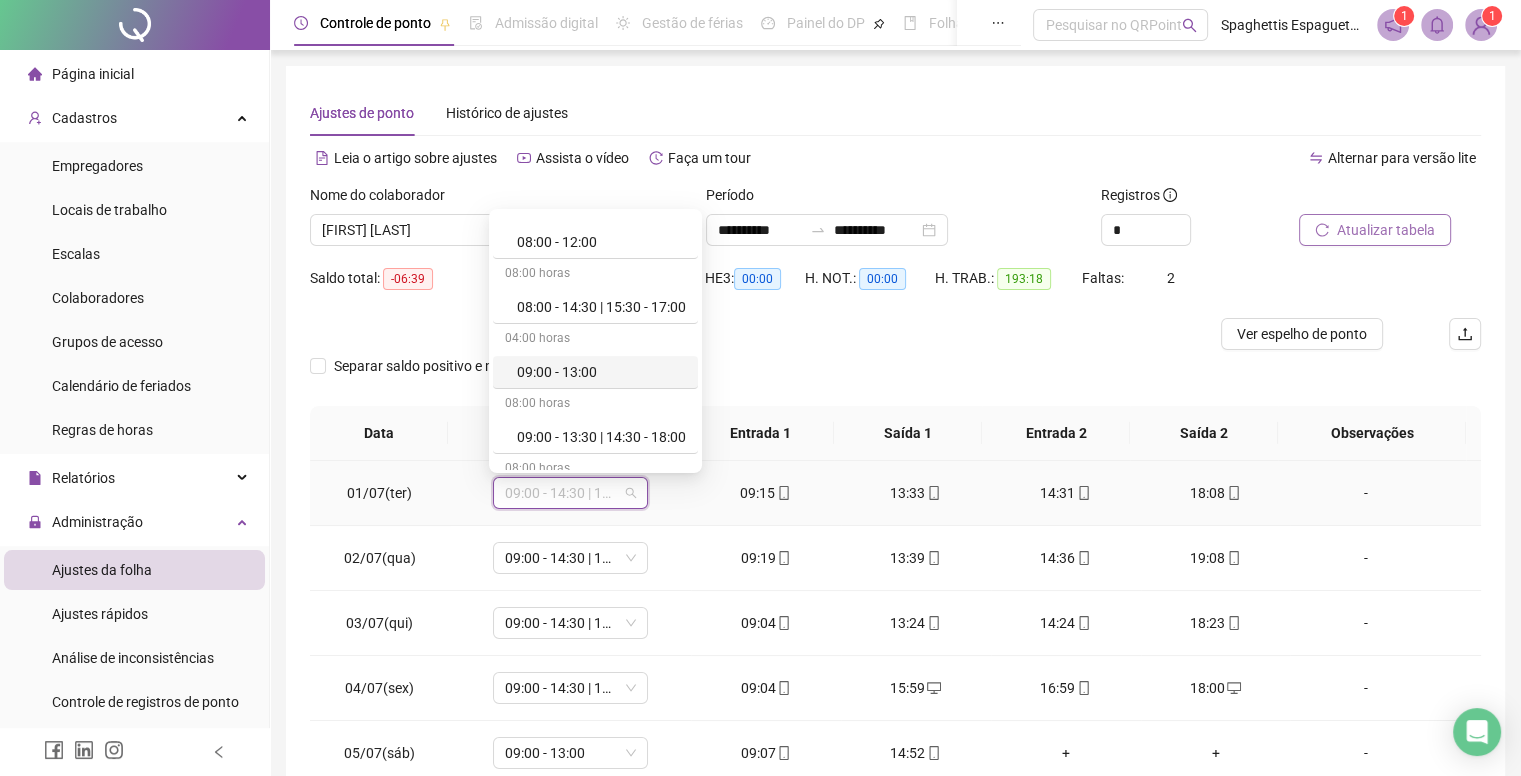 scroll, scrollTop: 400, scrollLeft: 0, axis: vertical 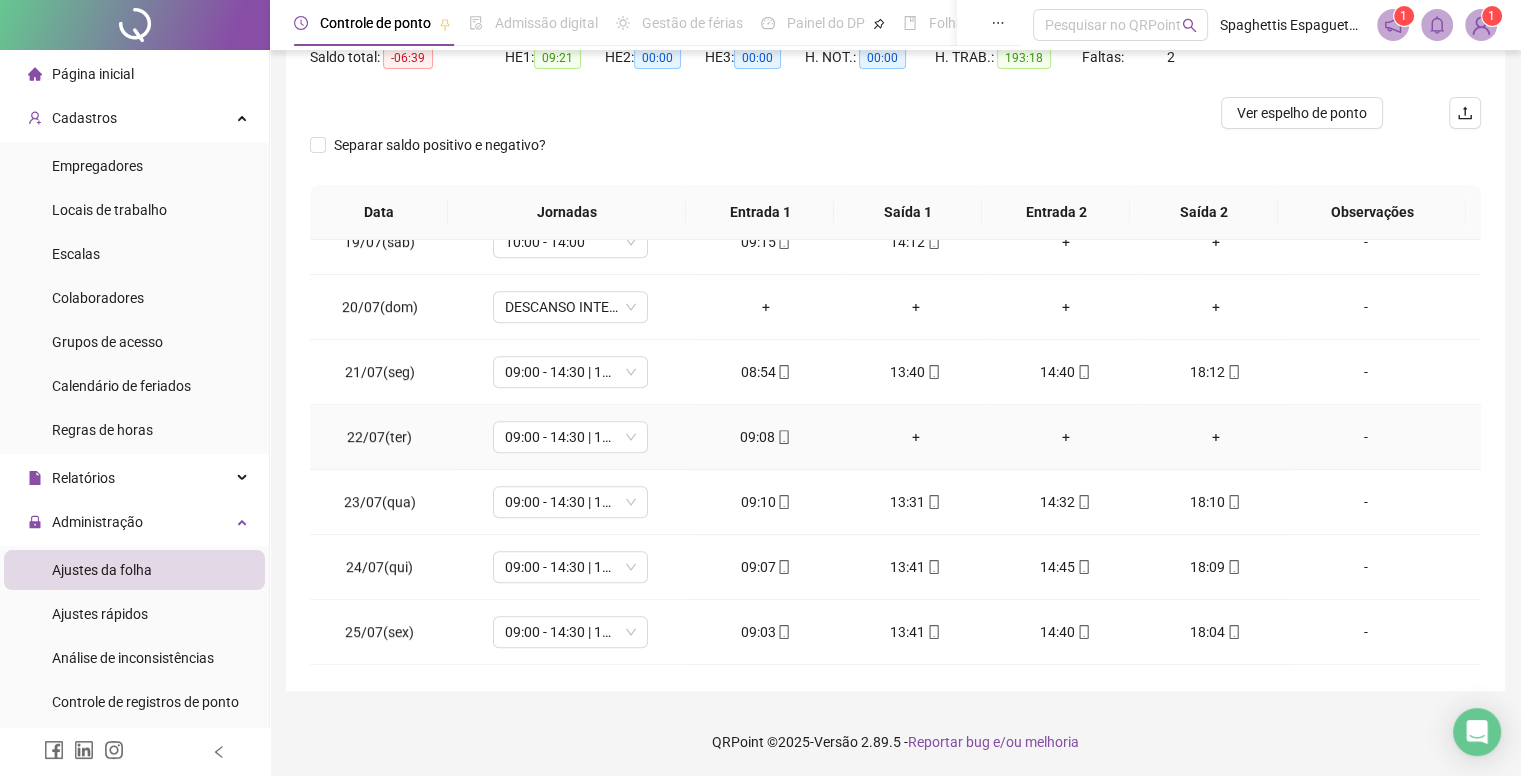 click on "+" at bounding box center (916, 437) 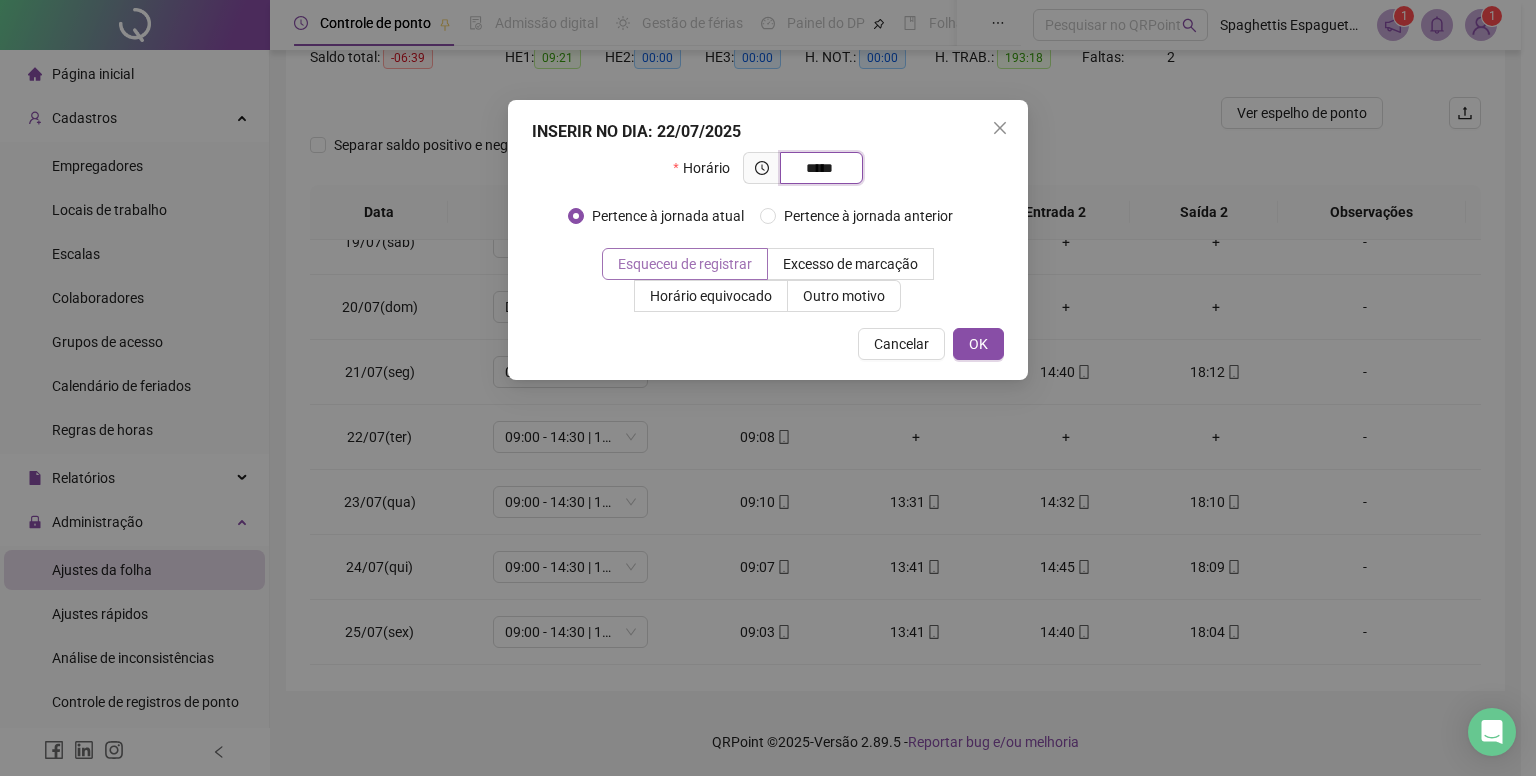 type on "*****" 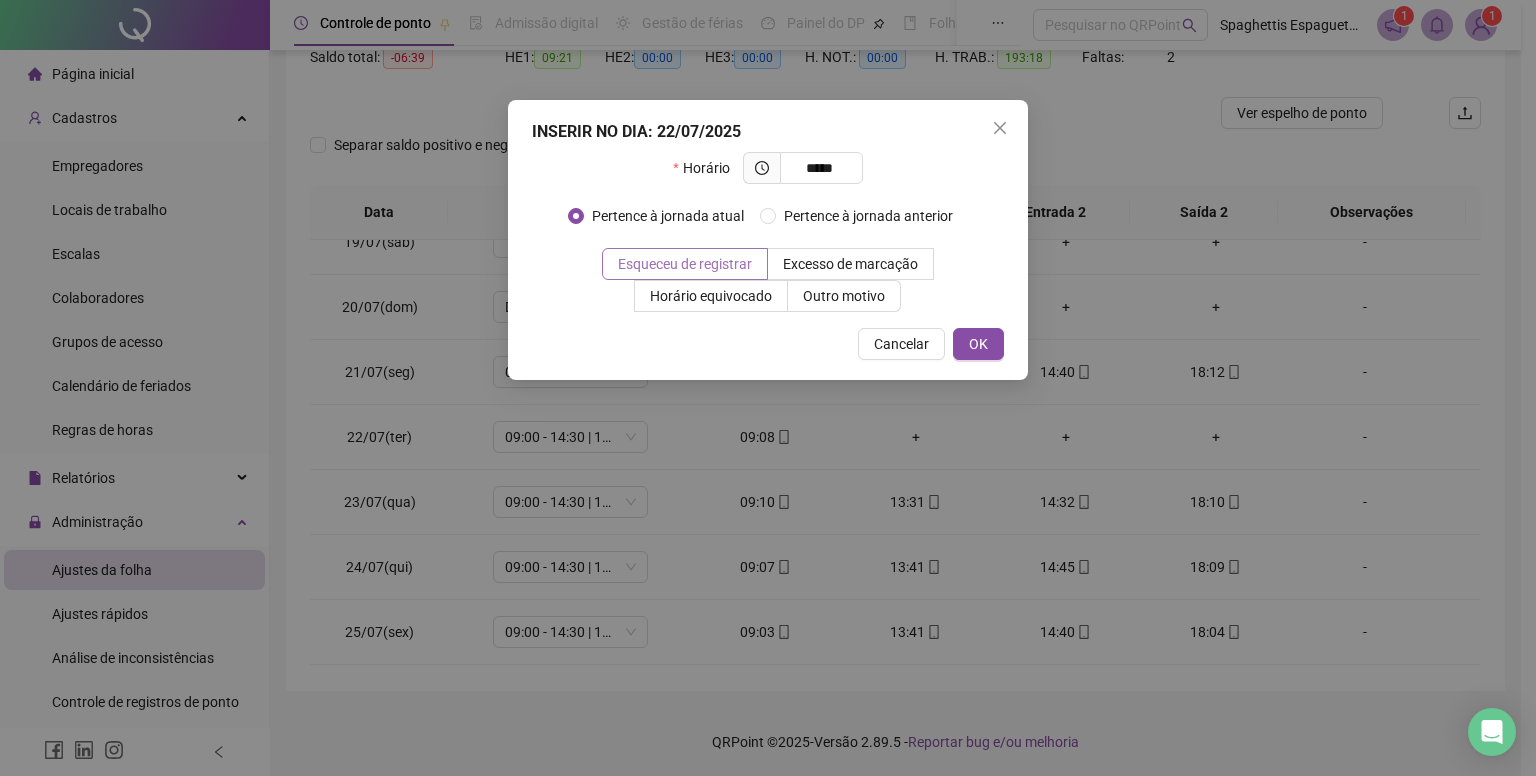 click on "Esqueceu de registrar" at bounding box center [685, 264] 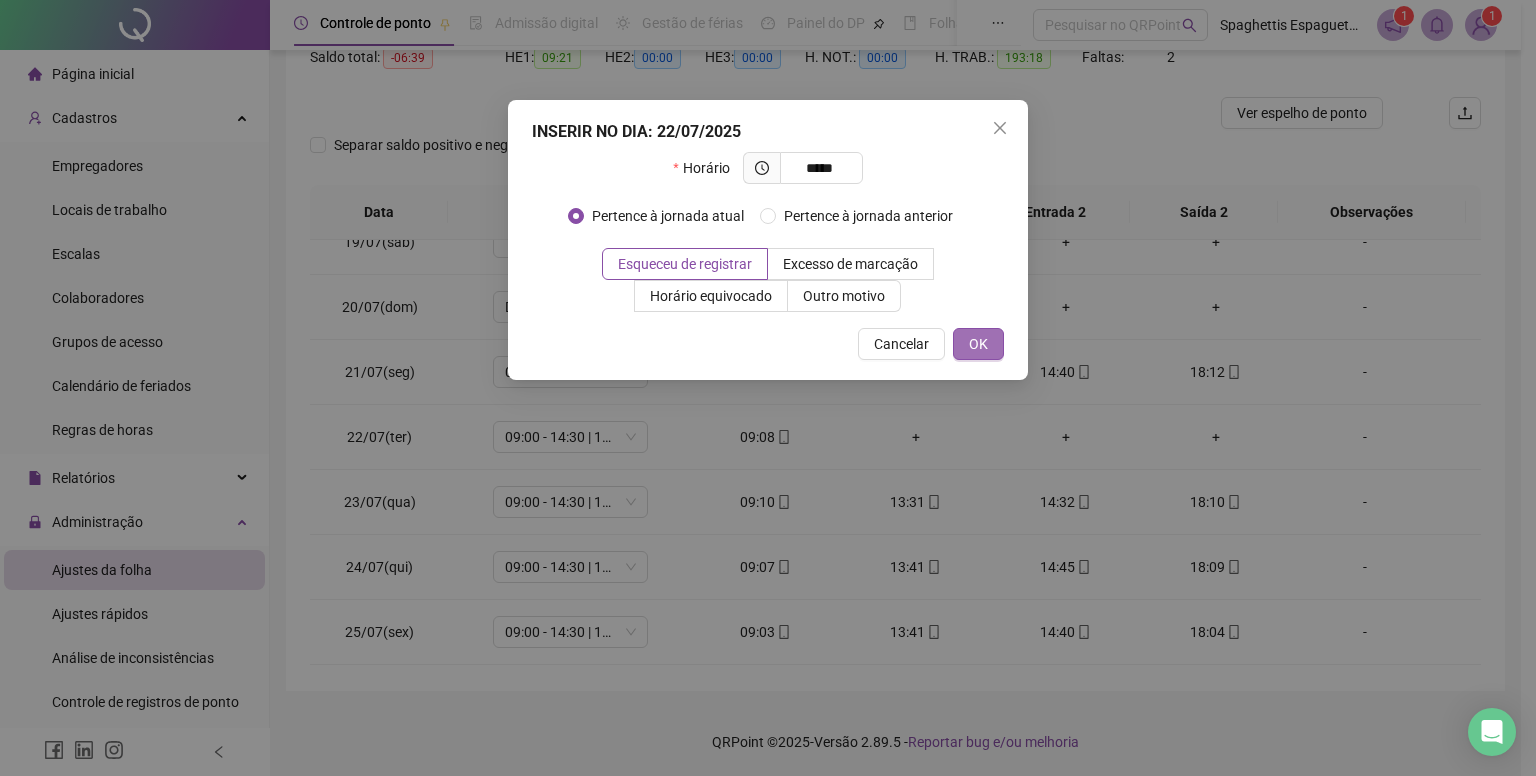 click on "OK" at bounding box center (978, 344) 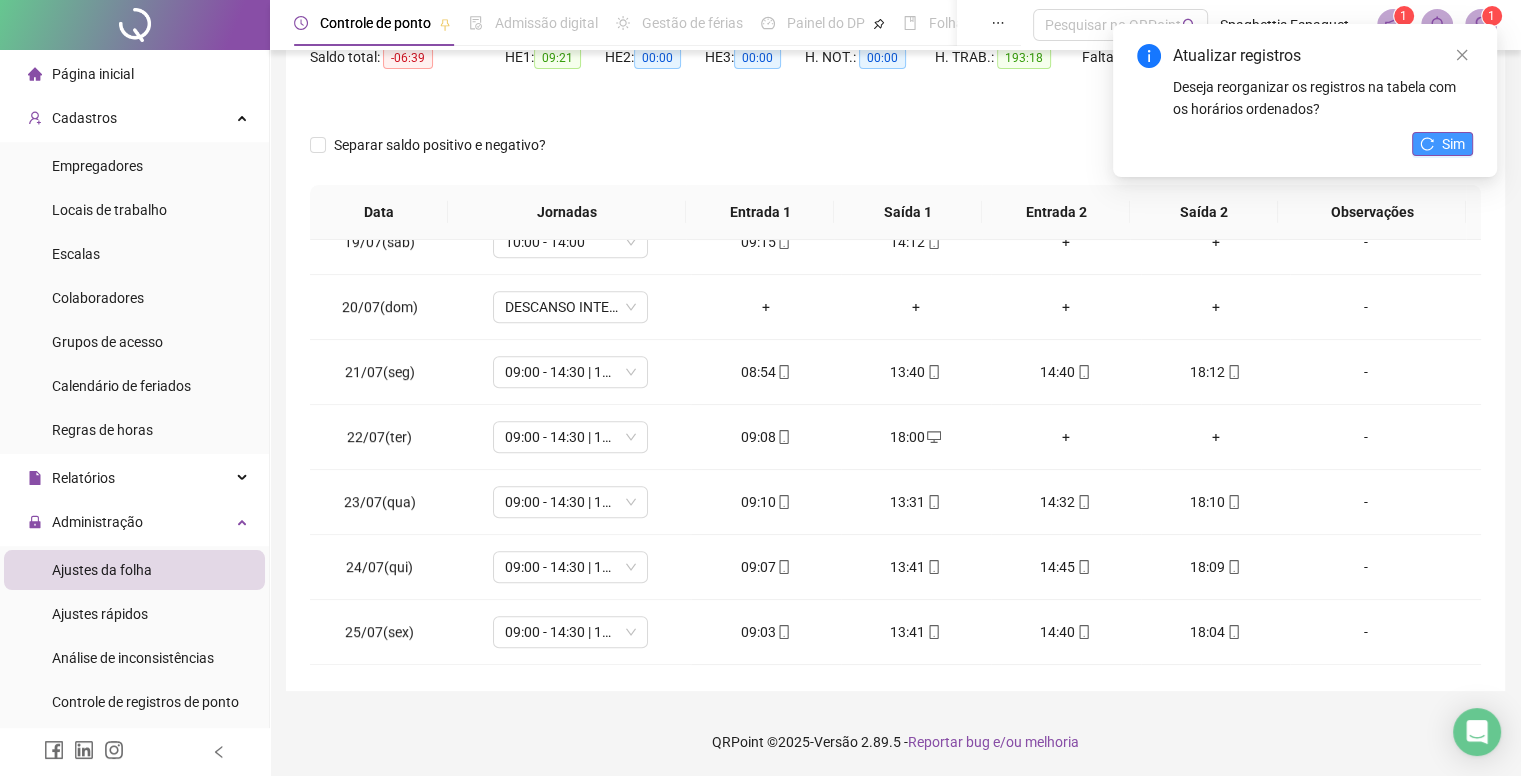click on "Sim" at bounding box center (1442, 144) 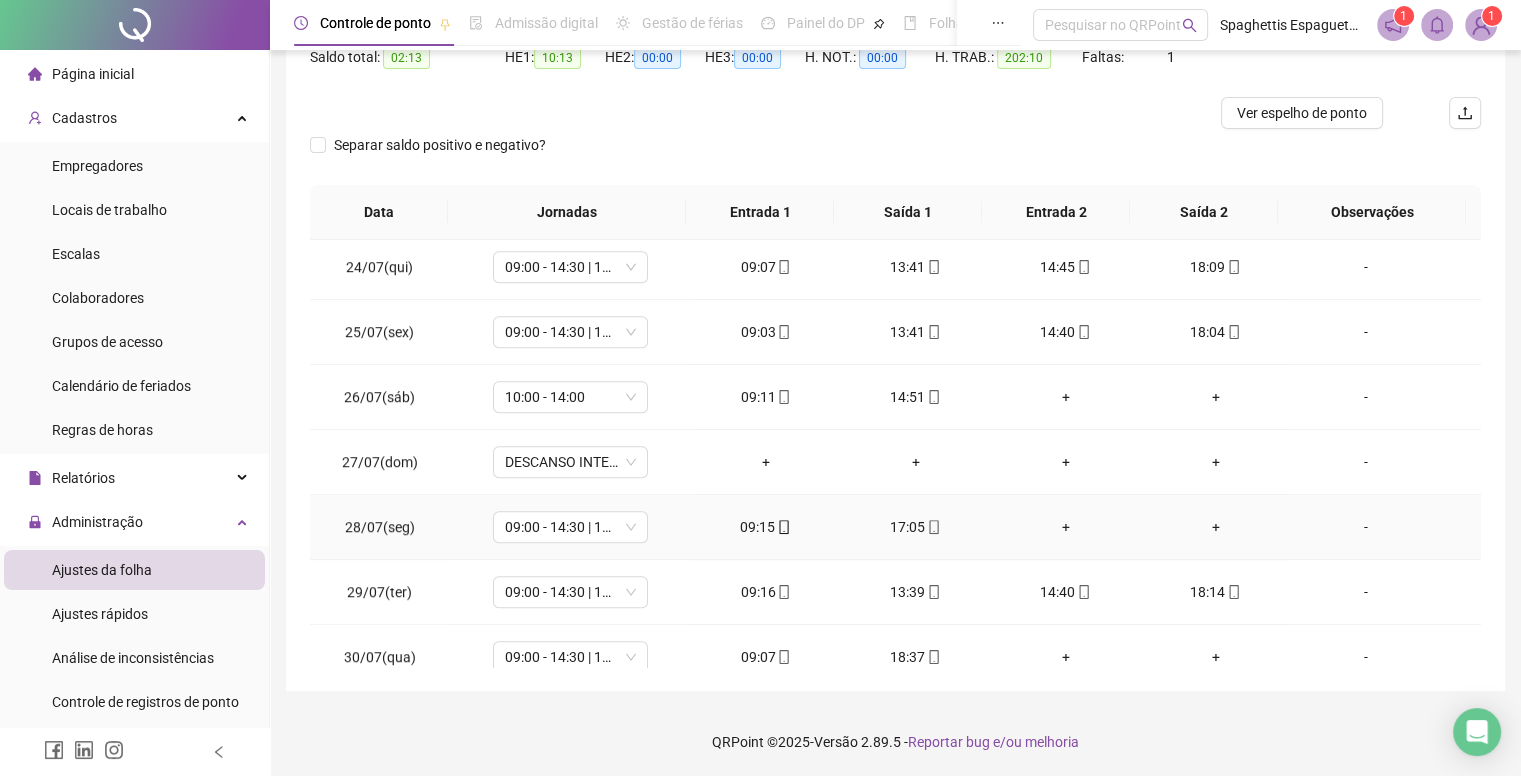scroll, scrollTop: 1581, scrollLeft: 0, axis: vertical 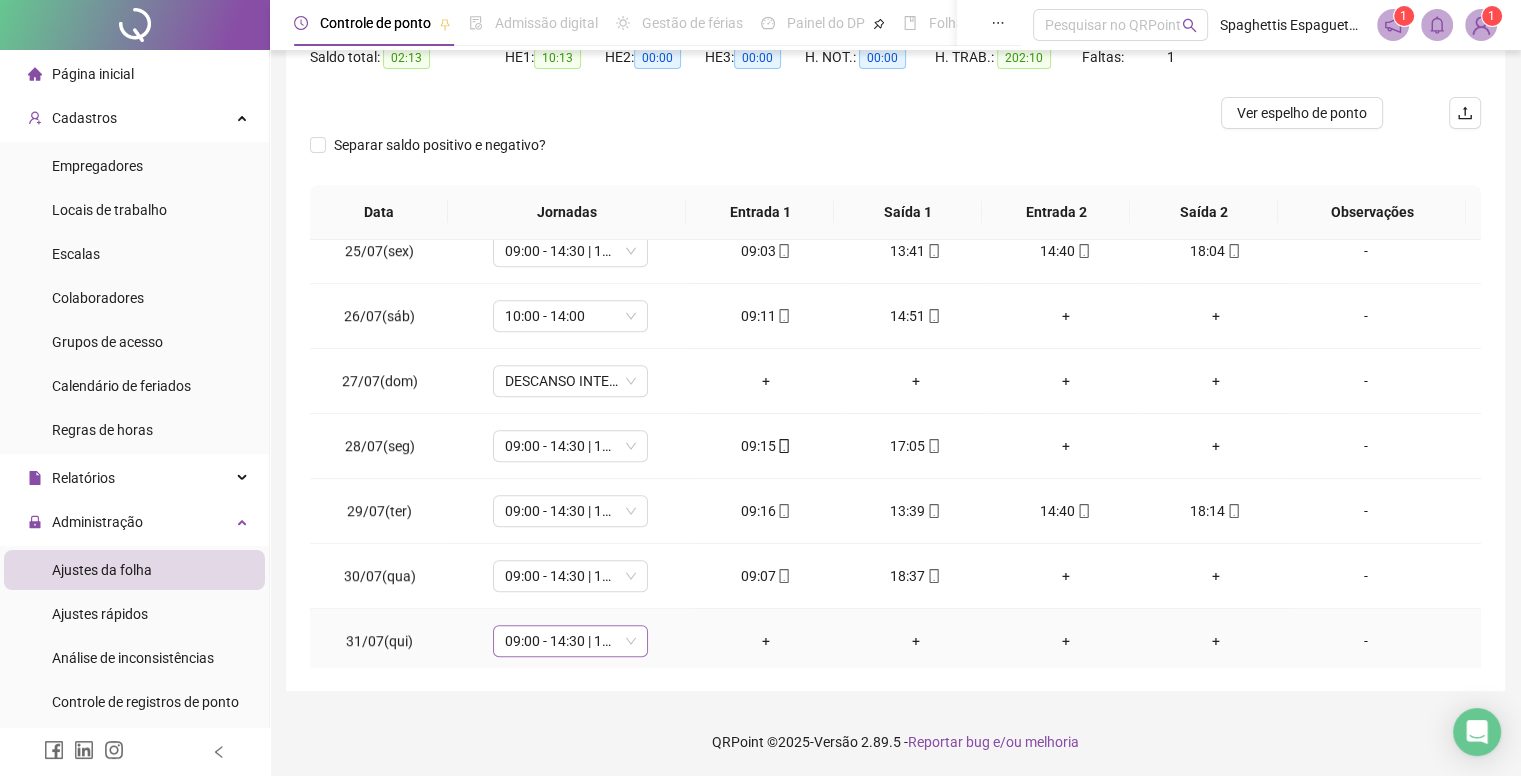 click on "09:00 - 14:30 | 15:30 - 18:00" at bounding box center [570, 641] 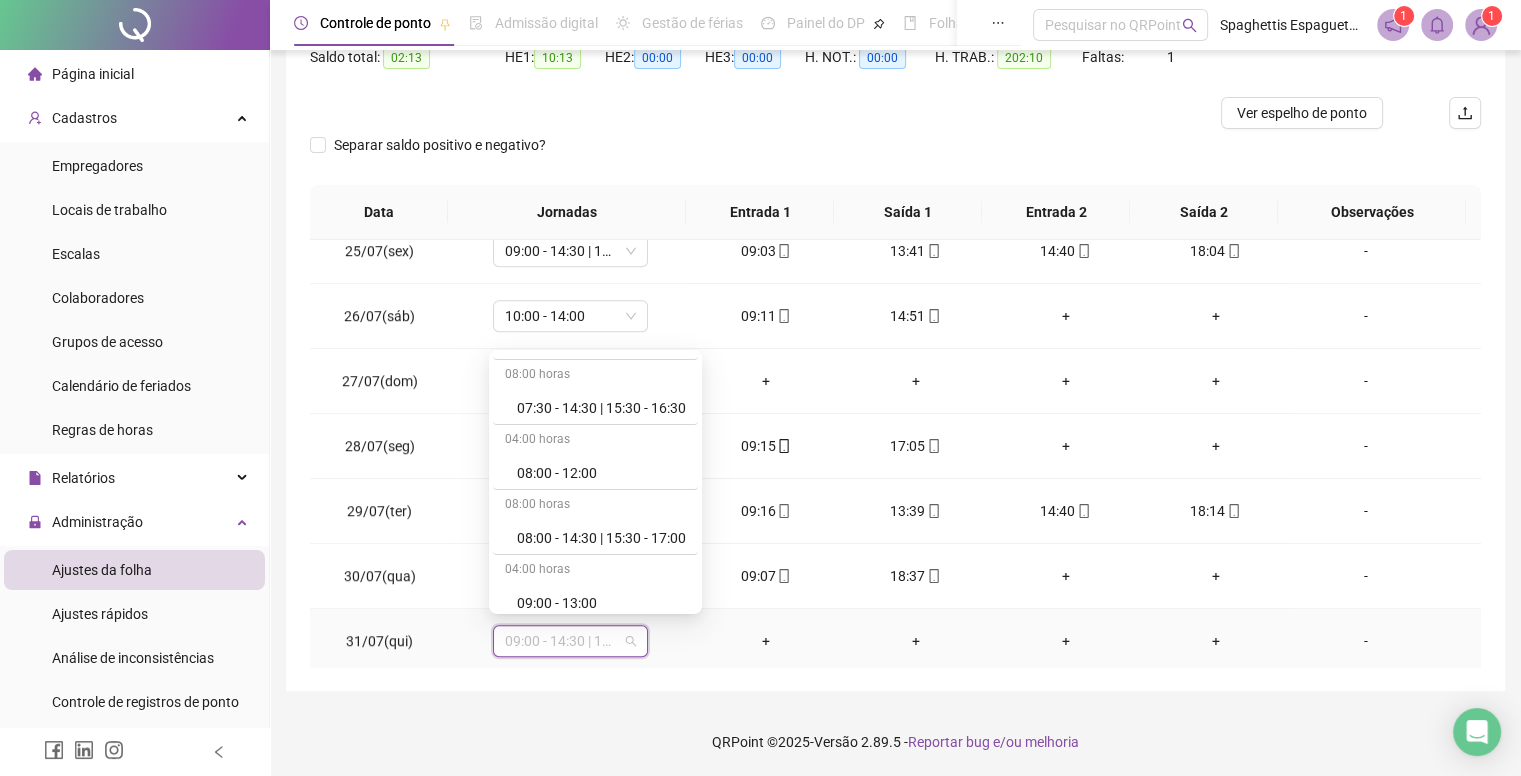 scroll, scrollTop: 0, scrollLeft: 0, axis: both 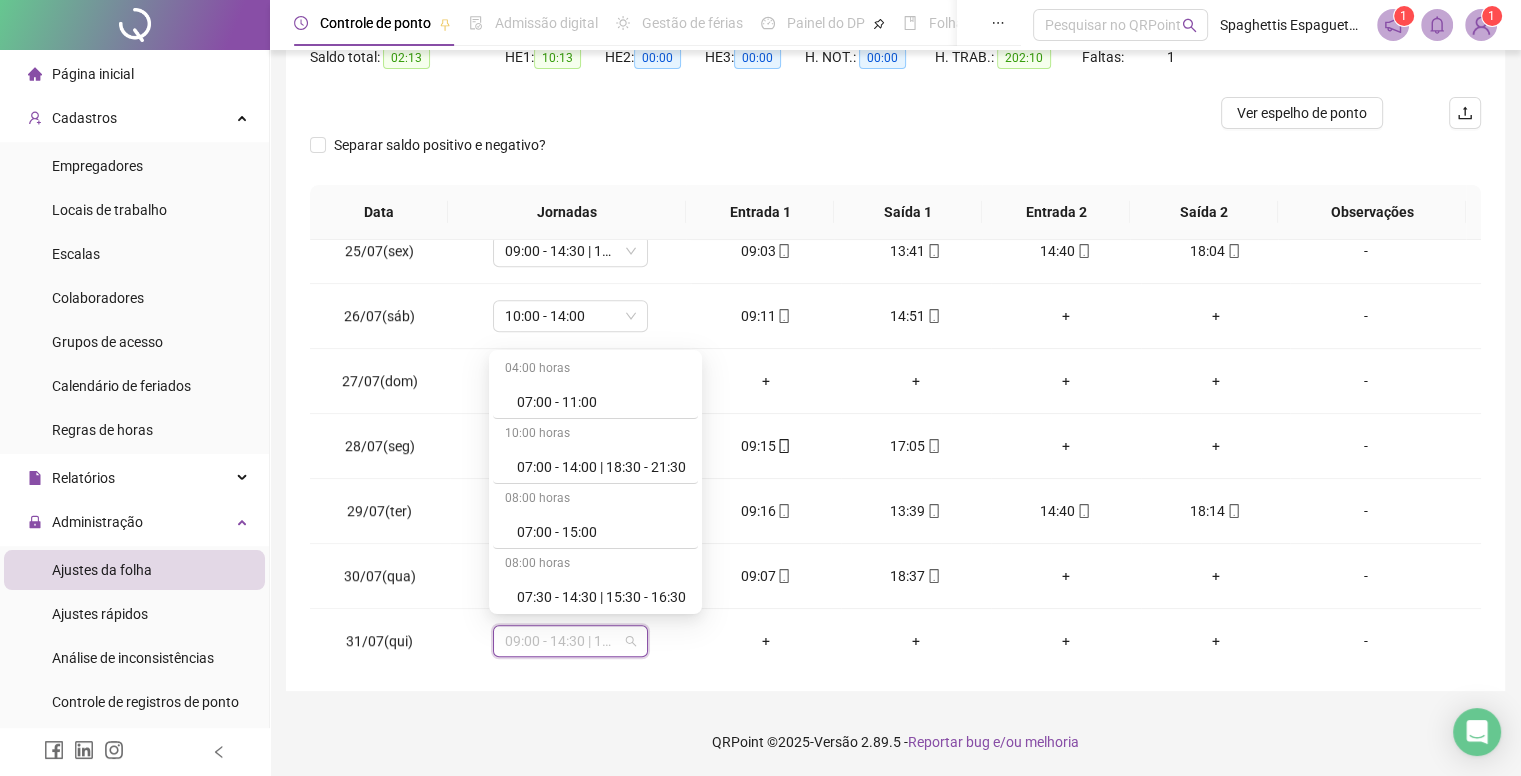 click on "**********" at bounding box center (895, 268) 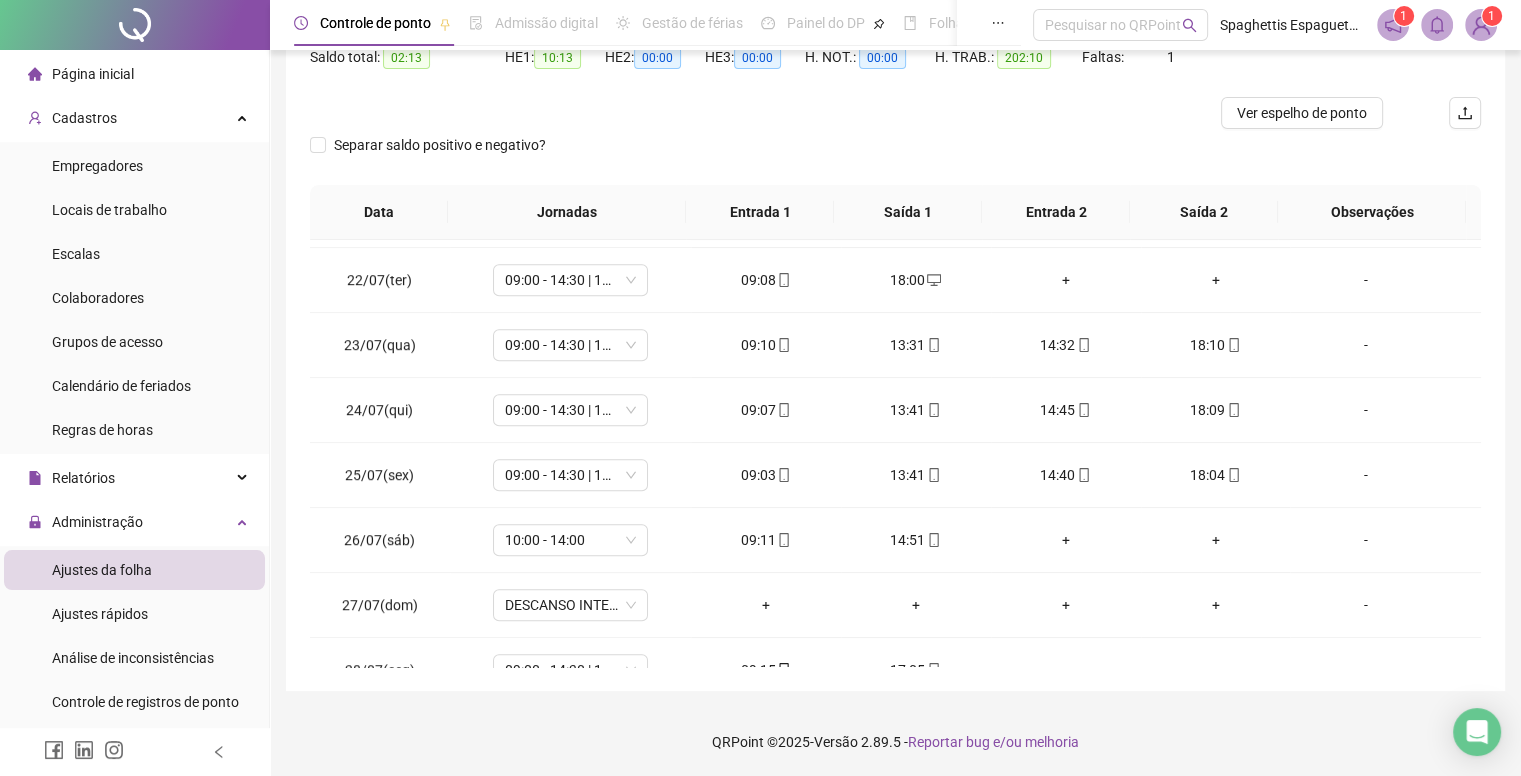 scroll, scrollTop: 1181, scrollLeft: 0, axis: vertical 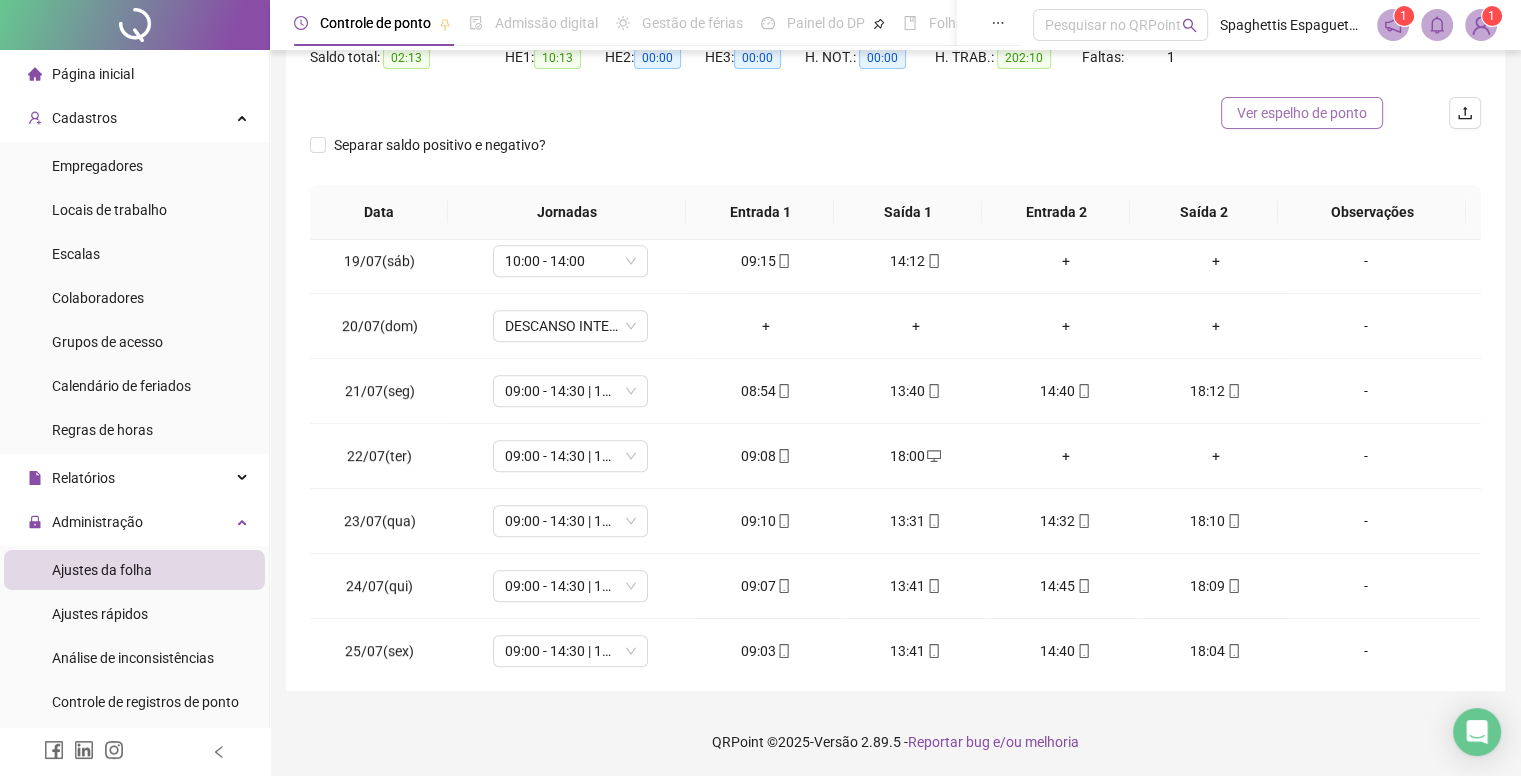 click on "Ver espelho de ponto" at bounding box center (1302, 113) 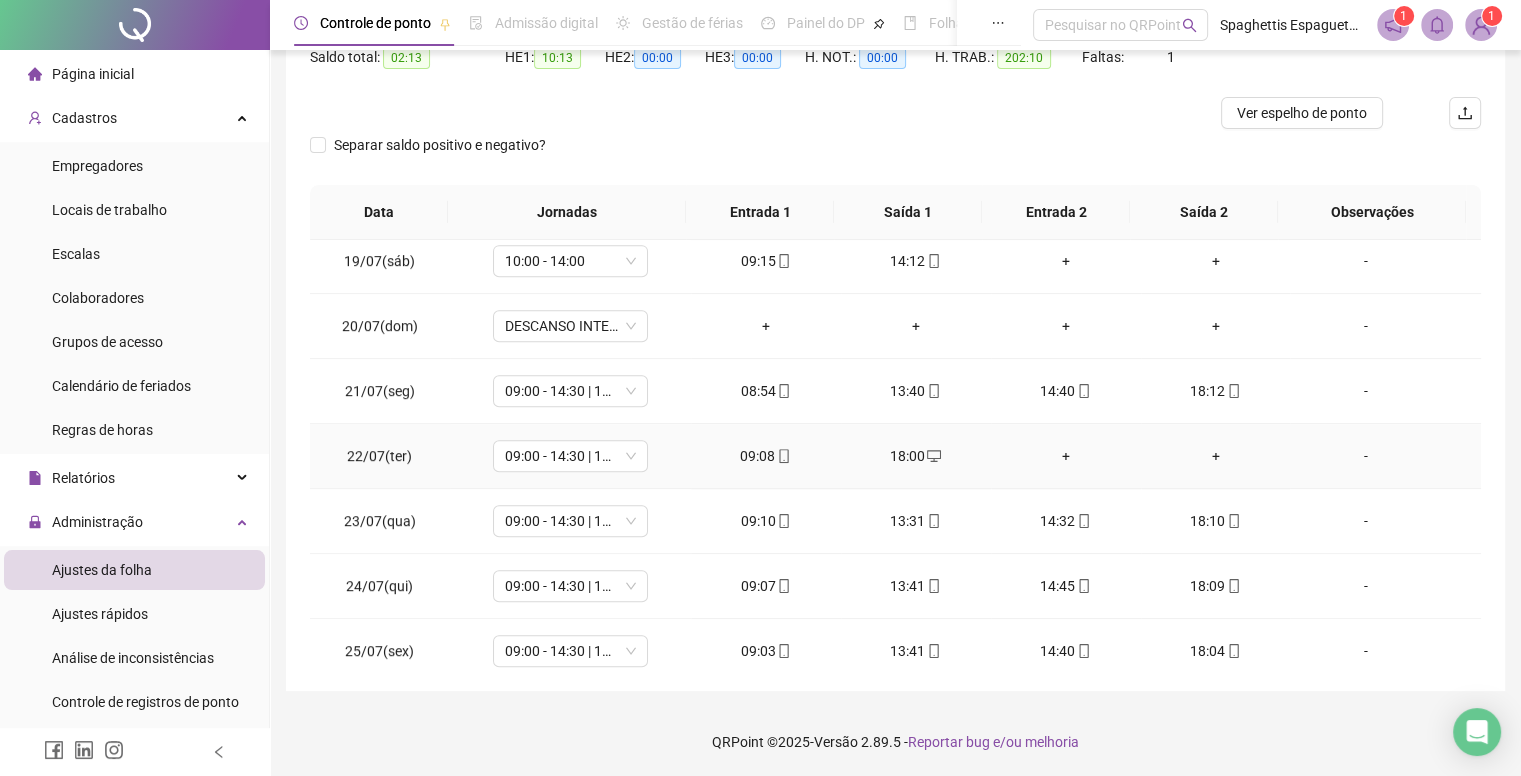 click on "+" at bounding box center (1066, 456) 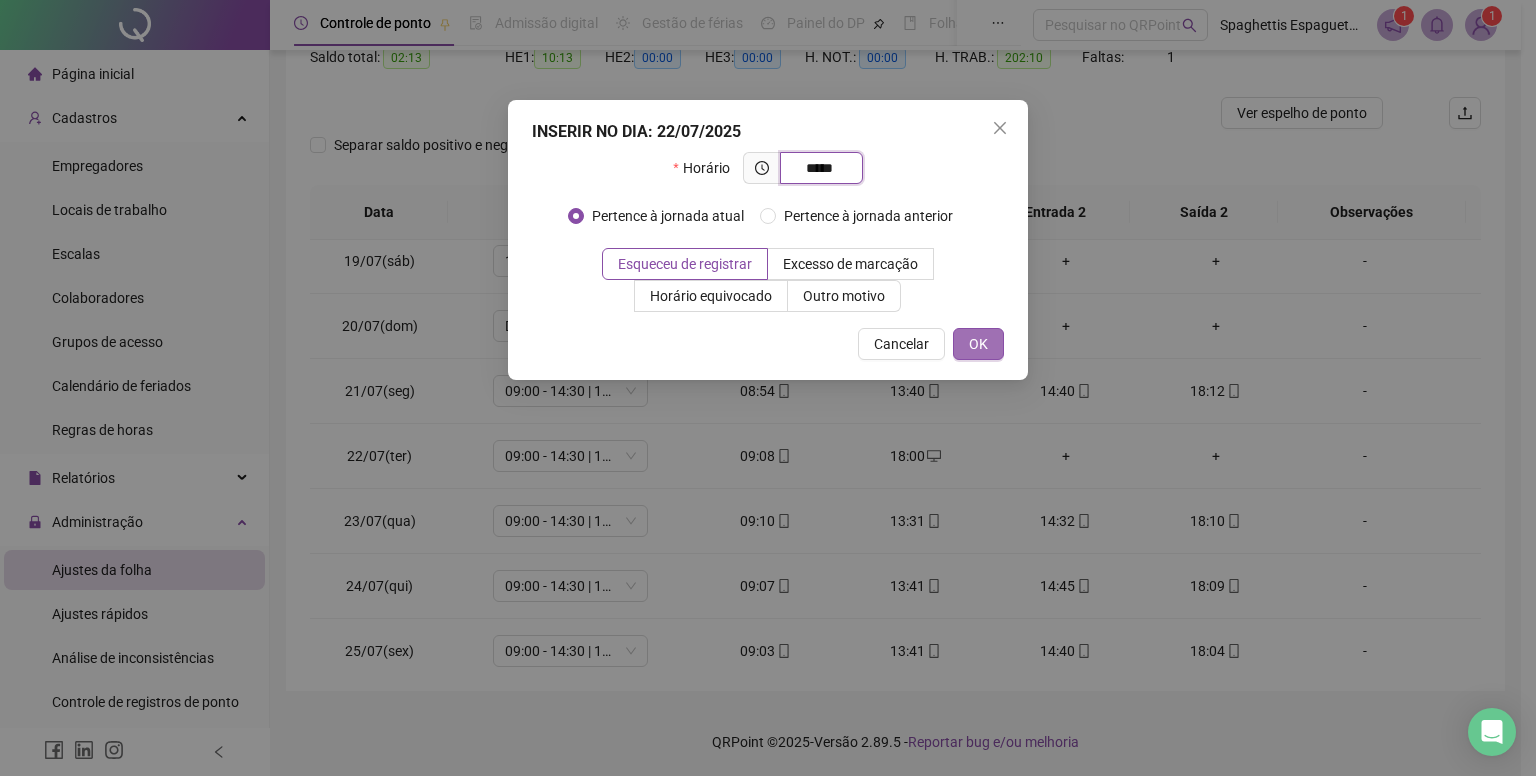type on "*****" 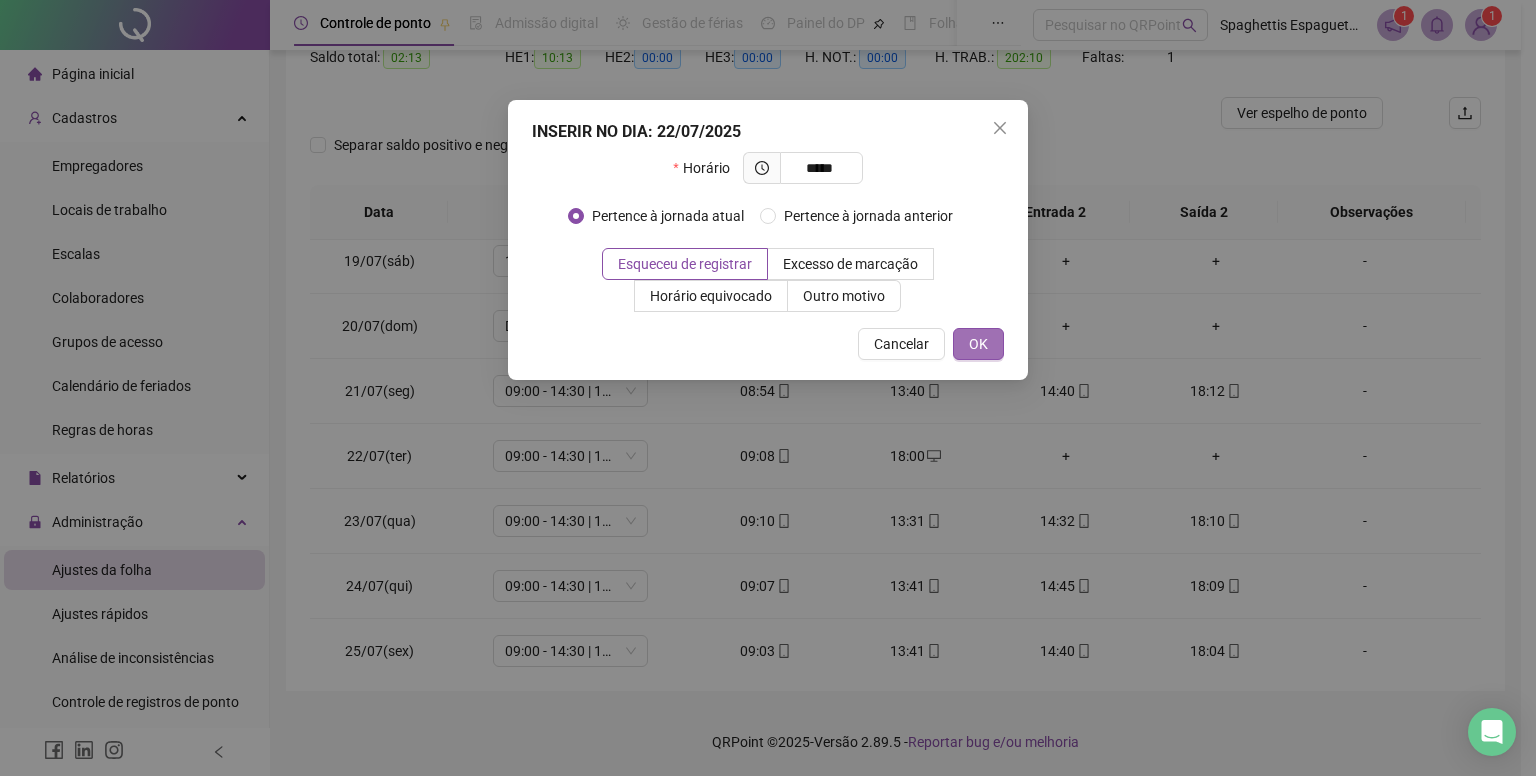 click on "OK" at bounding box center [978, 344] 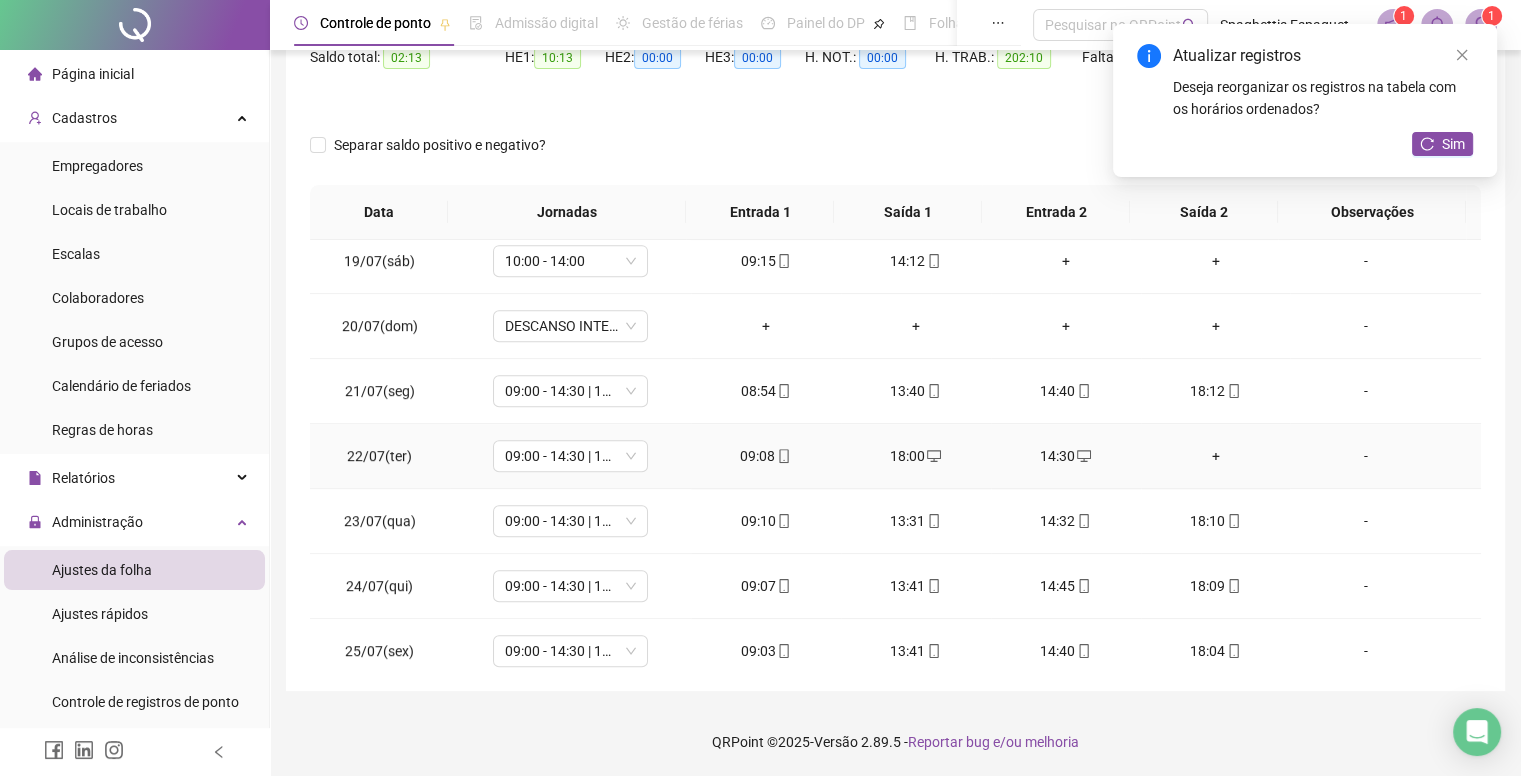 click on "+" at bounding box center [1216, 456] 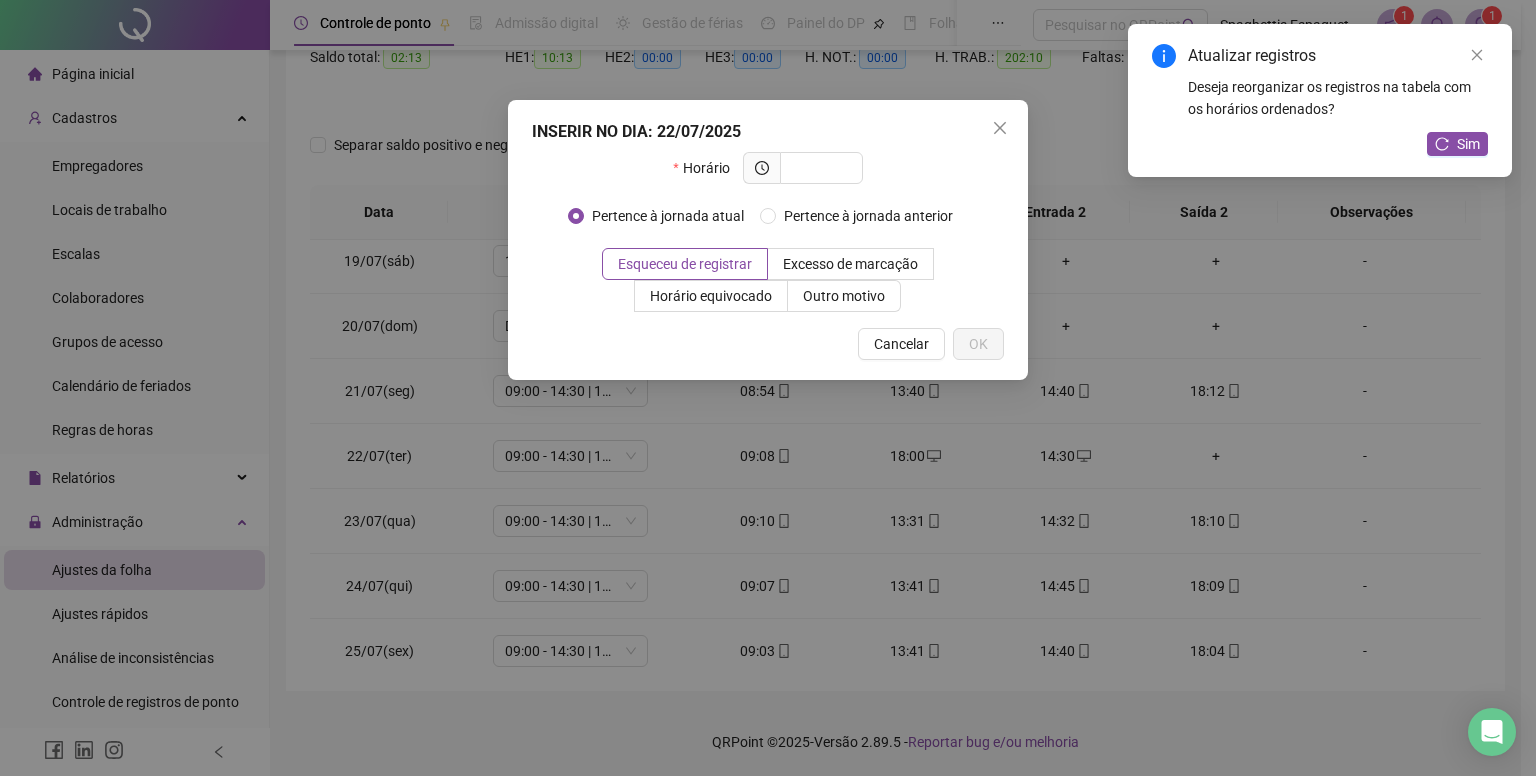 click on "INSERIR NO DIA :   22/07/2025 Horário Pertence à jornada atual Pertence à jornada anterior Esqueceu de registrar Excesso de marcação Horário equivocado Outro motivo Motivo Cancelar OK" at bounding box center (768, 388) 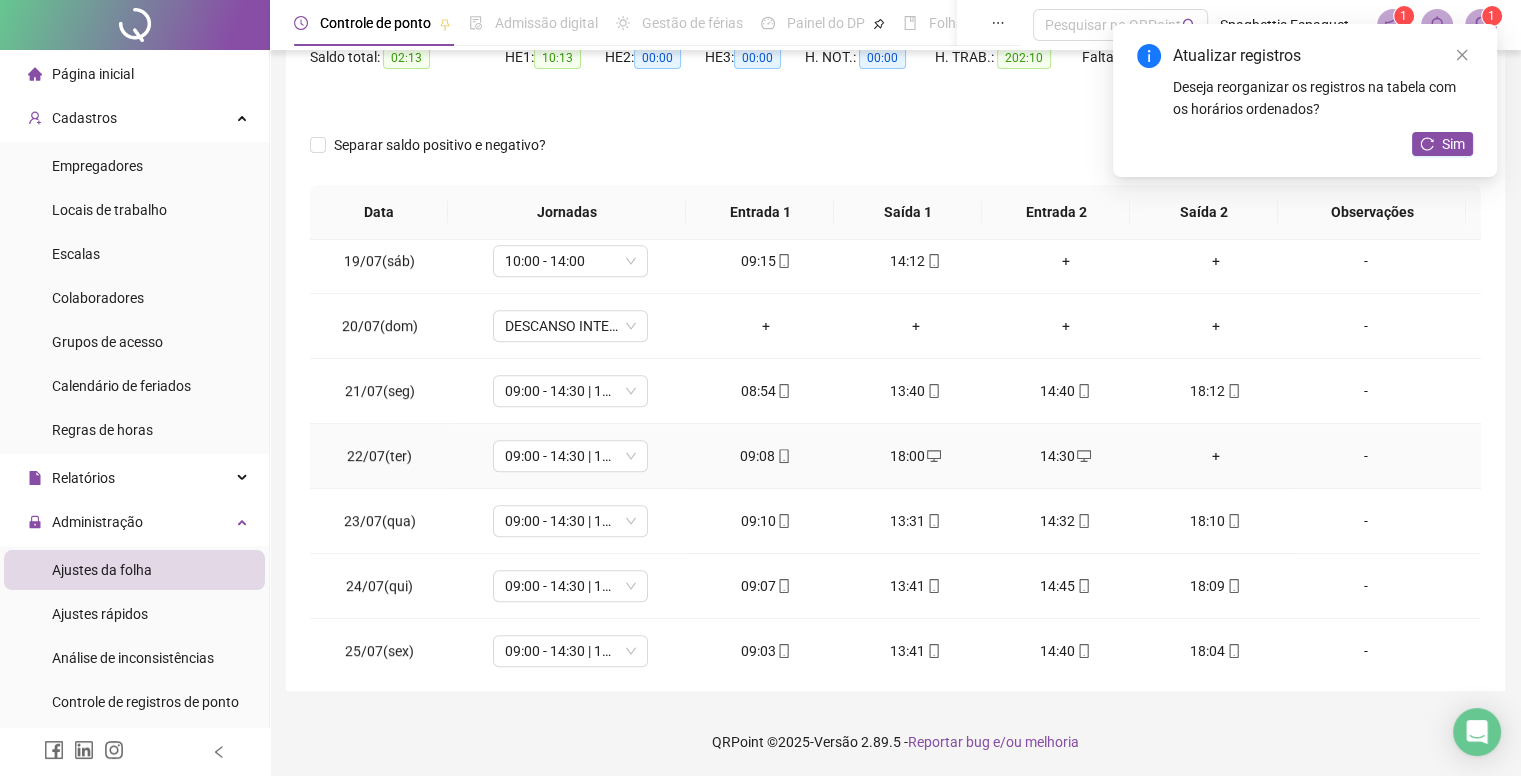click on "+" at bounding box center [1216, 456] 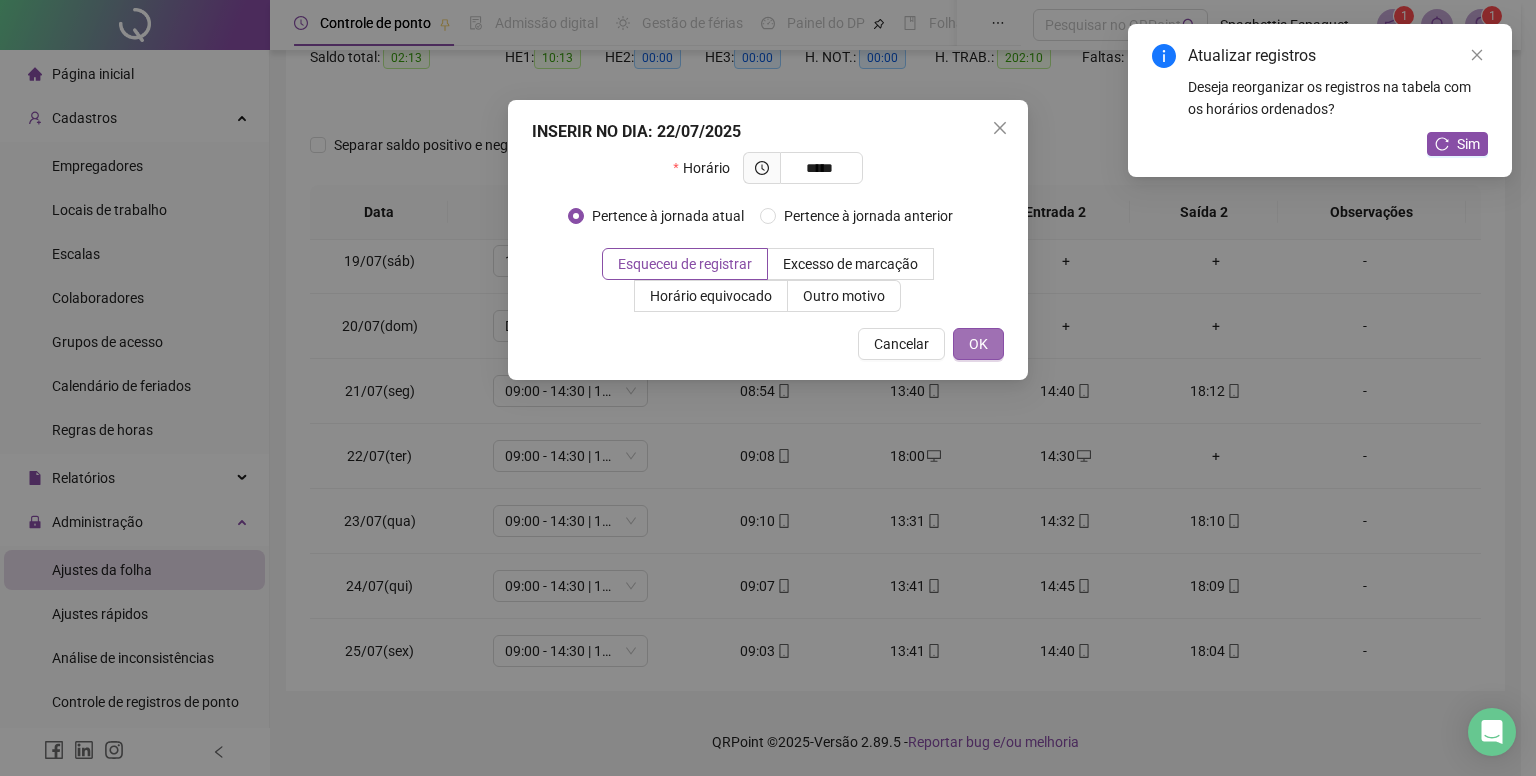 type on "*****" 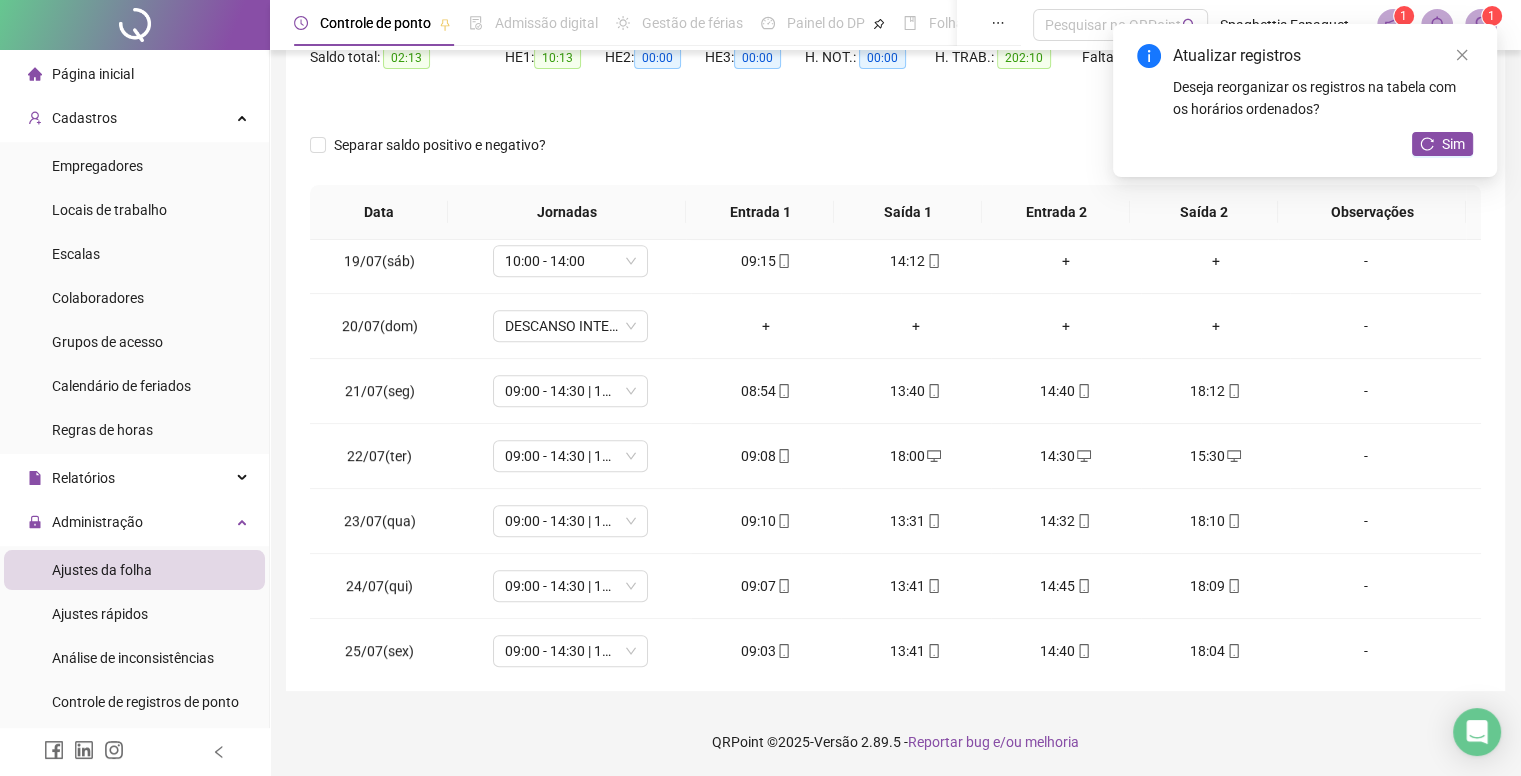 drag, startPoint x: 1430, startPoint y: 143, endPoint x: 1364, endPoint y: 173, distance: 72.498276 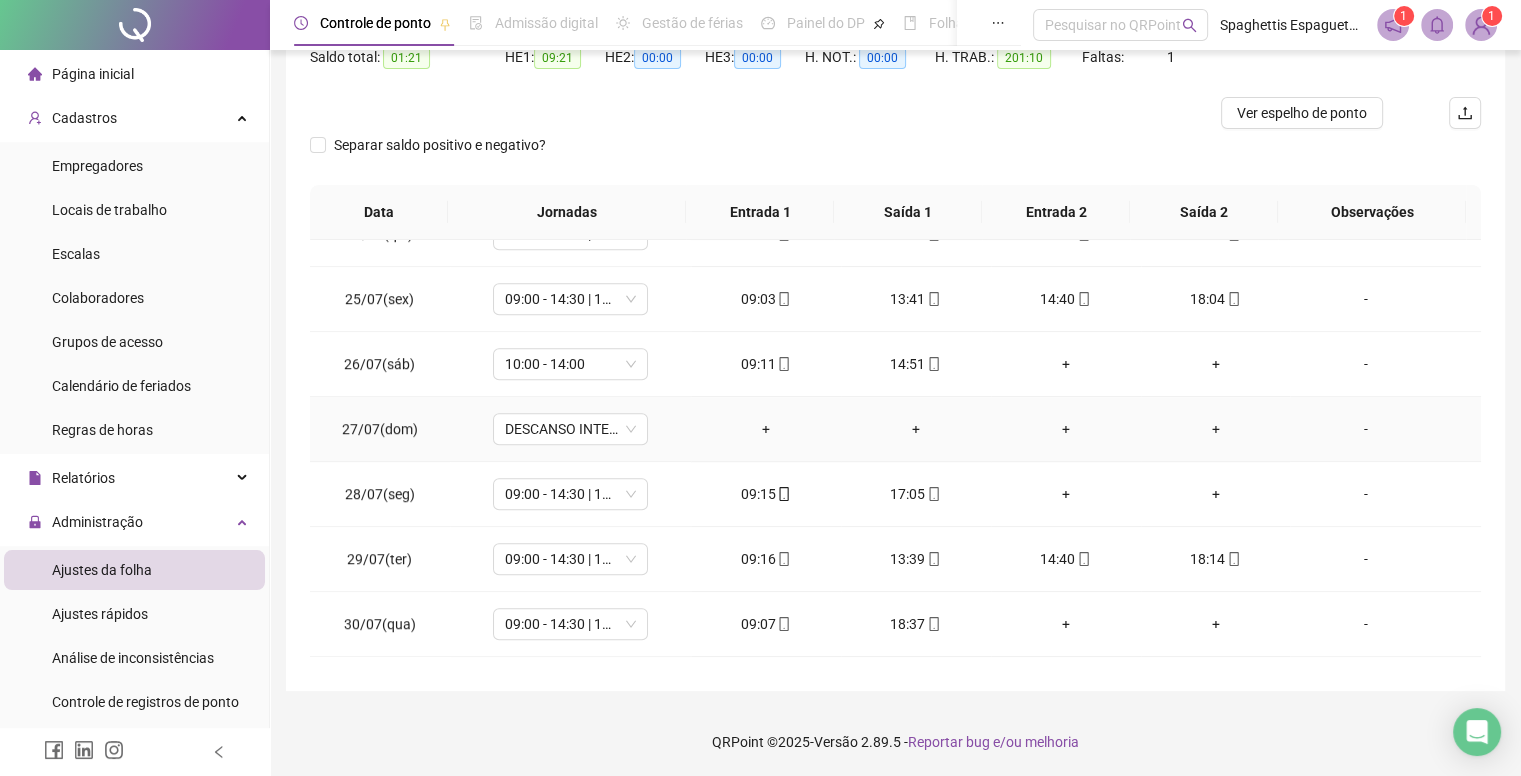scroll, scrollTop: 1581, scrollLeft: 0, axis: vertical 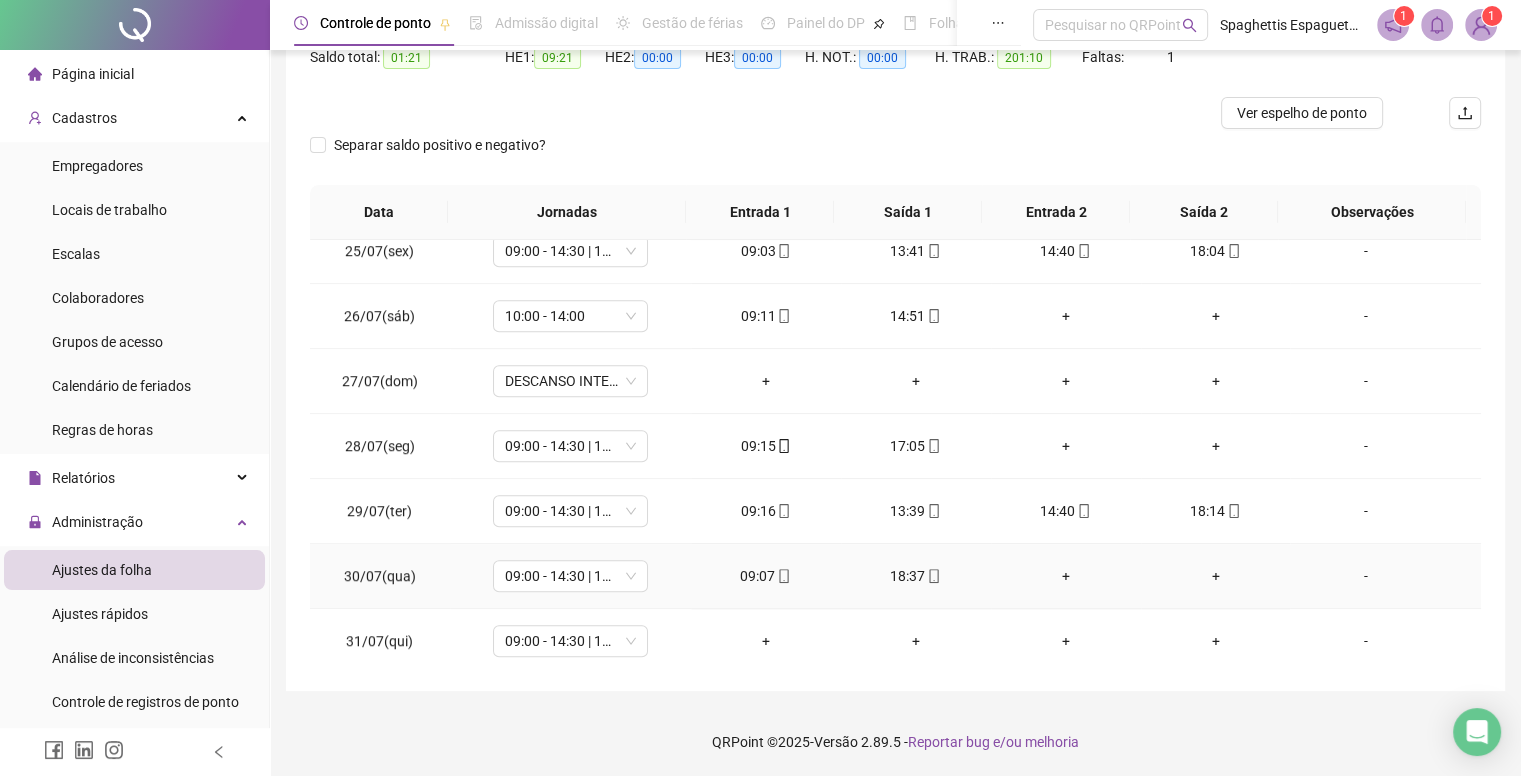 click on "+" at bounding box center [1066, 576] 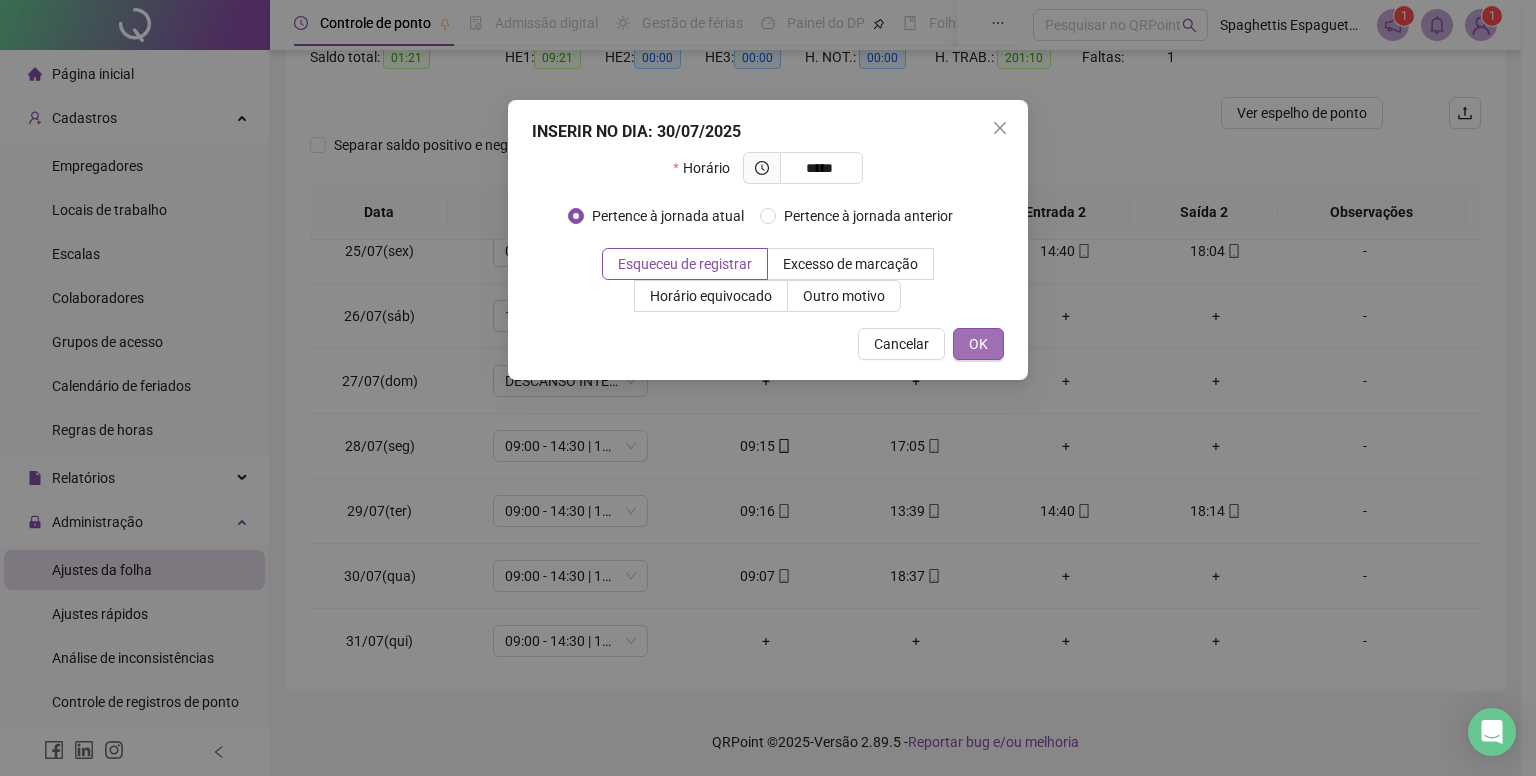 type on "*****" 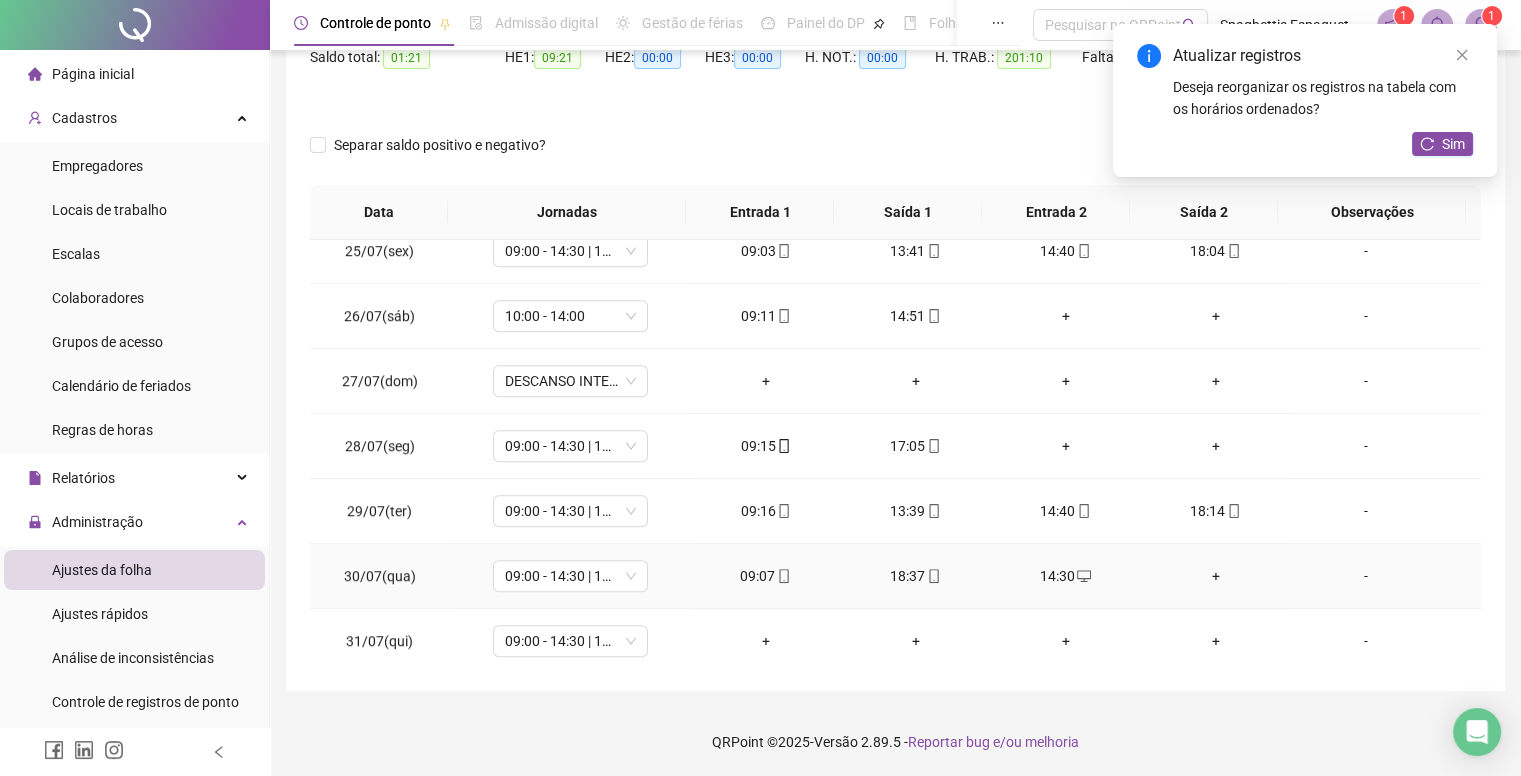 click on "+" at bounding box center [1216, 576] 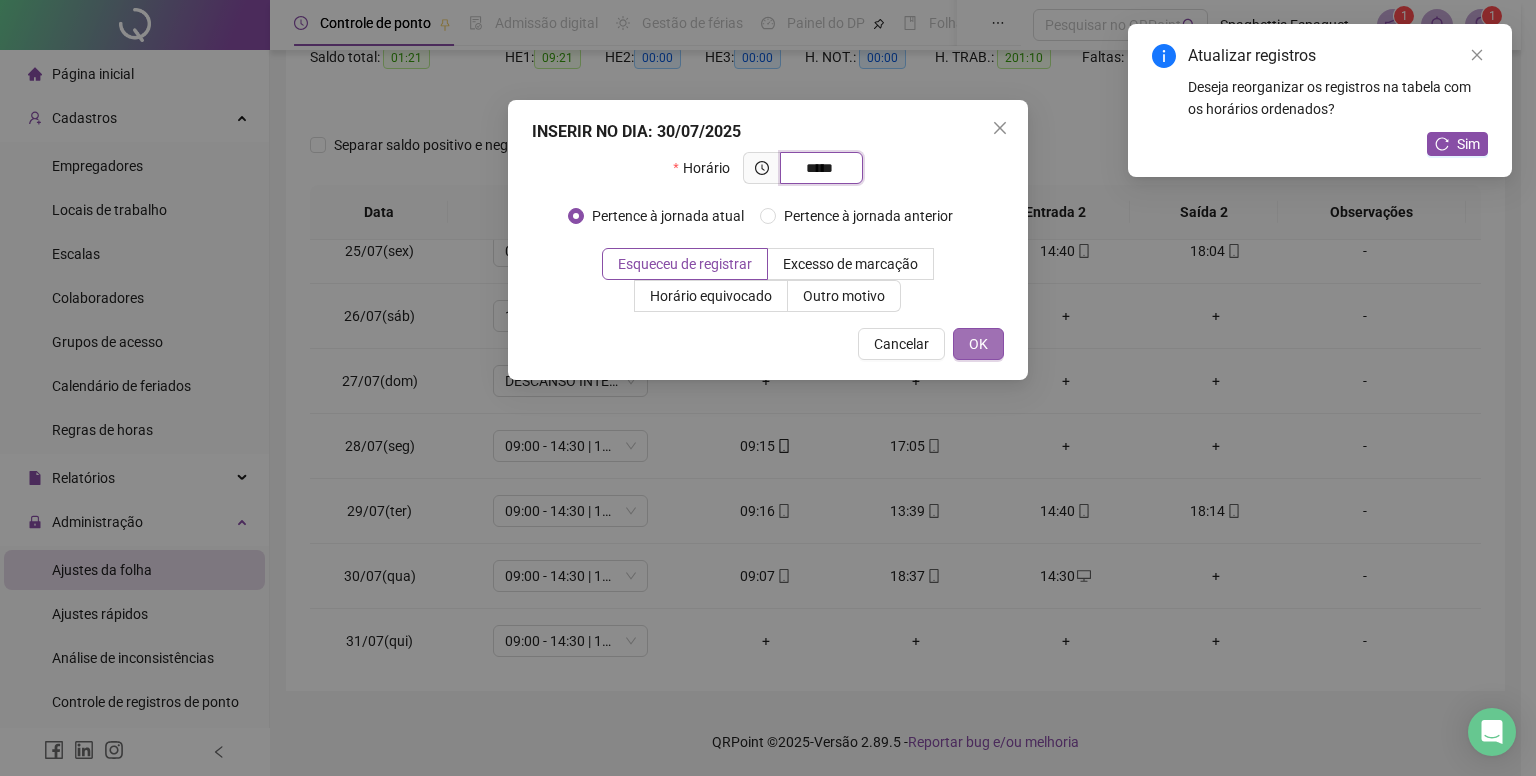 type on "*****" 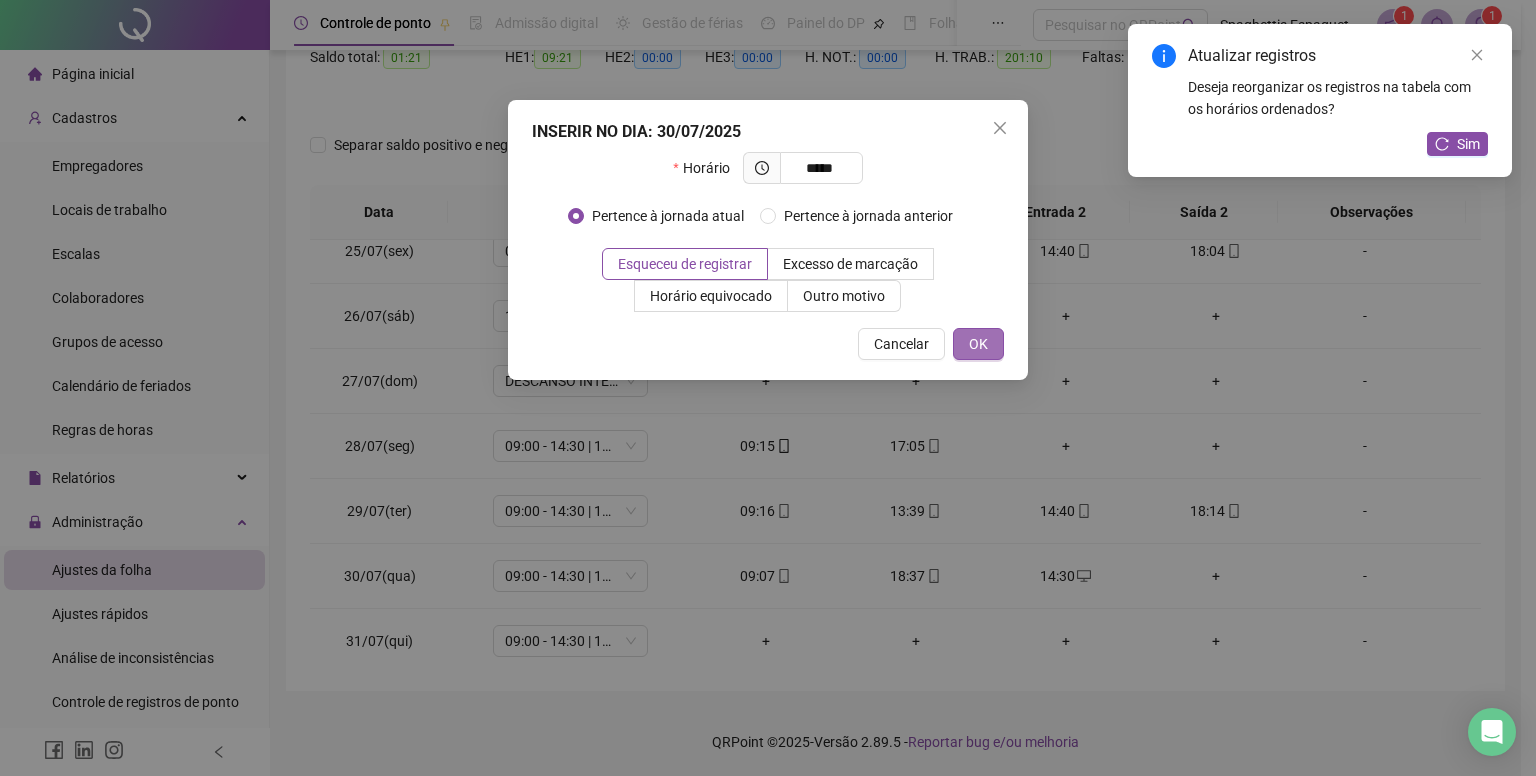 click on "OK" at bounding box center (978, 344) 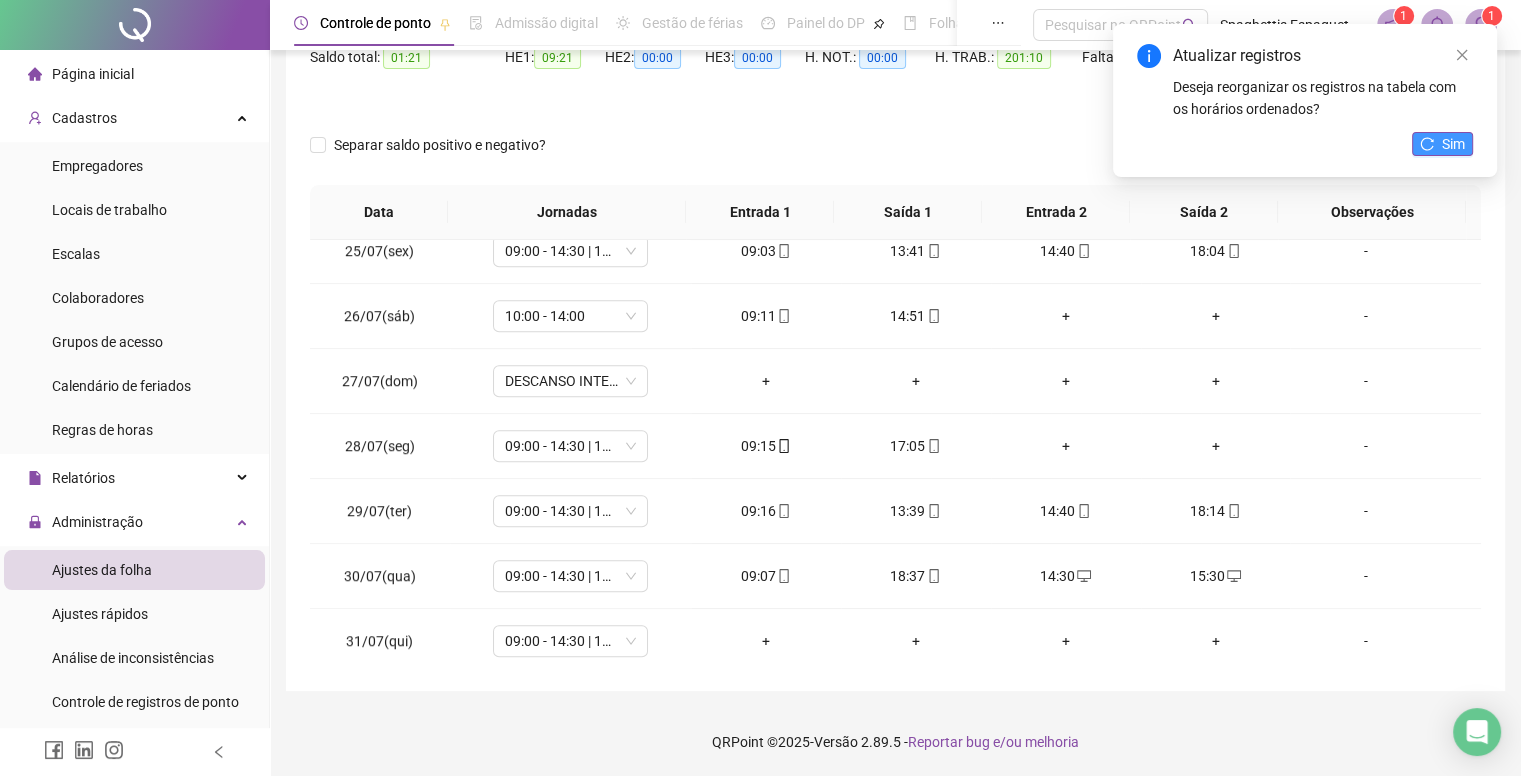click on "Sim" at bounding box center (1442, 144) 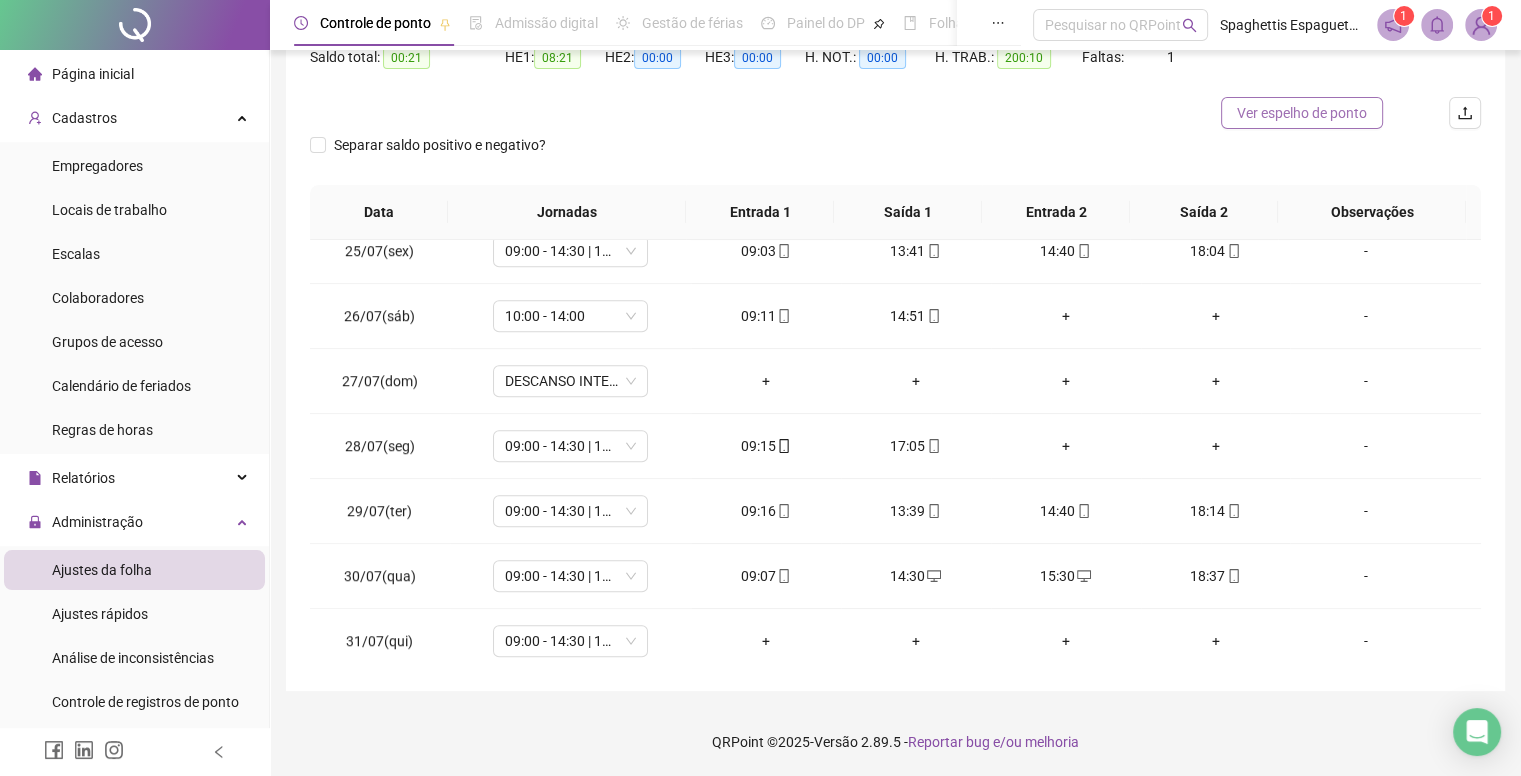 click on "Ver espelho de ponto" at bounding box center (1302, 113) 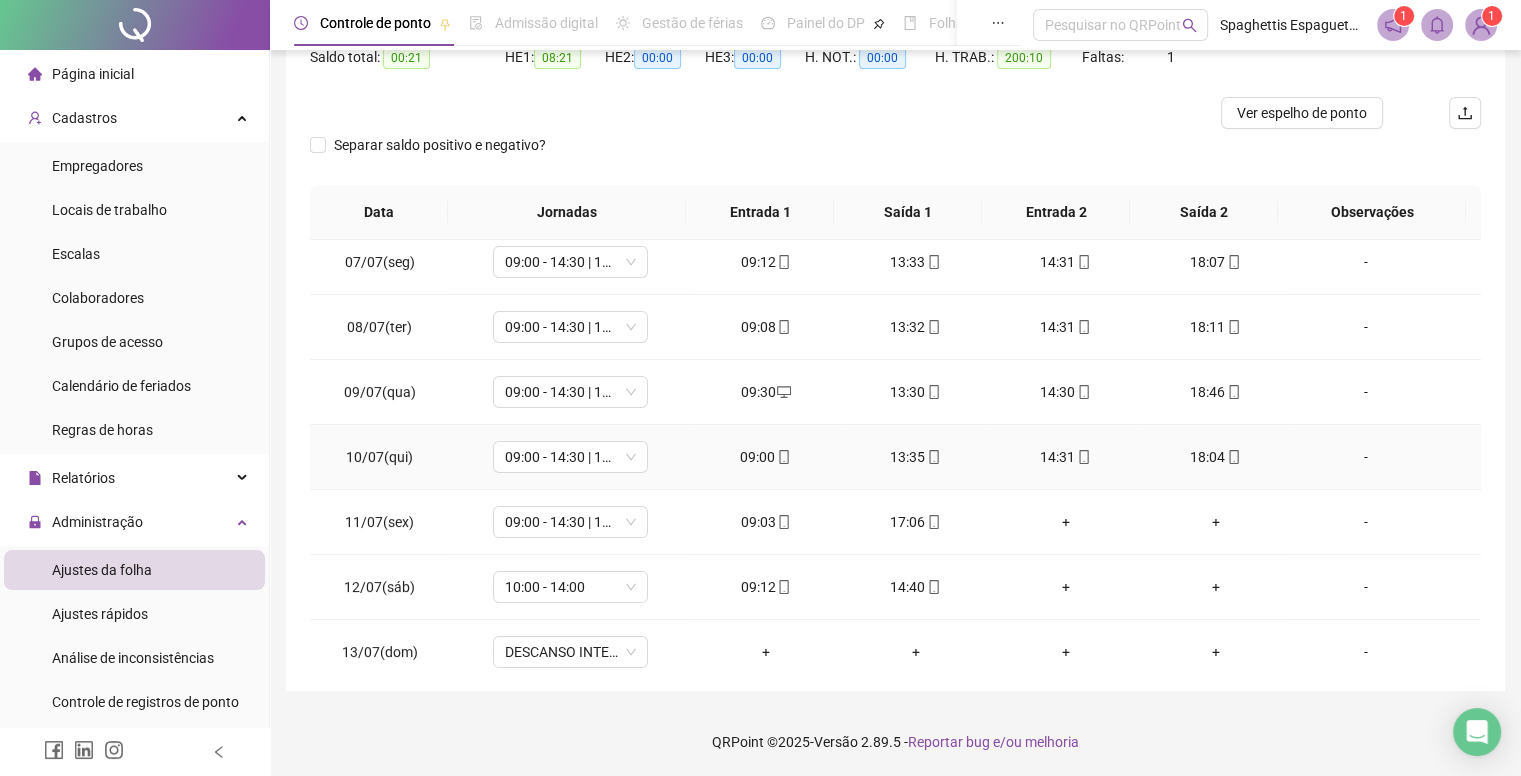 scroll, scrollTop: 500, scrollLeft: 0, axis: vertical 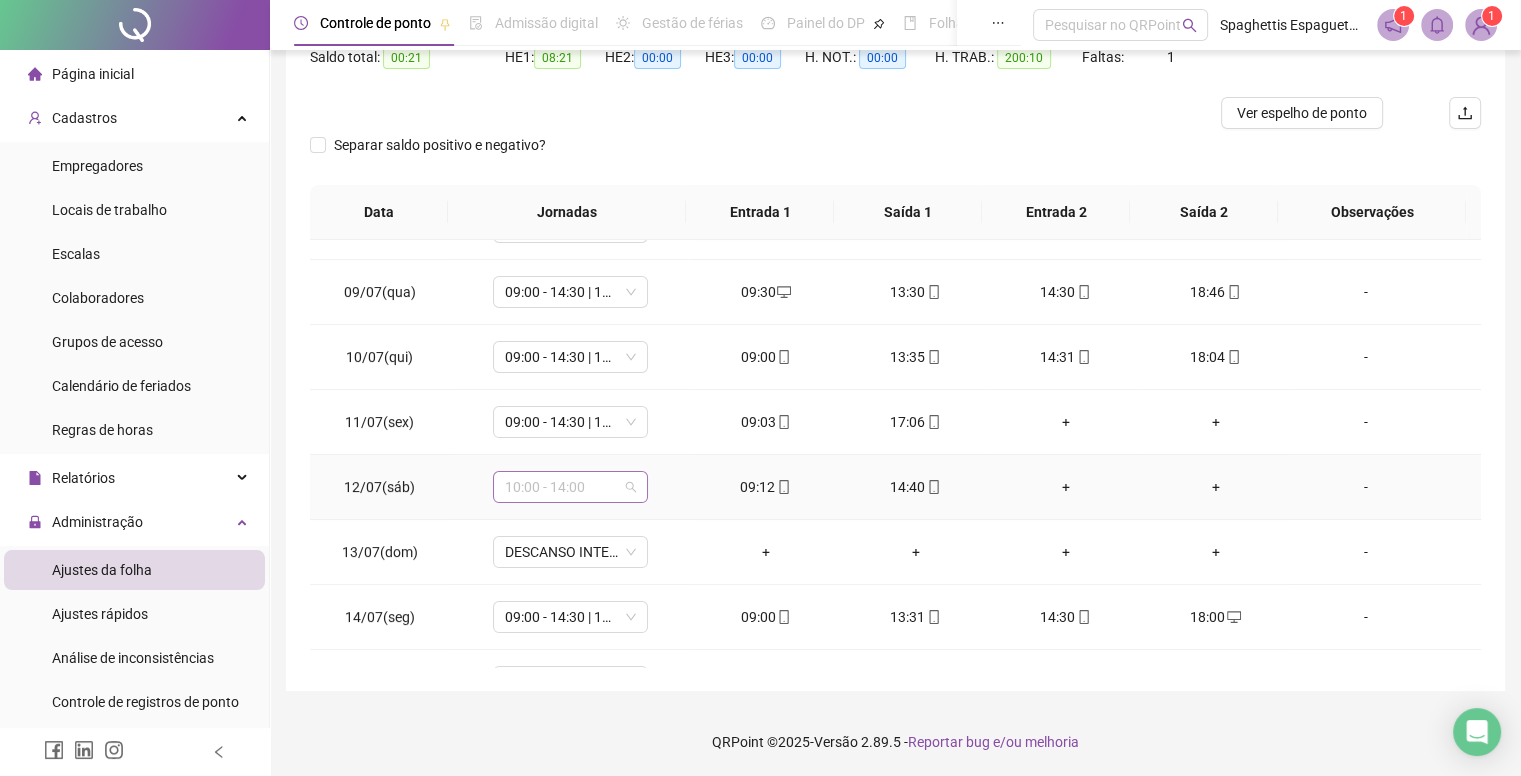 click on "10:00 - 14:00" at bounding box center [570, 487] 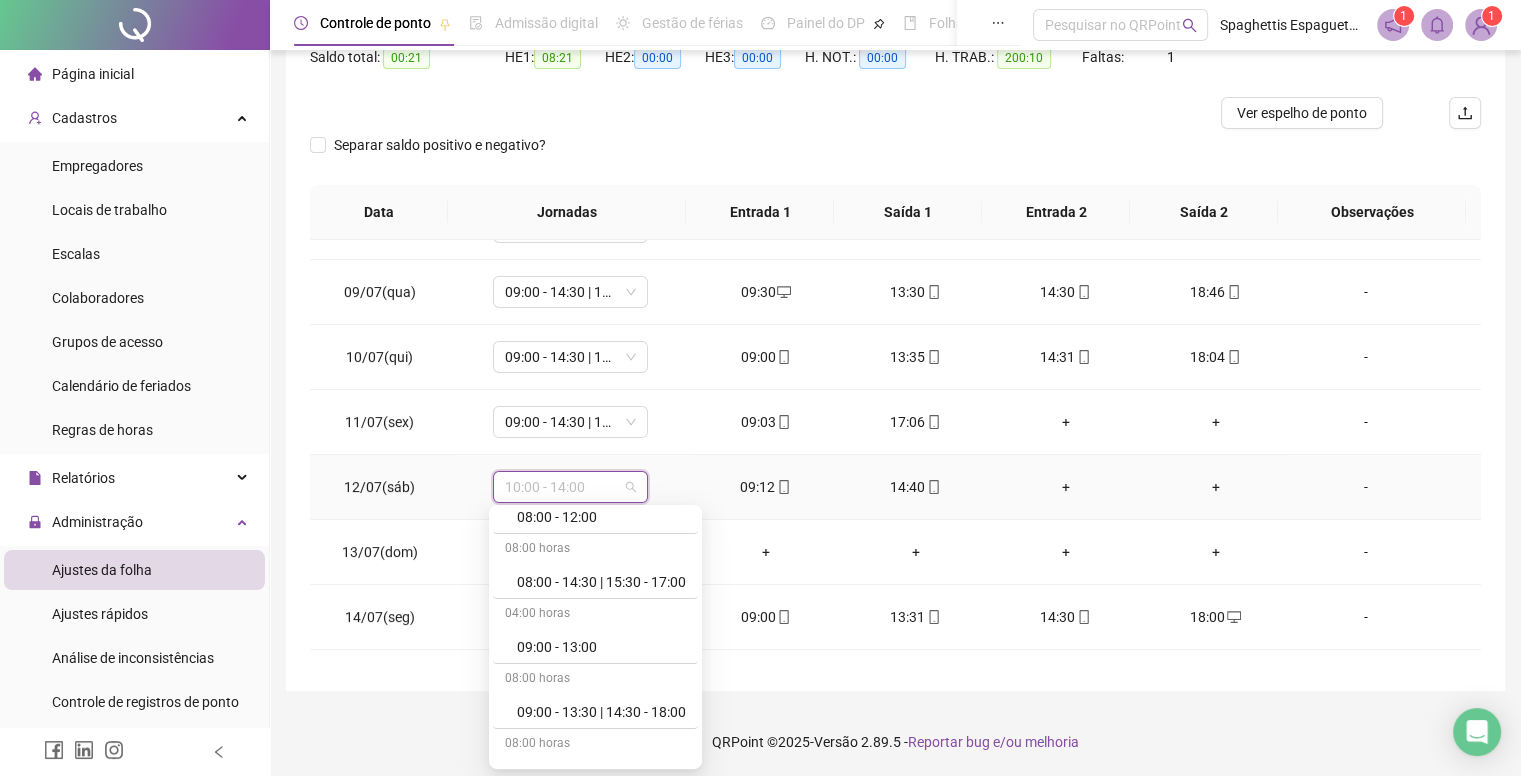 scroll, scrollTop: 400, scrollLeft: 0, axis: vertical 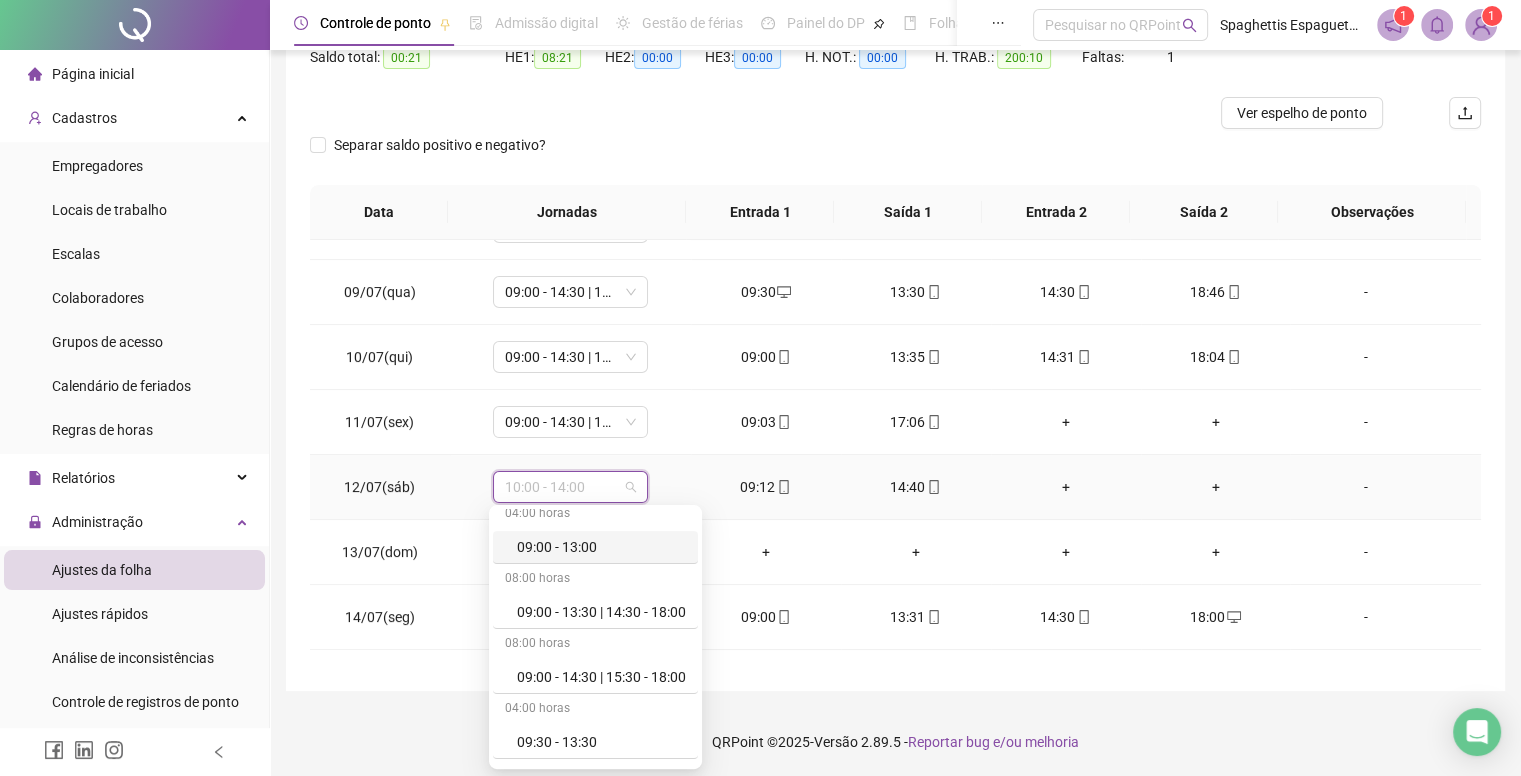 click on "04:00 horas" at bounding box center (595, 515) 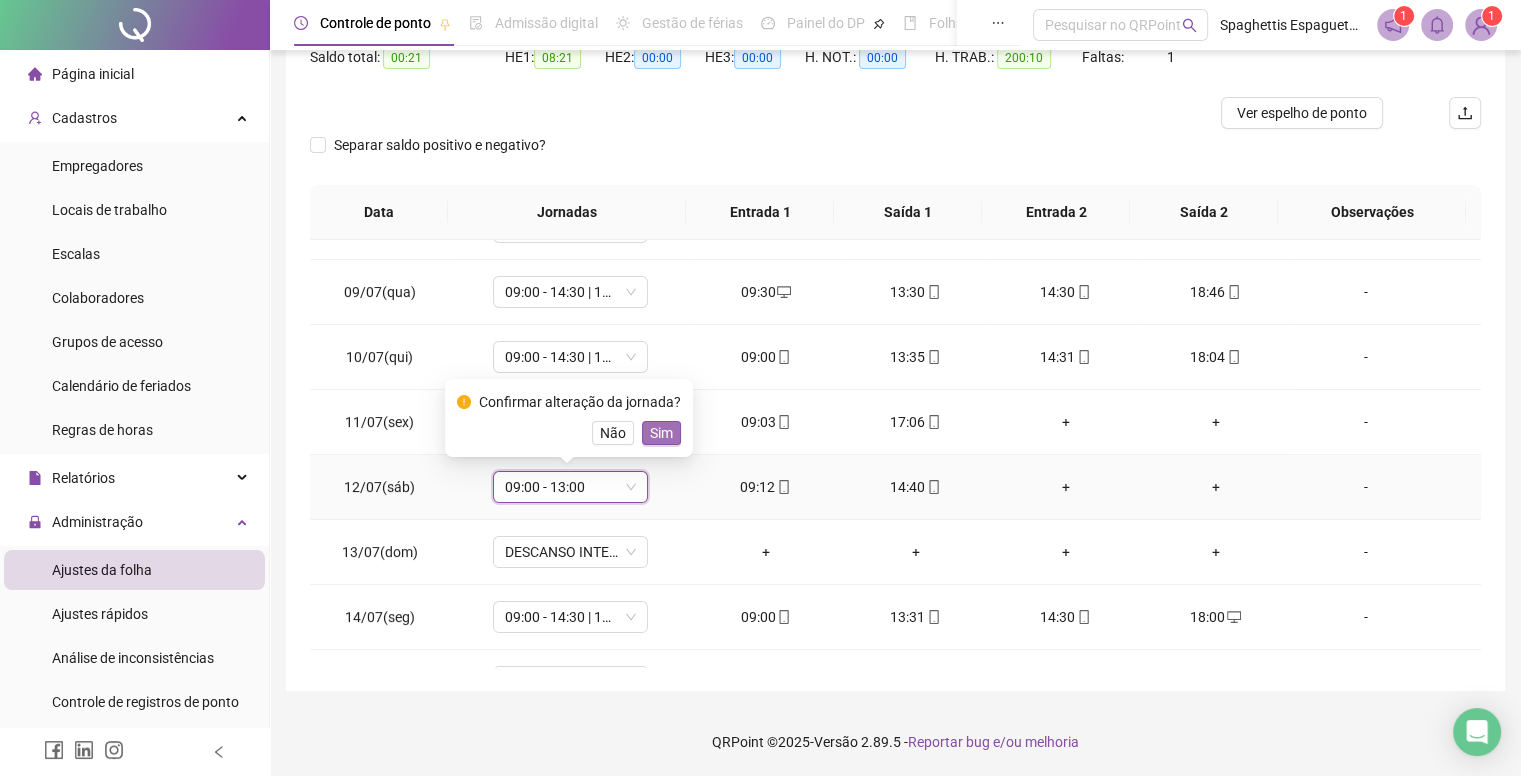 click on "Sim" at bounding box center (661, 433) 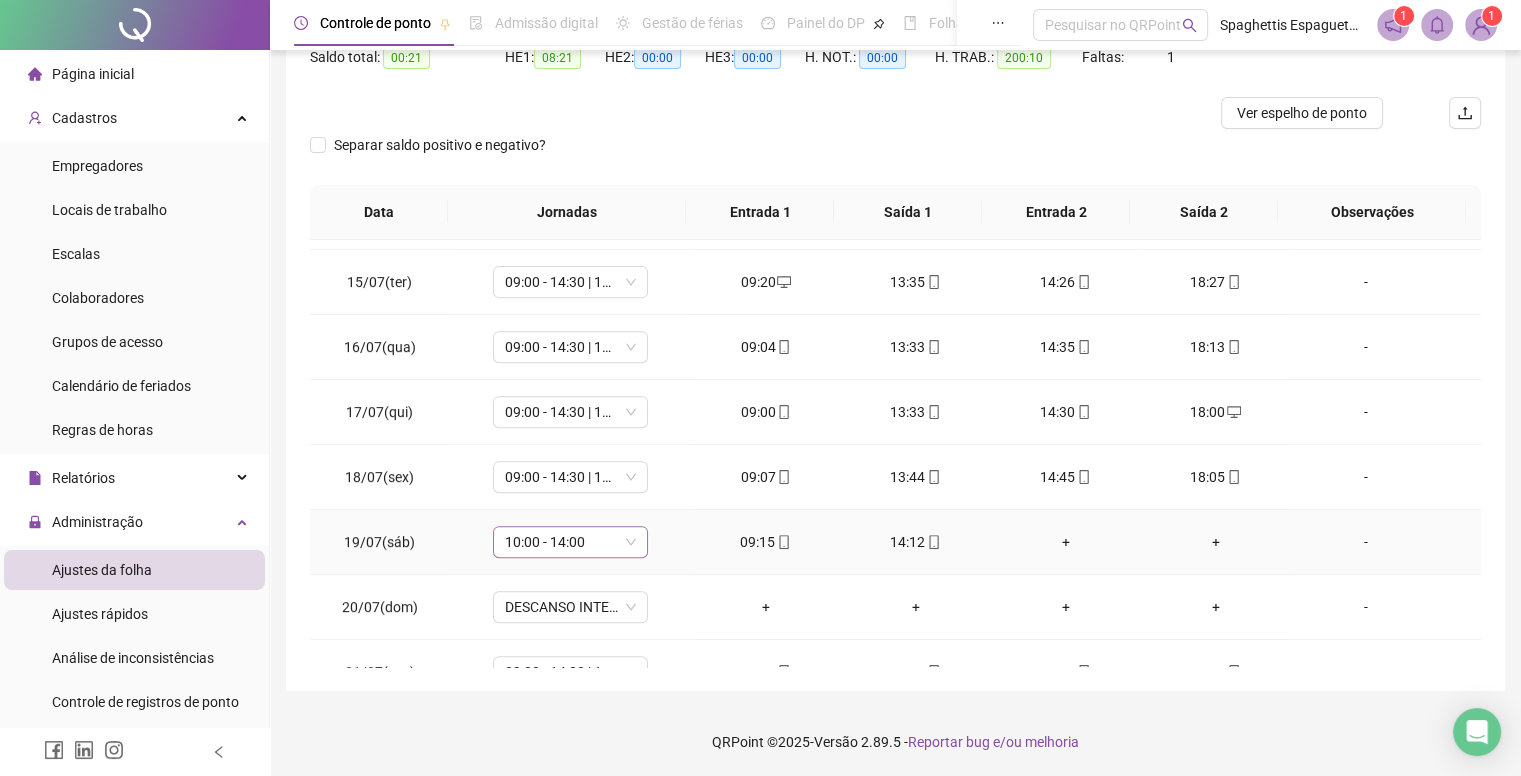 scroll, scrollTop: 1000, scrollLeft: 0, axis: vertical 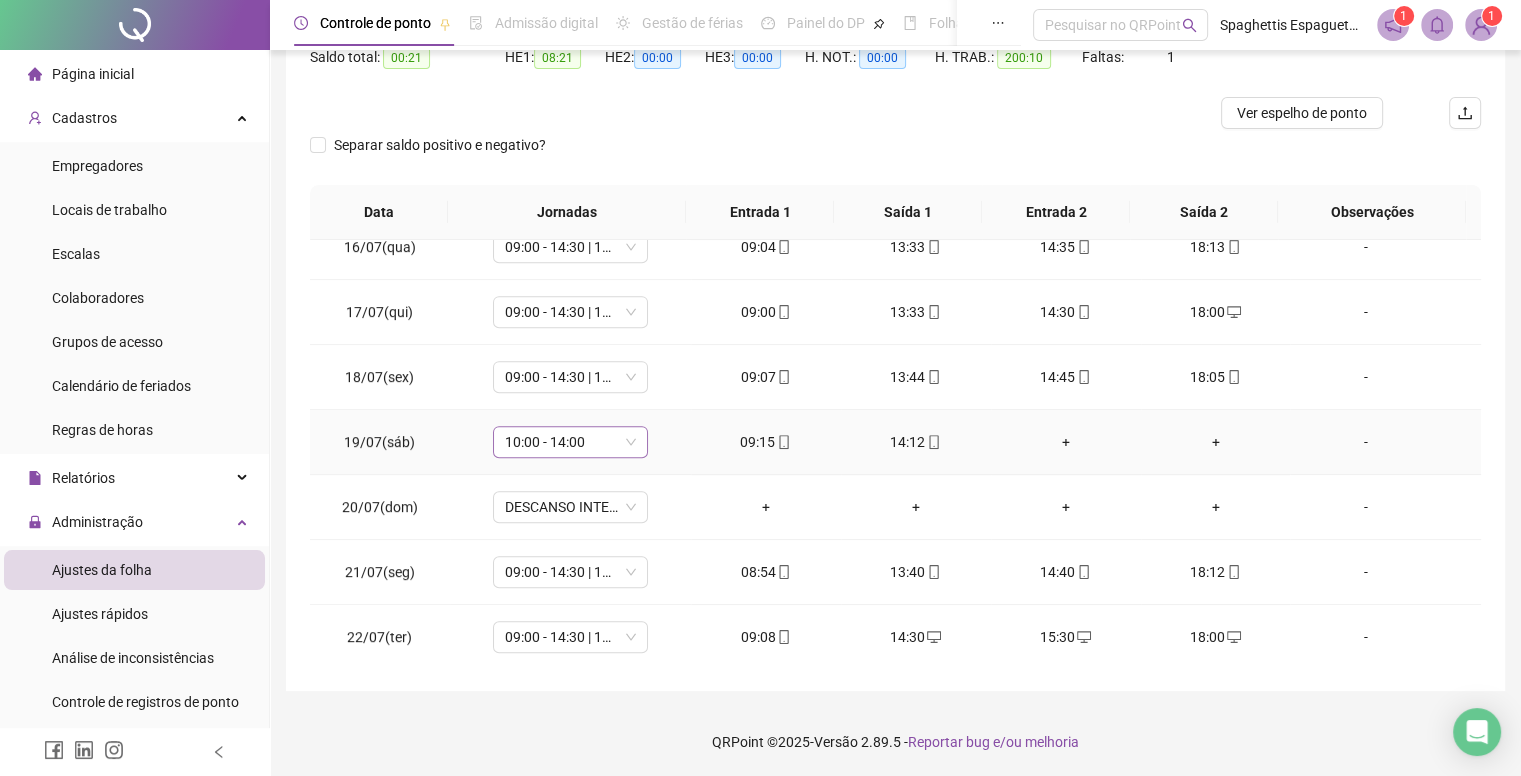 click on "10:00 - 14:00" at bounding box center [570, 442] 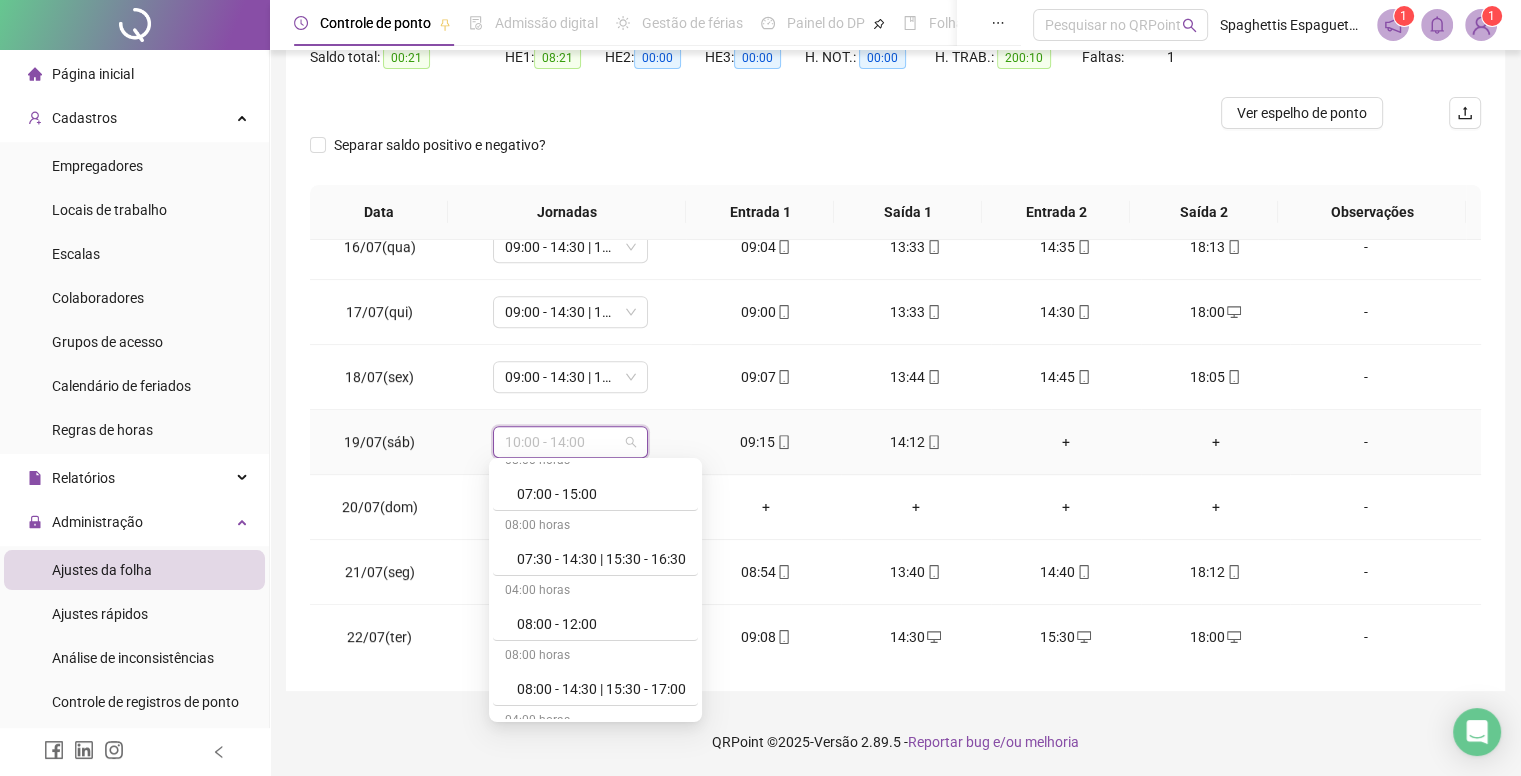 scroll, scrollTop: 300, scrollLeft: 0, axis: vertical 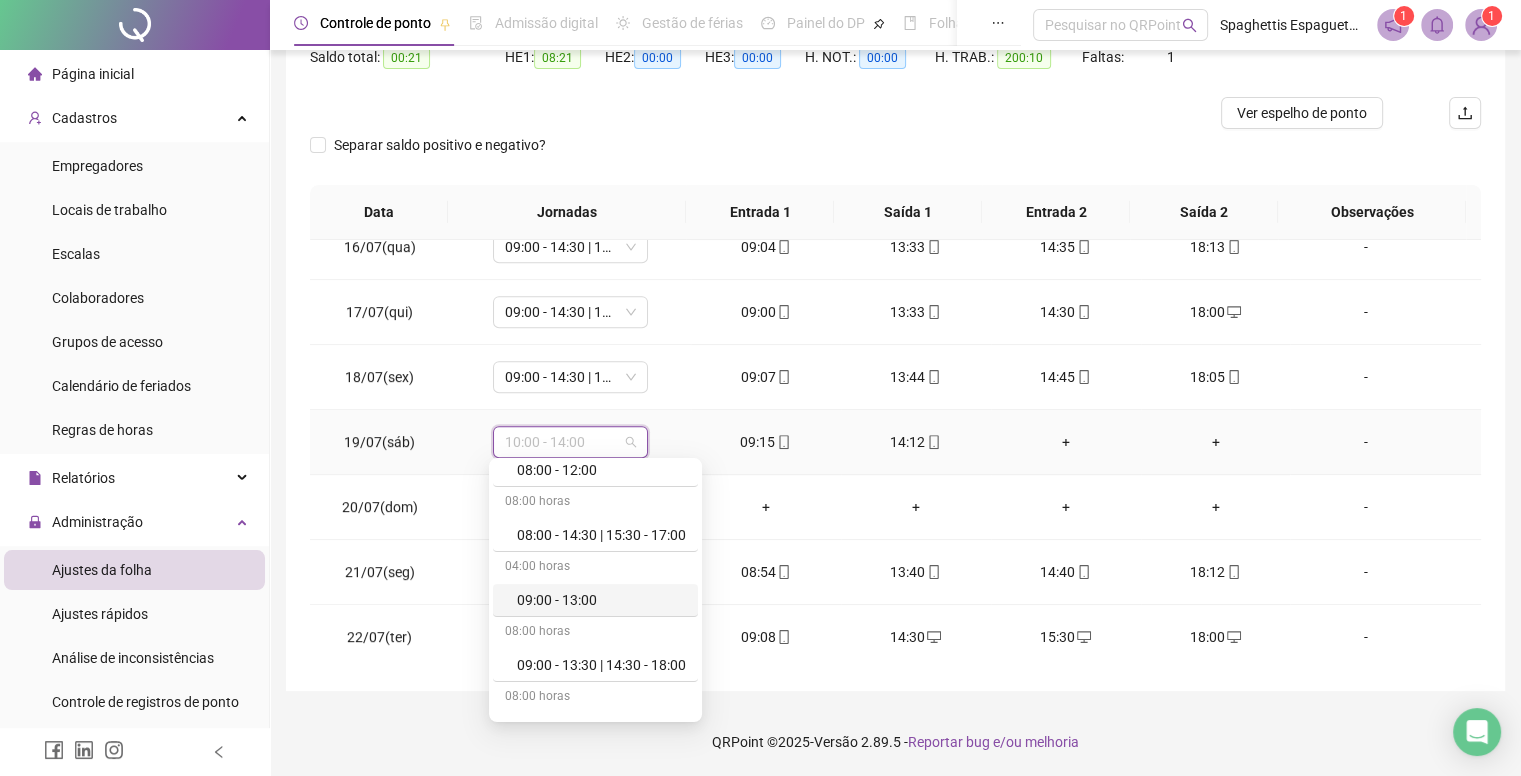 click on "09:00 - 13:00" at bounding box center [601, 600] 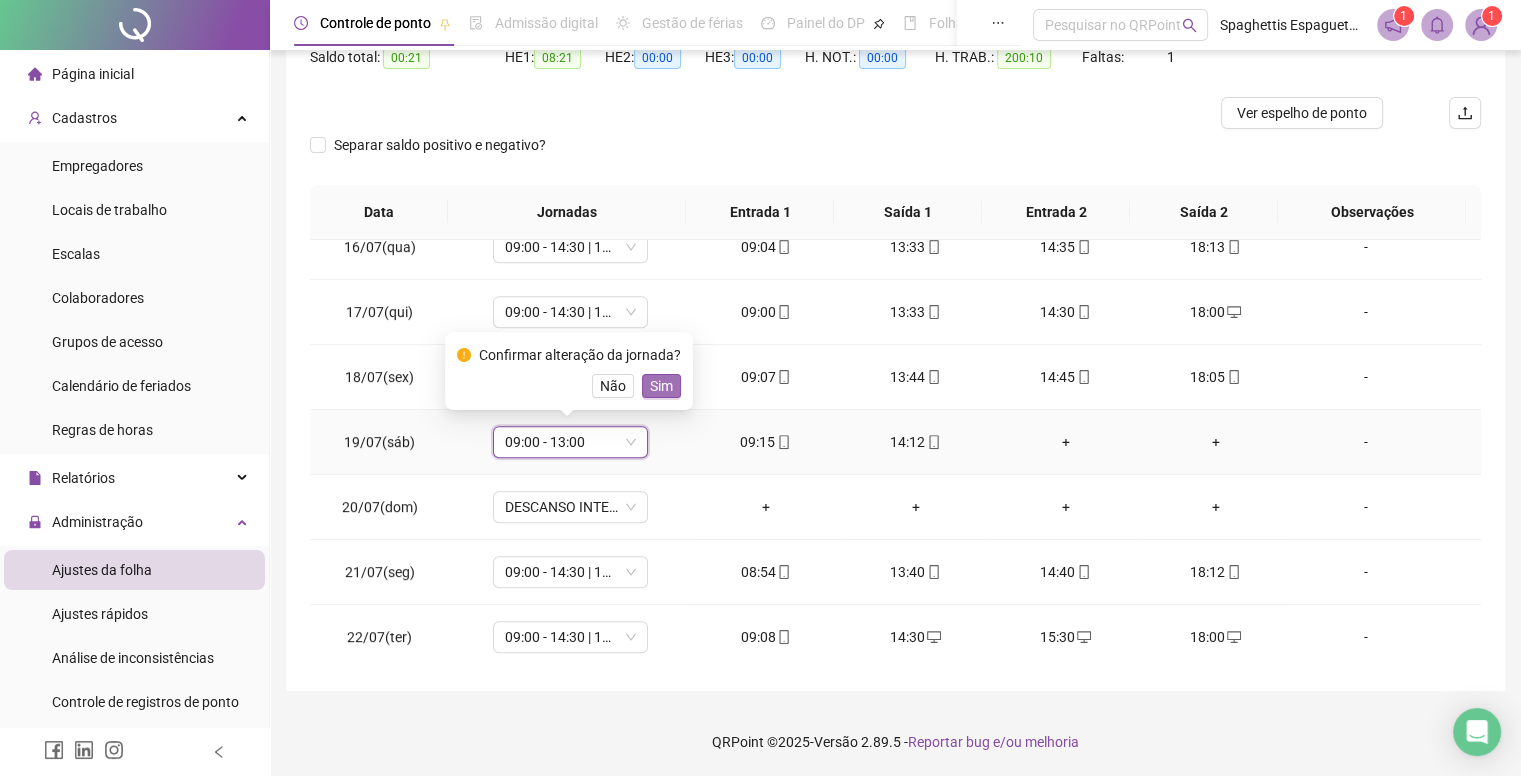 click on "Sim" at bounding box center (661, 386) 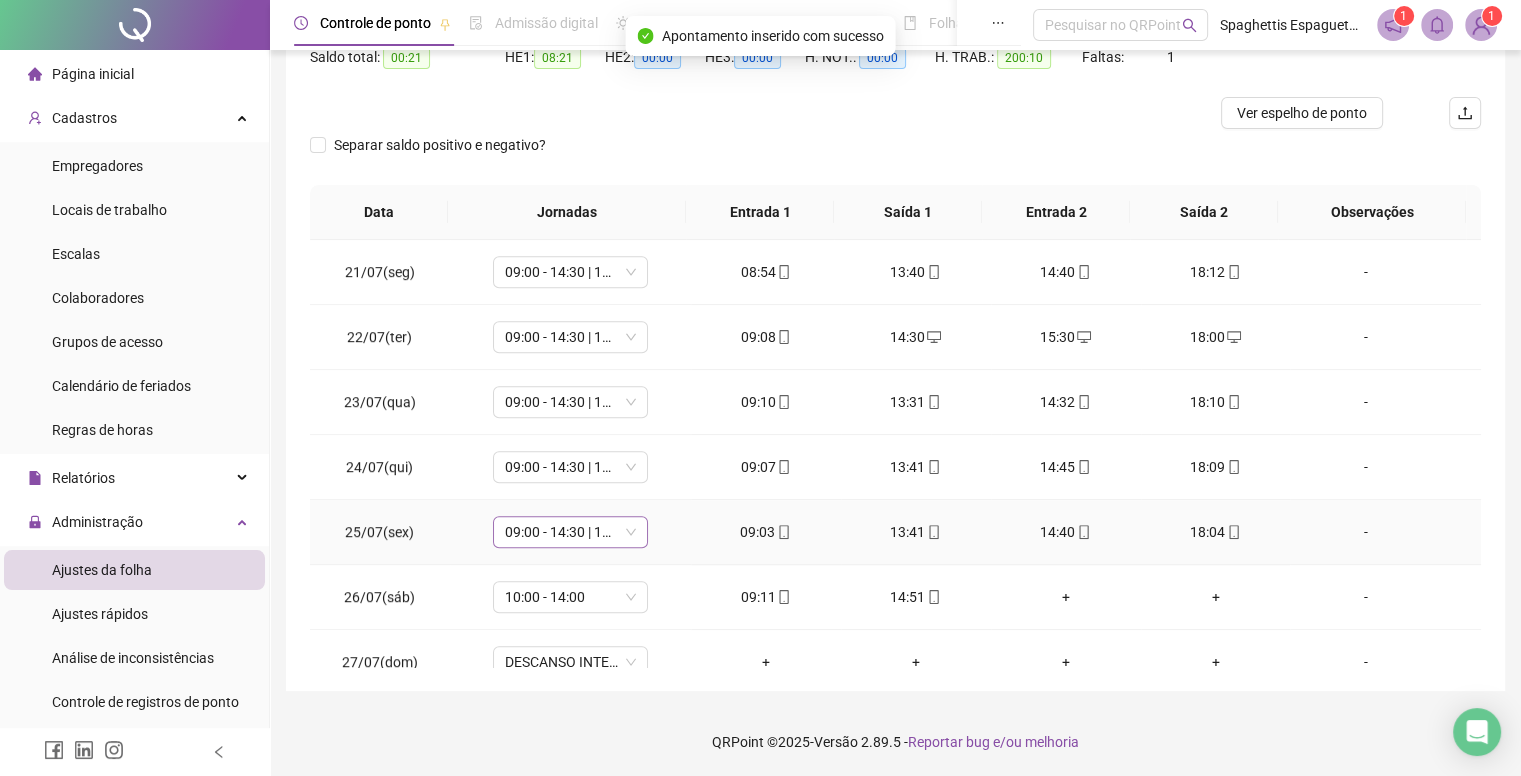 scroll, scrollTop: 1400, scrollLeft: 0, axis: vertical 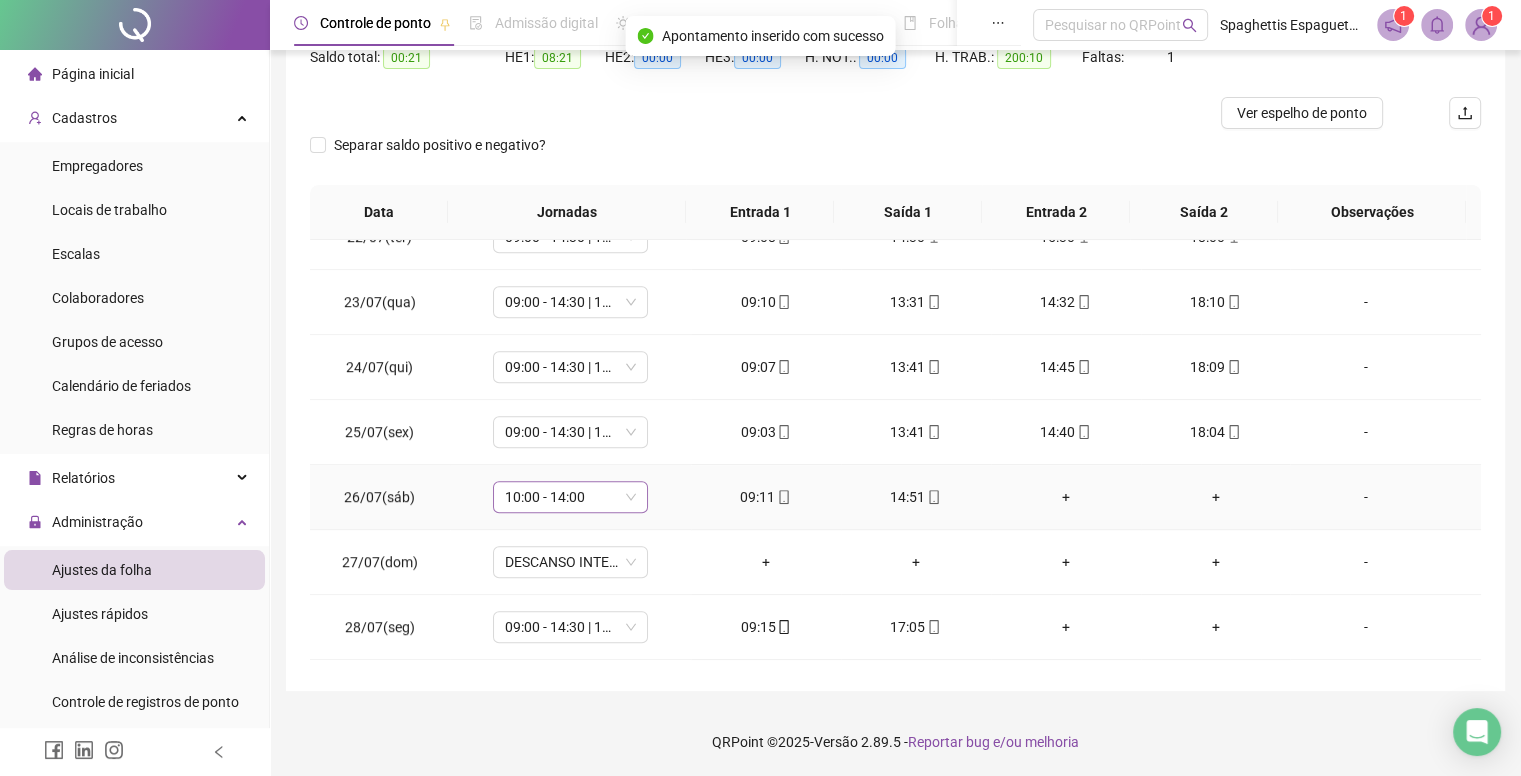 click on "10:00 - 14:00" at bounding box center [570, 497] 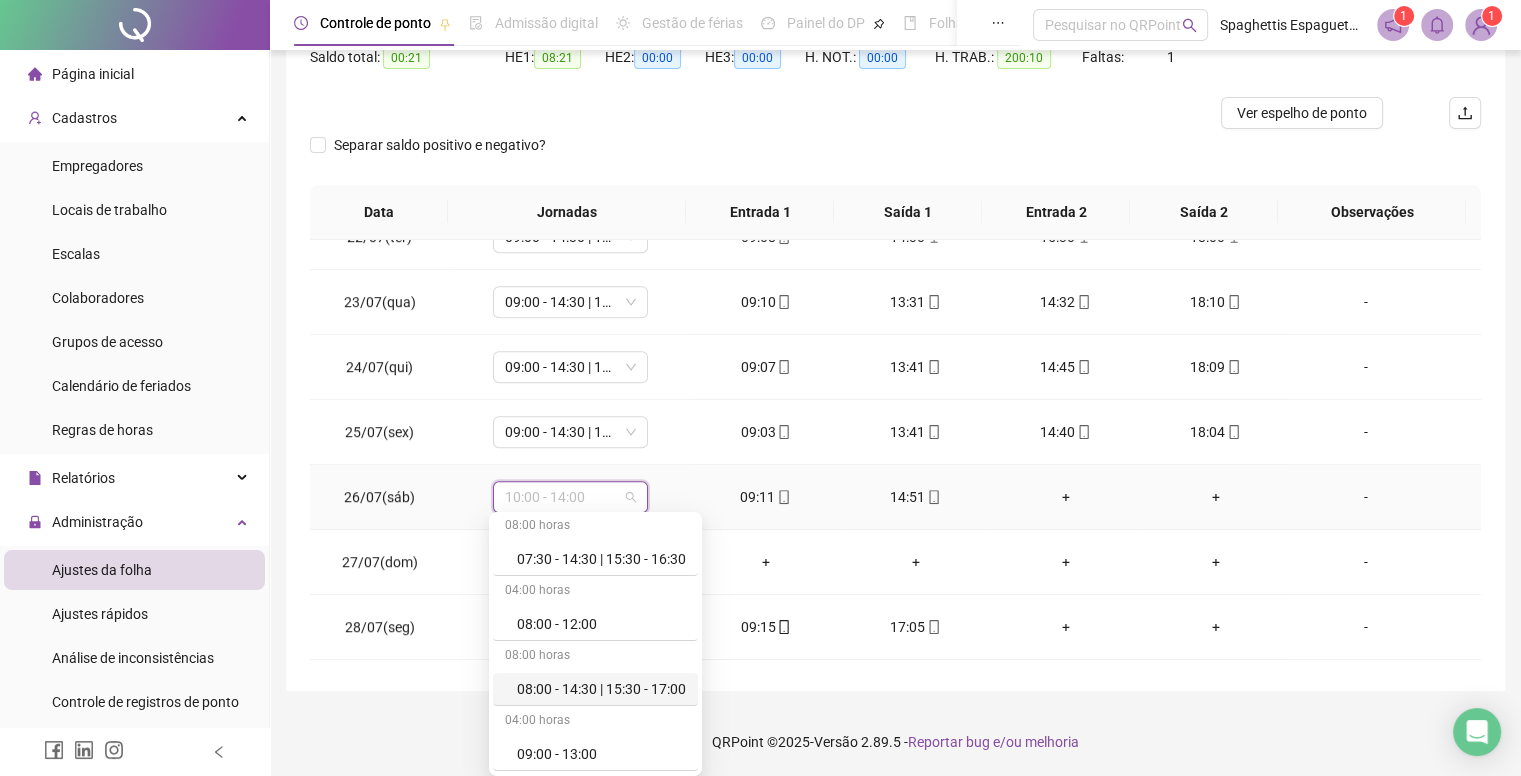 scroll, scrollTop: 300, scrollLeft: 0, axis: vertical 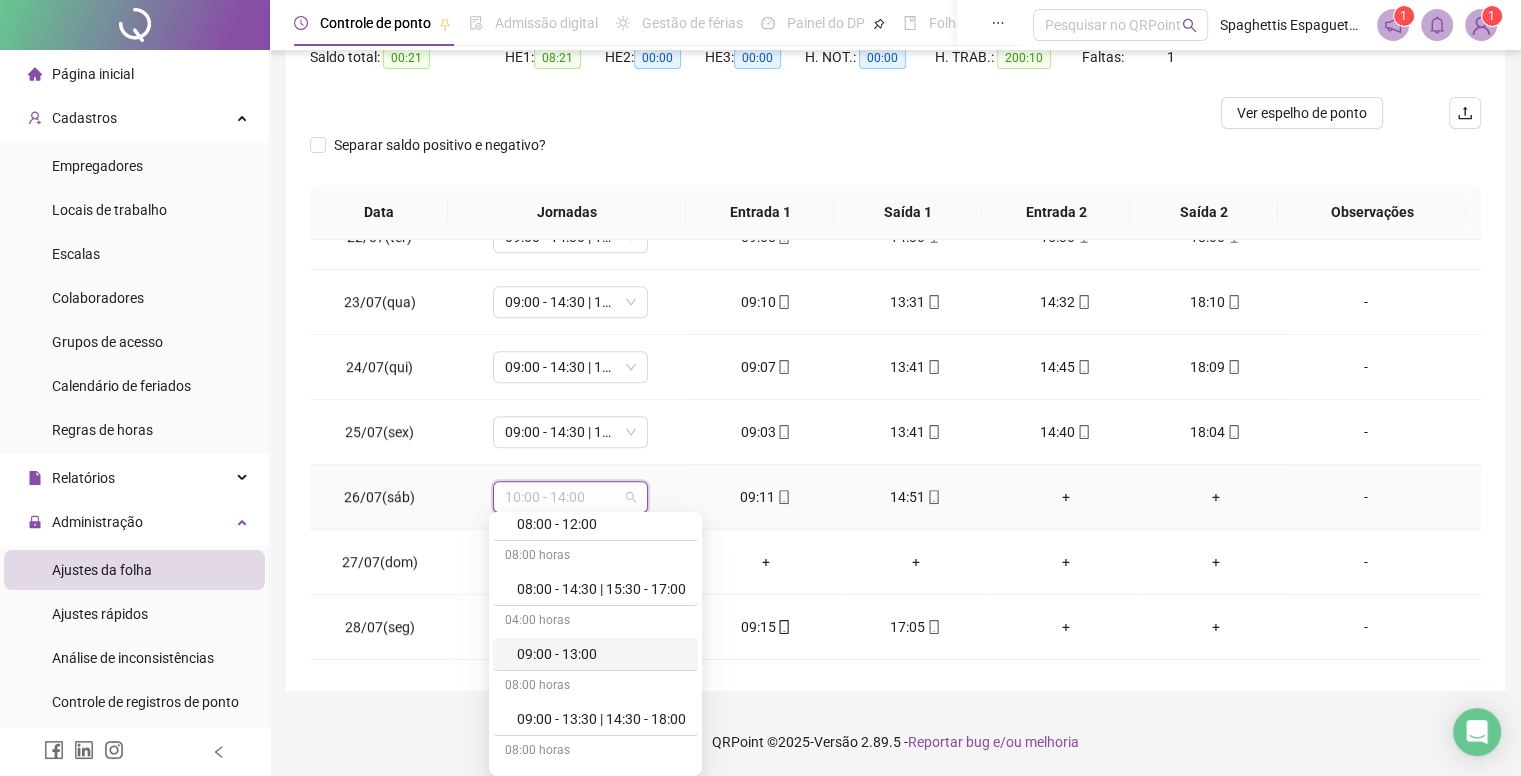 click on "09:00 - 13:00" at bounding box center (601, 654) 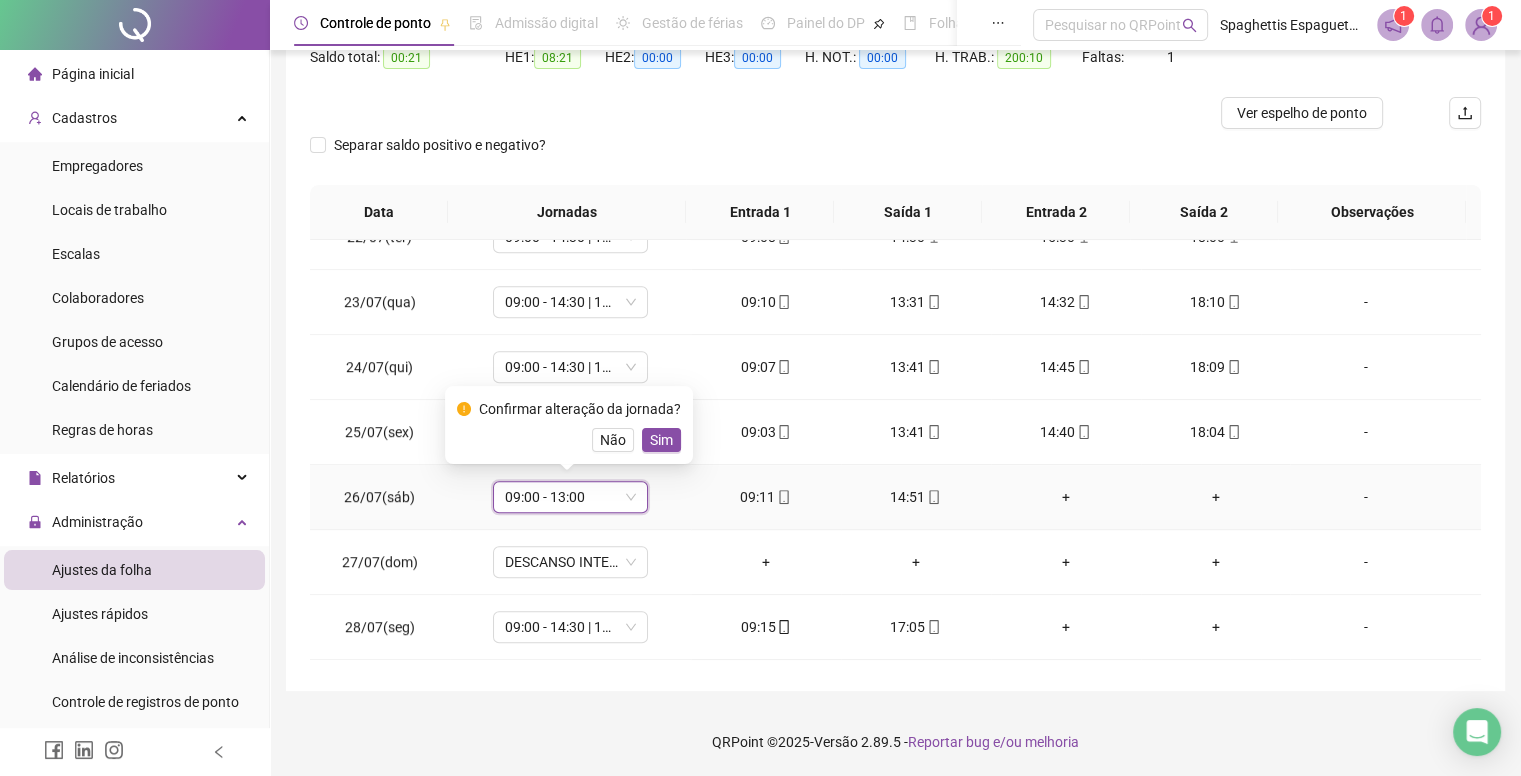 click on "Sim" at bounding box center [661, 440] 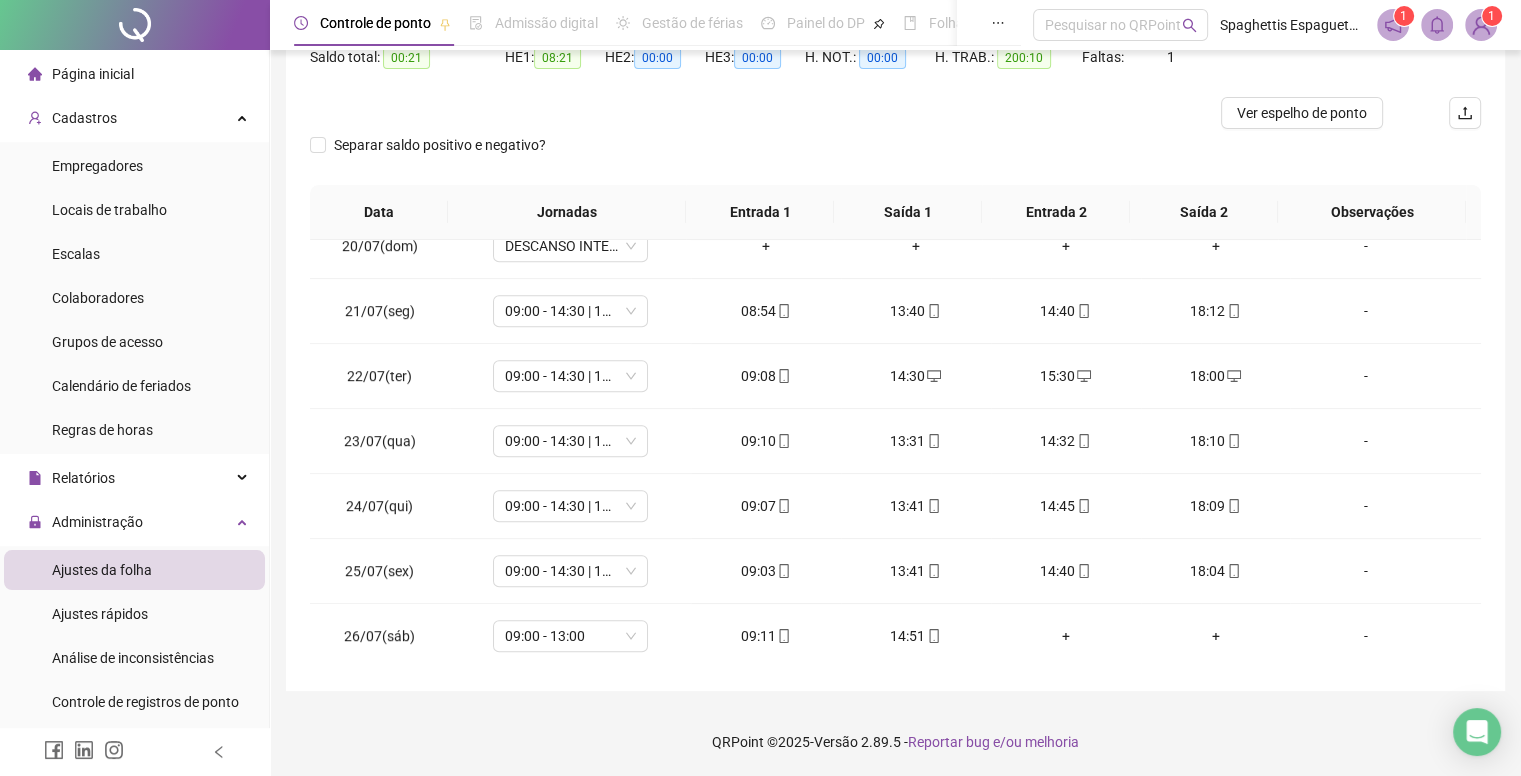 scroll, scrollTop: 1081, scrollLeft: 0, axis: vertical 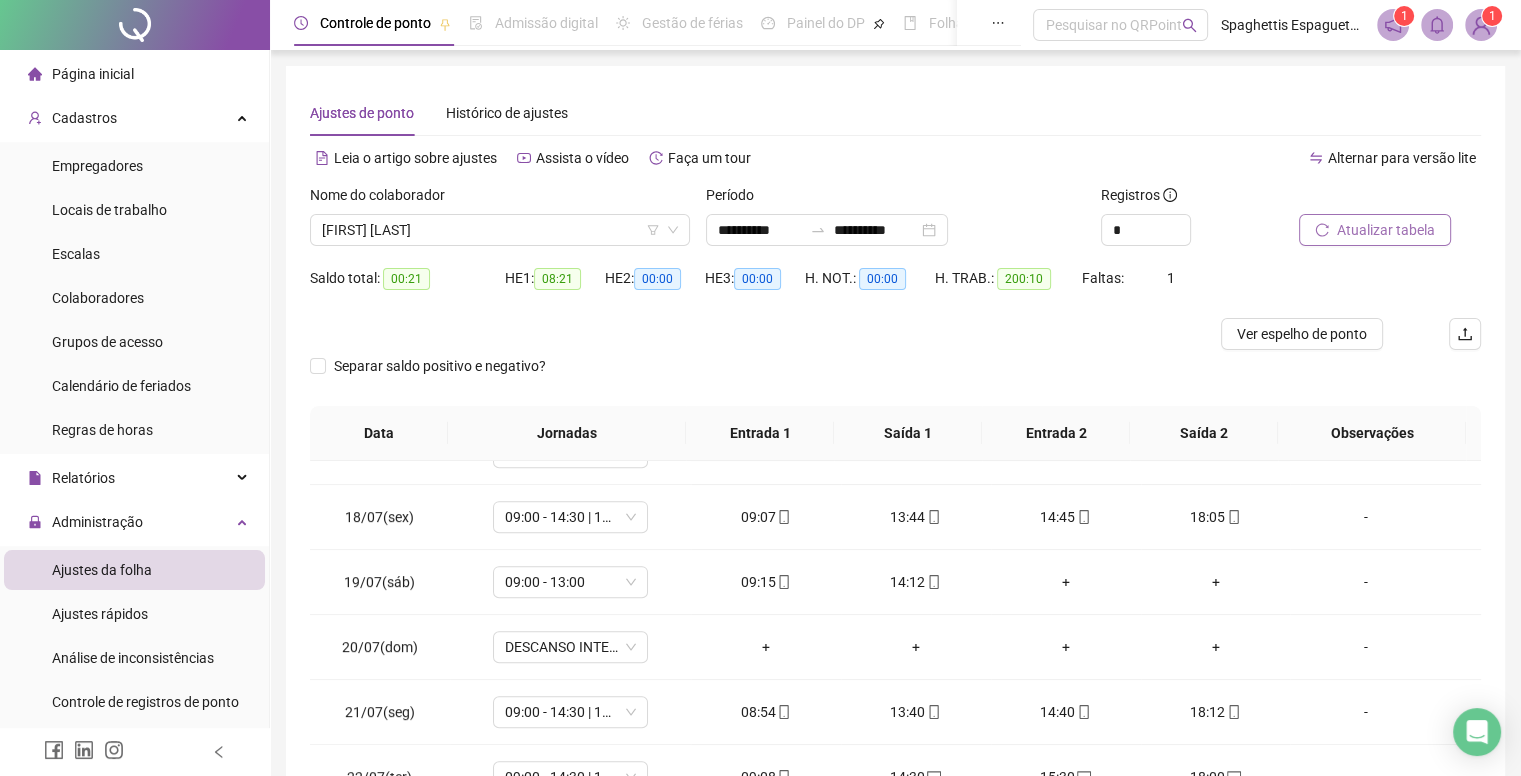 click on "Atualizar tabela" at bounding box center (1386, 230) 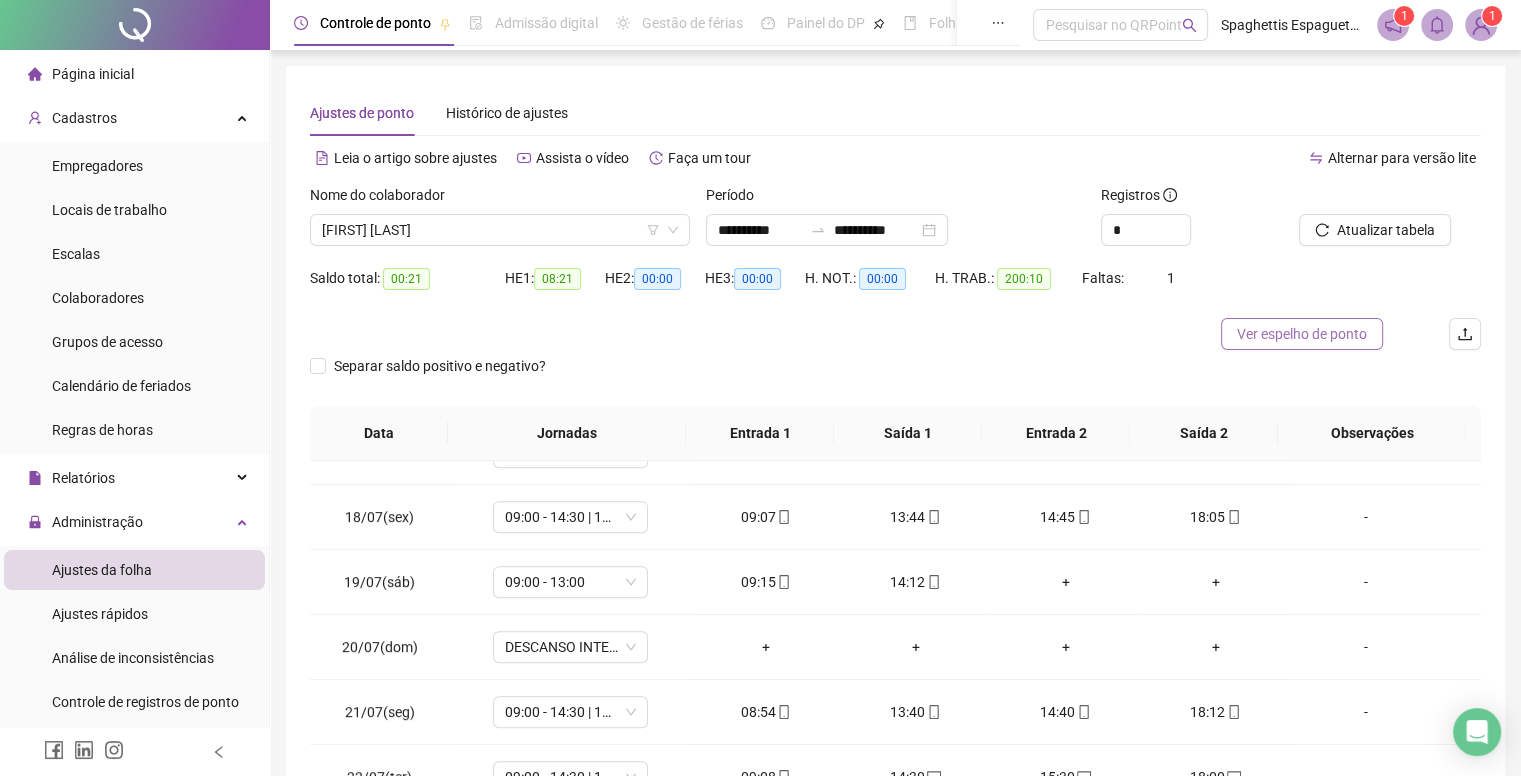 click on "Ver espelho de ponto" at bounding box center [1302, 334] 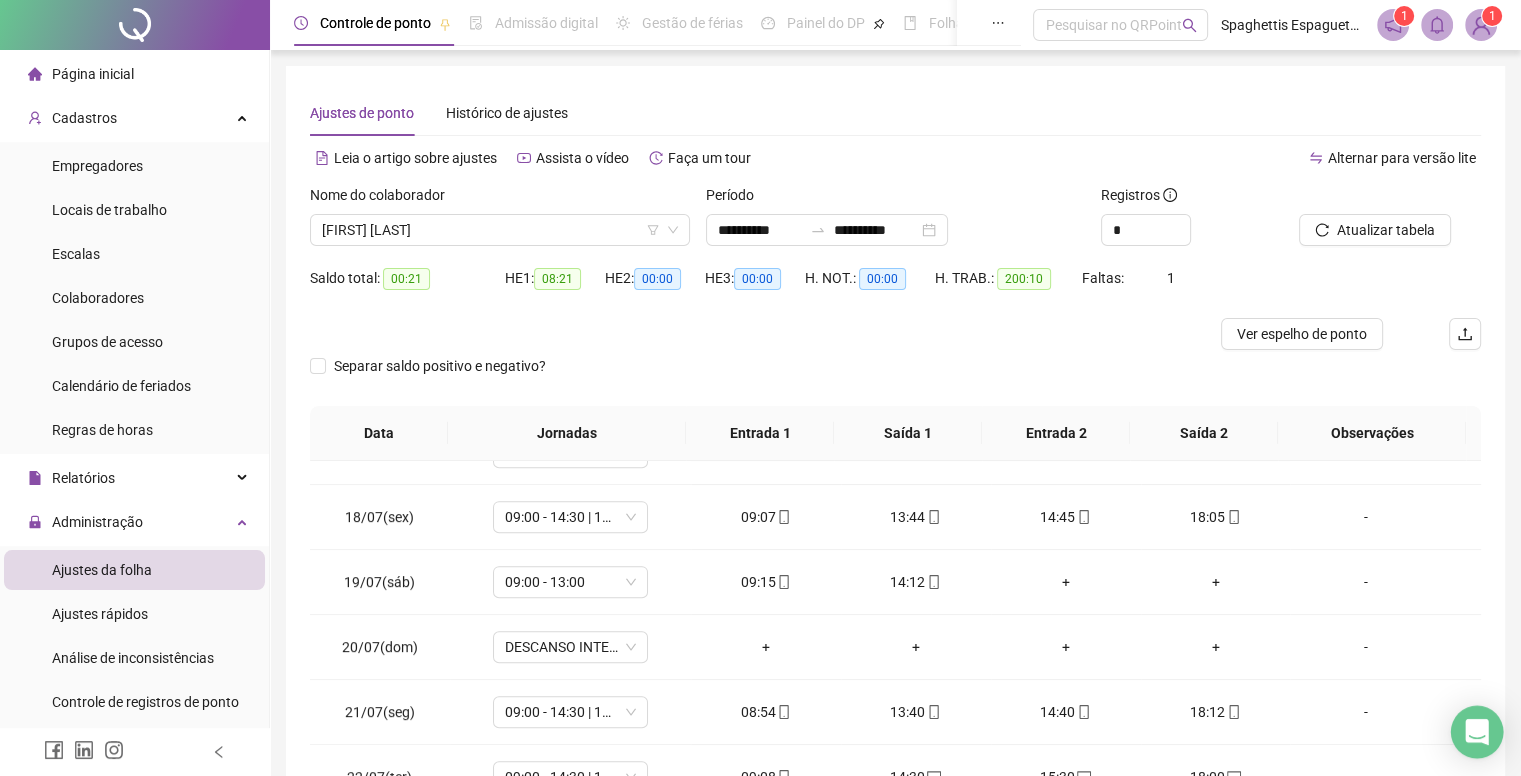 click 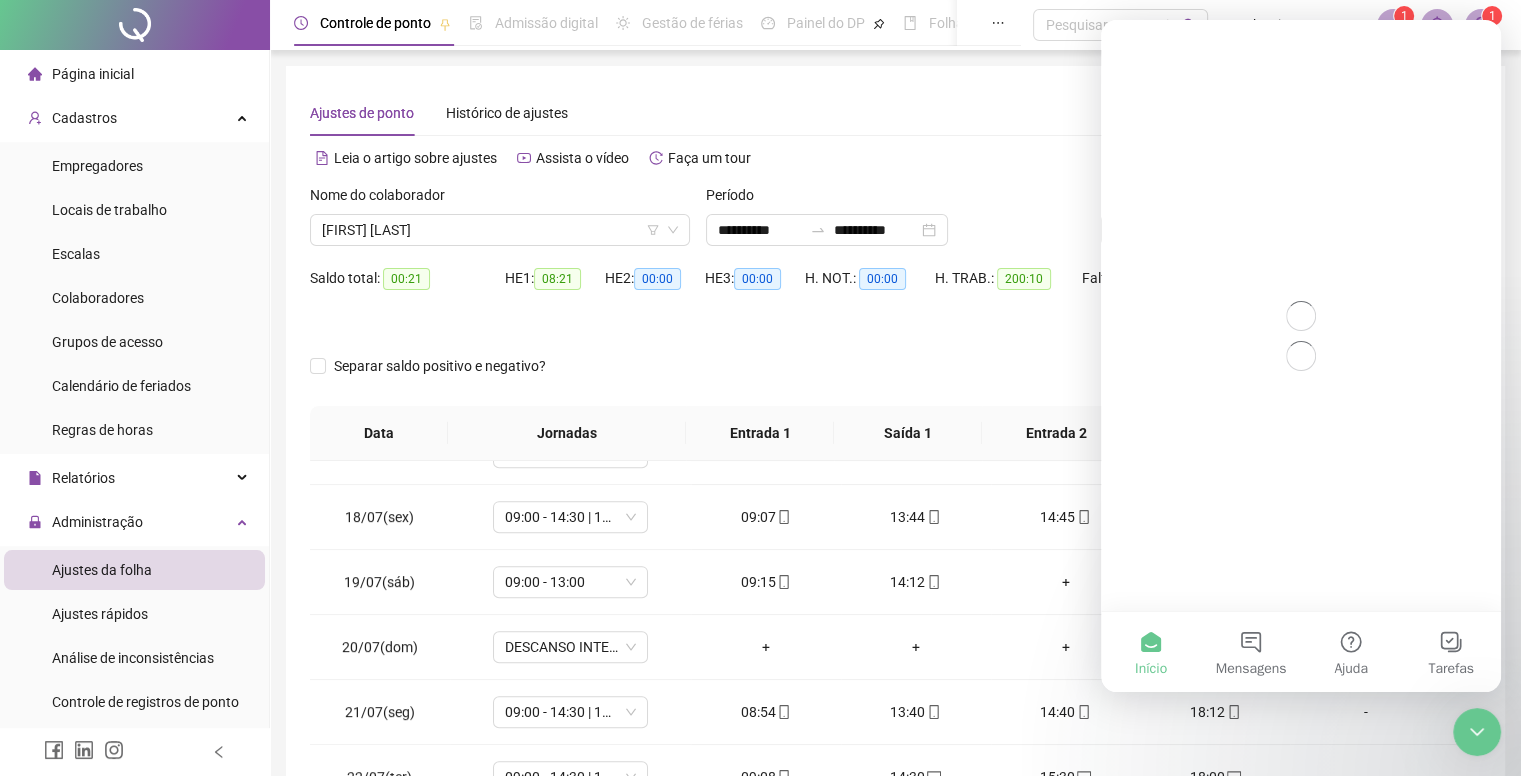 scroll, scrollTop: 0, scrollLeft: 0, axis: both 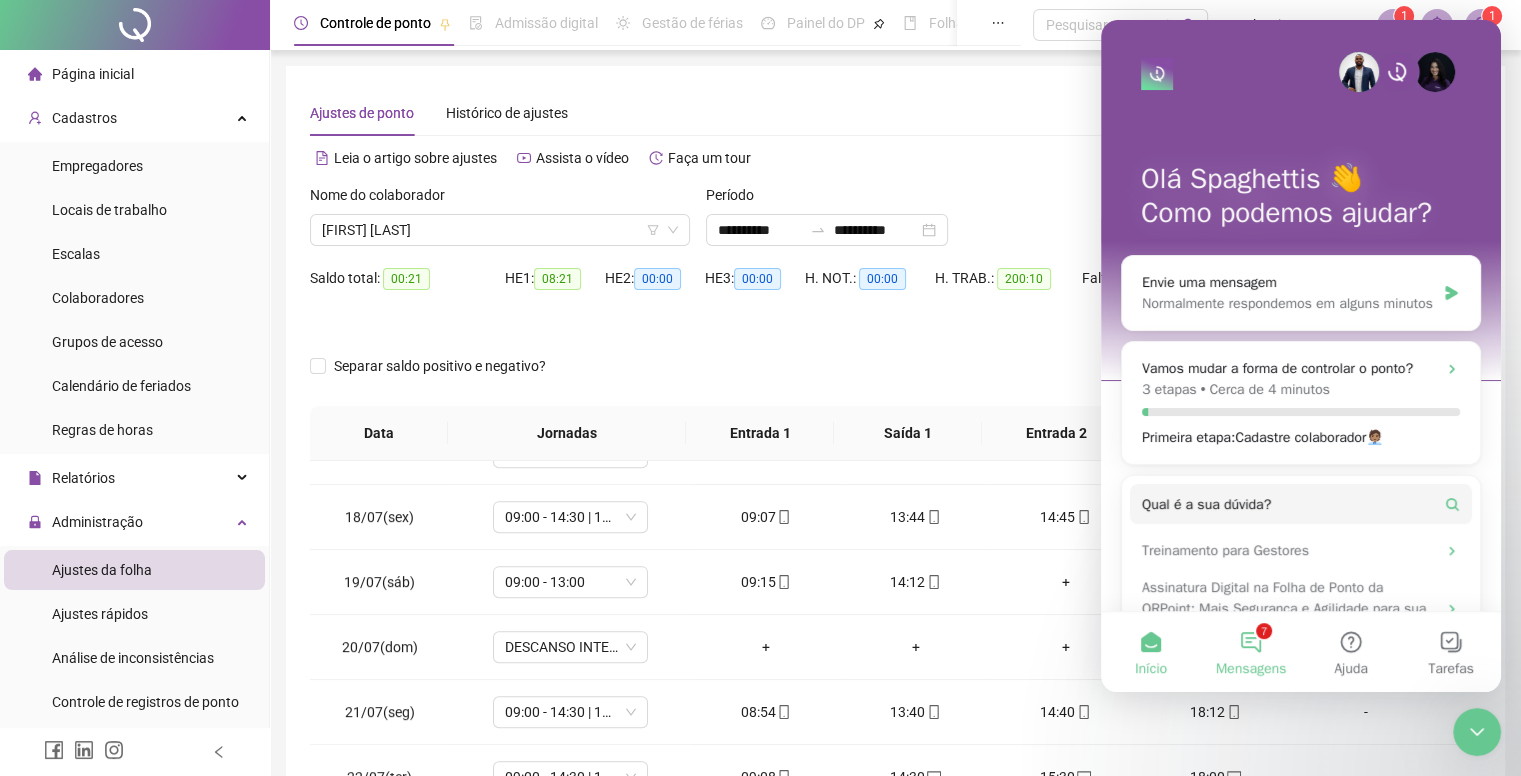 click on "7 Mensagens" at bounding box center [1251, 652] 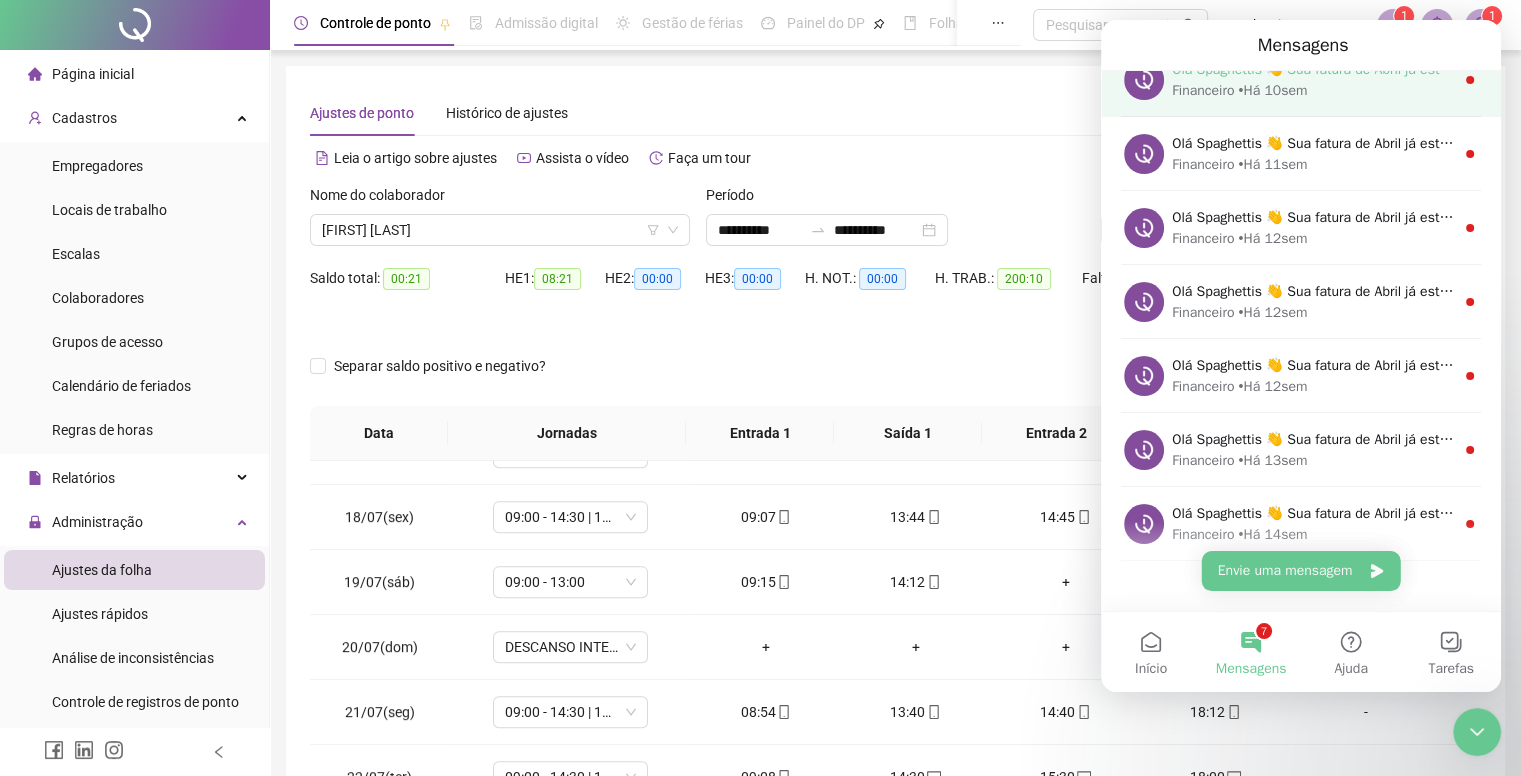 scroll, scrollTop: 279, scrollLeft: 0, axis: vertical 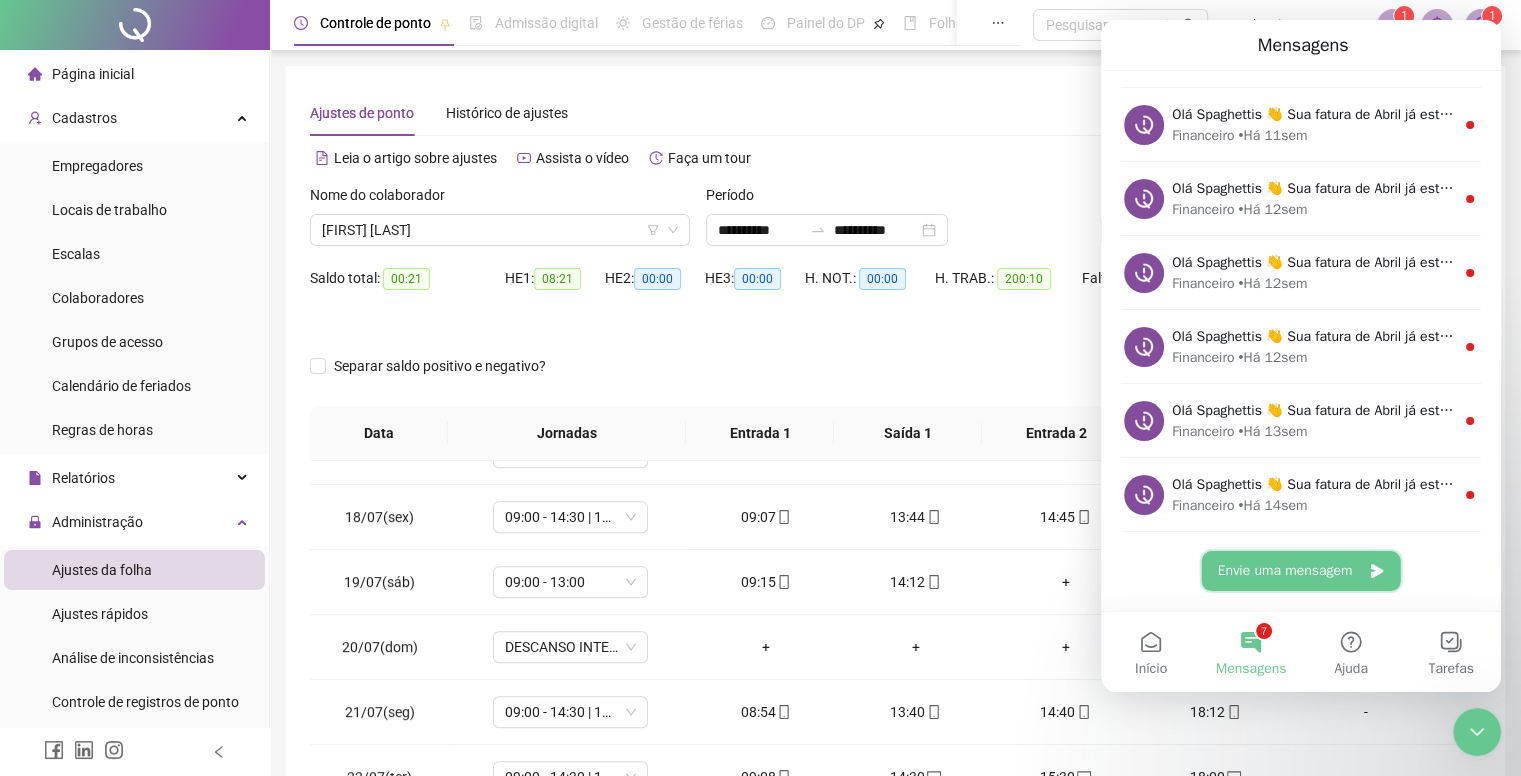 click on "Envie uma mensagem" at bounding box center (1301, 571) 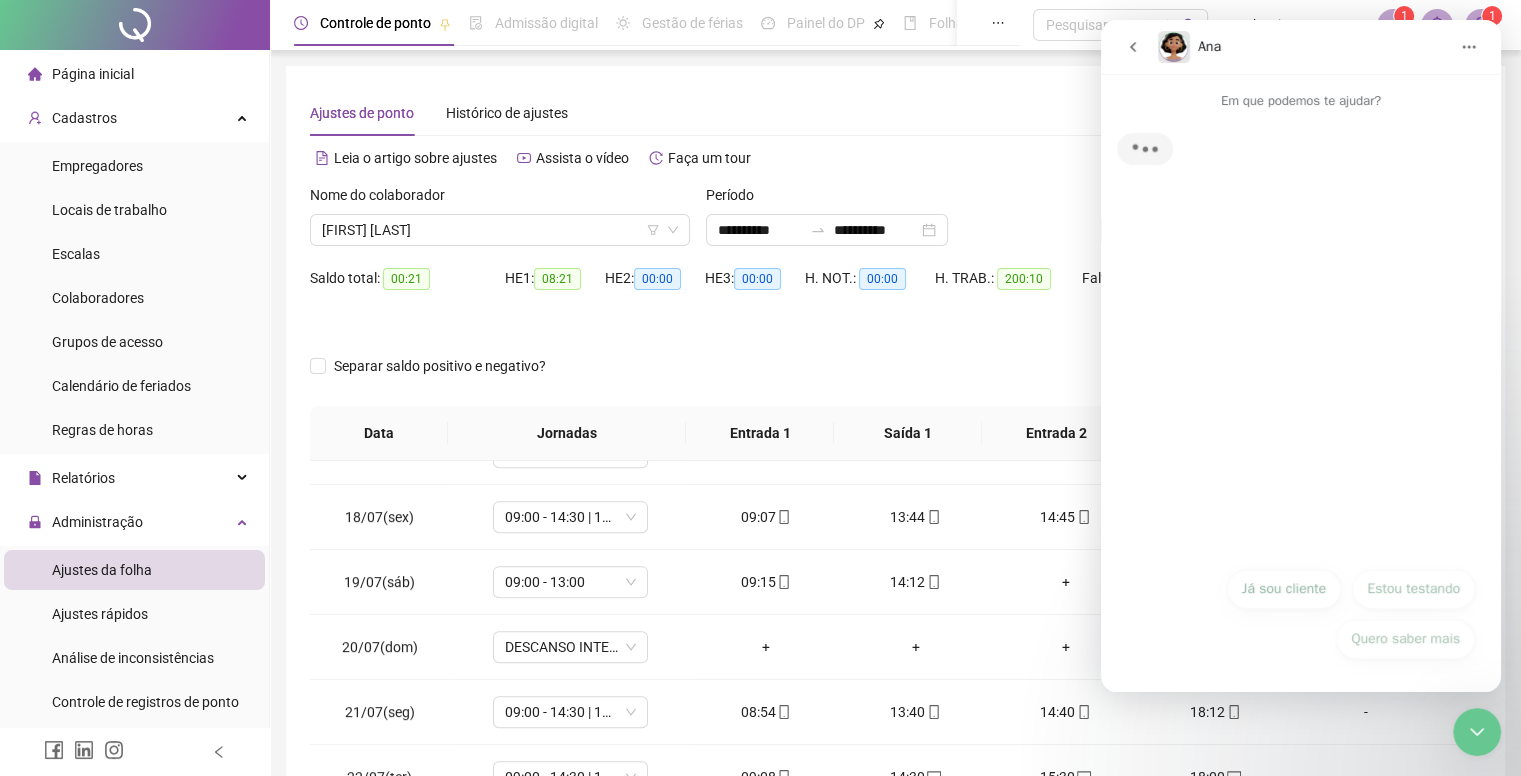 scroll, scrollTop: 198, scrollLeft: 0, axis: vertical 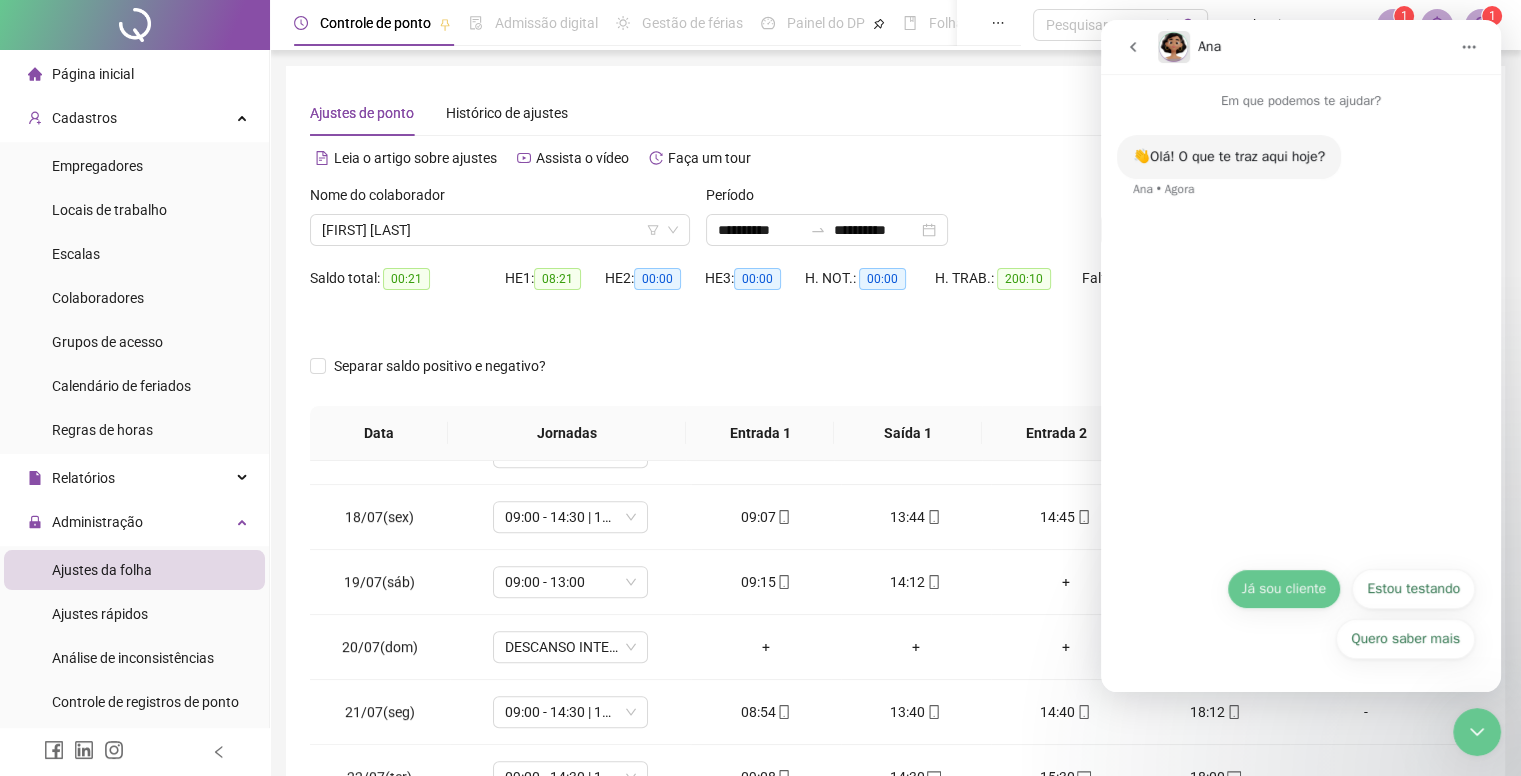 click on "Já sou cliente" at bounding box center [1284, 589] 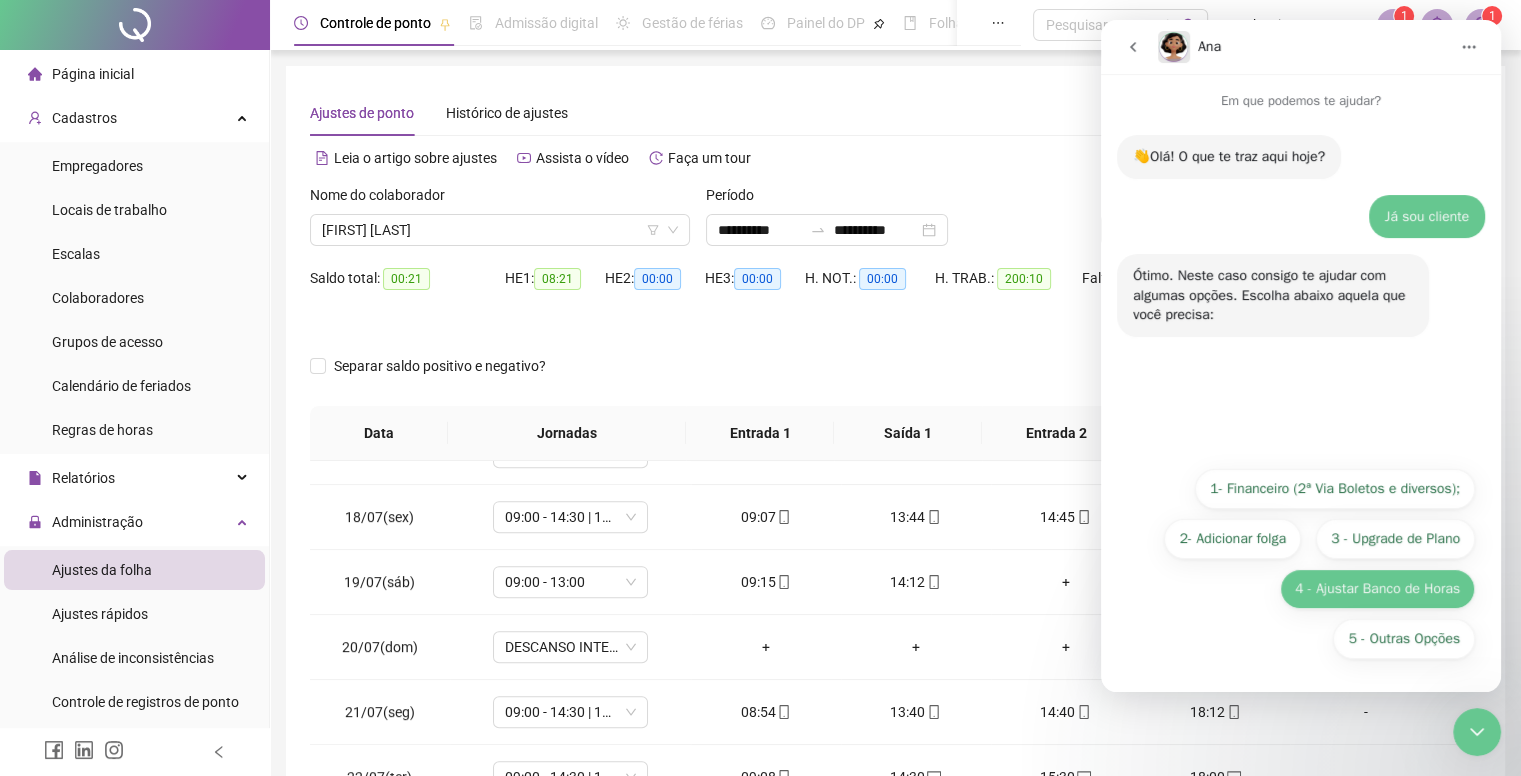 click on "4 - Ajustar Banco de Horas" at bounding box center [1377, 589] 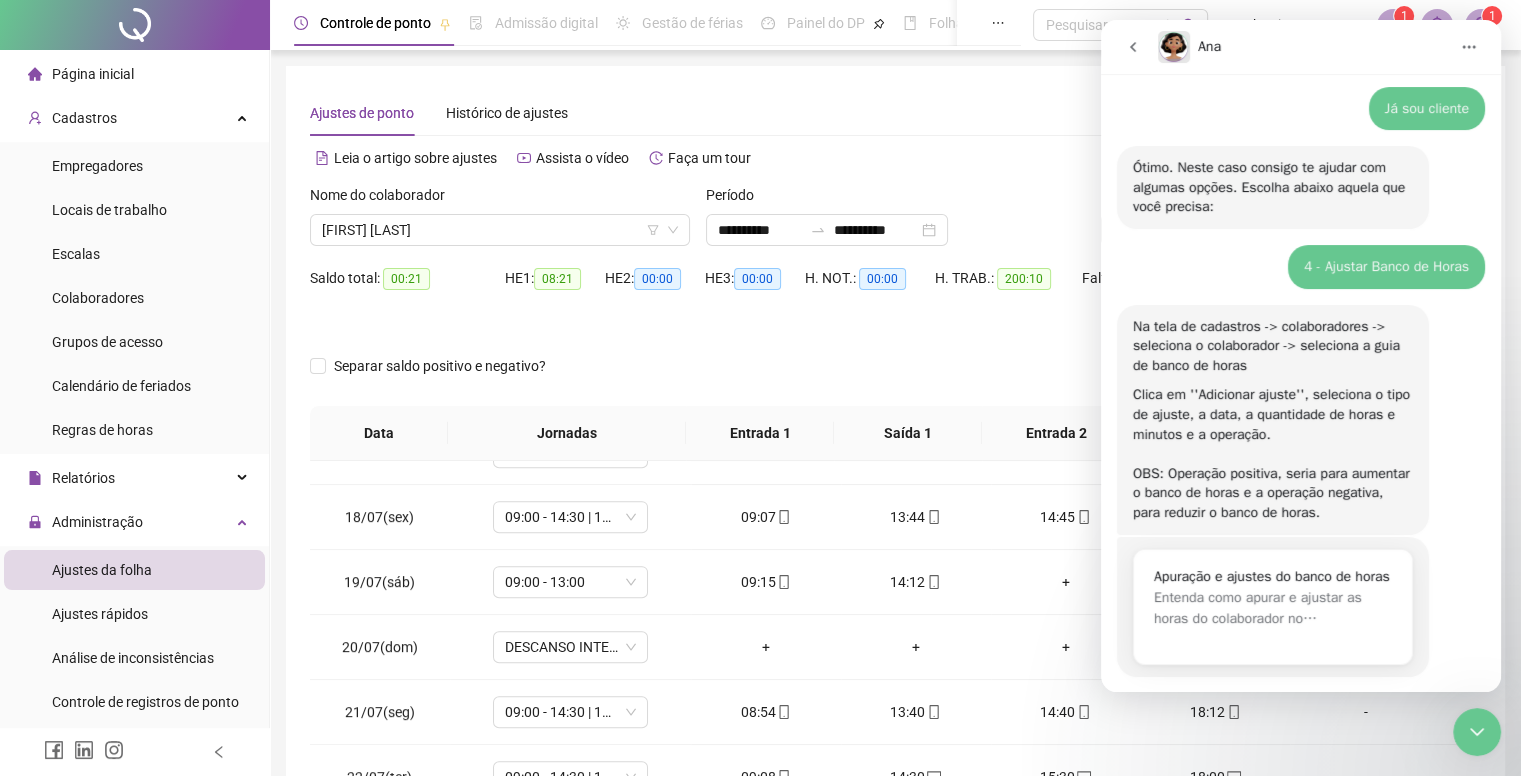 scroll, scrollTop: 204, scrollLeft: 0, axis: vertical 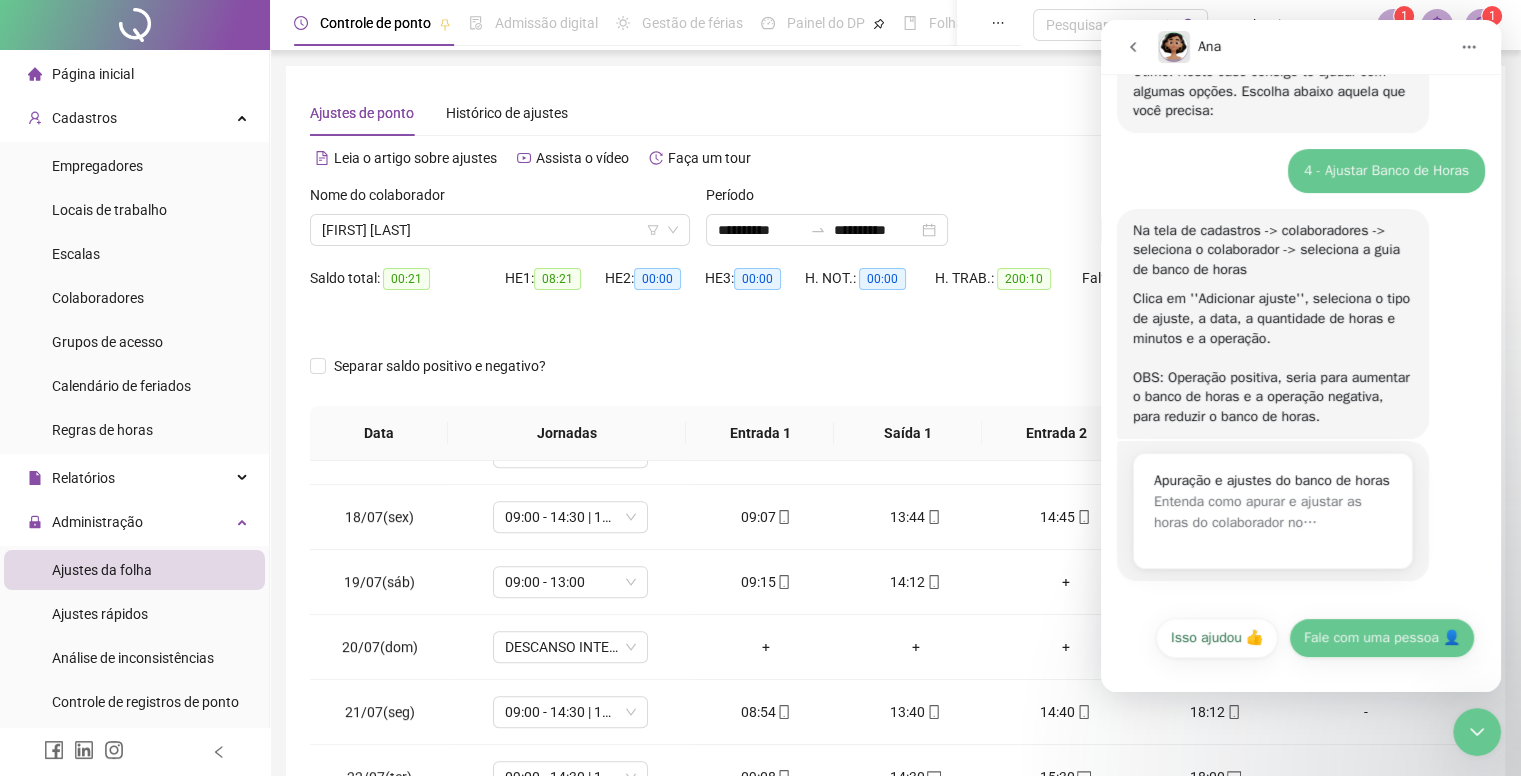 click on "Fale com uma pessoa 👤" at bounding box center [1382, 638] 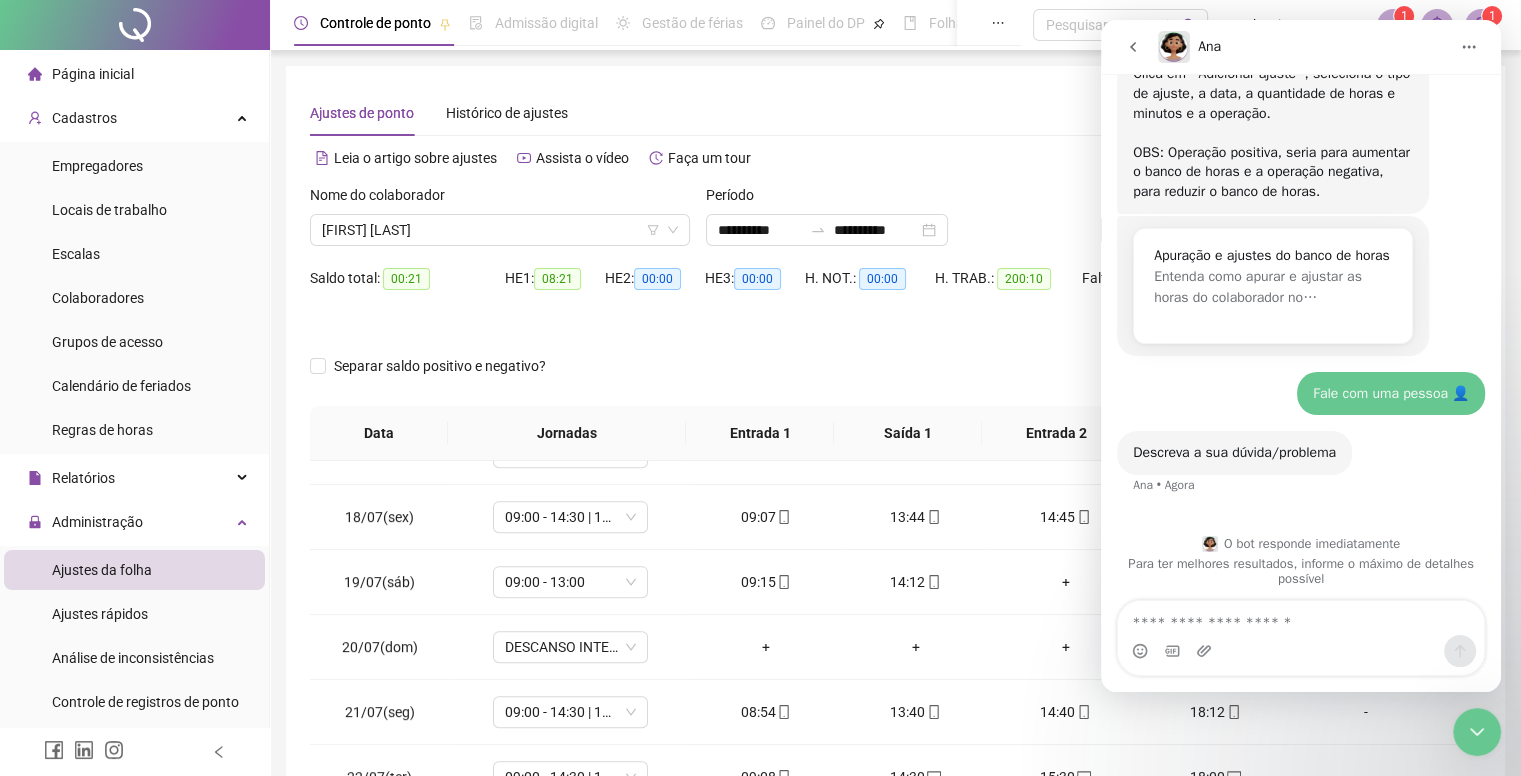 scroll, scrollTop: 434, scrollLeft: 0, axis: vertical 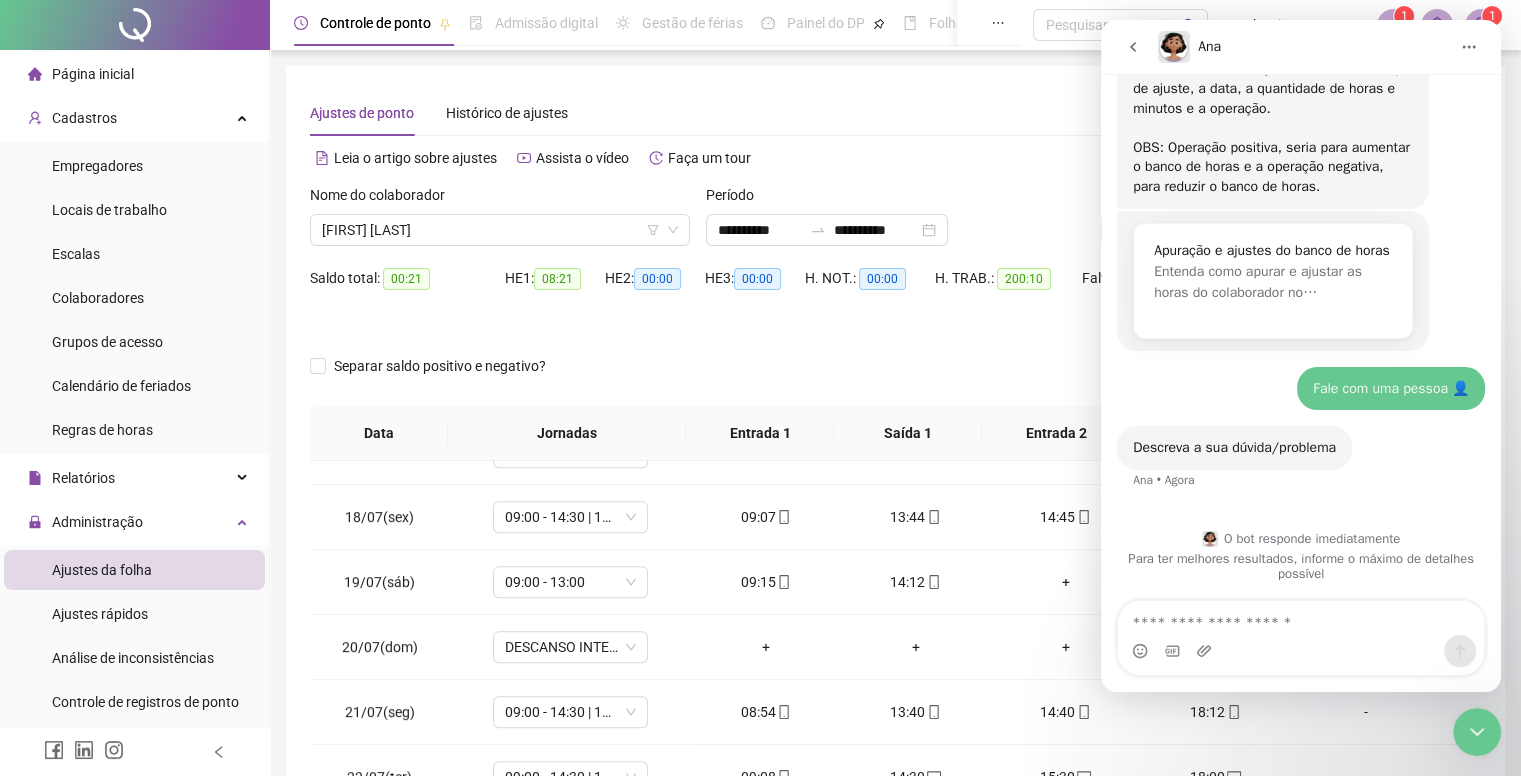 click at bounding box center [1301, 618] 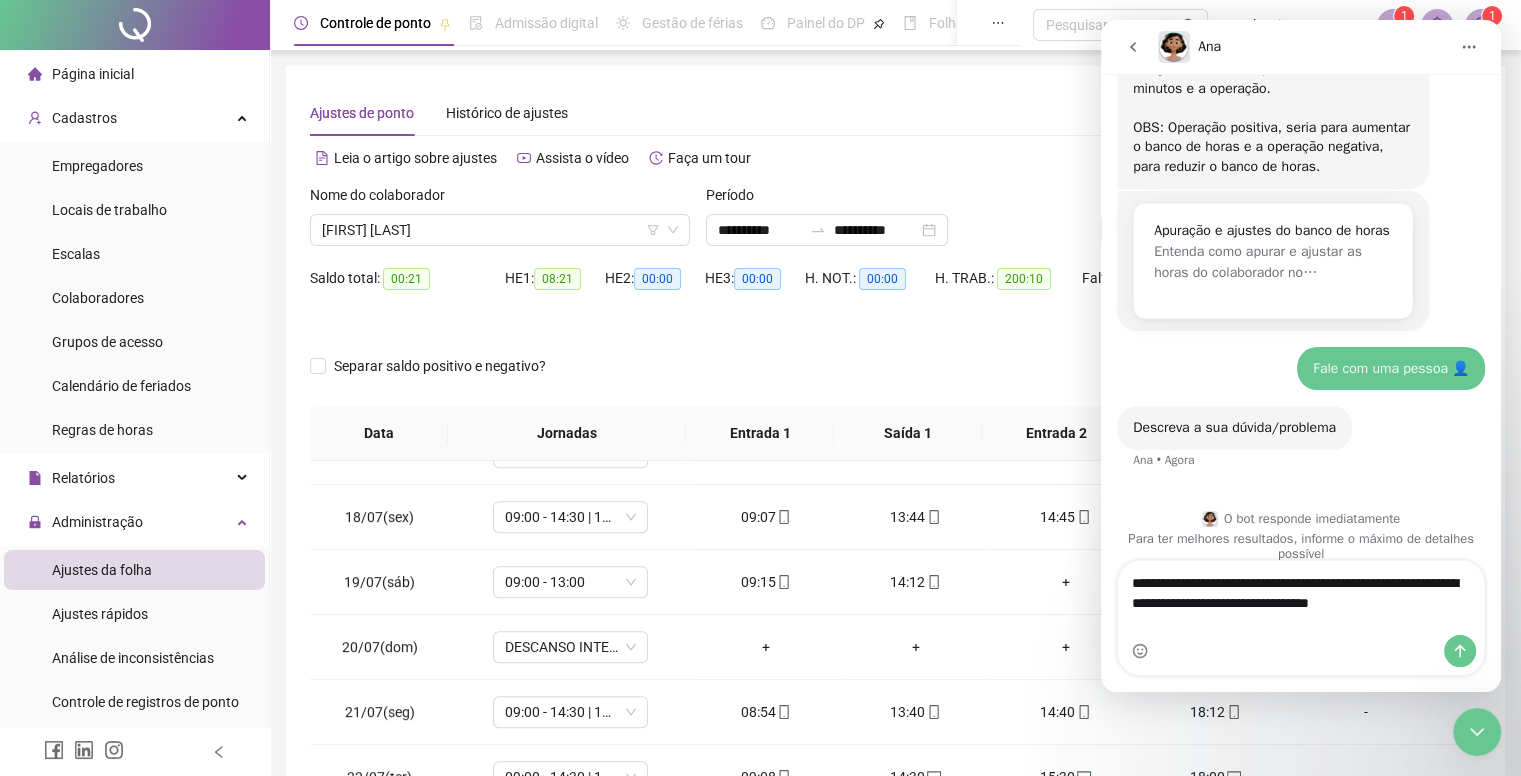 scroll, scrollTop: 474, scrollLeft: 0, axis: vertical 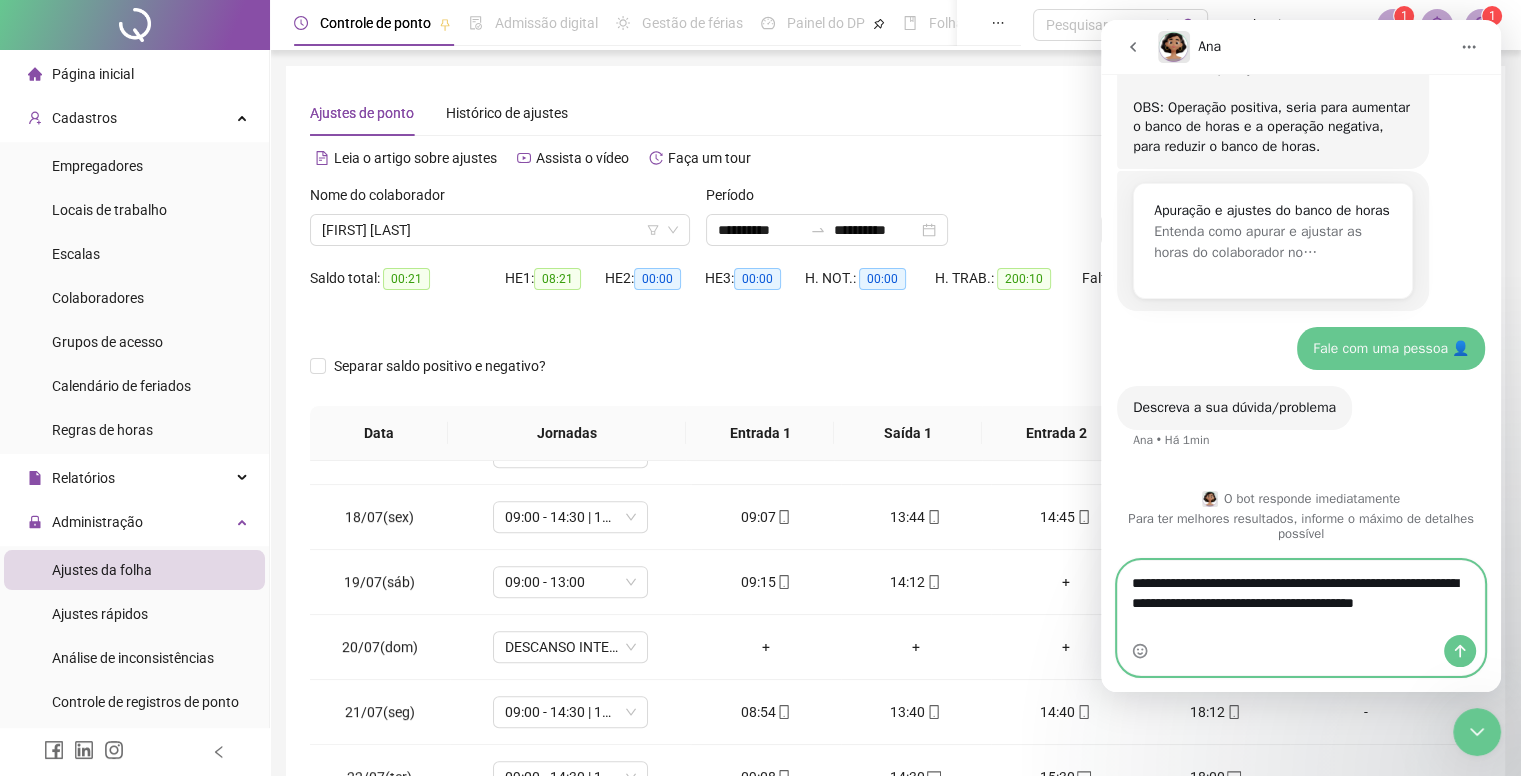 type on "**********" 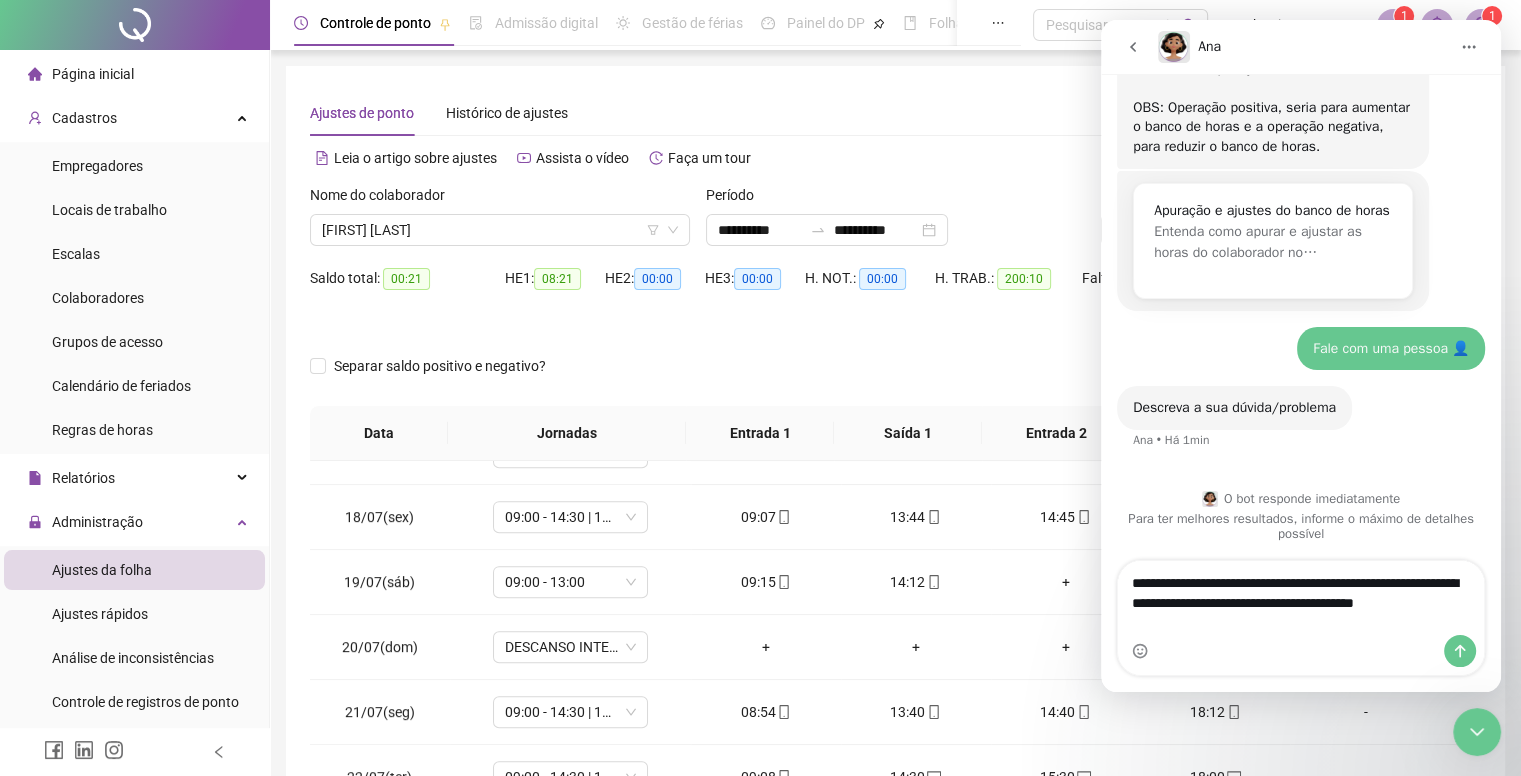 click on "Ana" at bounding box center (1303, 47) 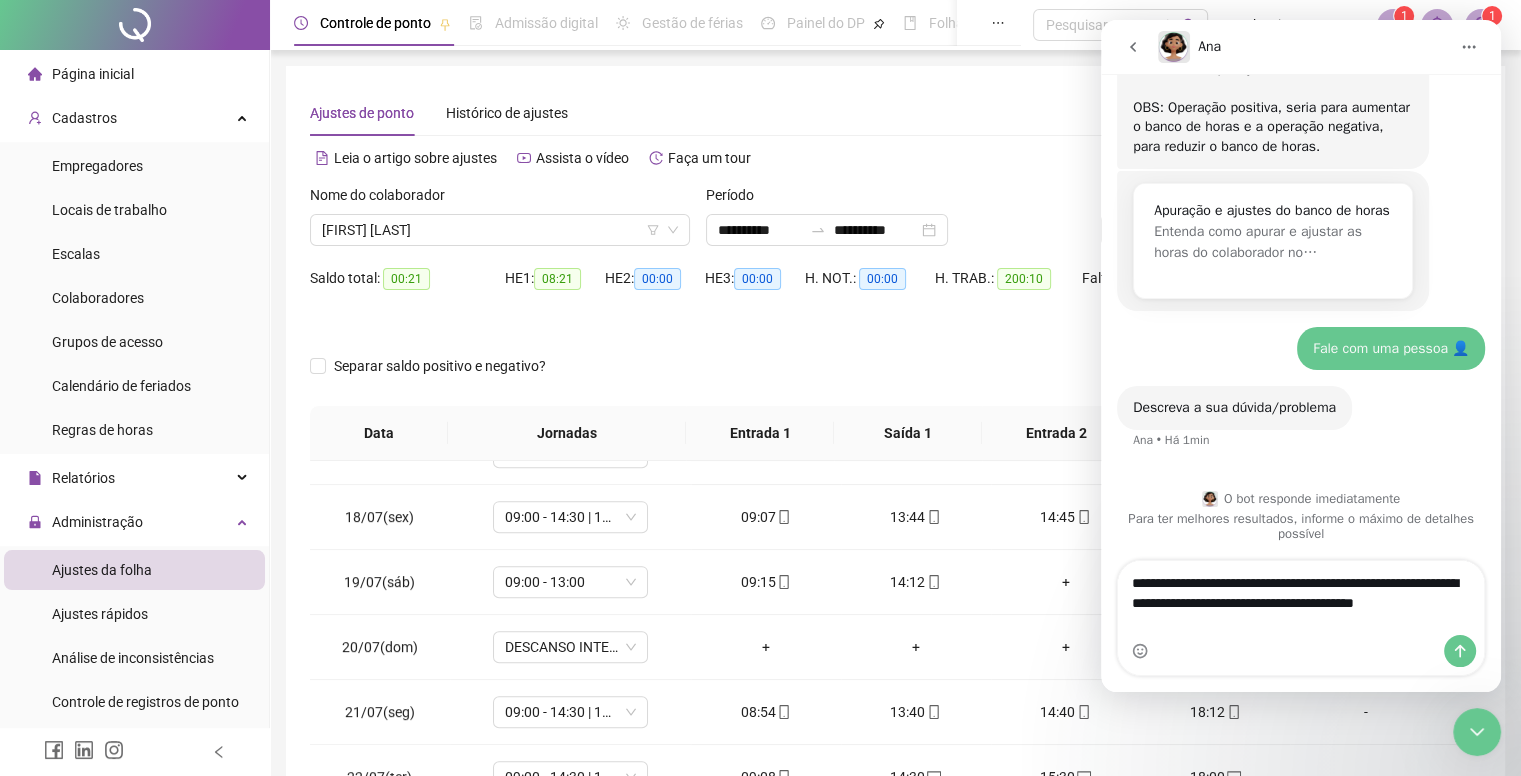 click on "Ajustes de ponto Histórico de ajustes" at bounding box center [895, 113] 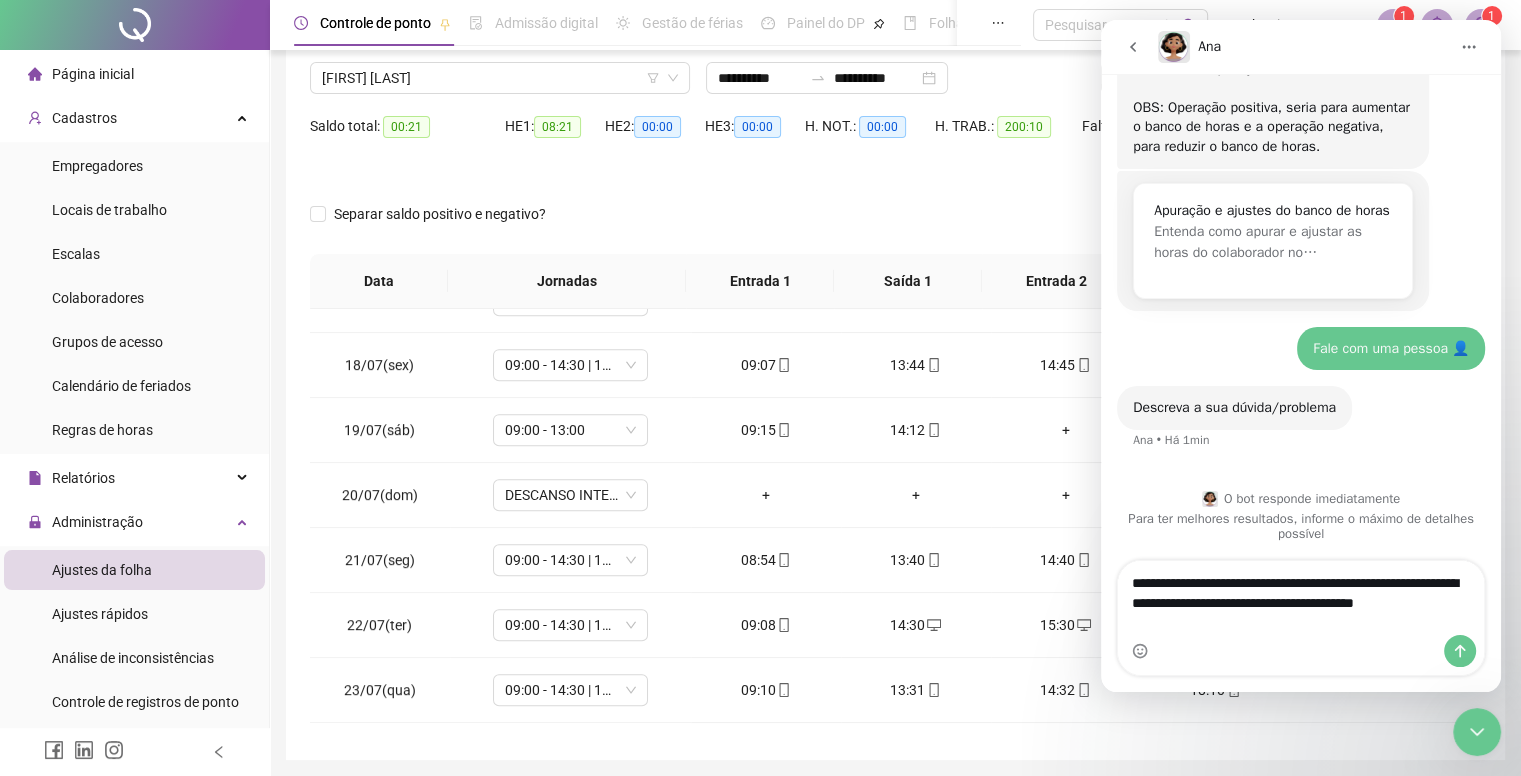scroll, scrollTop: 200, scrollLeft: 0, axis: vertical 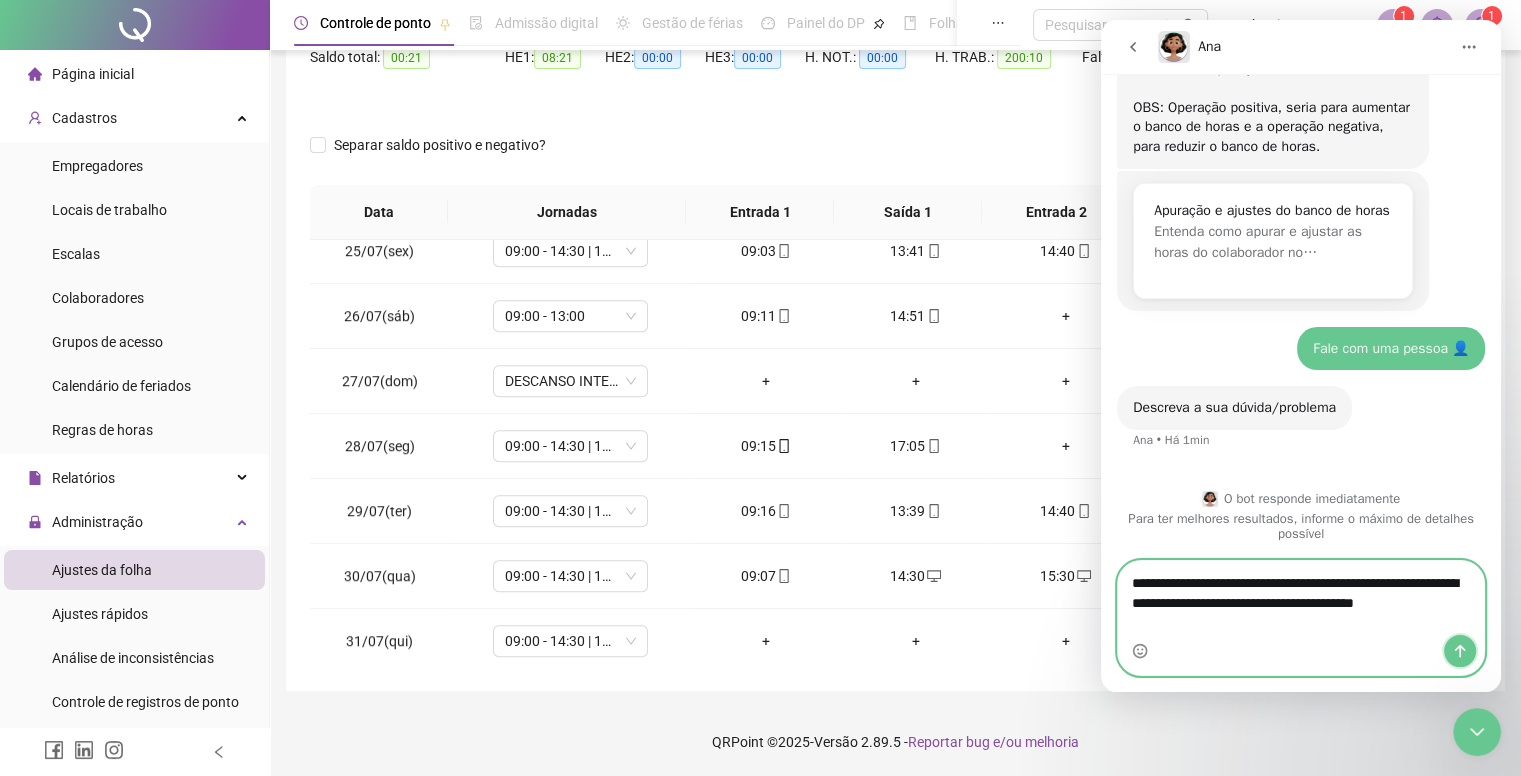 click 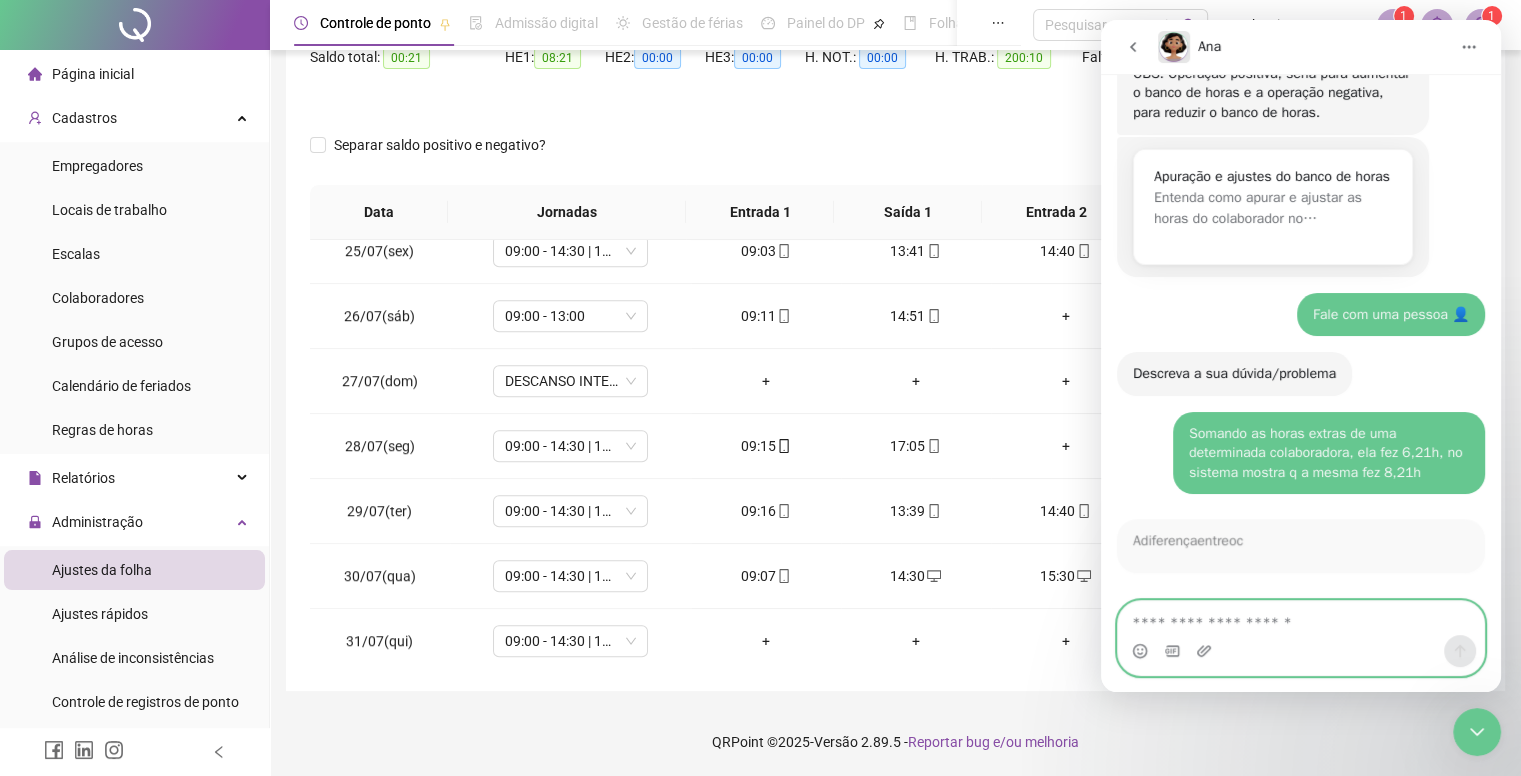 scroll, scrollTop: 533, scrollLeft: 0, axis: vertical 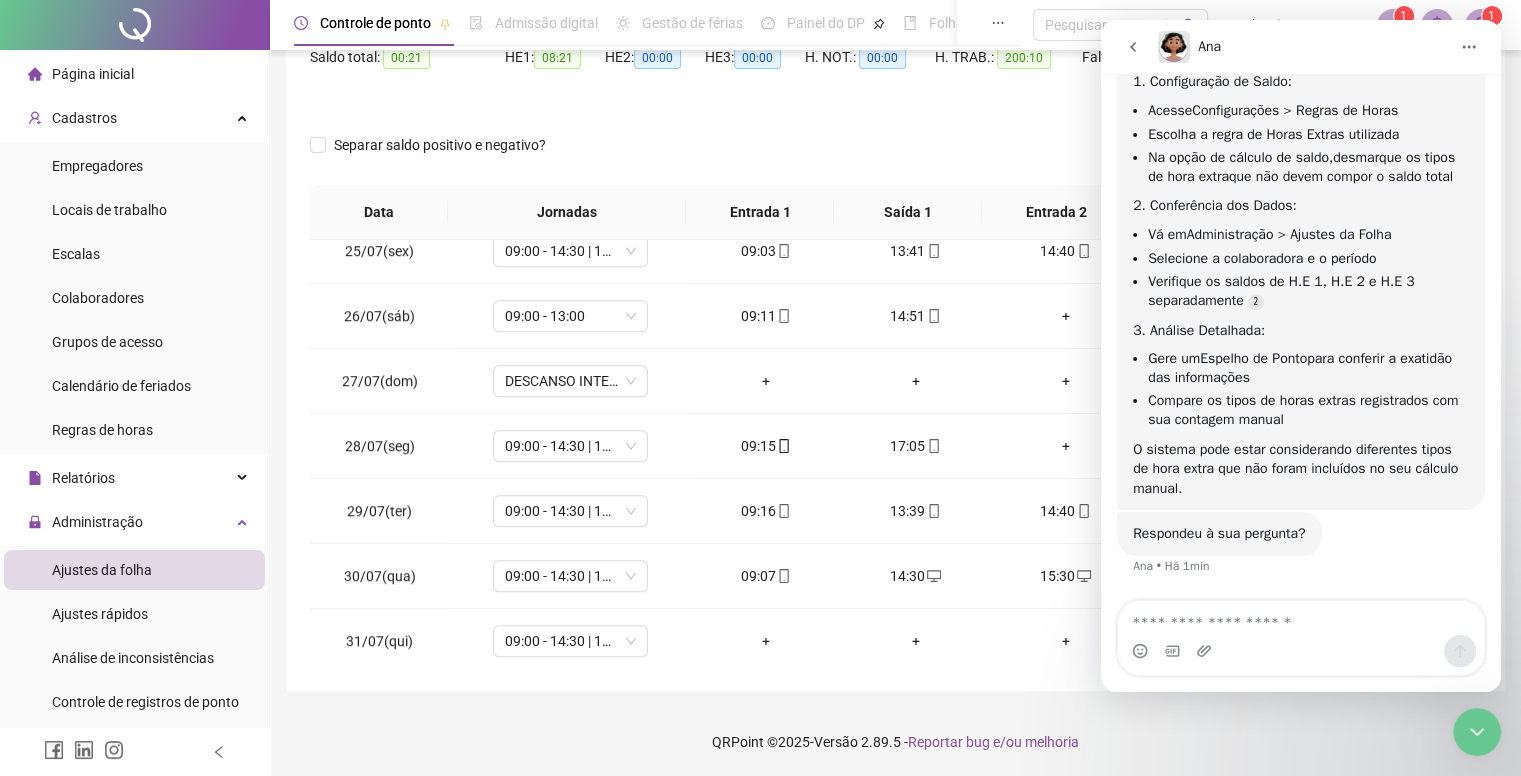 click at bounding box center [1301, 651] 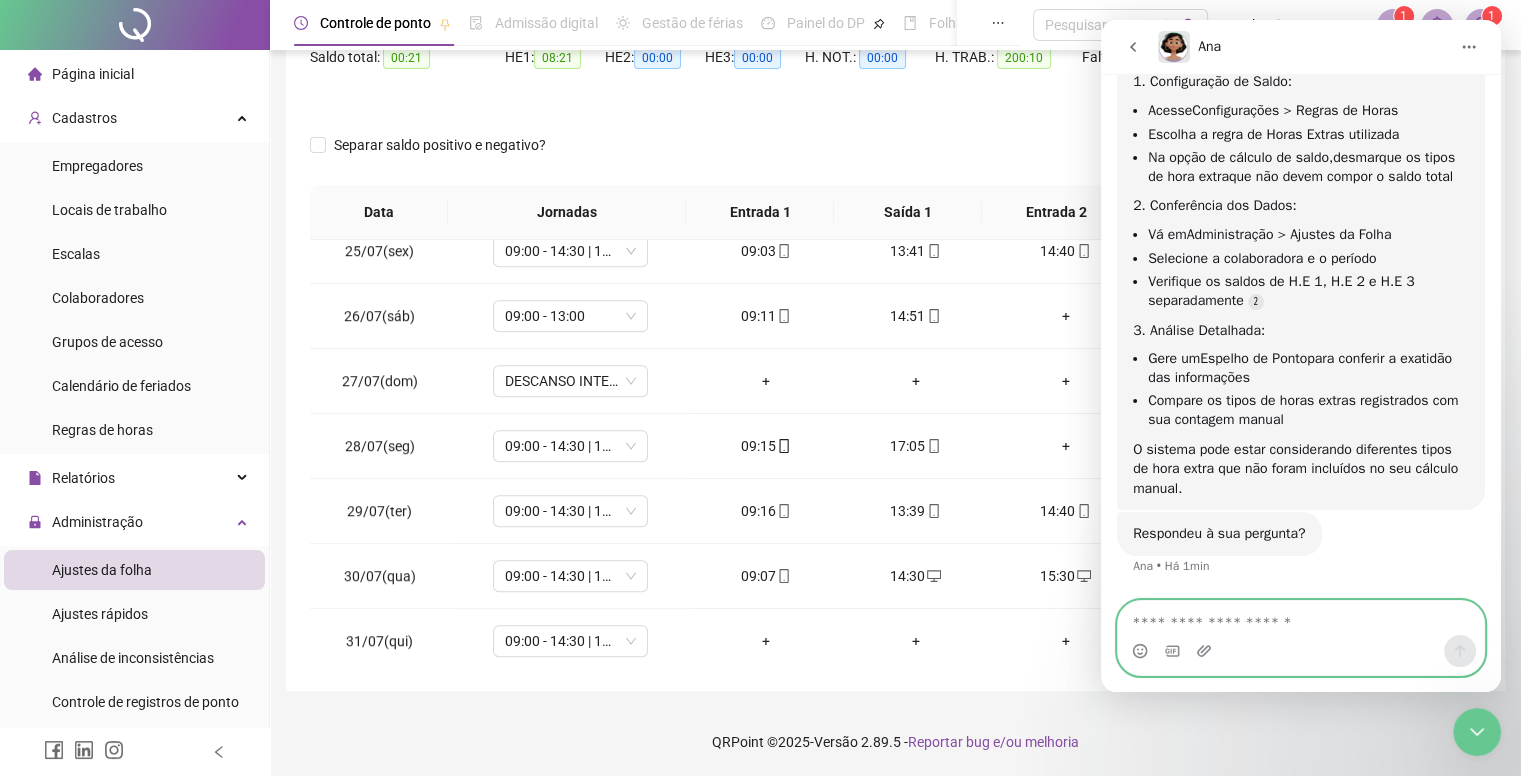 click at bounding box center [1301, 618] 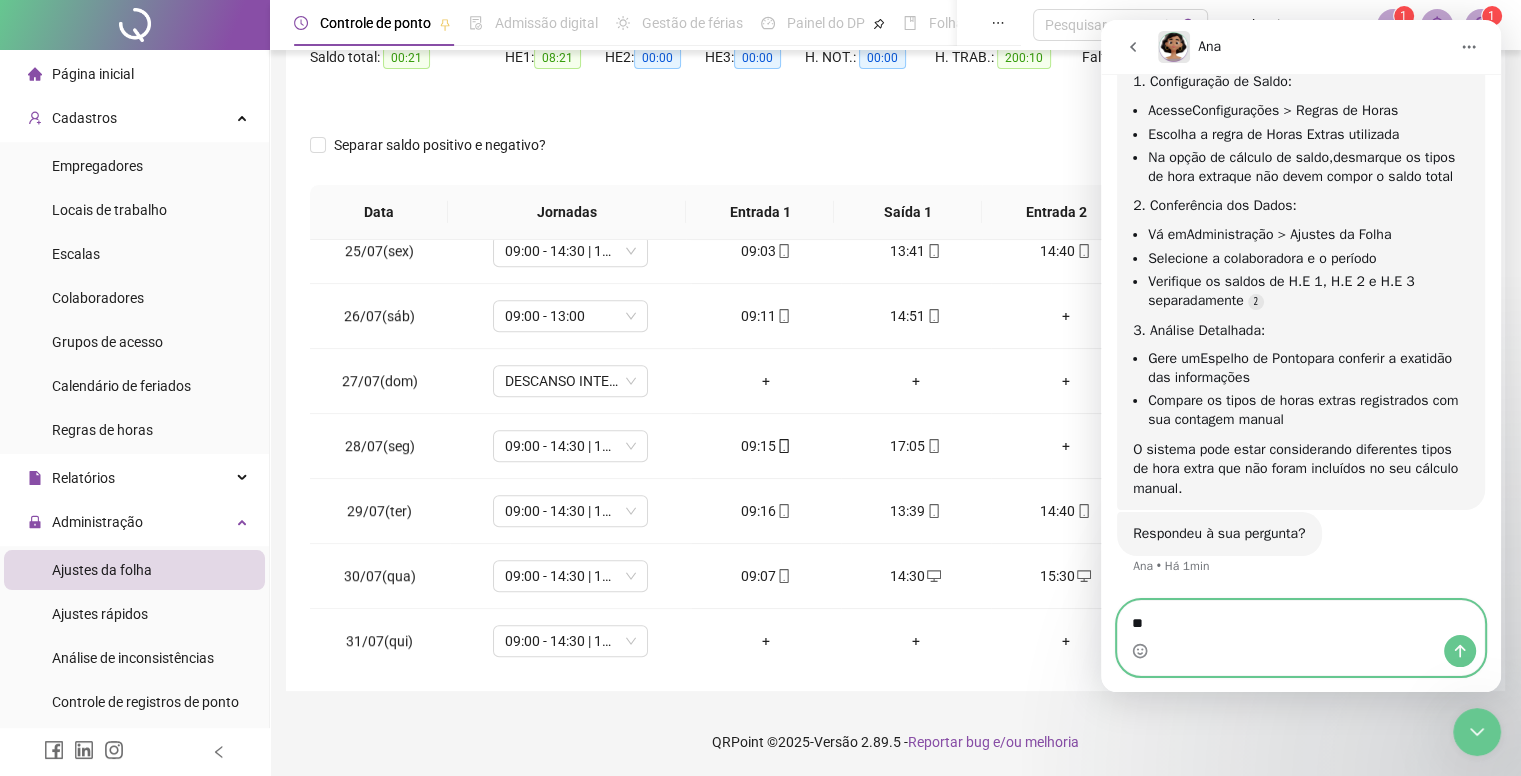 type on "***" 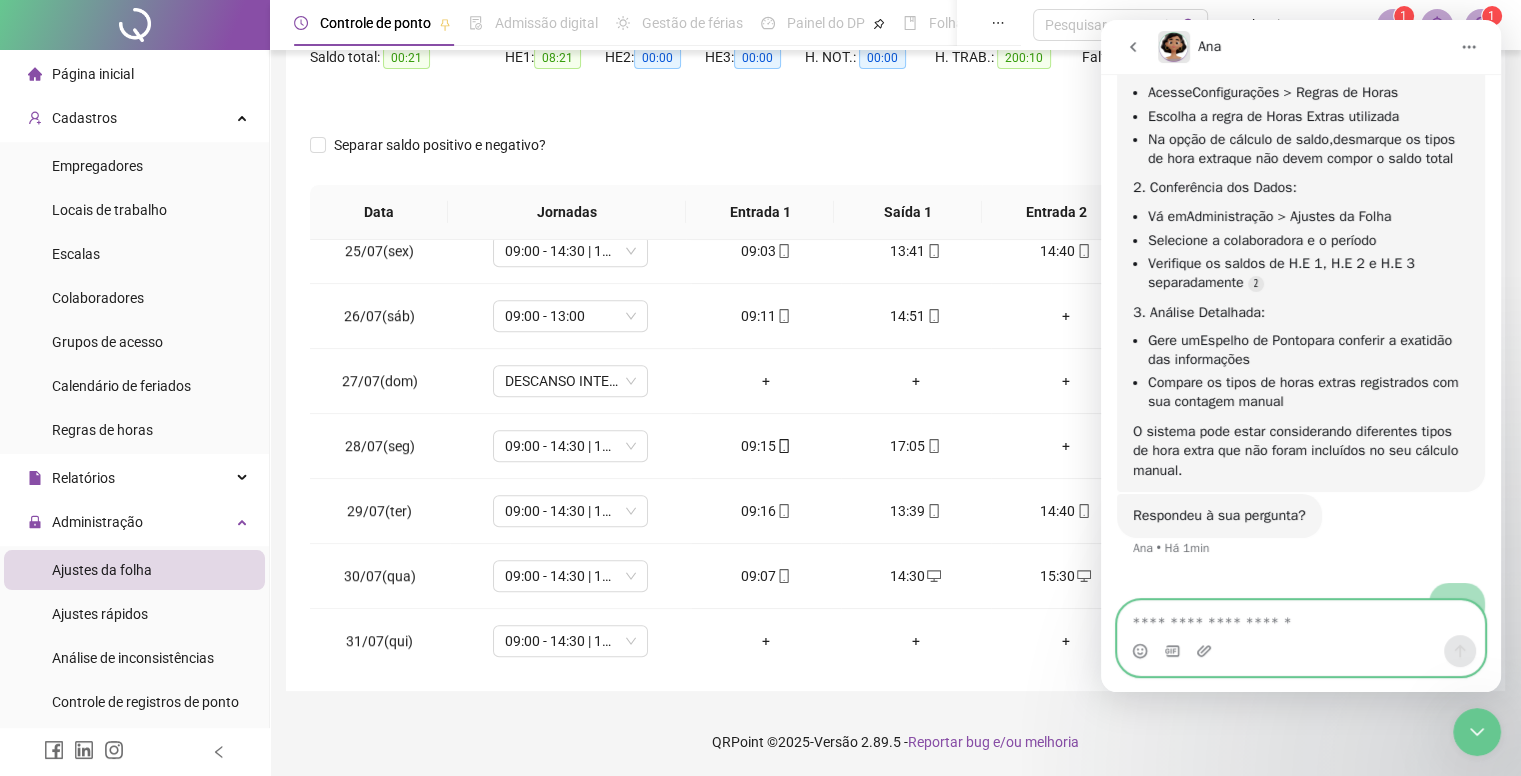 scroll, scrollTop: 1151, scrollLeft: 0, axis: vertical 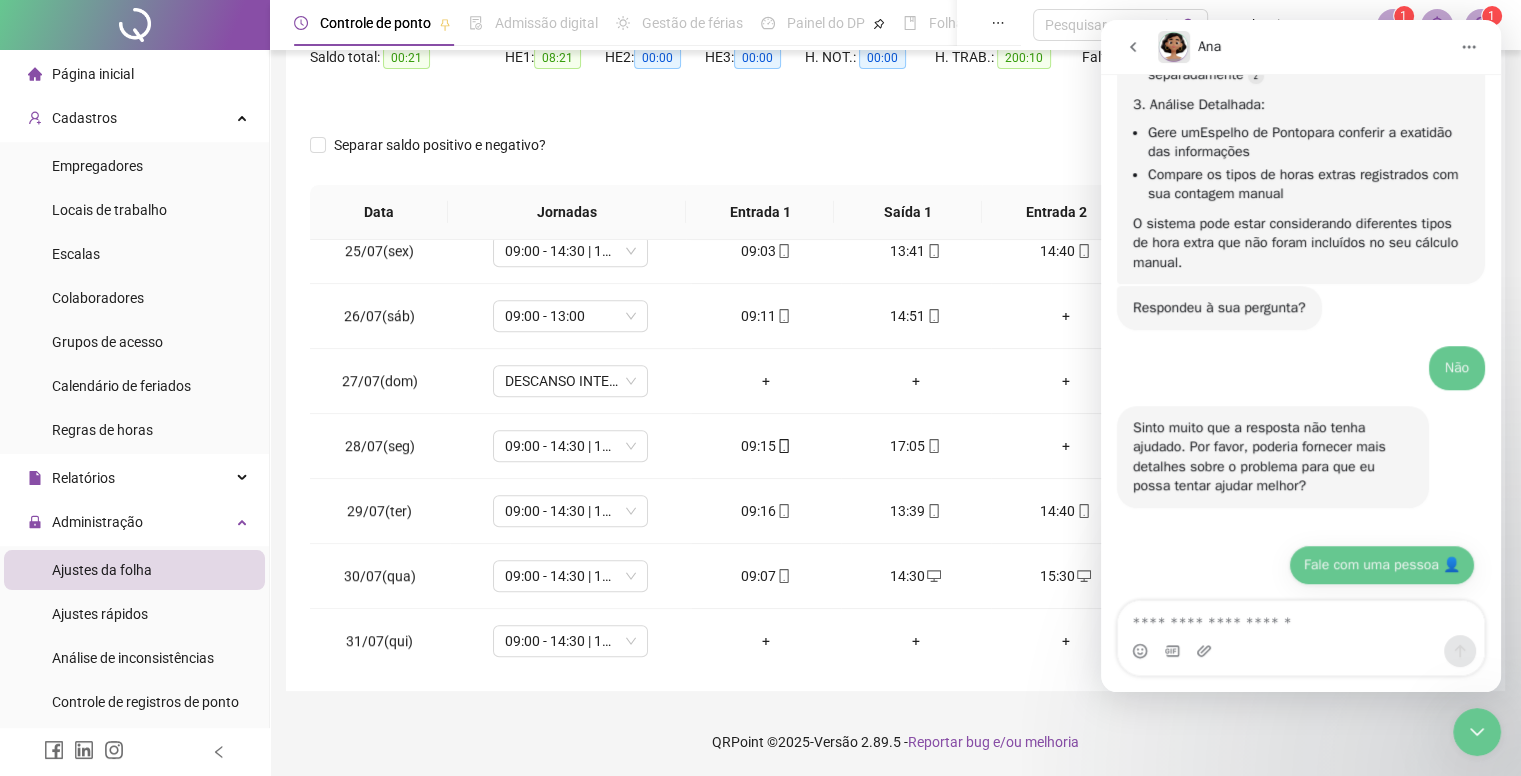click on "Fale com uma pessoa 👤" at bounding box center (1382, 565) 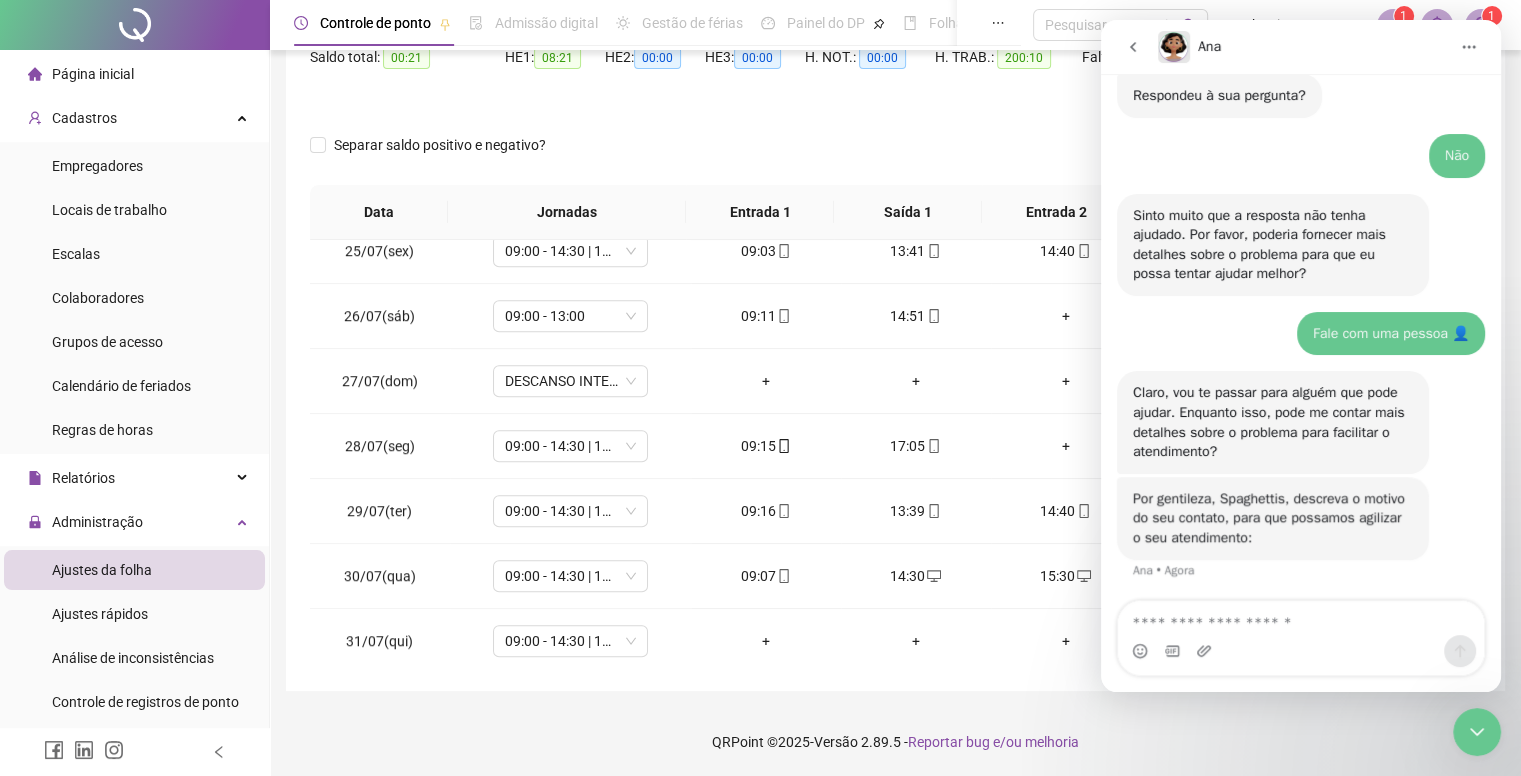 scroll, scrollTop: 1532, scrollLeft: 0, axis: vertical 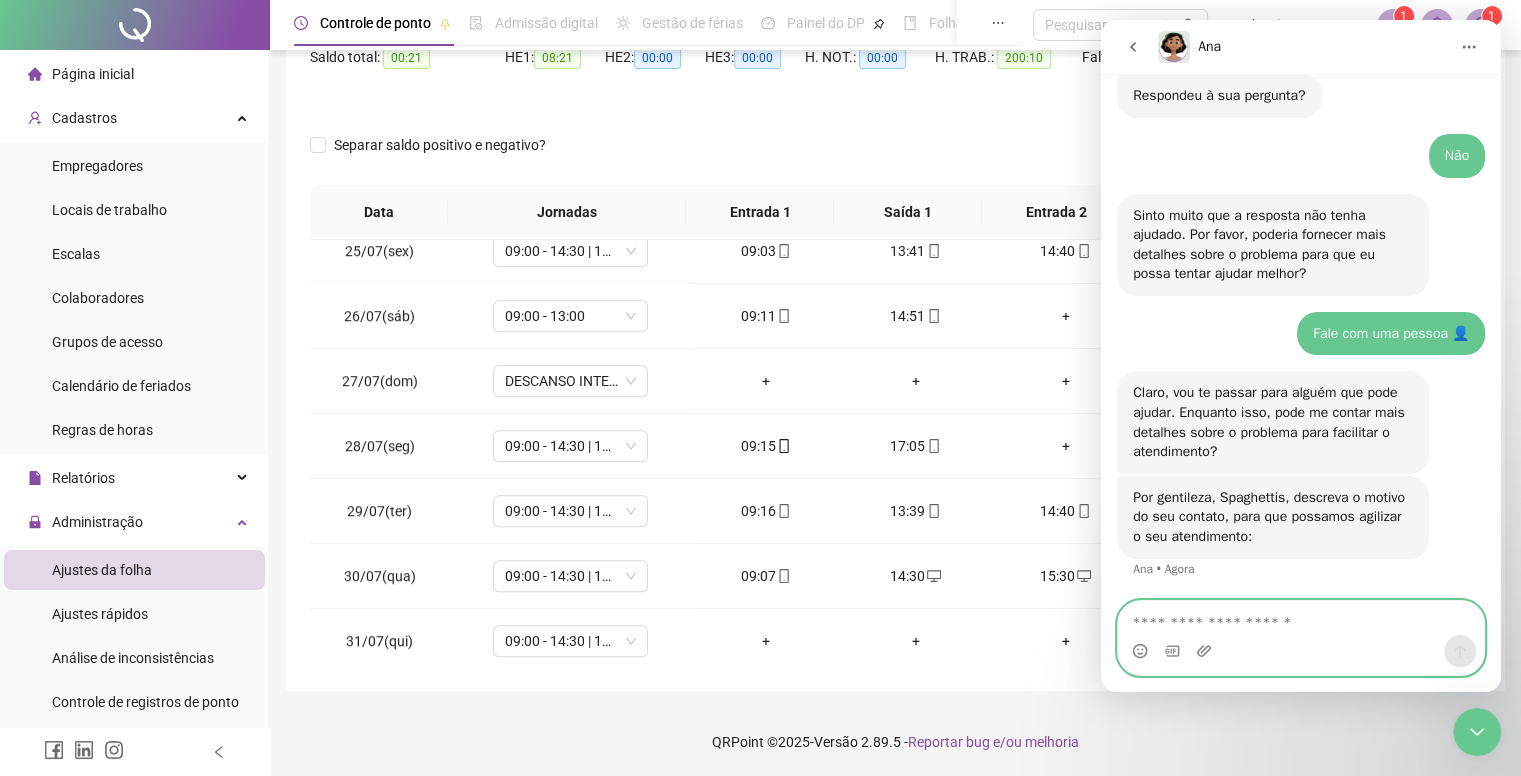 click at bounding box center (1301, 618) 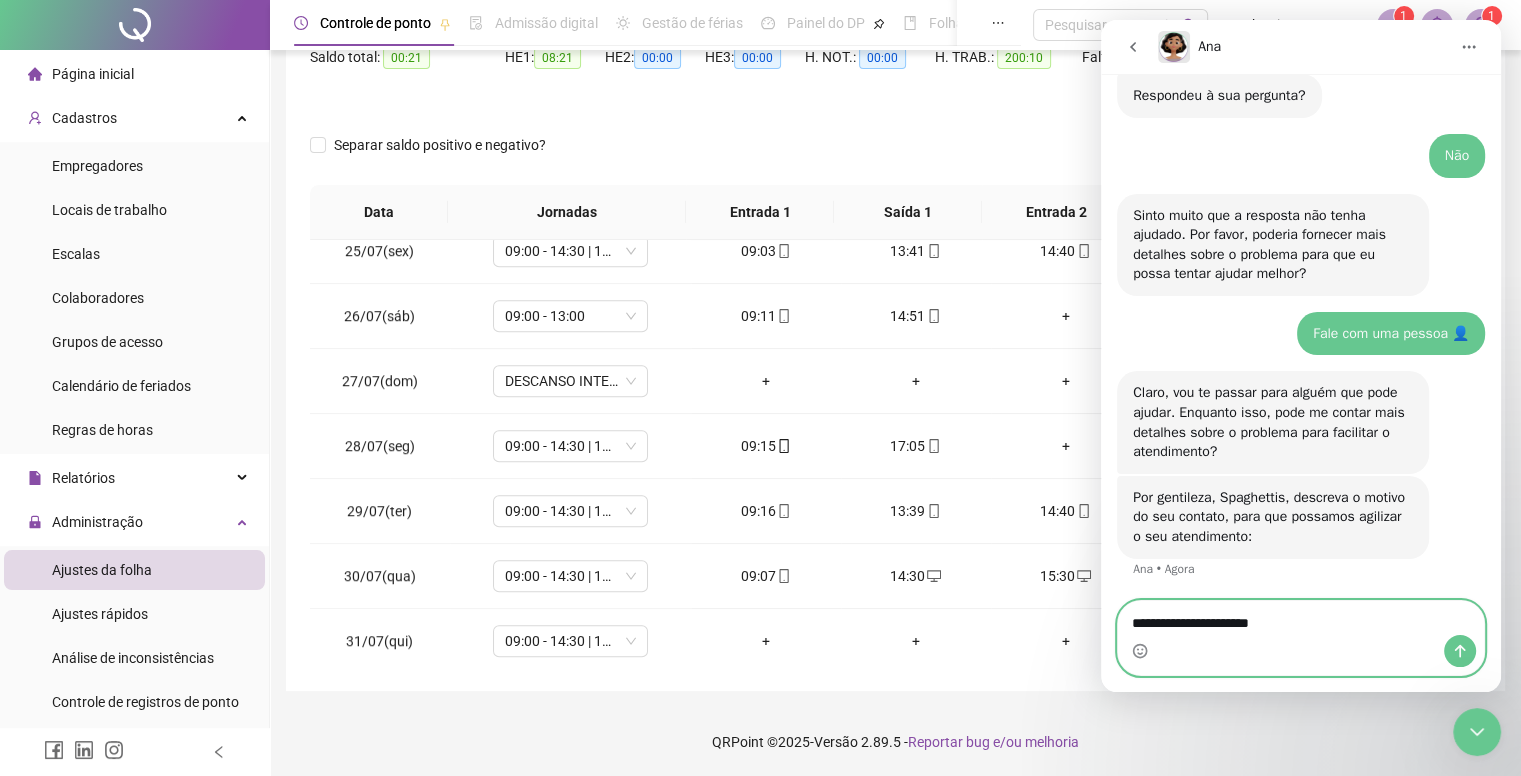 type on "**********" 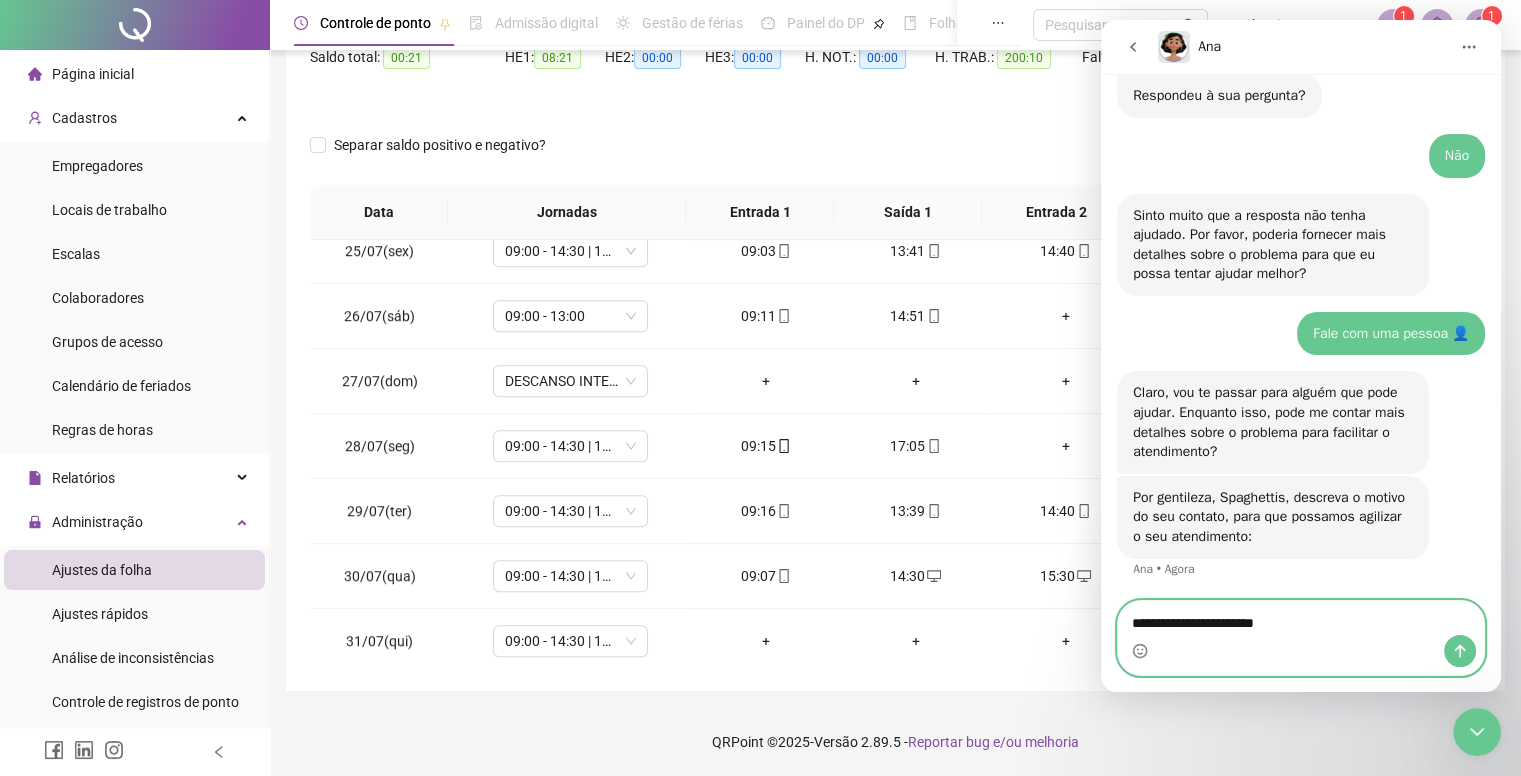 type 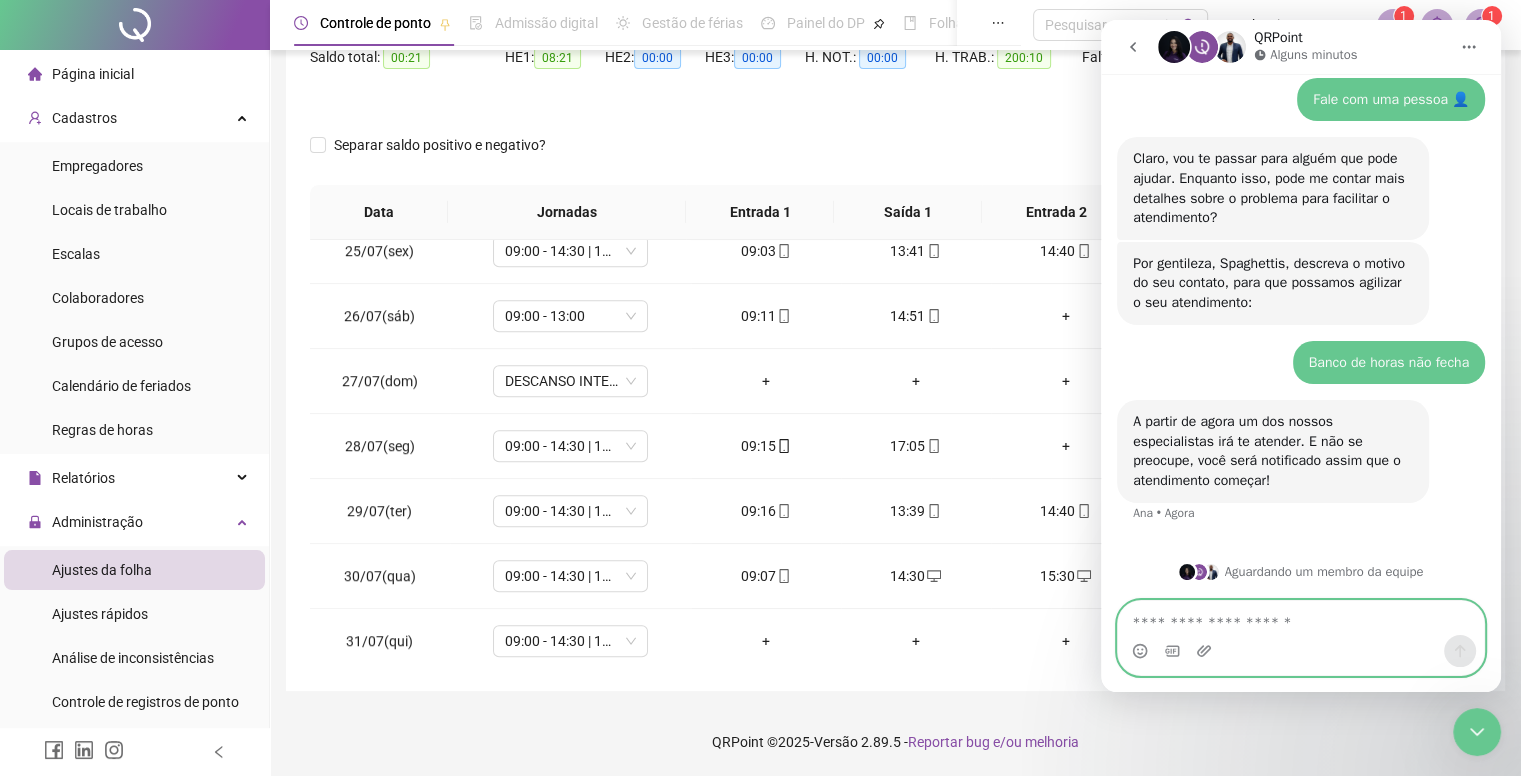 scroll, scrollTop: 1766, scrollLeft: 0, axis: vertical 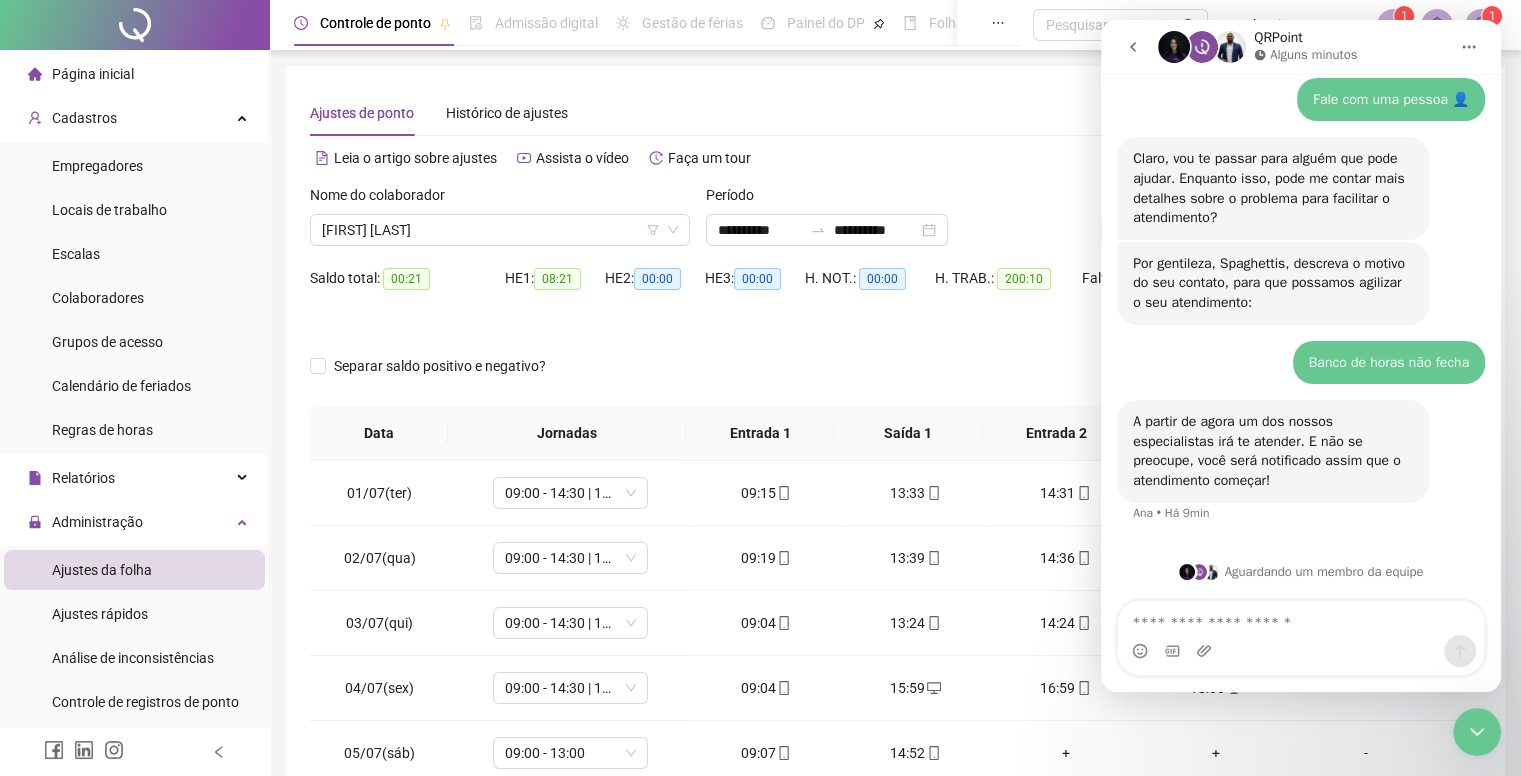 click 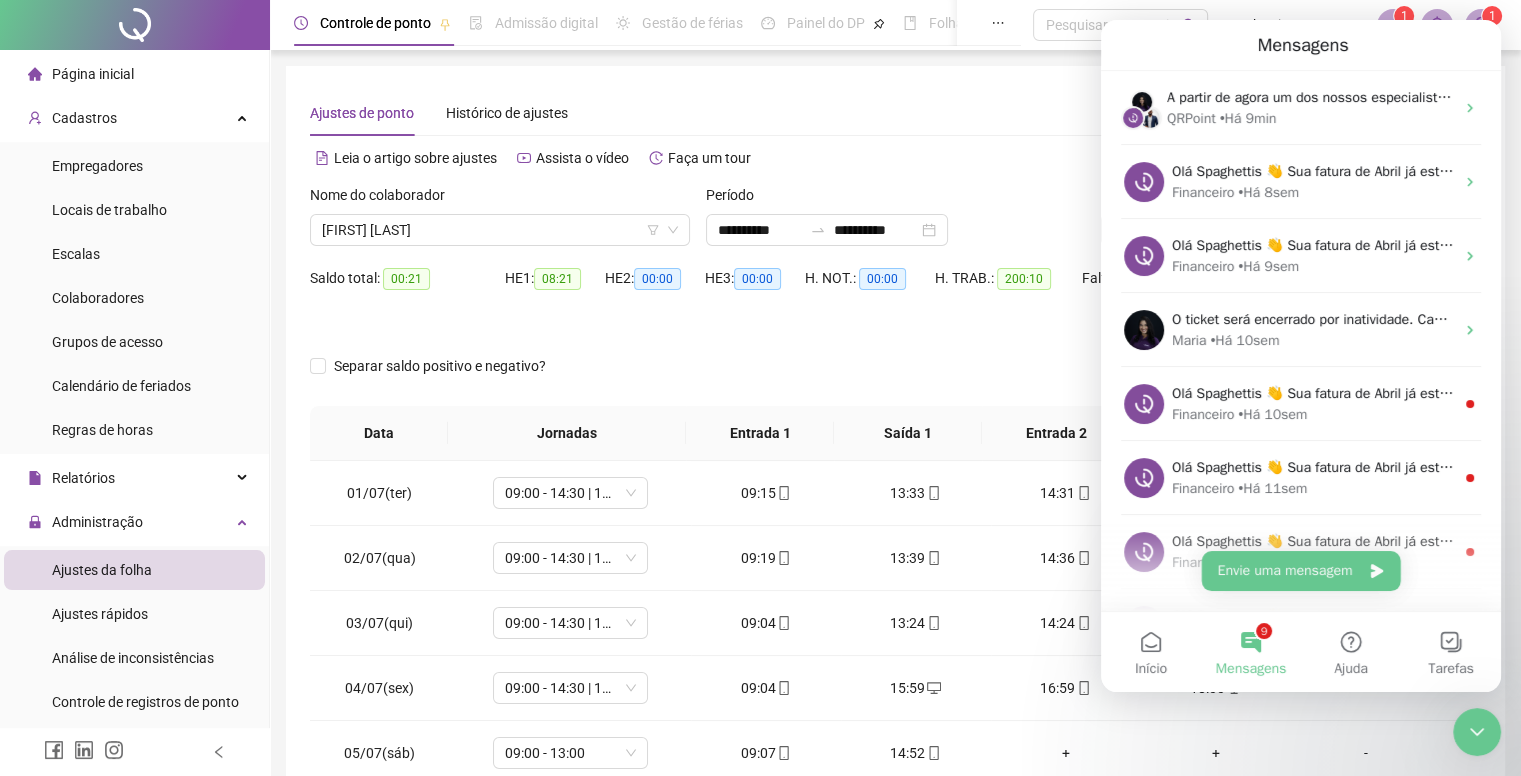 scroll, scrollTop: 859, scrollLeft: 0, axis: vertical 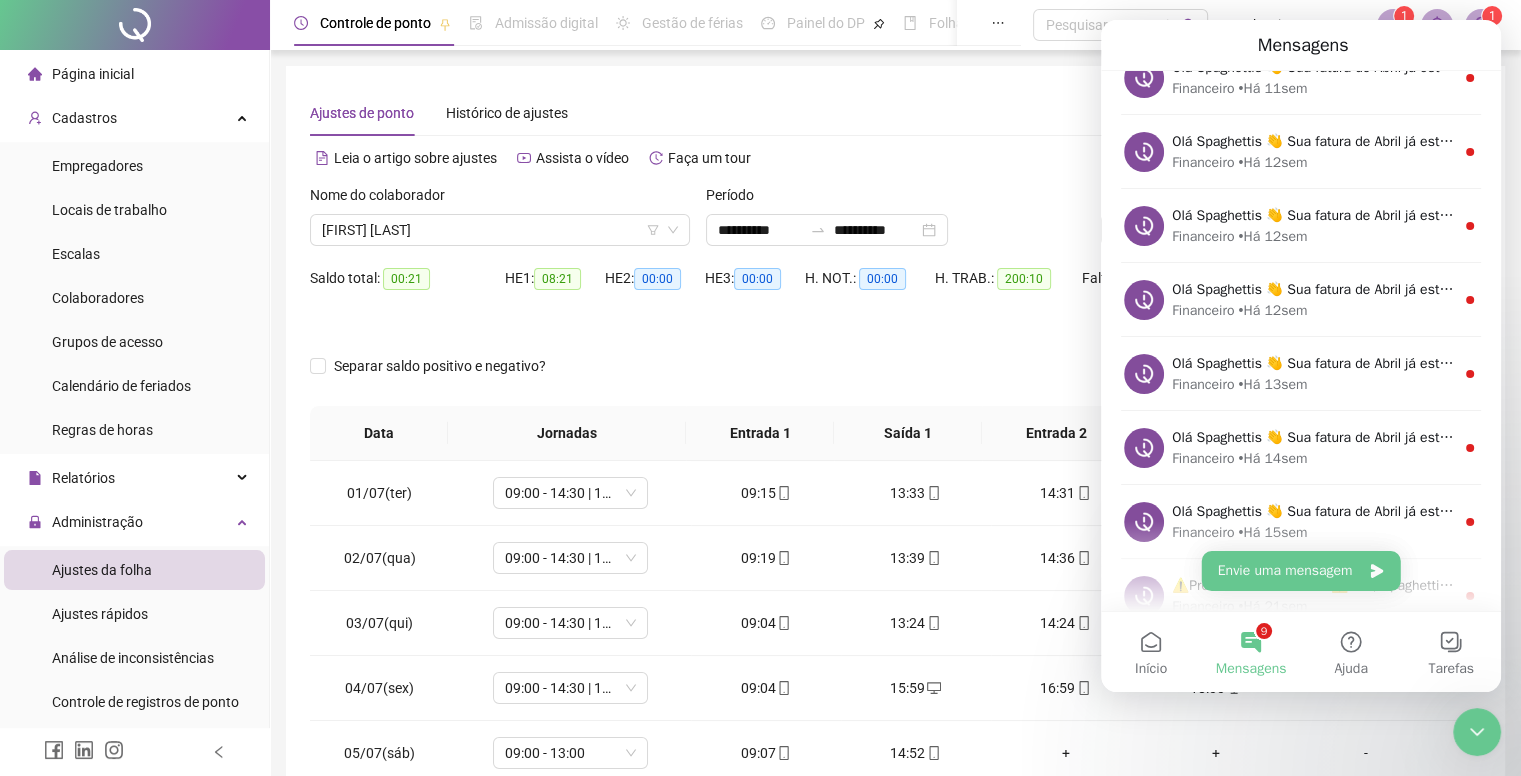 click on "Mensagens" at bounding box center [1251, 669] 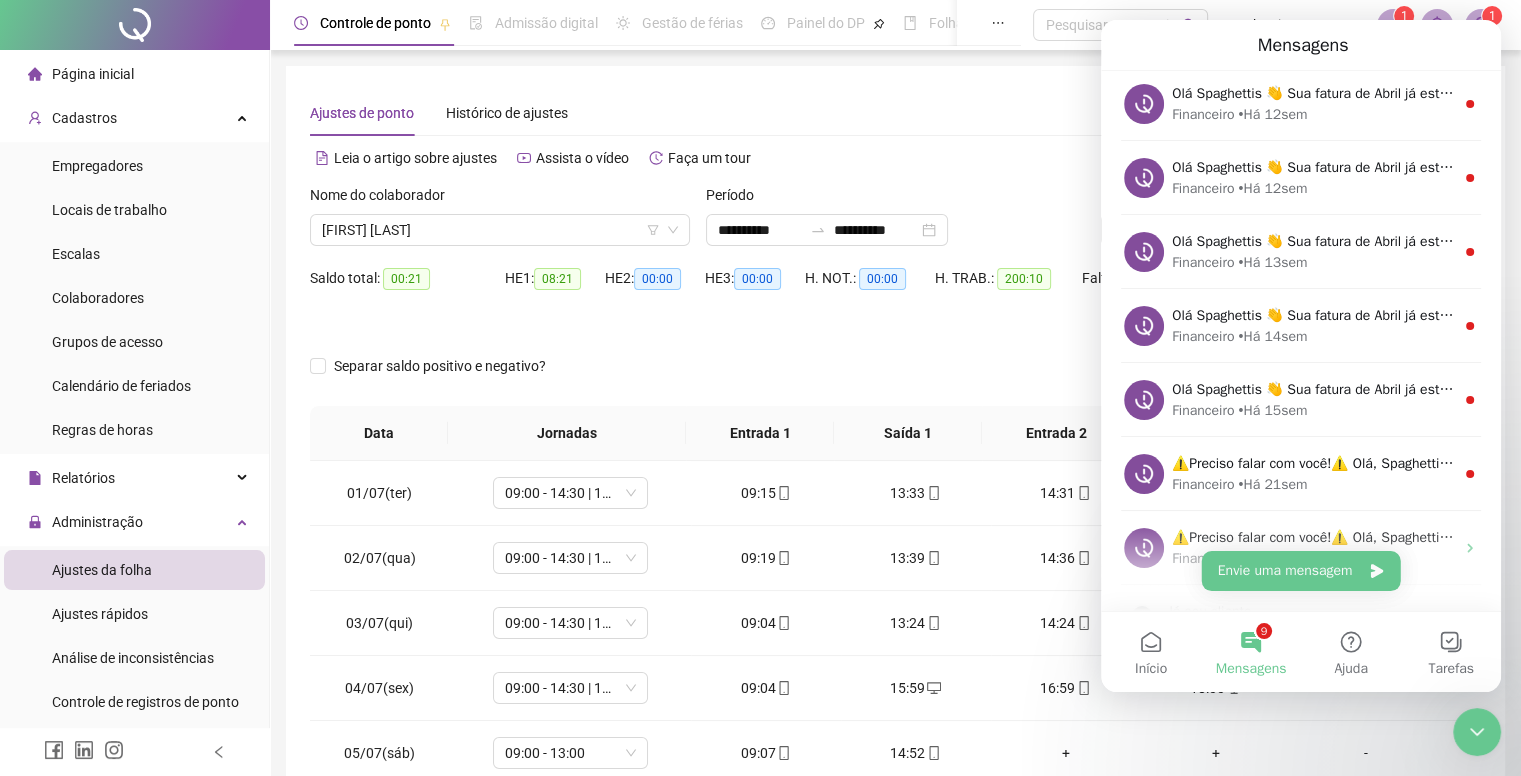 scroll, scrollTop: 600, scrollLeft: 0, axis: vertical 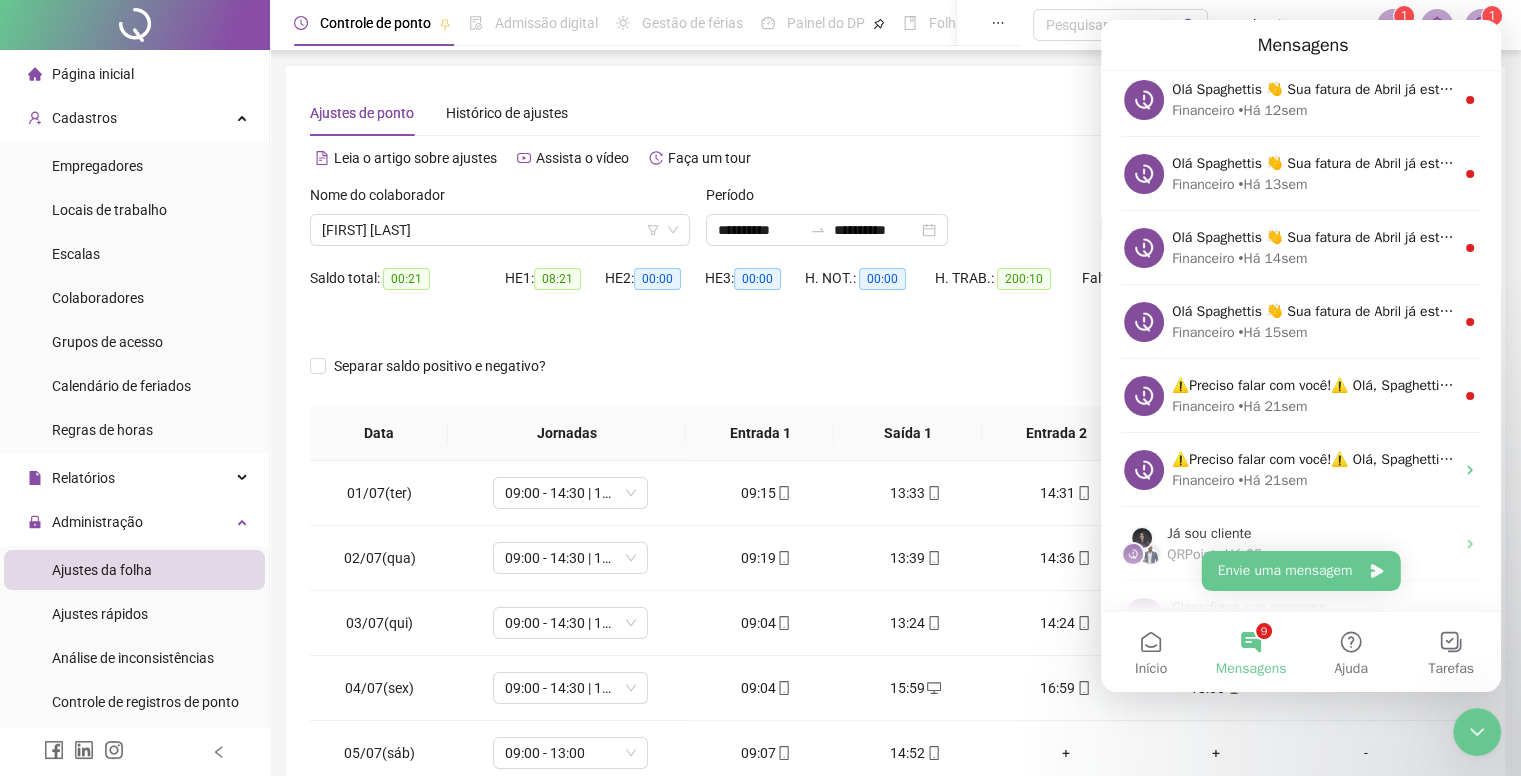 click on "9 Mensagens" at bounding box center (1251, 652) 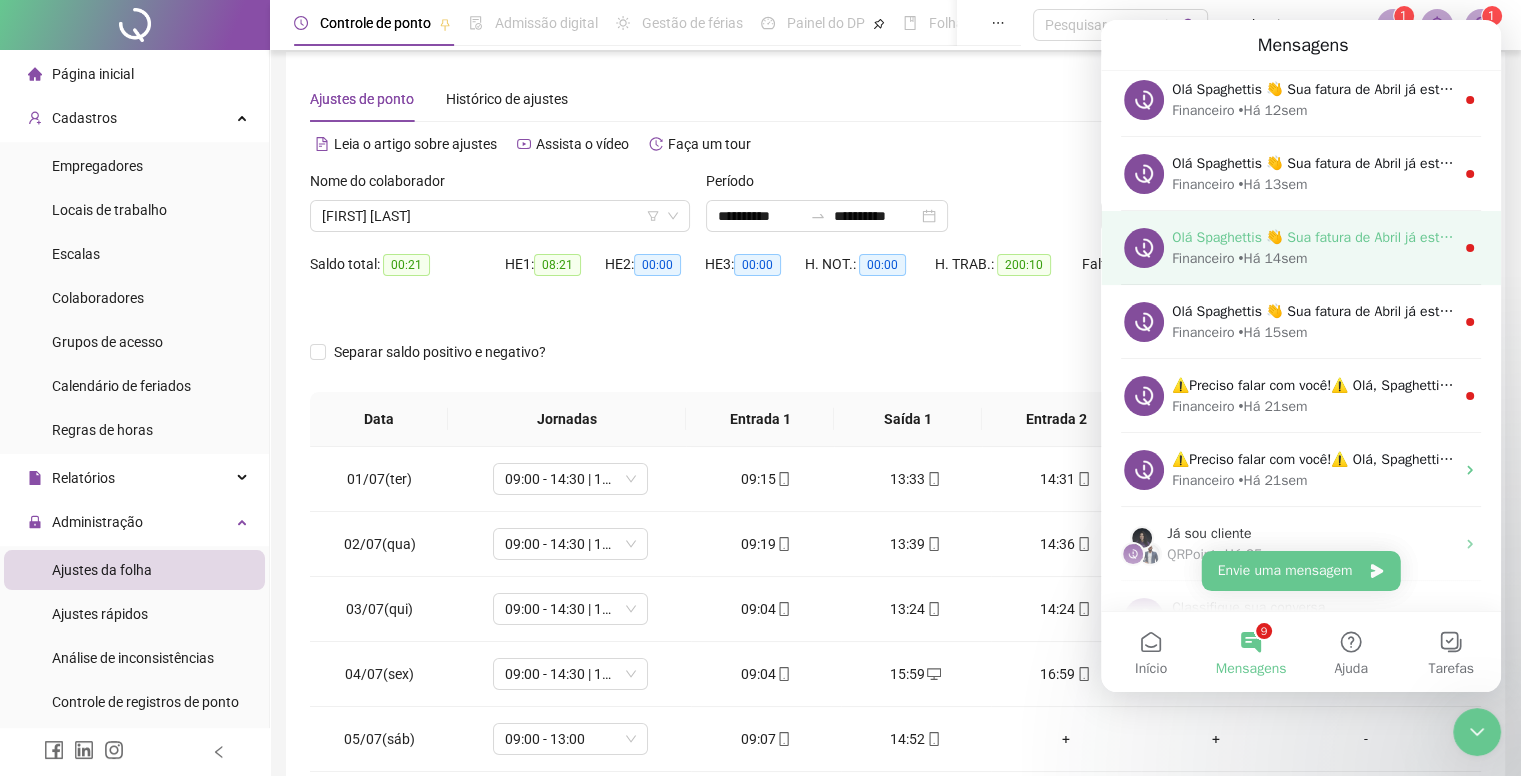 scroll, scrollTop: 0, scrollLeft: 0, axis: both 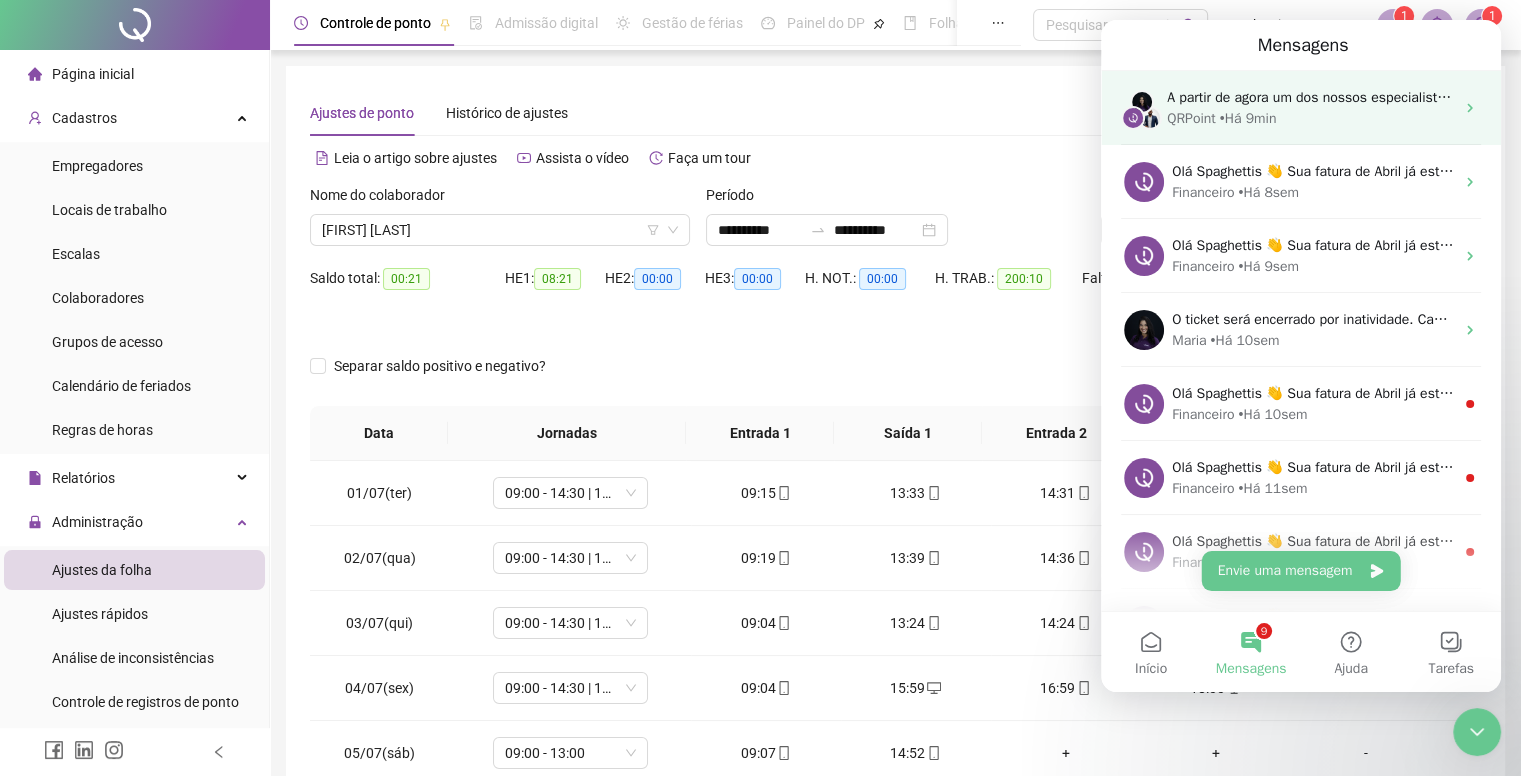 click on "A partir de agora um dos nossos especialistas irá te atender. E não se preocupe, você será notificado assim que o atendimento começar!" at bounding box center [1590, 97] 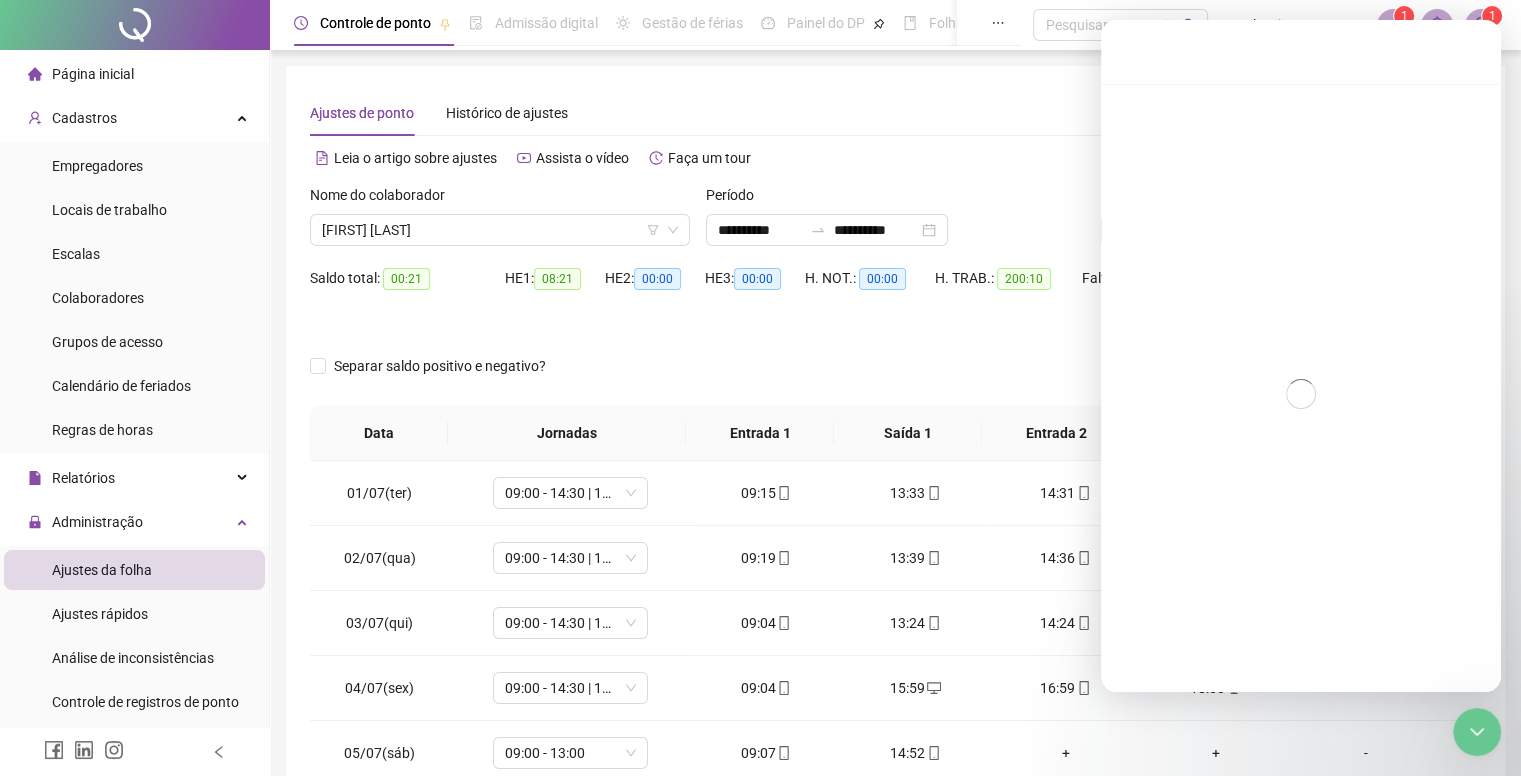 scroll, scrollTop: 1766, scrollLeft: 0, axis: vertical 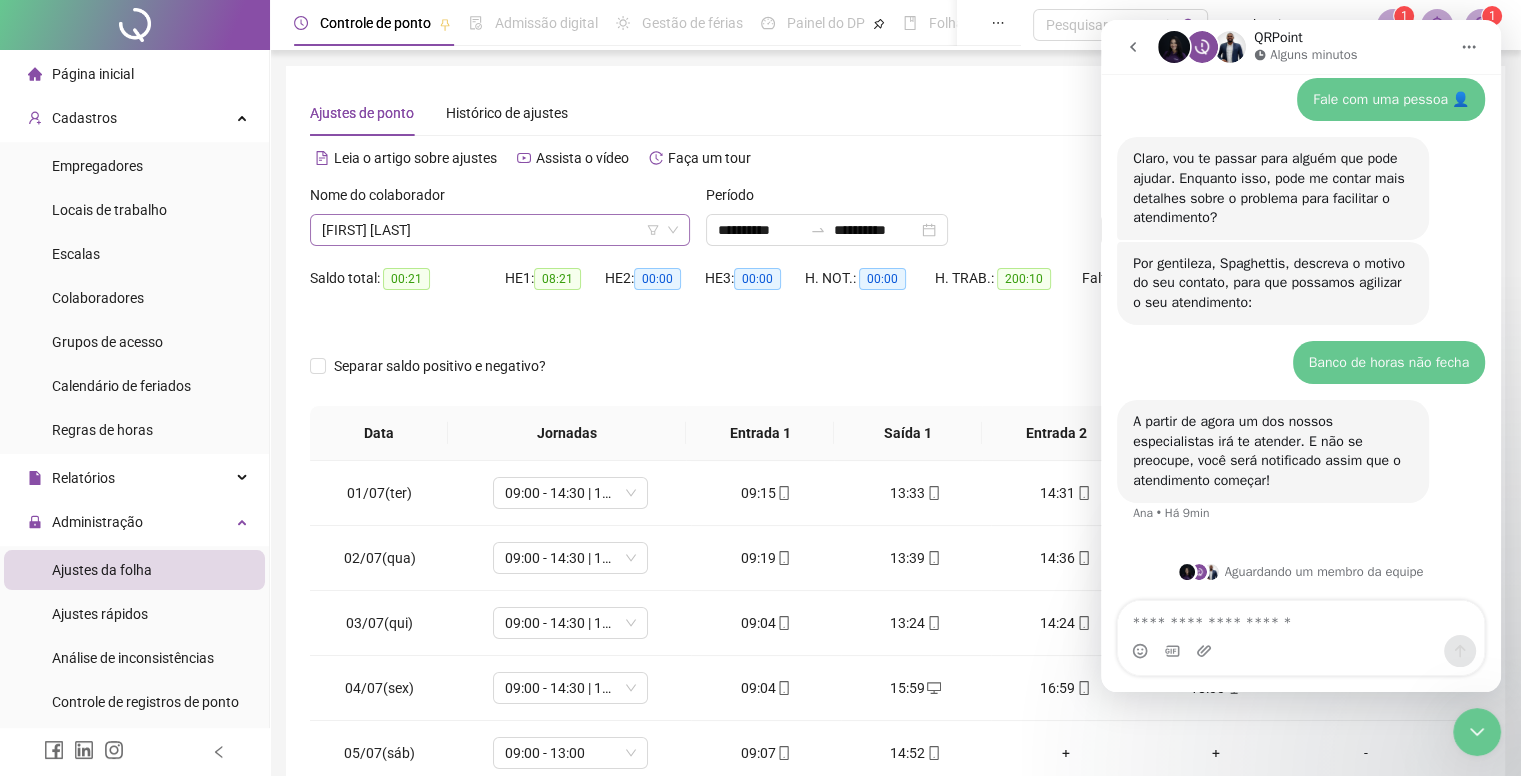 click on "[FIRST] [LAST]" at bounding box center [500, 230] 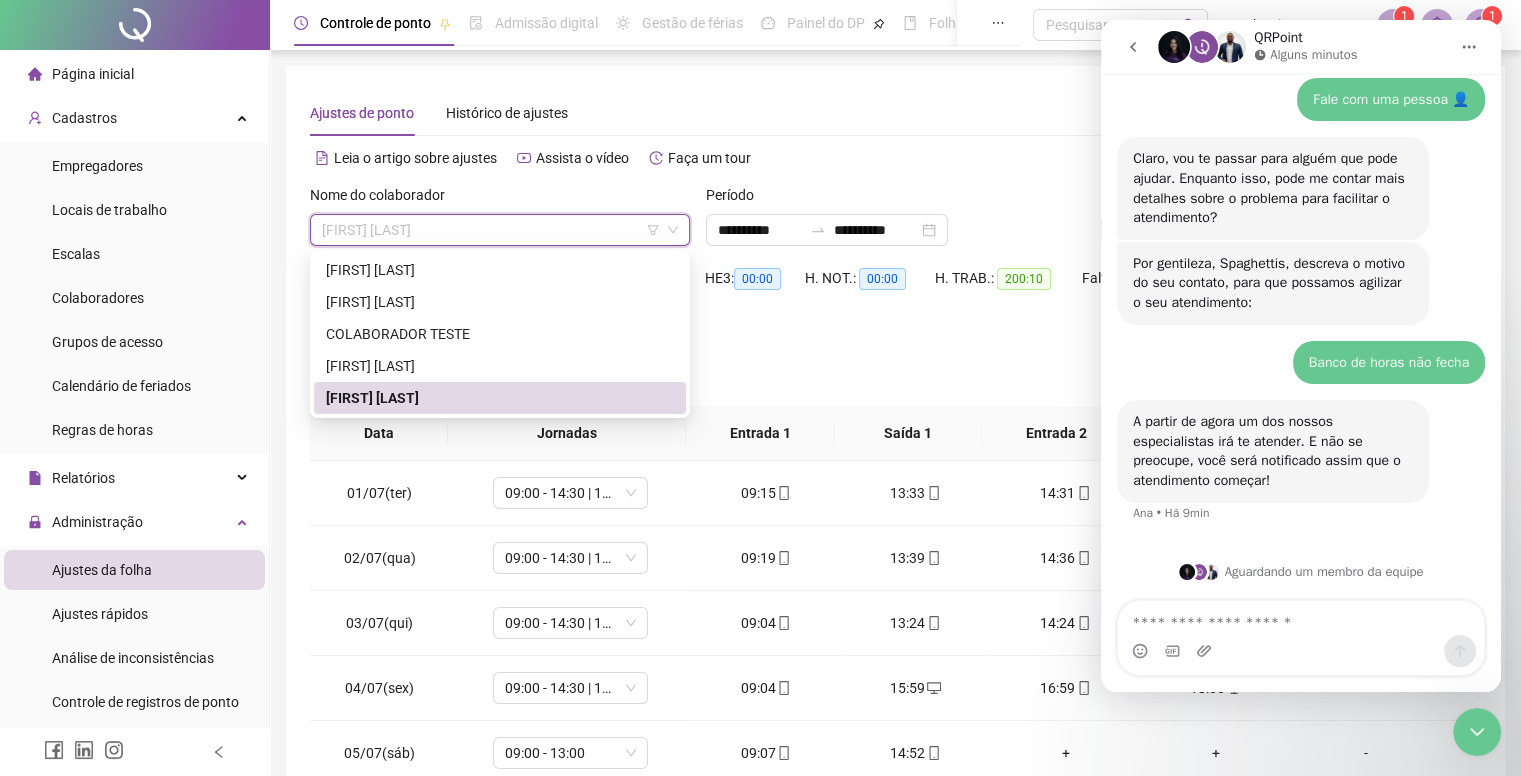 click on "[FIRST] [LAST]" at bounding box center (500, 230) 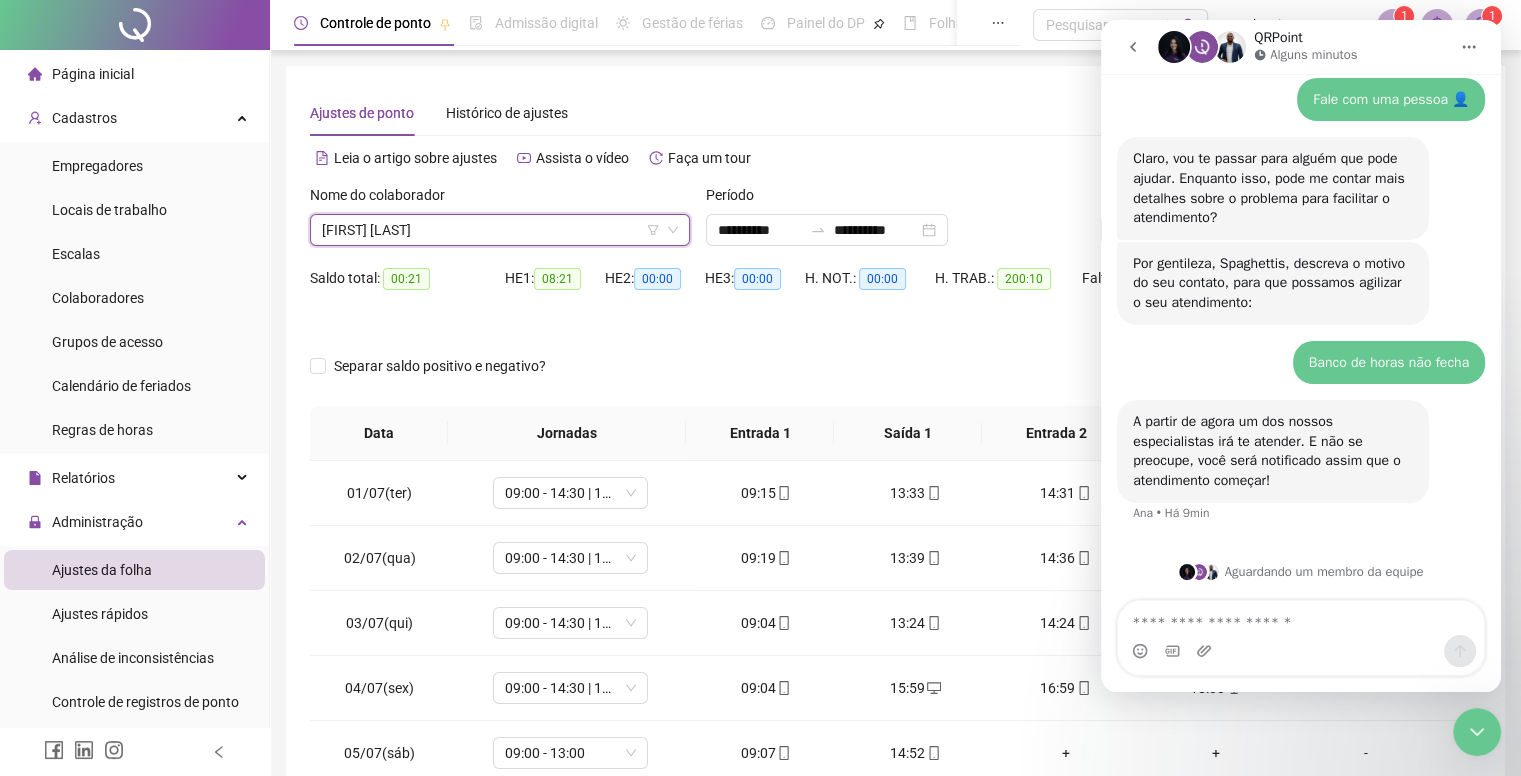 click on "[FIRST] [LAST]" at bounding box center (500, 230) 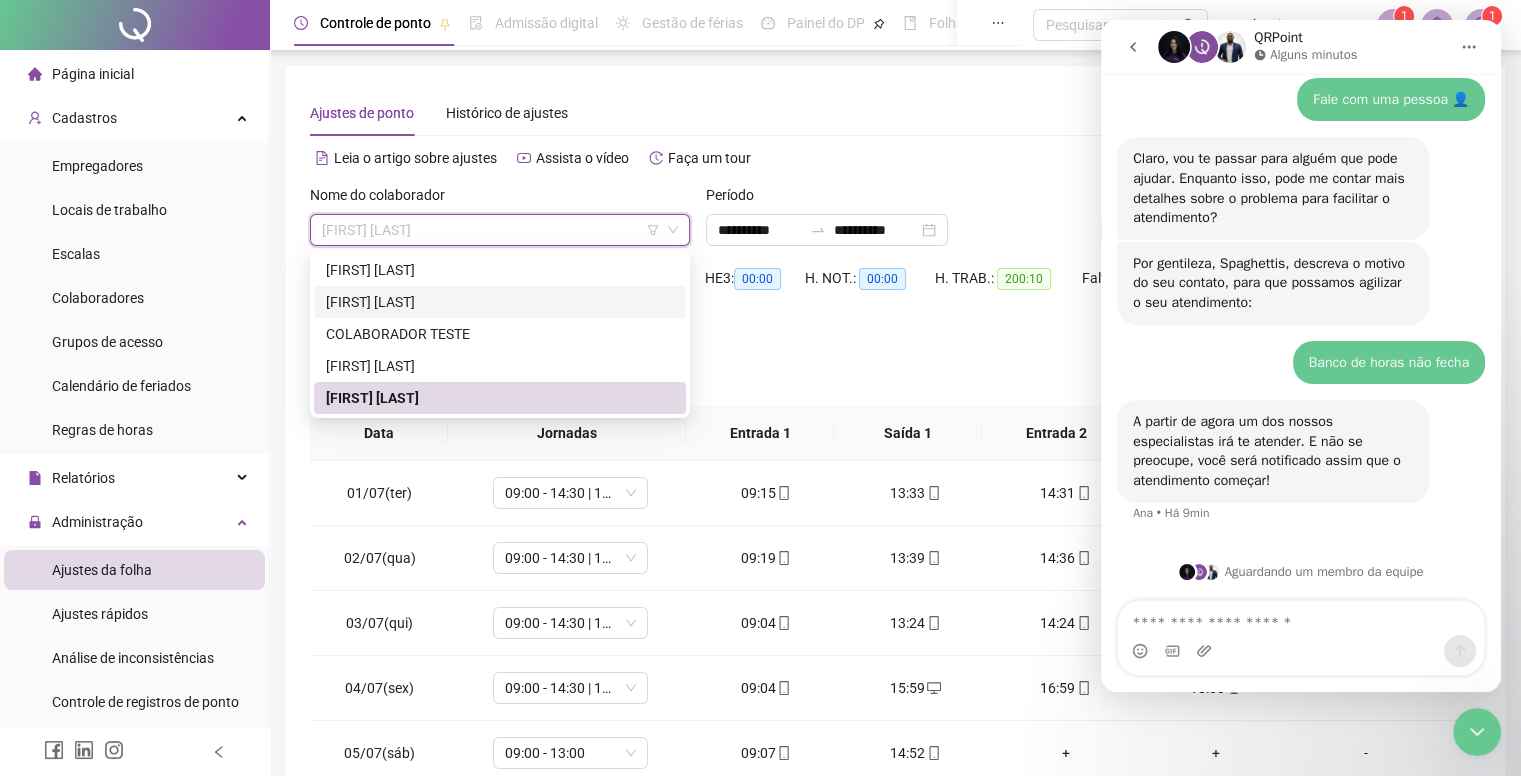 click on "[FIRST] [LAST]" at bounding box center [500, 302] 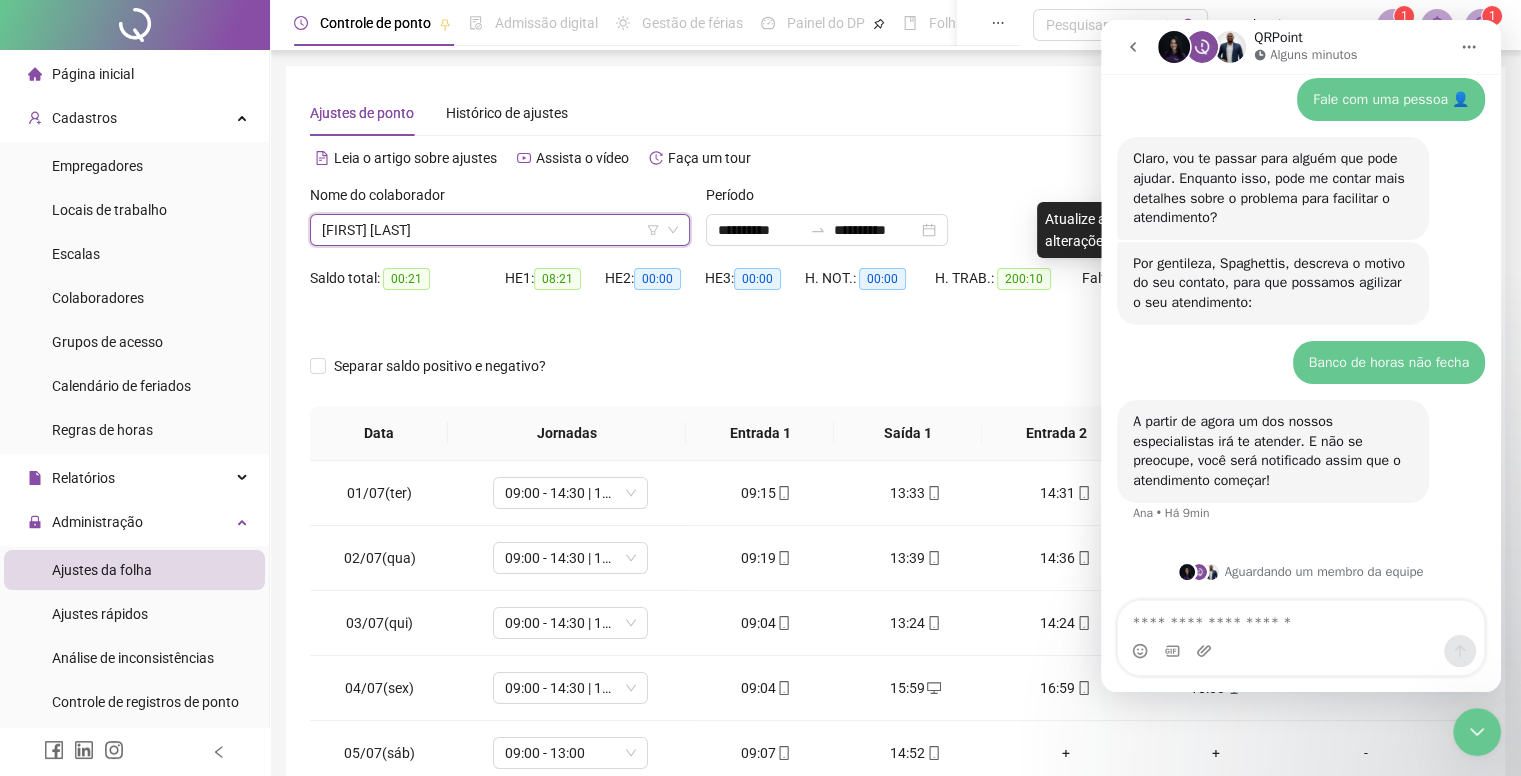 click on "Alternar para versão lite" at bounding box center (1189, 158) 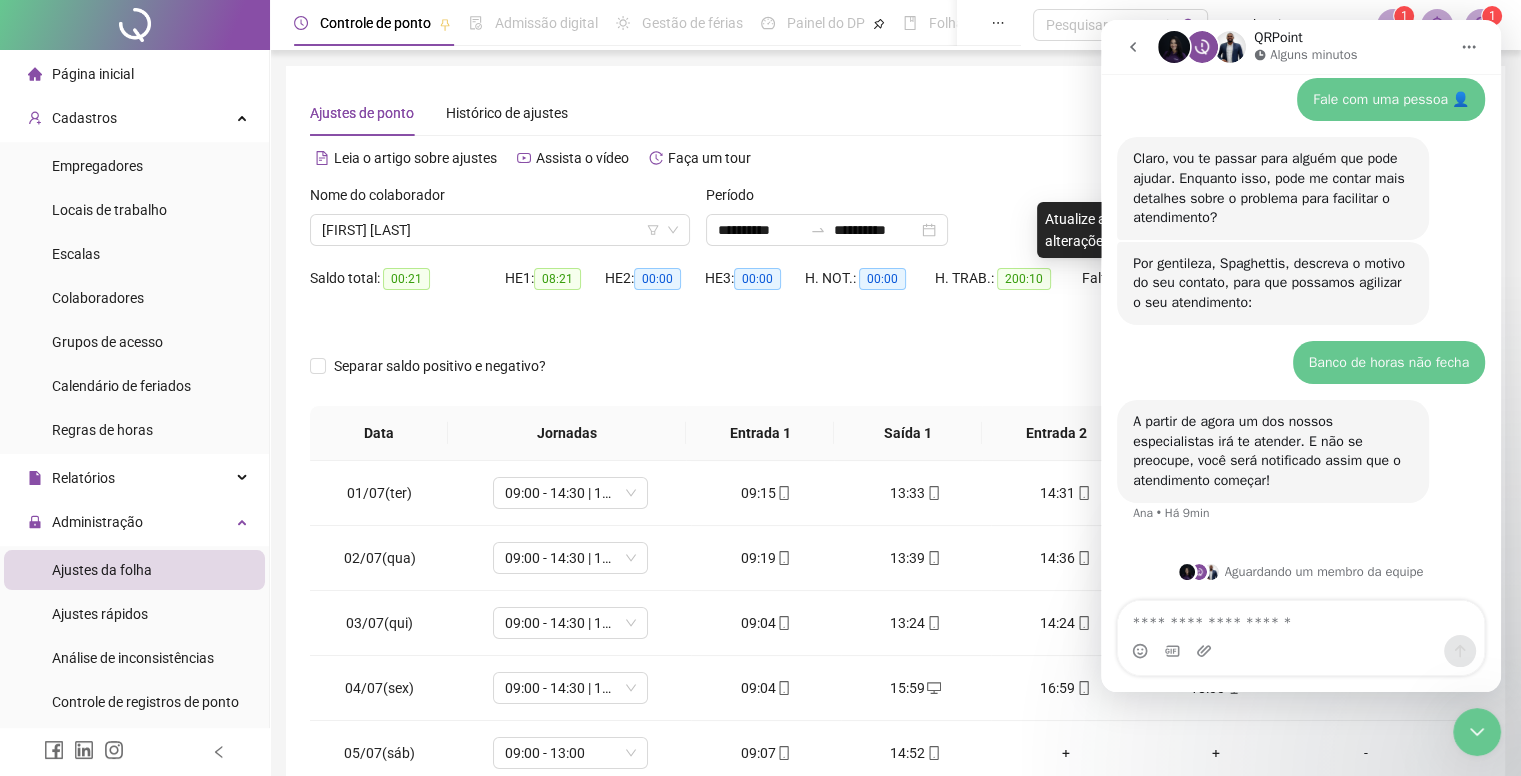 click 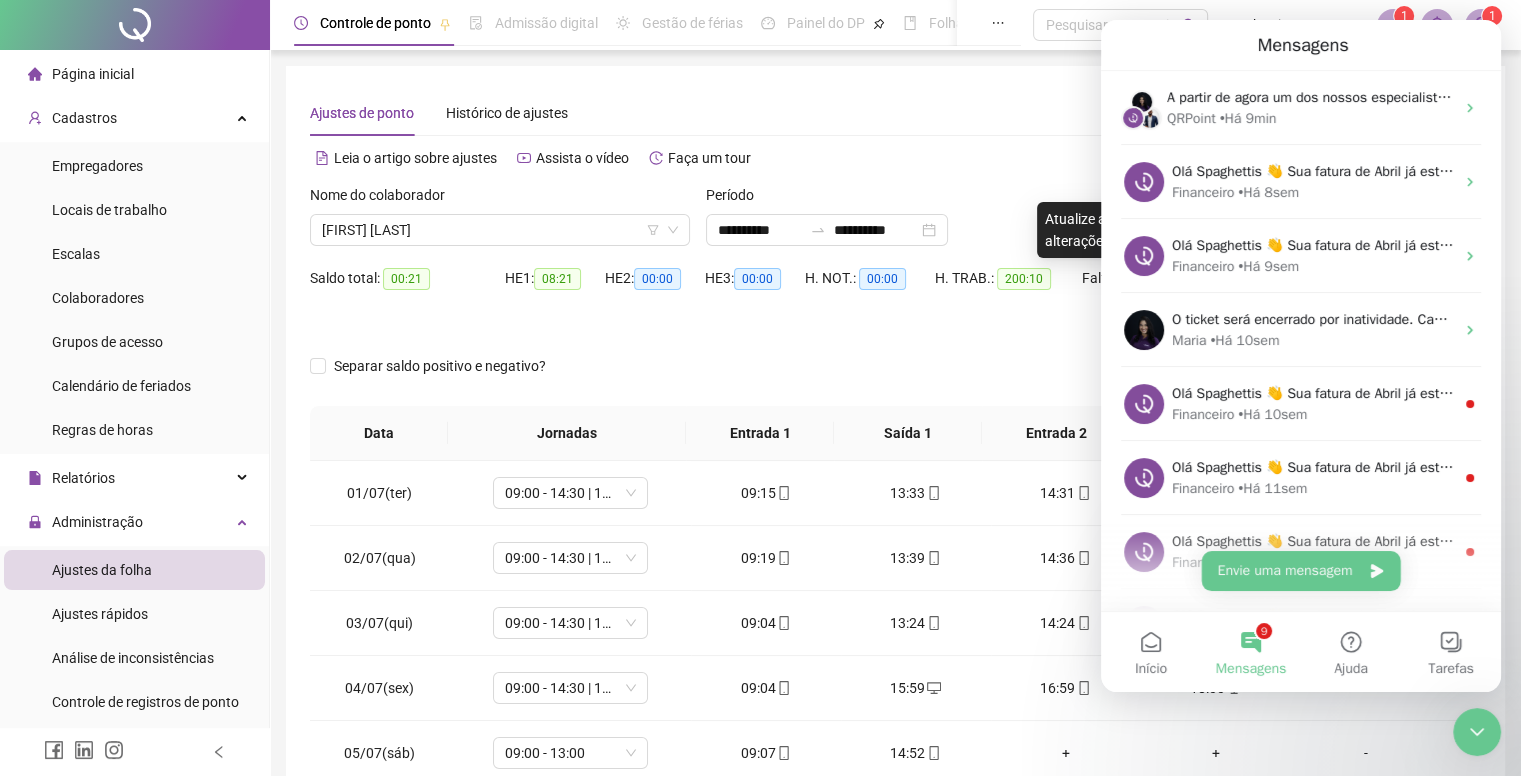 scroll, scrollTop: 0, scrollLeft: 0, axis: both 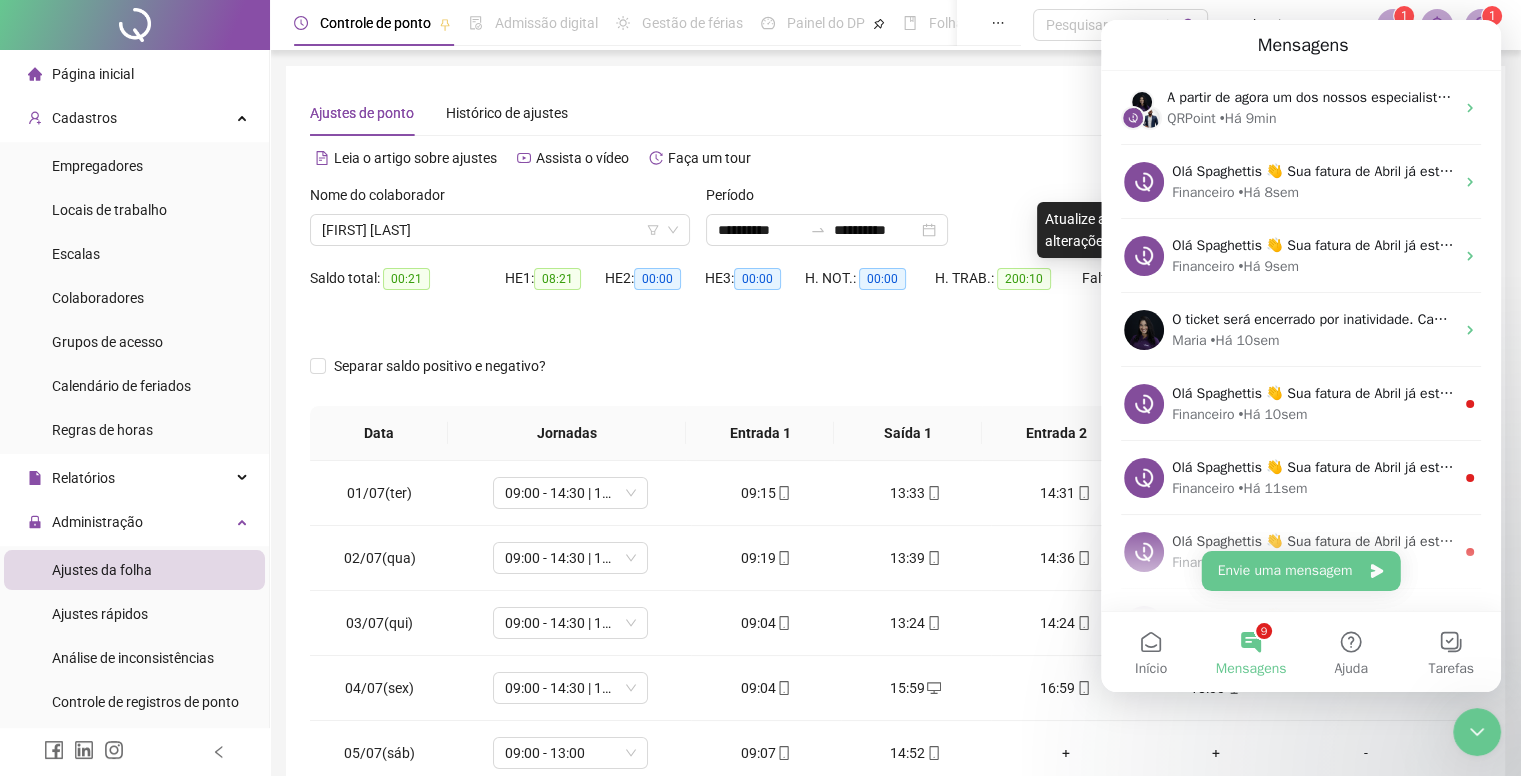 click 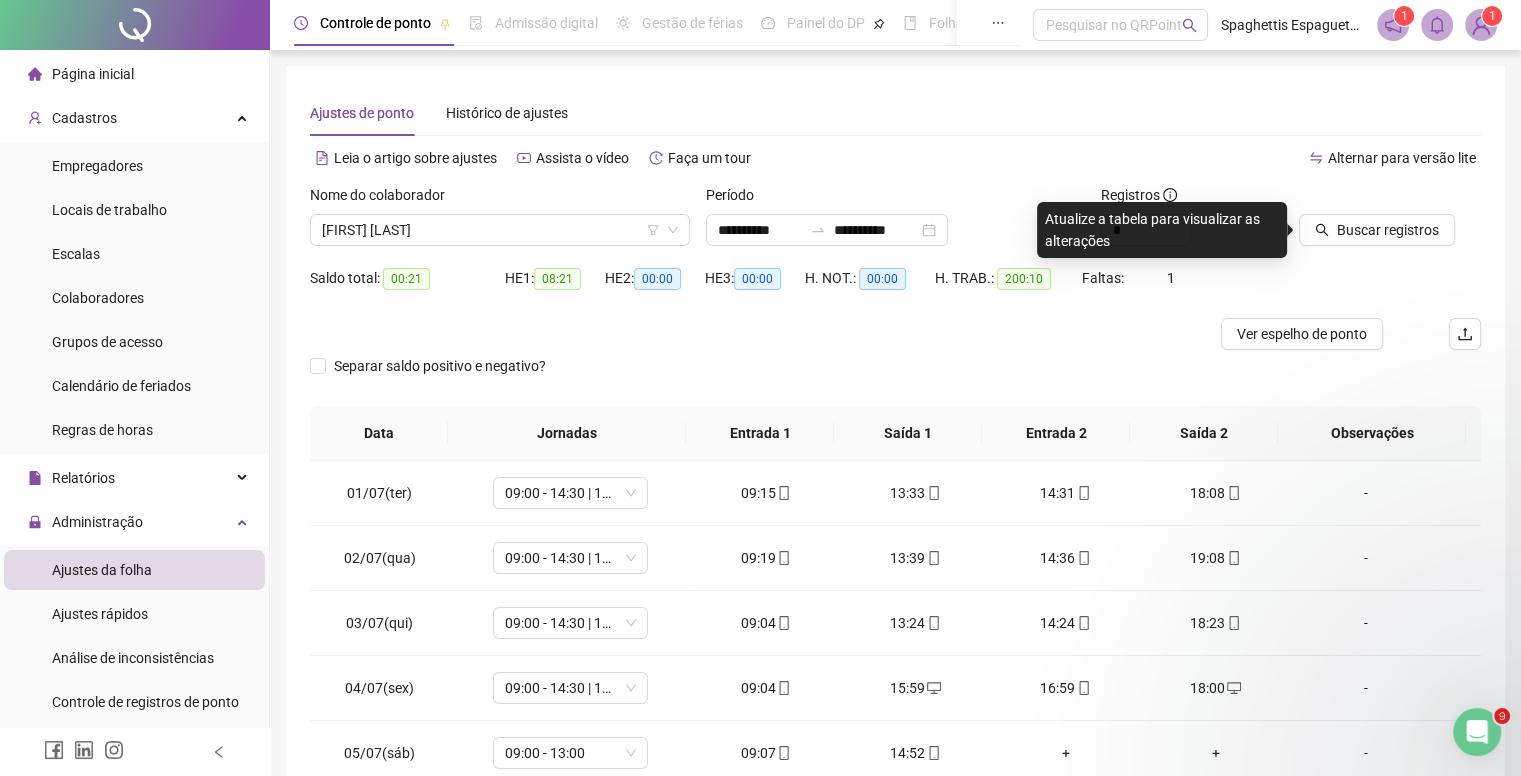 scroll, scrollTop: 0, scrollLeft: 0, axis: both 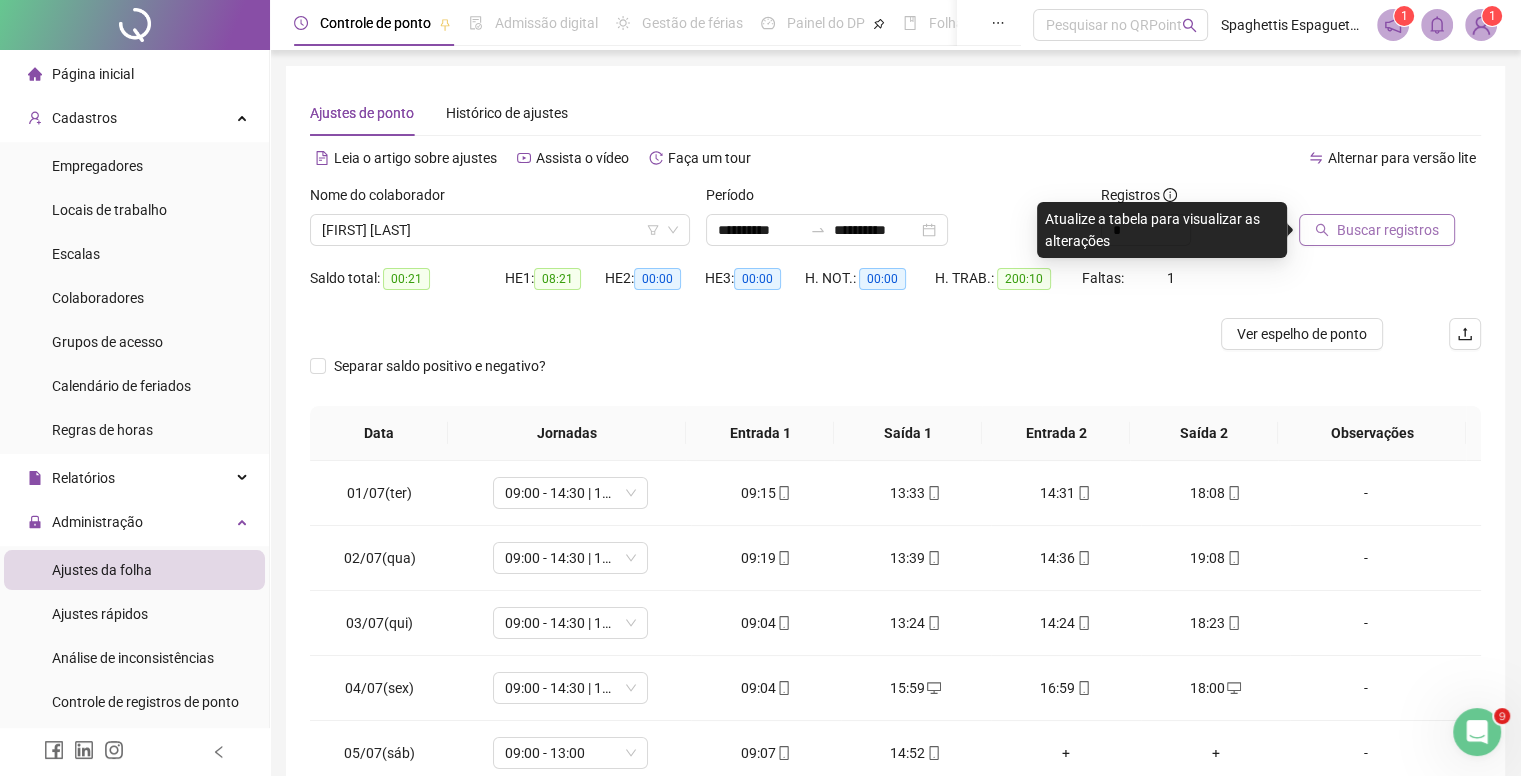 click on "Buscar registros" at bounding box center (1388, 230) 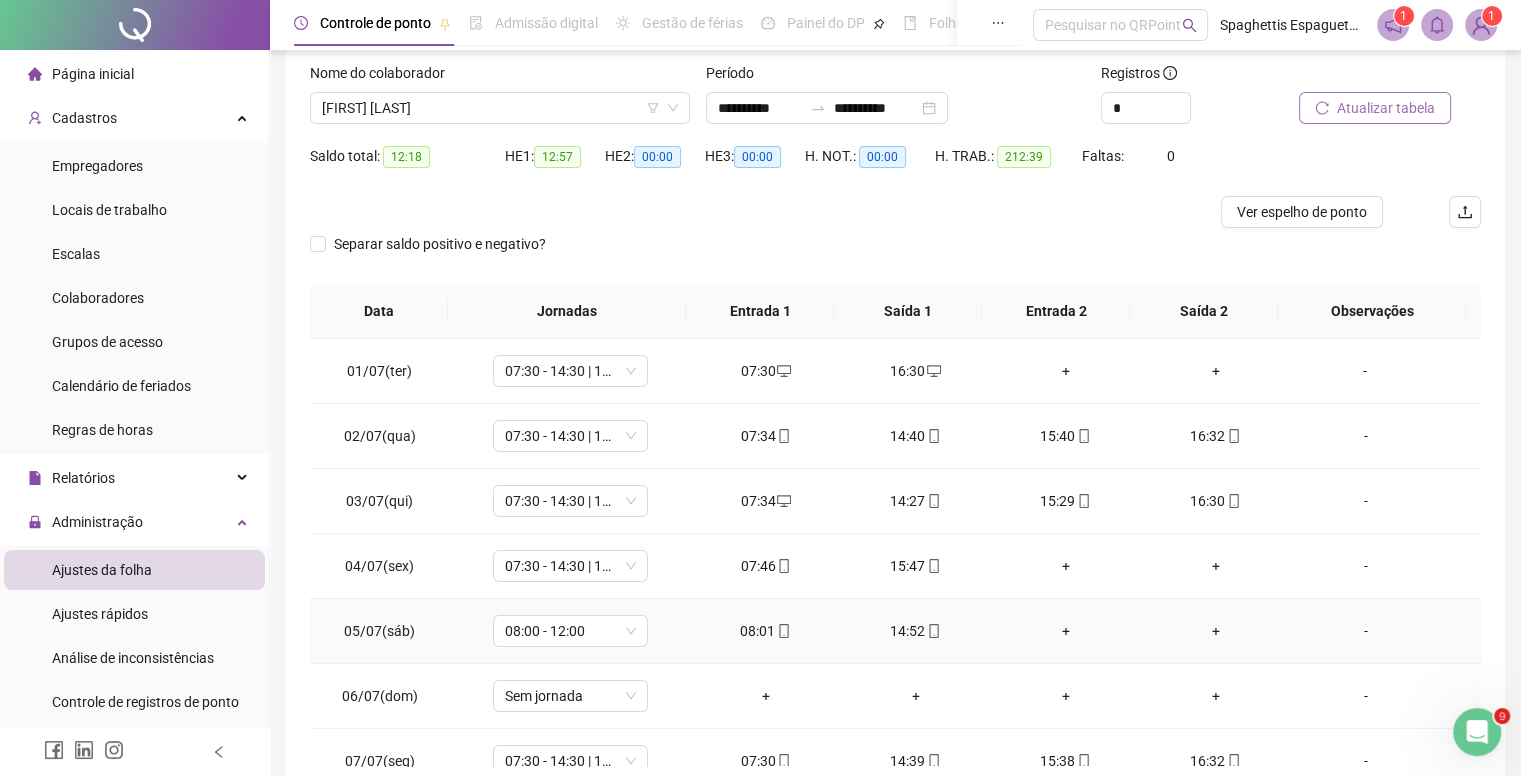 scroll, scrollTop: 121, scrollLeft: 0, axis: vertical 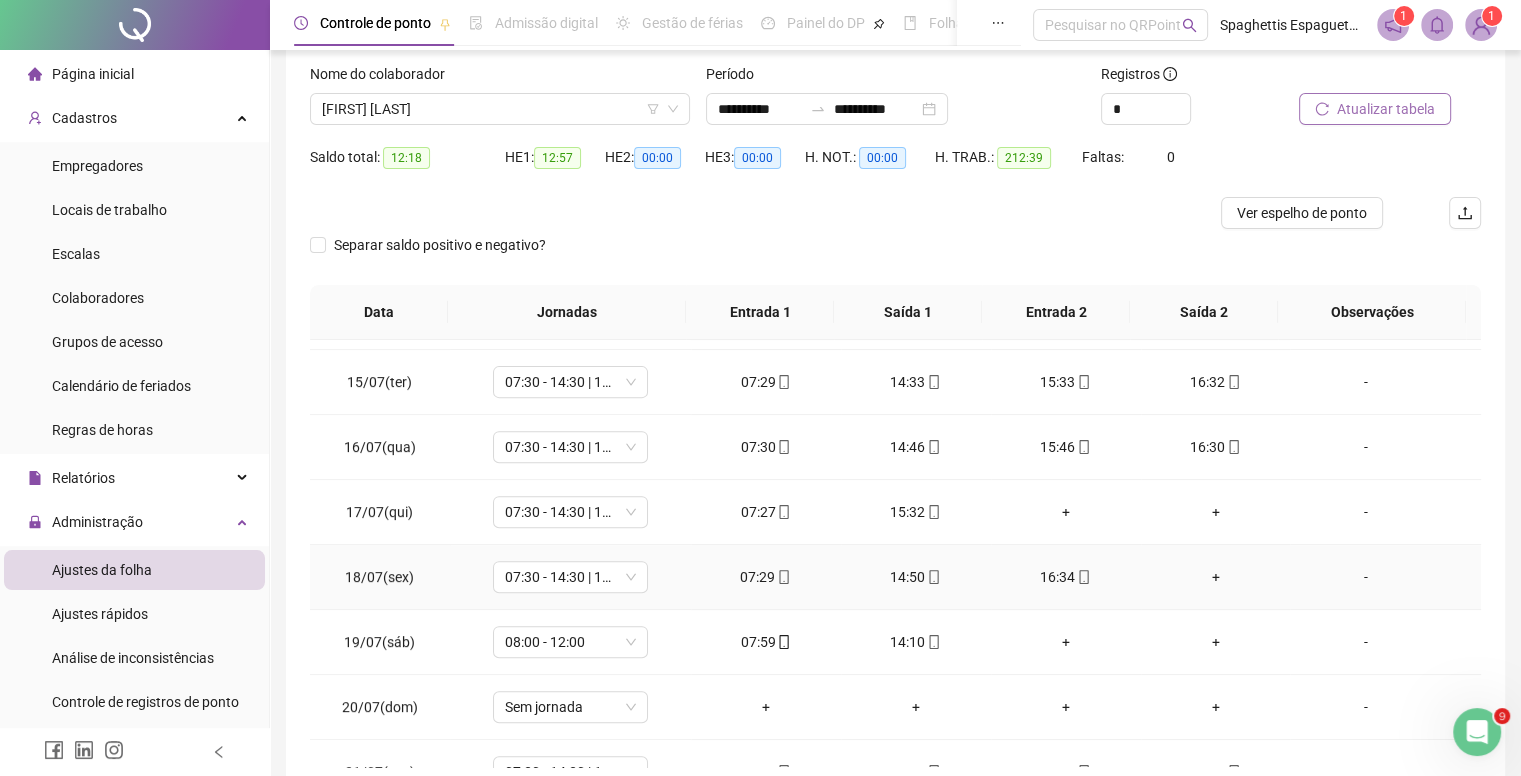 click on "+" at bounding box center [1216, 577] 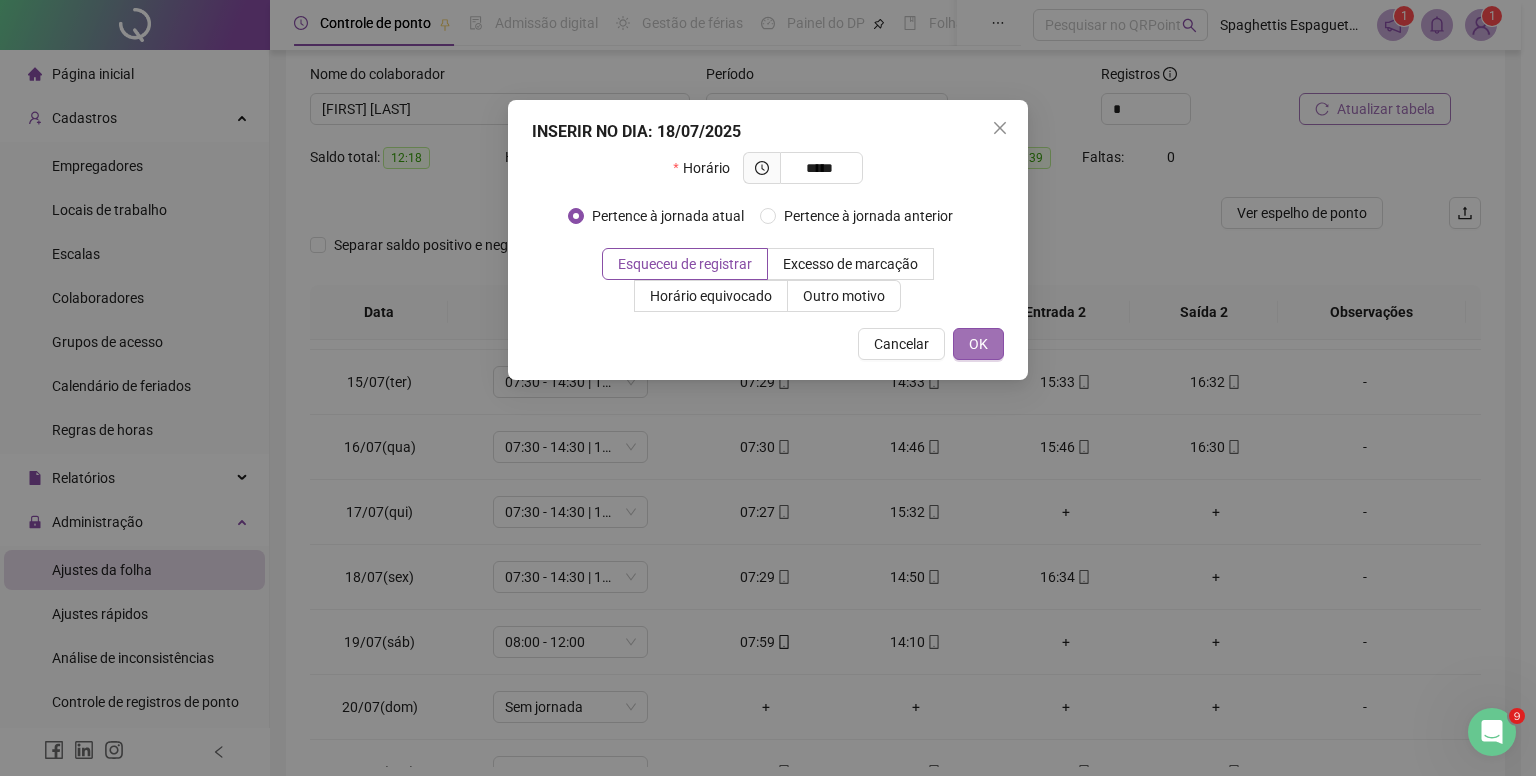 type on "*****" 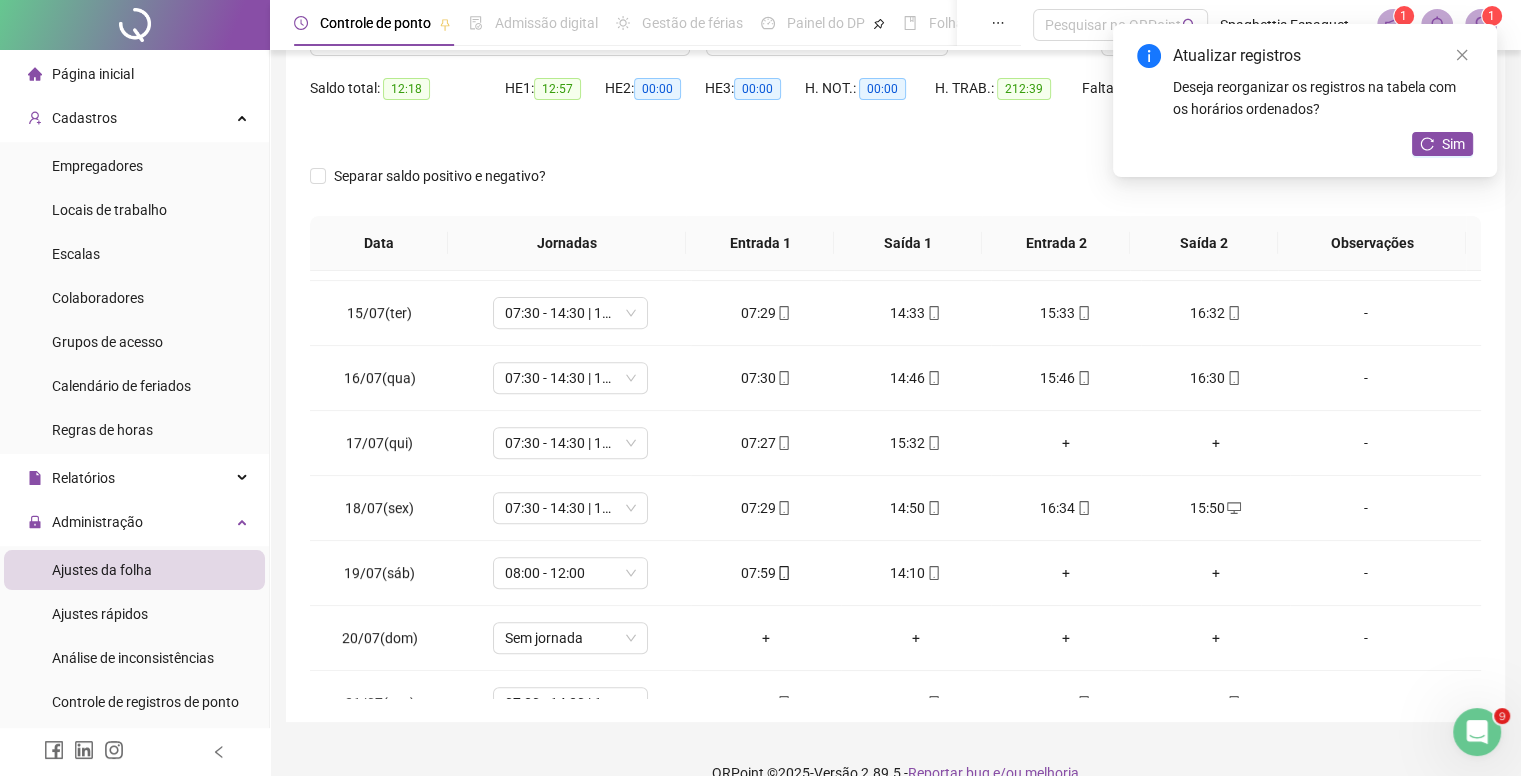 scroll, scrollTop: 221, scrollLeft: 0, axis: vertical 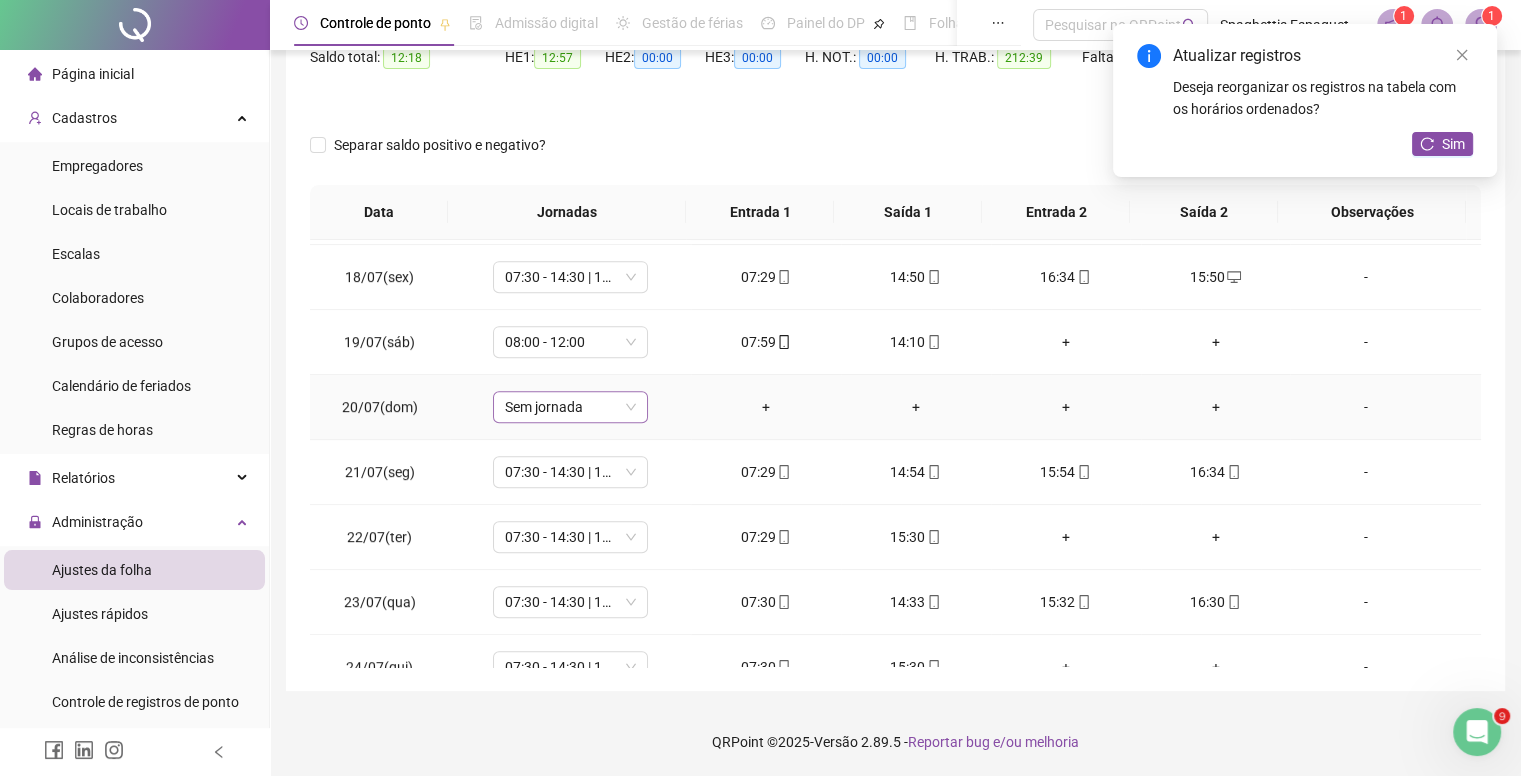 click on "Sem jornada" at bounding box center (570, 407) 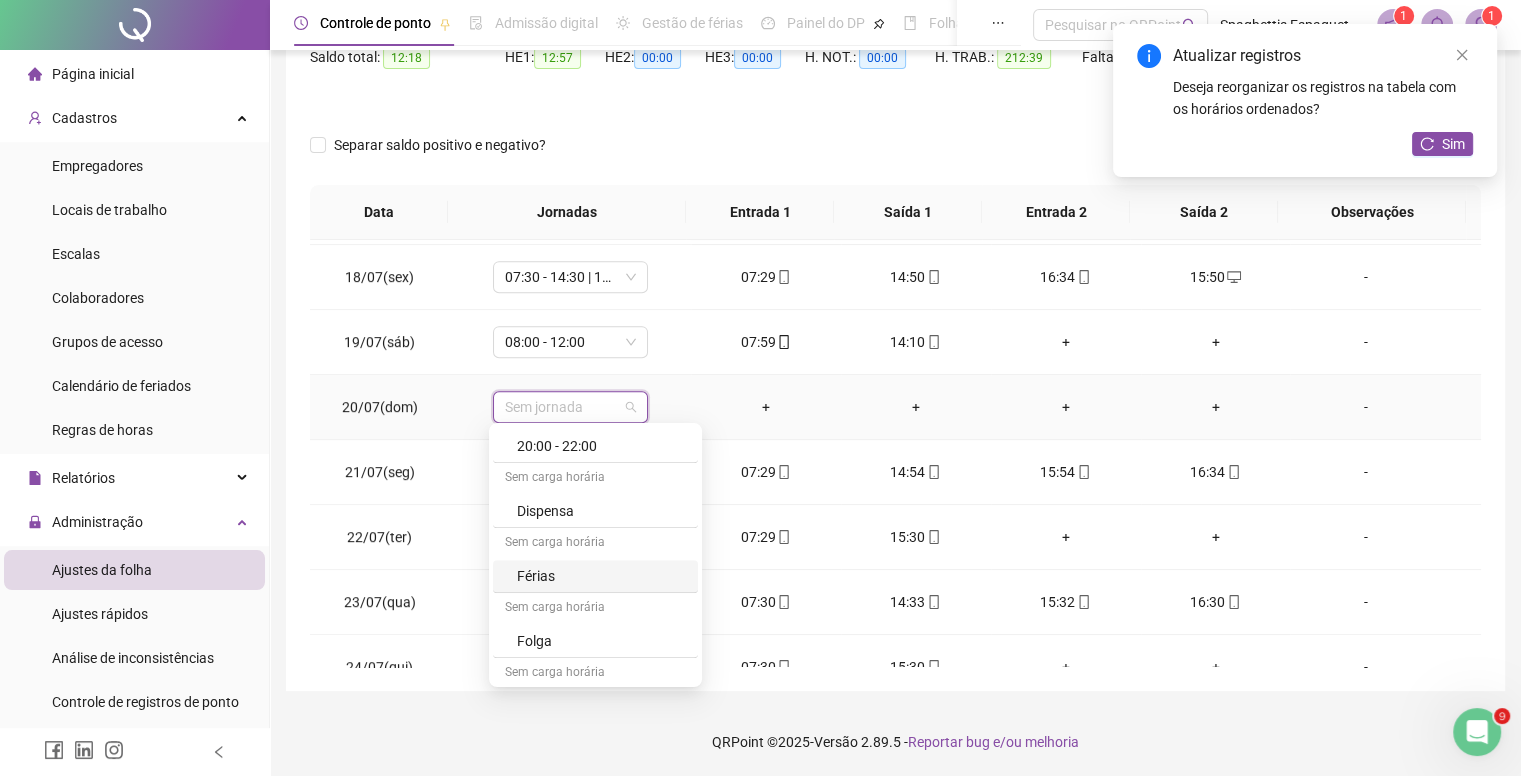 scroll, scrollTop: 1169, scrollLeft: 0, axis: vertical 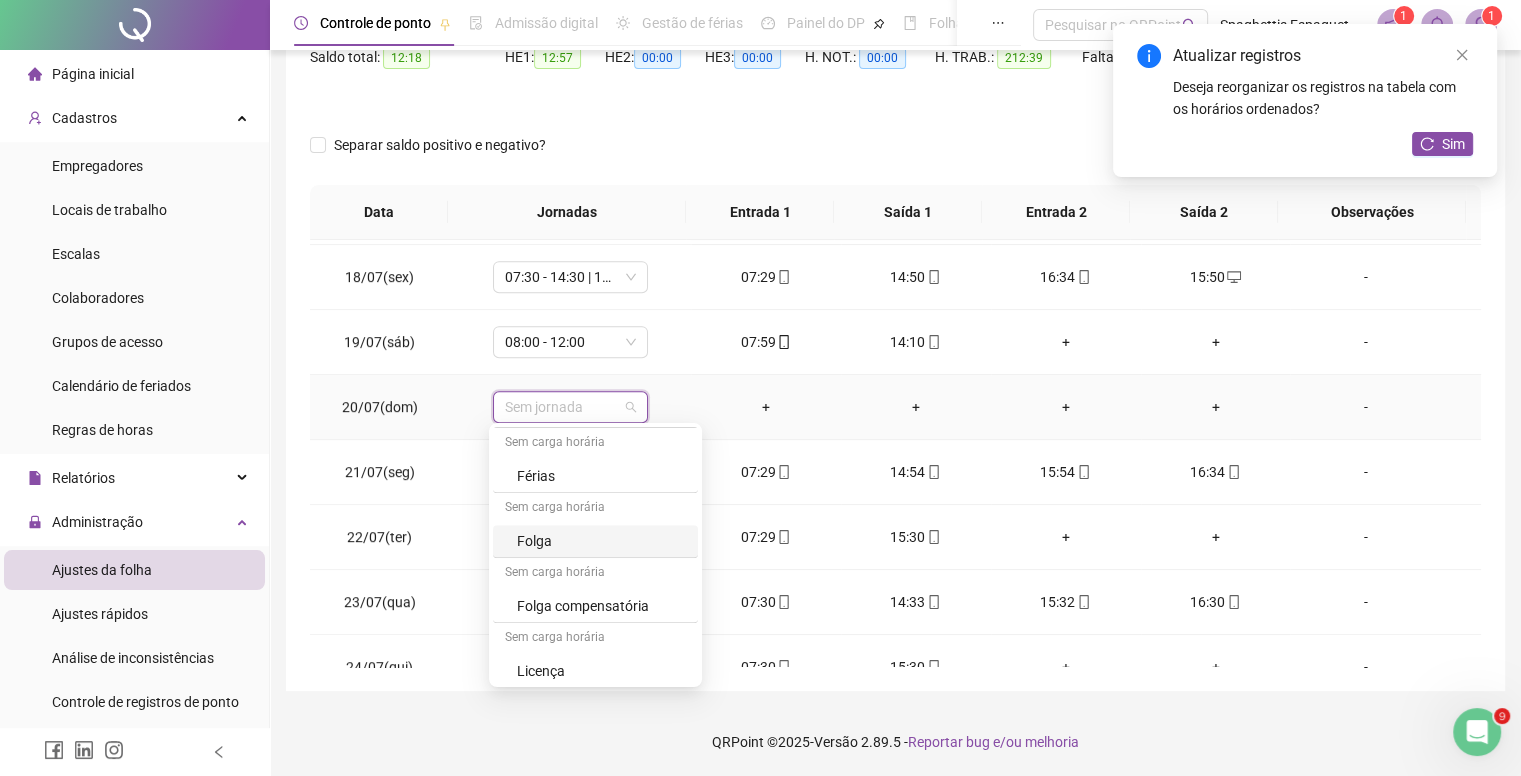 click on "Folga" at bounding box center (601, 541) 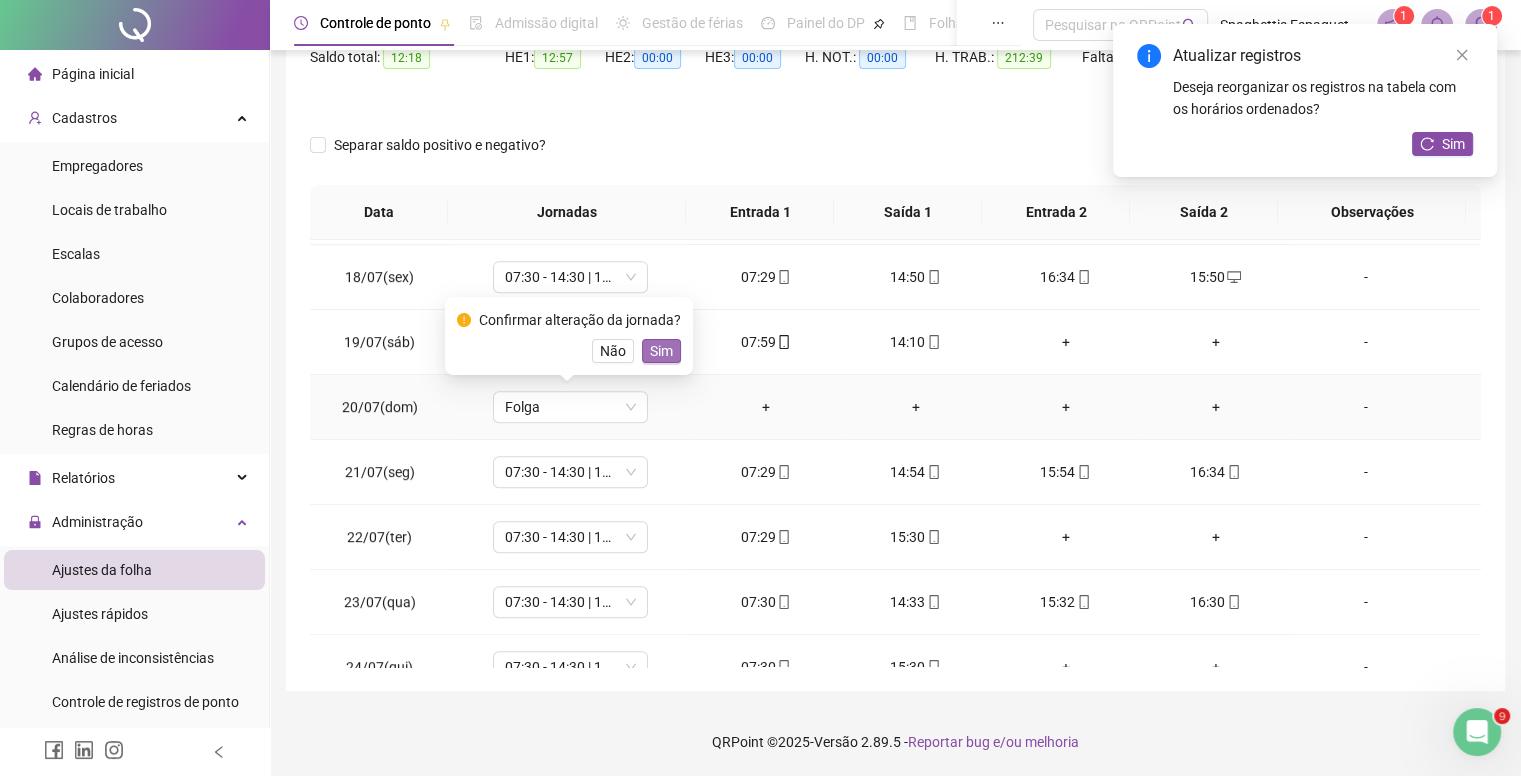 click on "Sim" at bounding box center (661, 351) 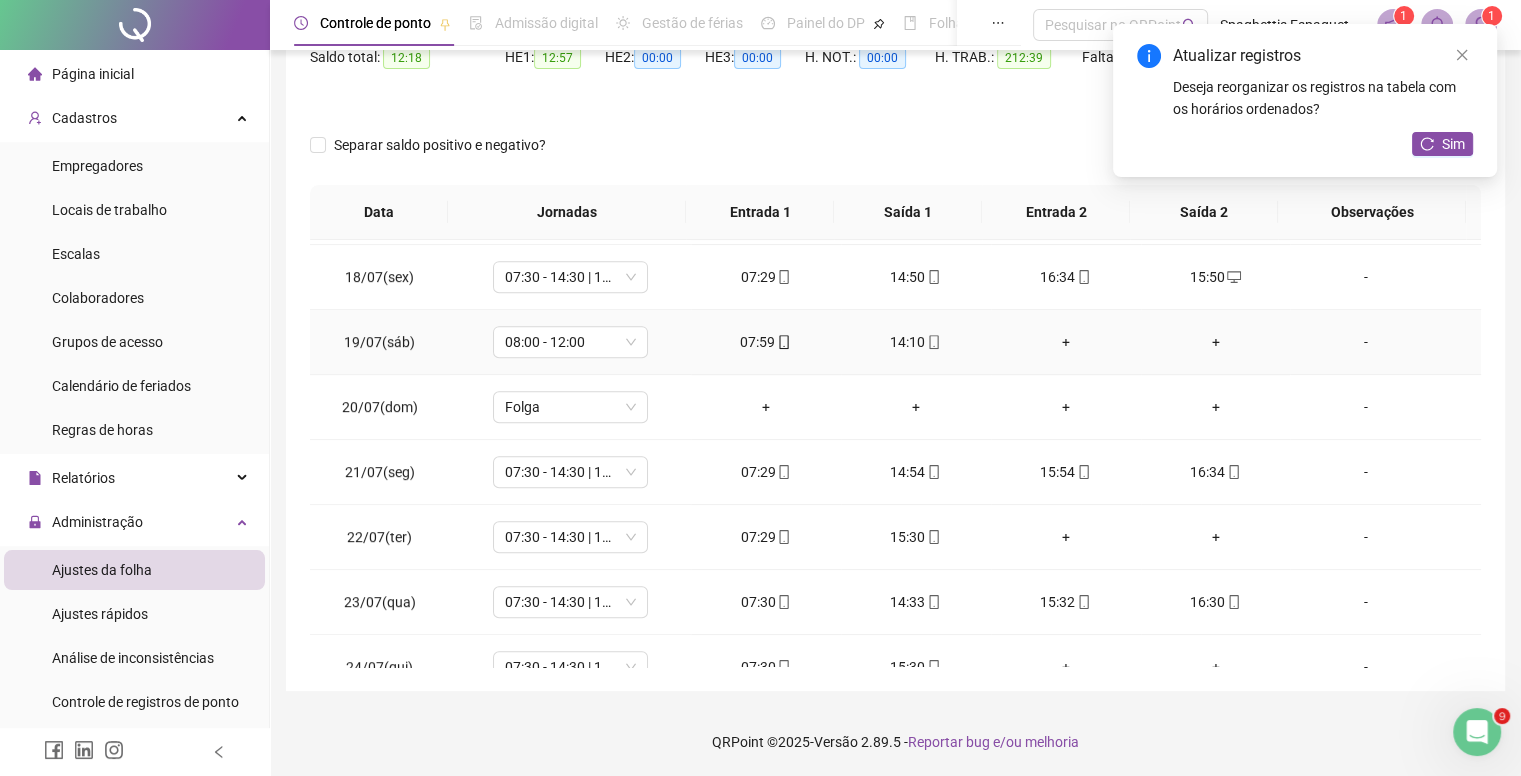 click on "08:00 - 12:00" at bounding box center (570, 342) 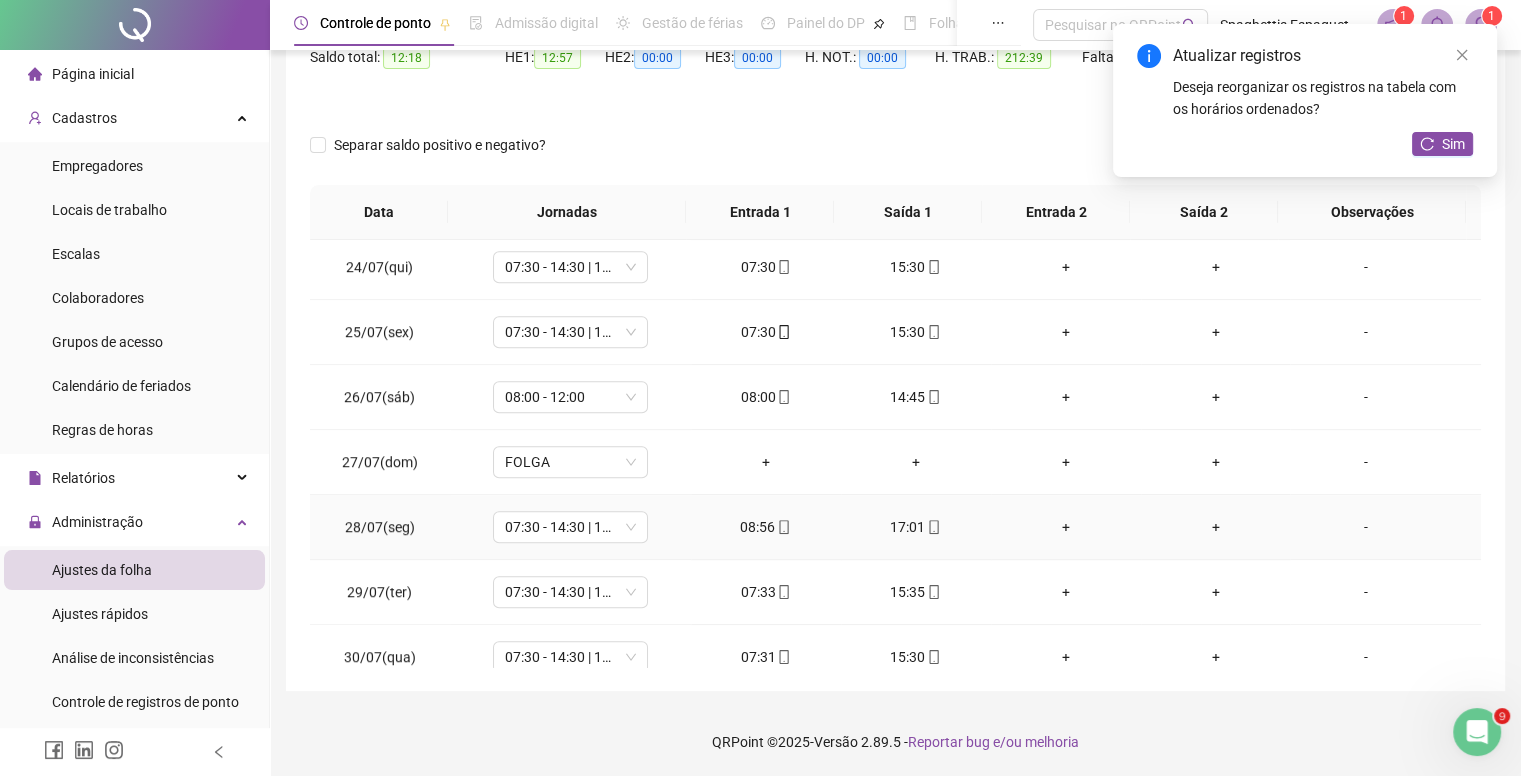 scroll, scrollTop: 1581, scrollLeft: 0, axis: vertical 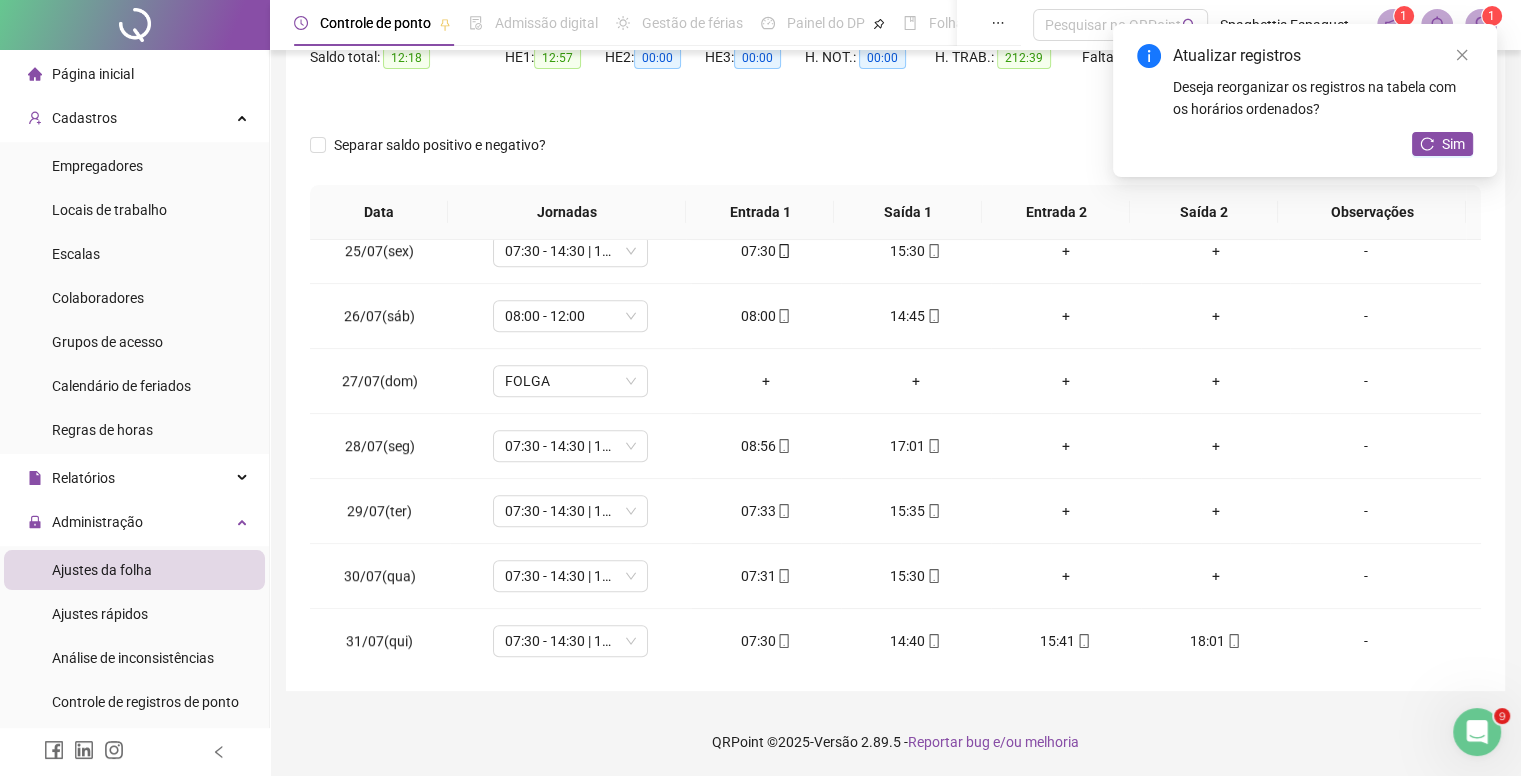 click on "Atualizar registros Deseja reorganizar os registros na tabela com os horários ordenados? Sim" at bounding box center [1305, 100] 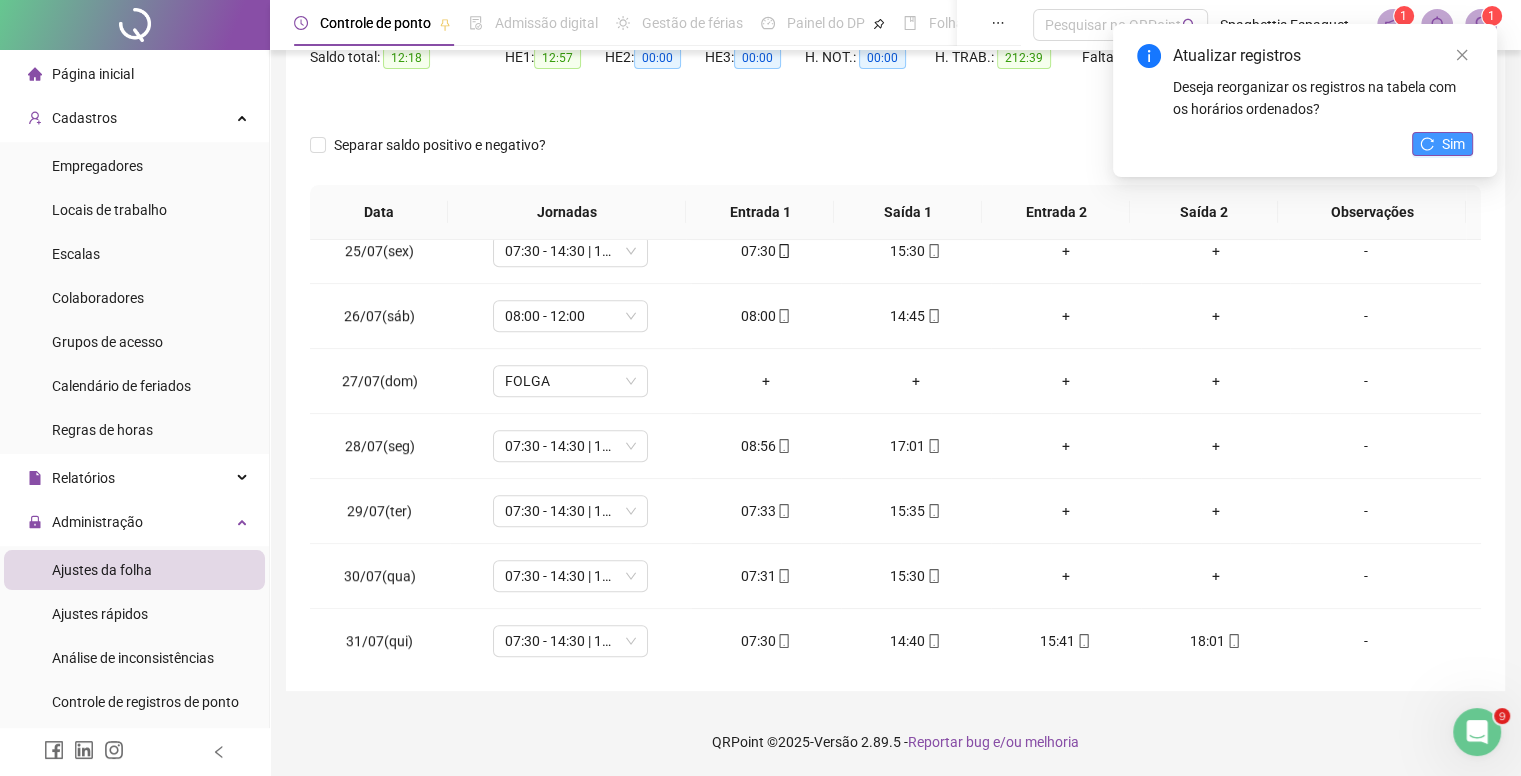 click on "Sim" at bounding box center (1453, 144) 